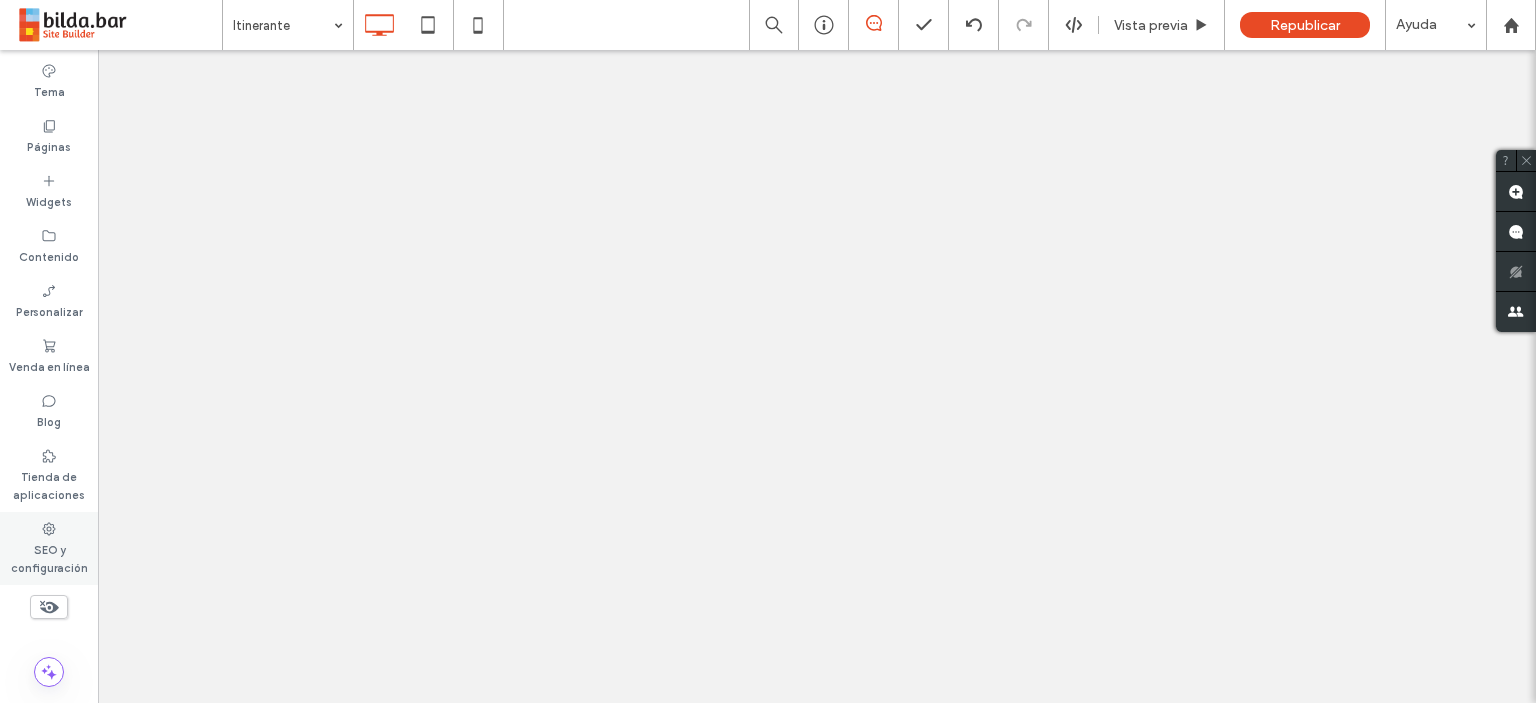 click on "Blog" at bounding box center (49, 411) 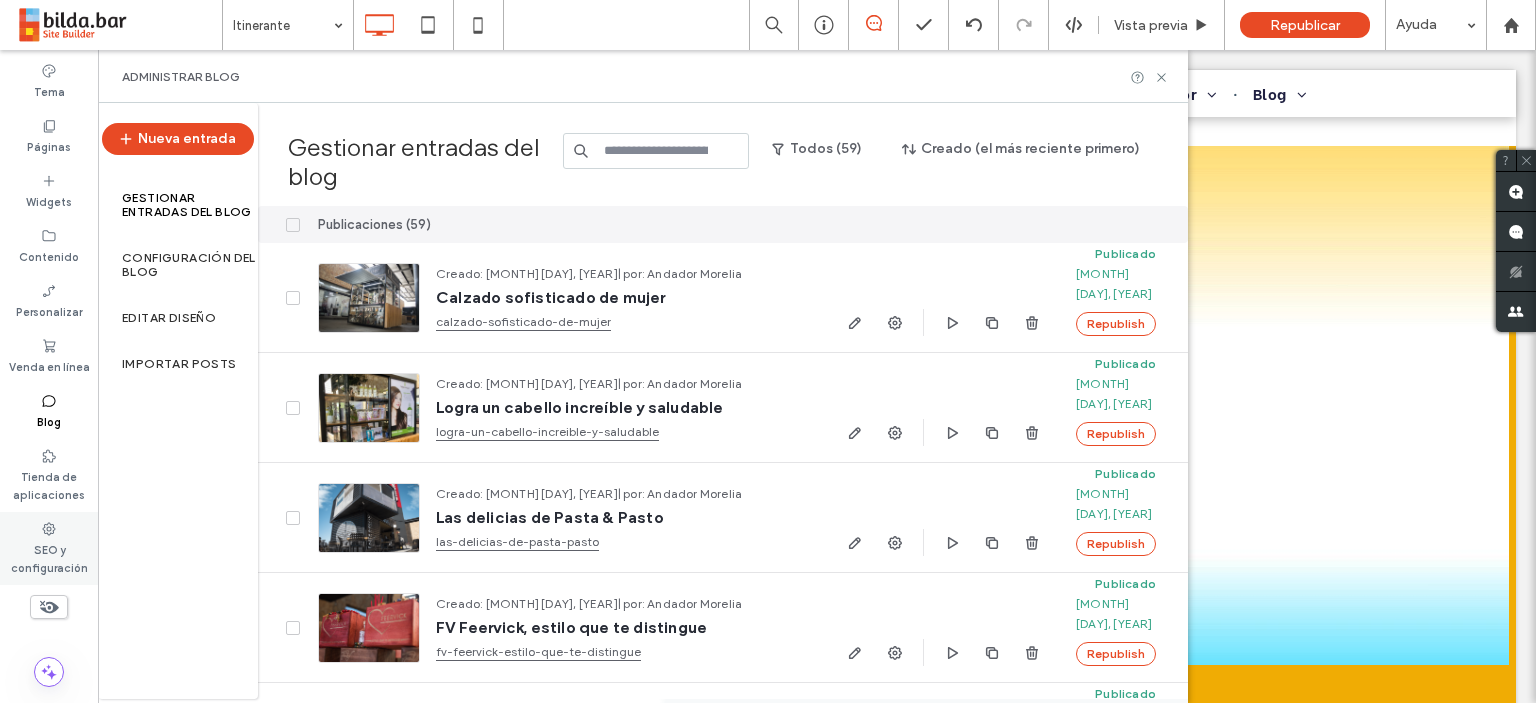 scroll, scrollTop: 104, scrollLeft: 0, axis: vertical 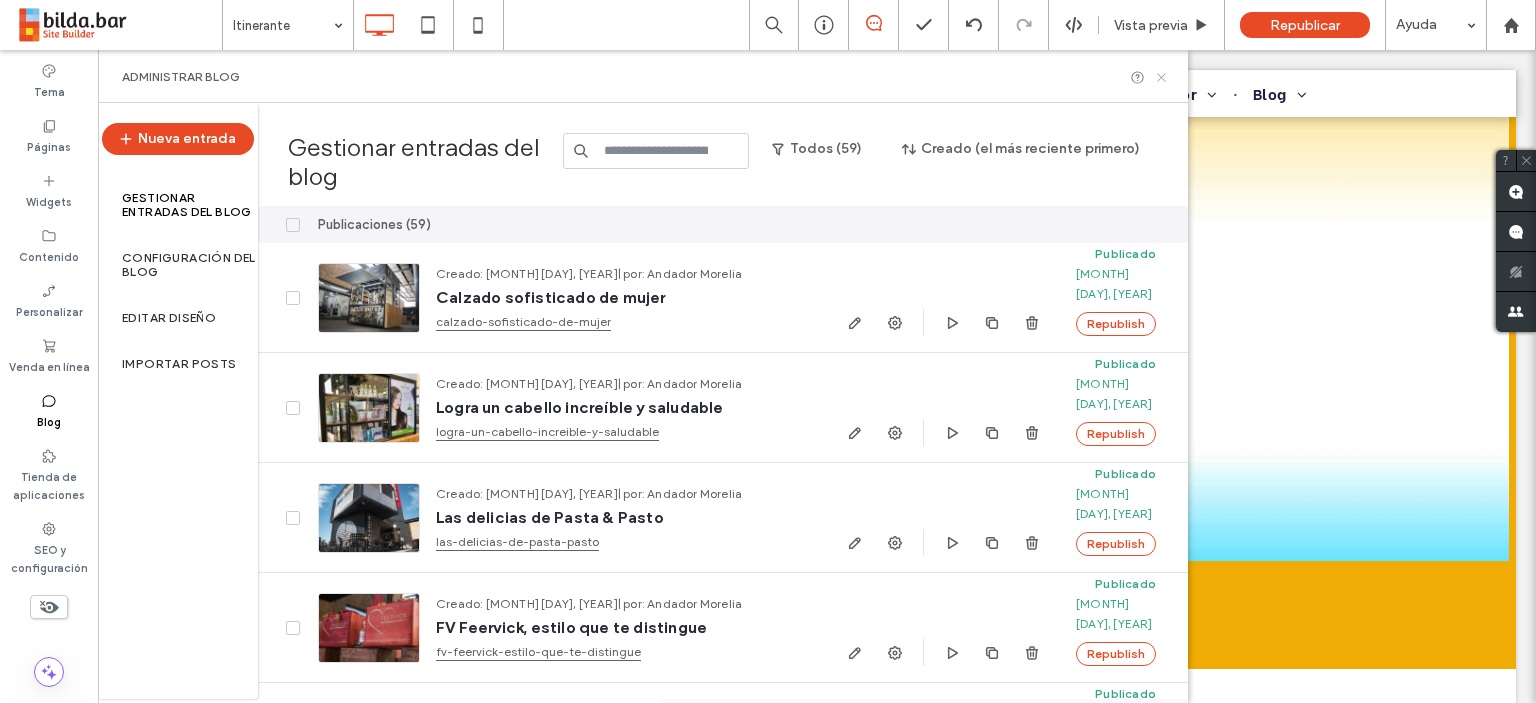 click 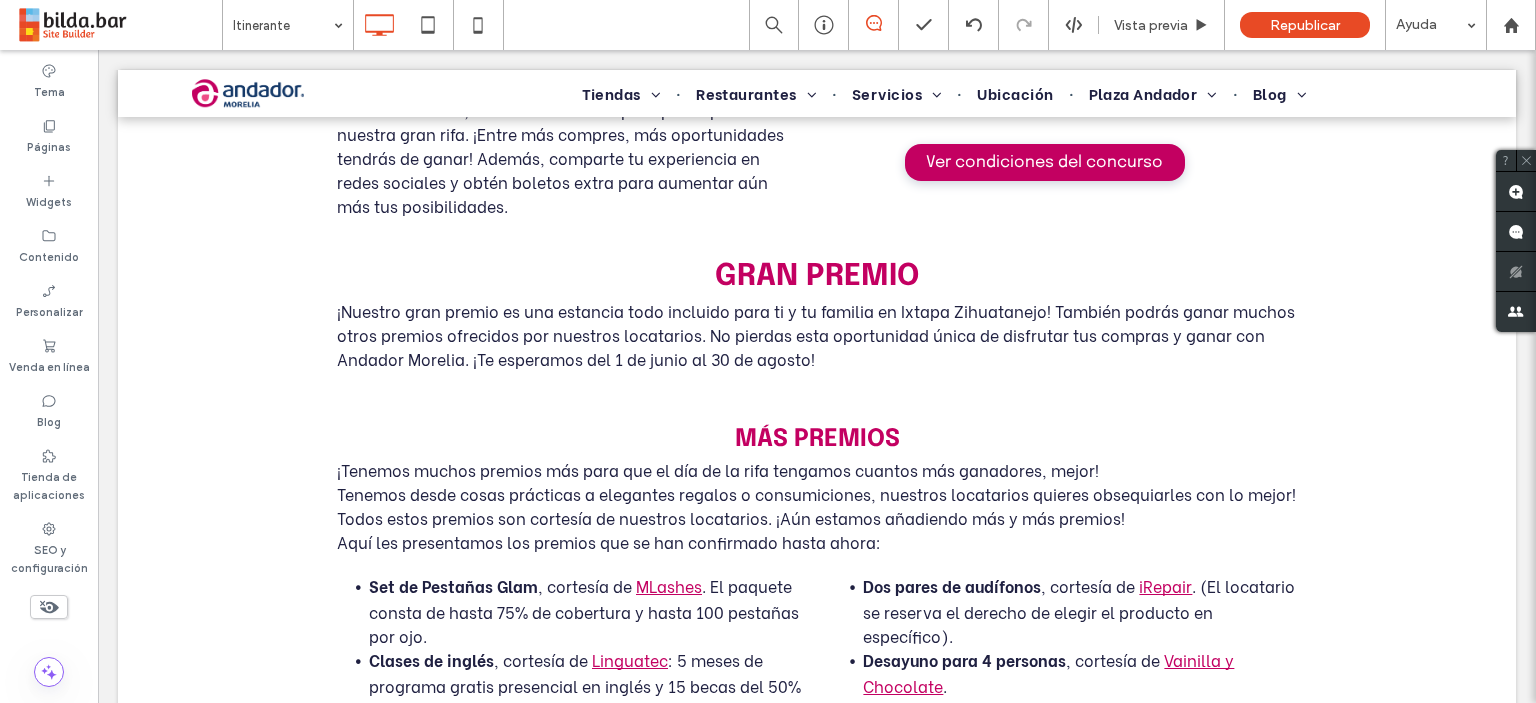 scroll, scrollTop: 1504, scrollLeft: 0, axis: vertical 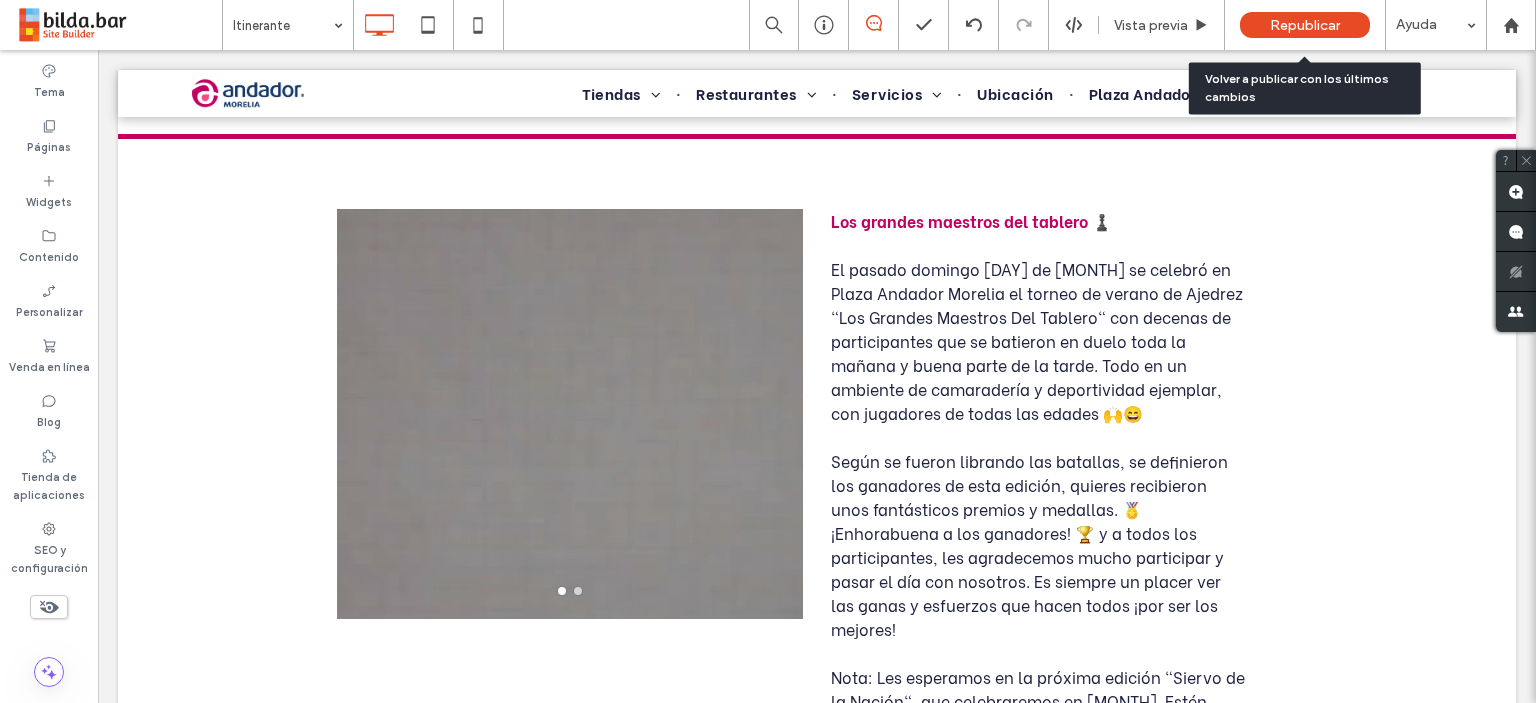 click on "Republicar" at bounding box center (1305, 25) 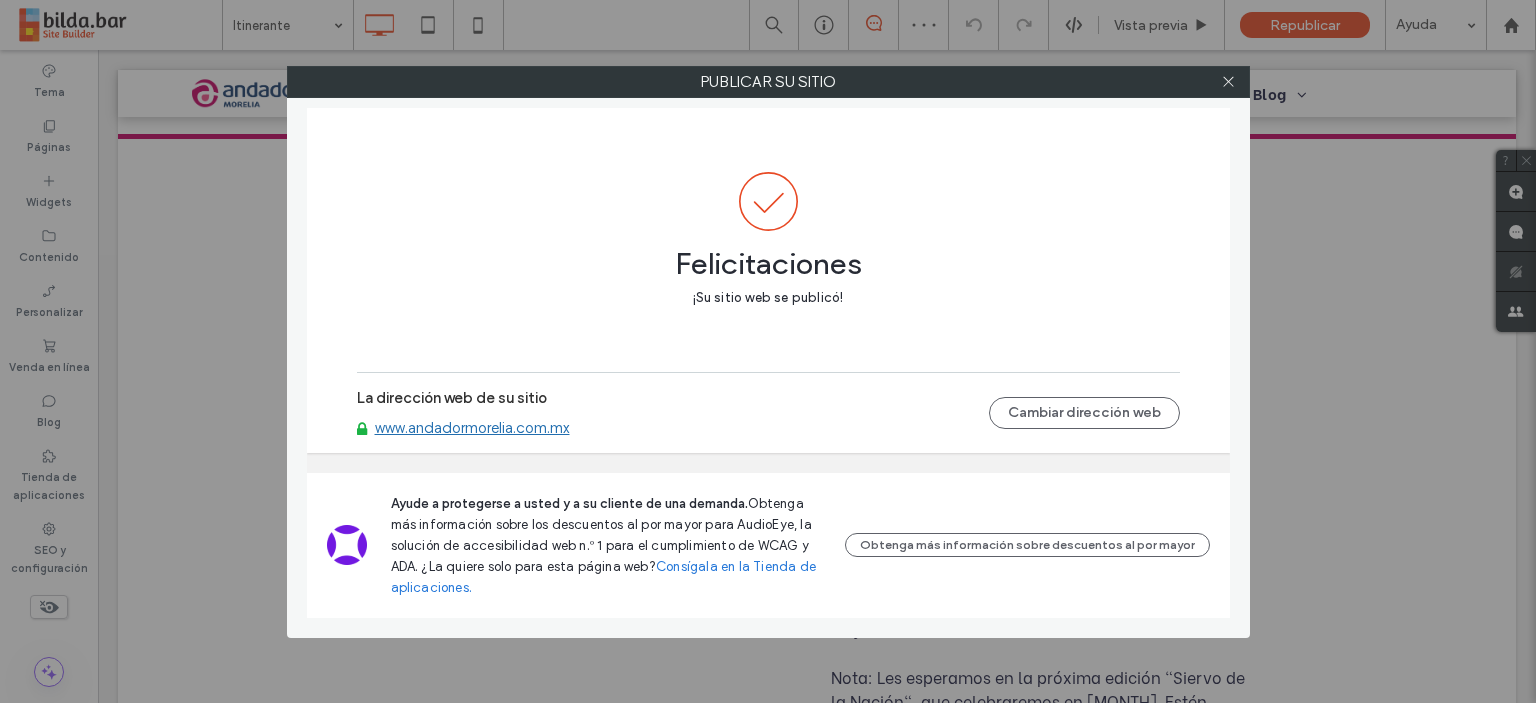 click at bounding box center [1229, 82] 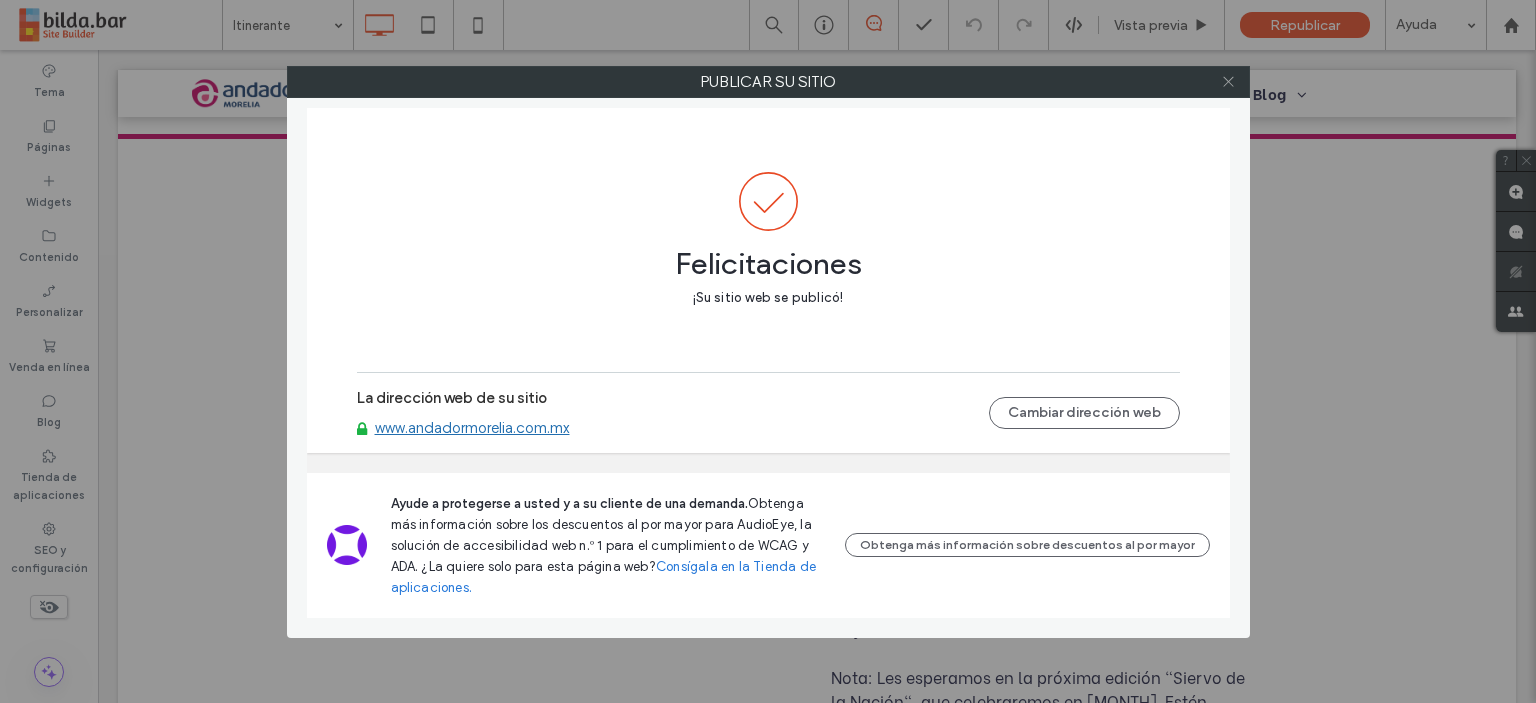 click 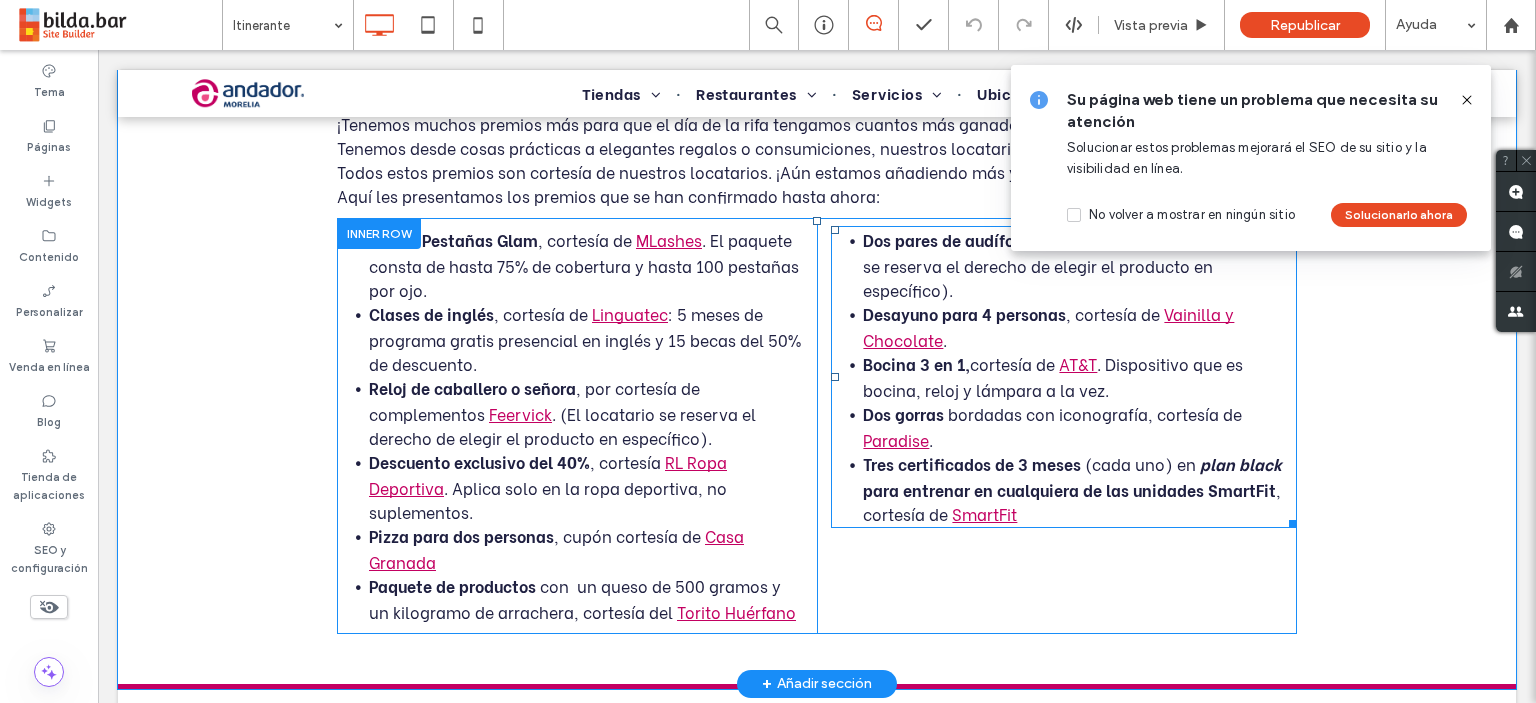 scroll, scrollTop: 1200, scrollLeft: 0, axis: vertical 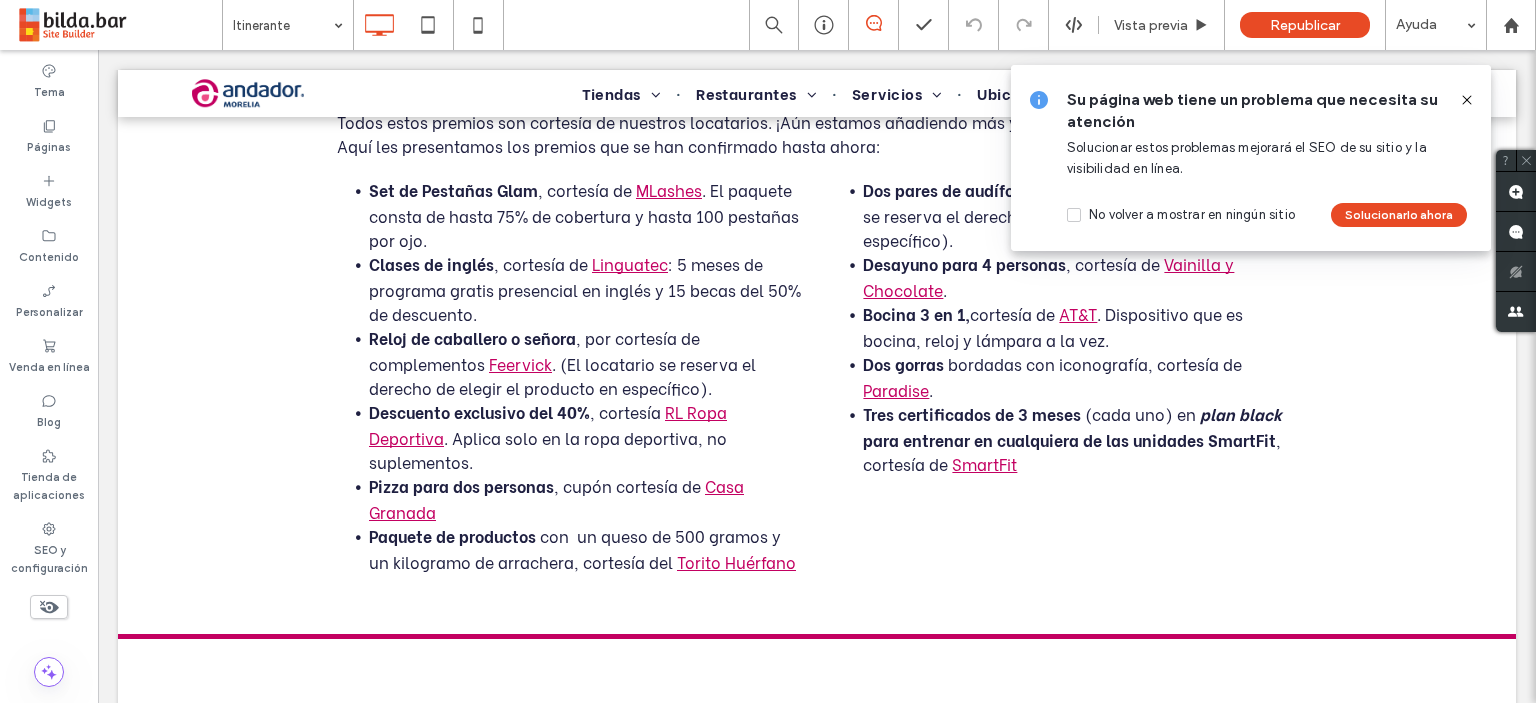click 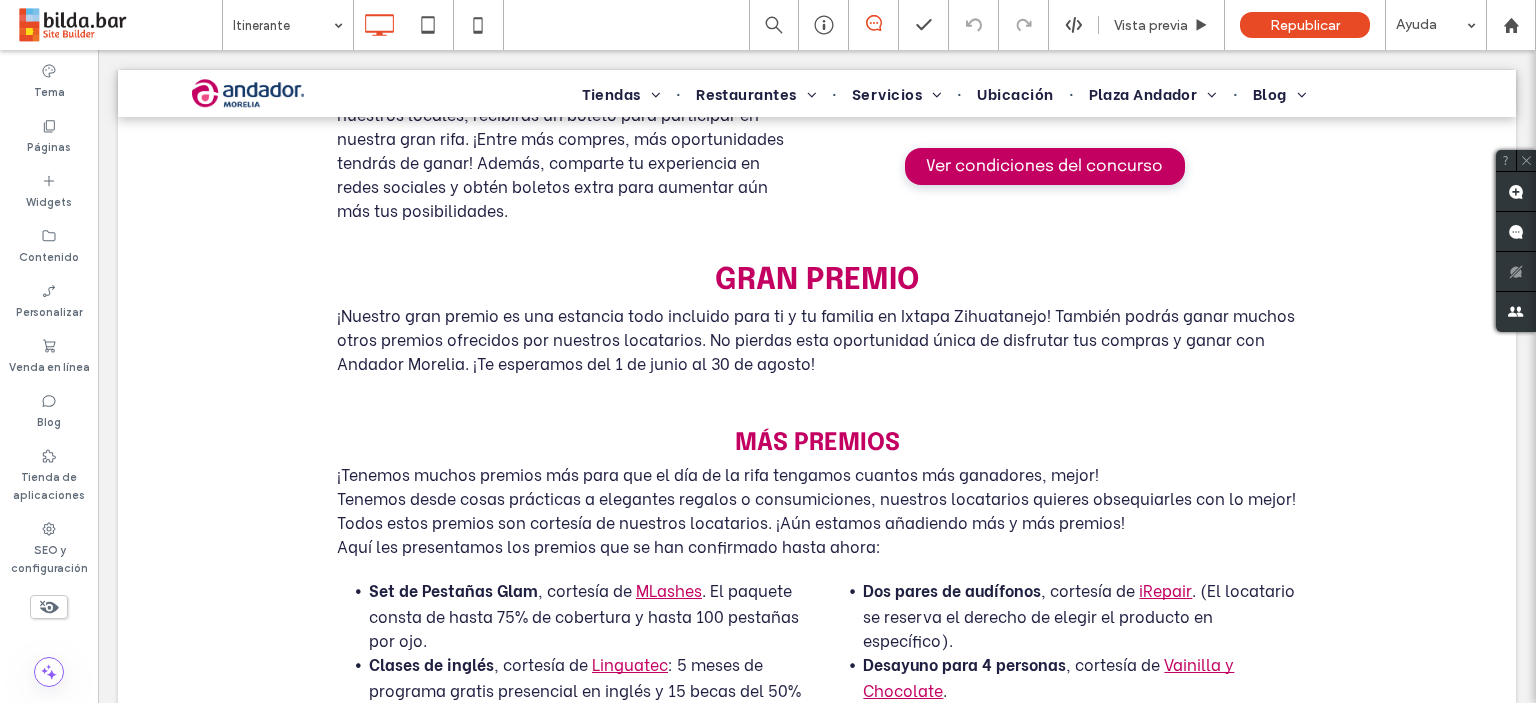 scroll, scrollTop: 400, scrollLeft: 0, axis: vertical 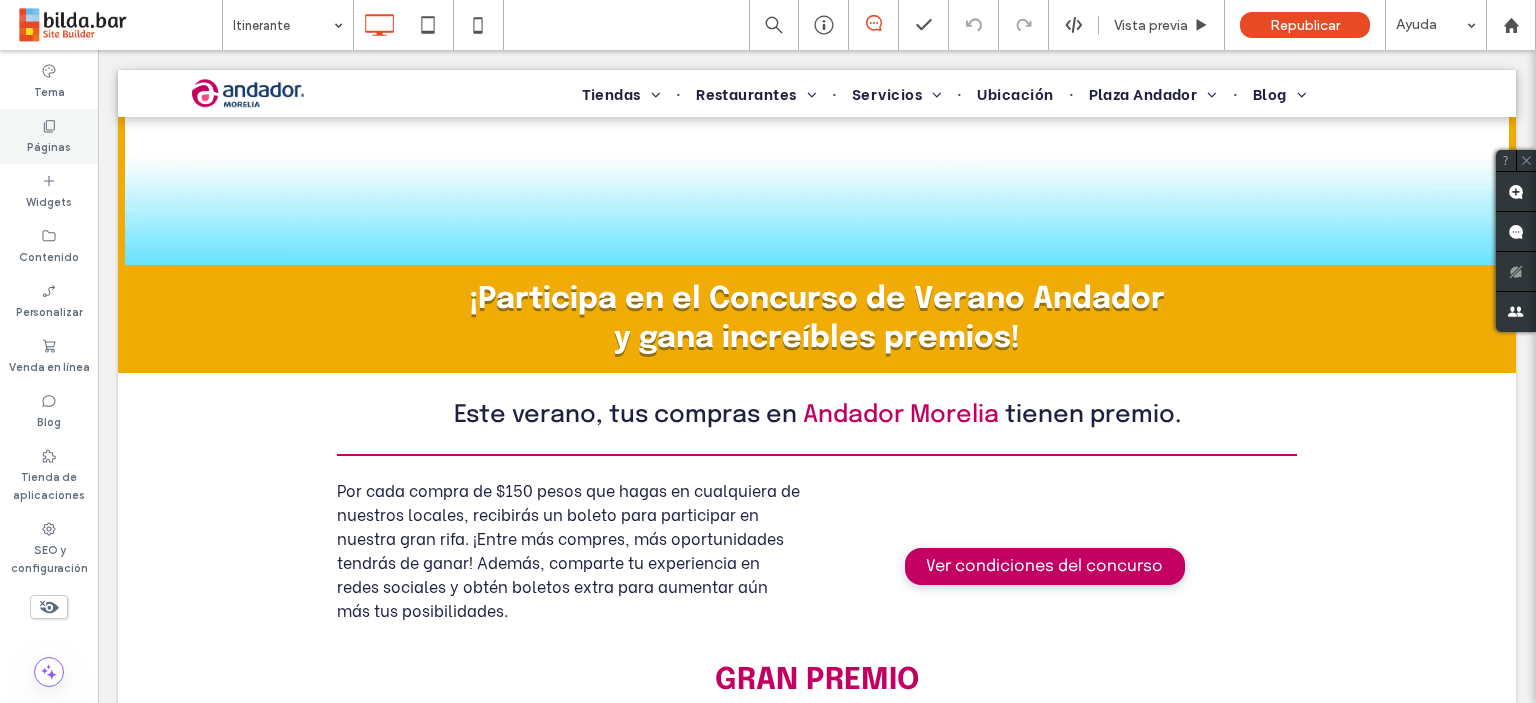 click 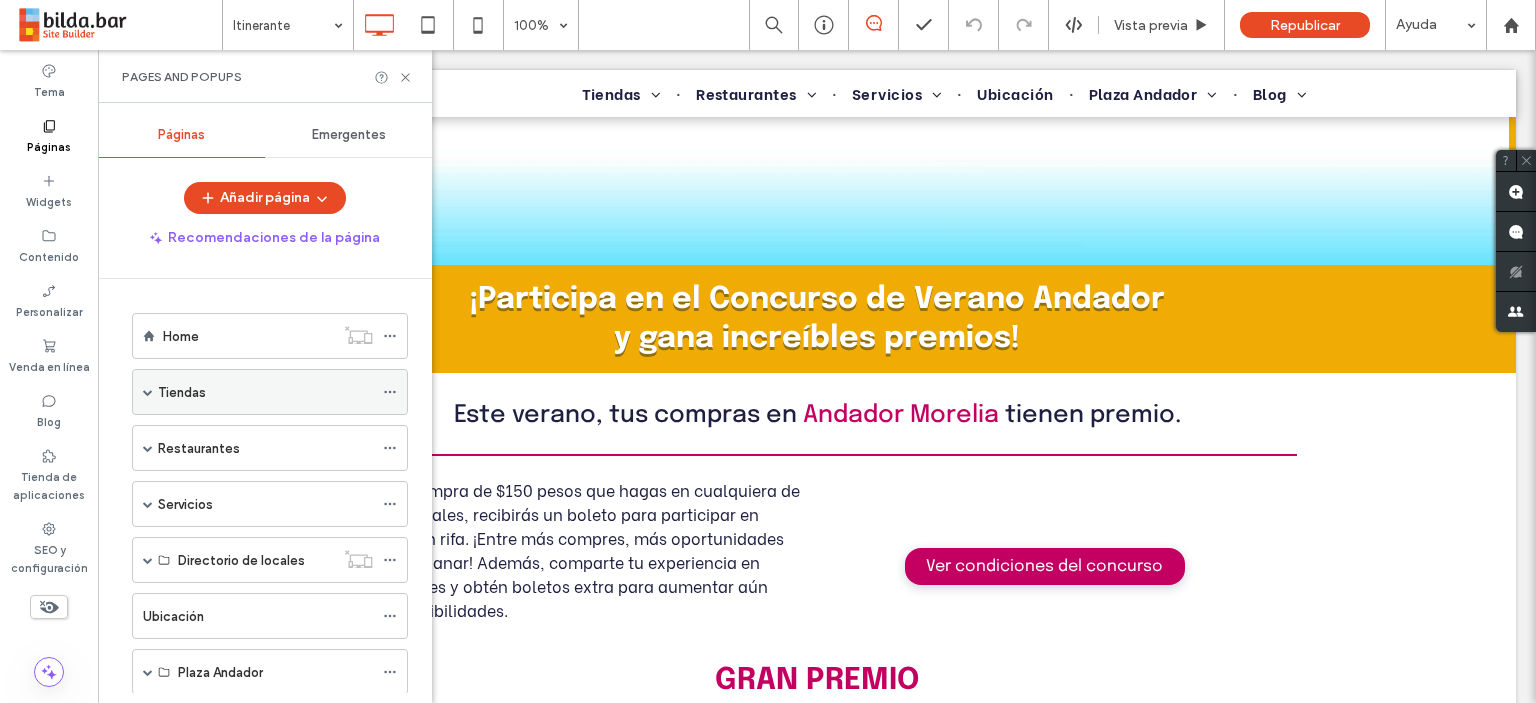 click at bounding box center (148, 392) 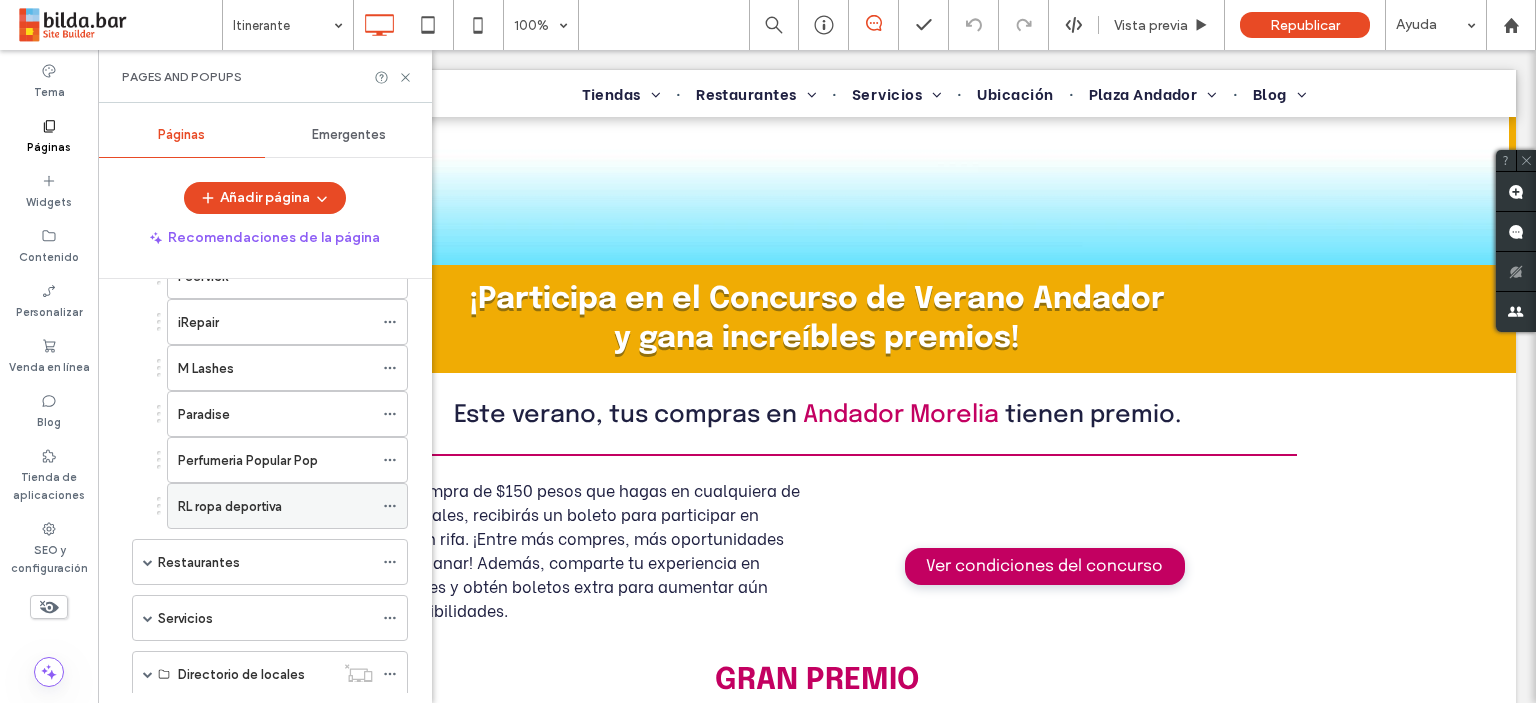scroll, scrollTop: 300, scrollLeft: 0, axis: vertical 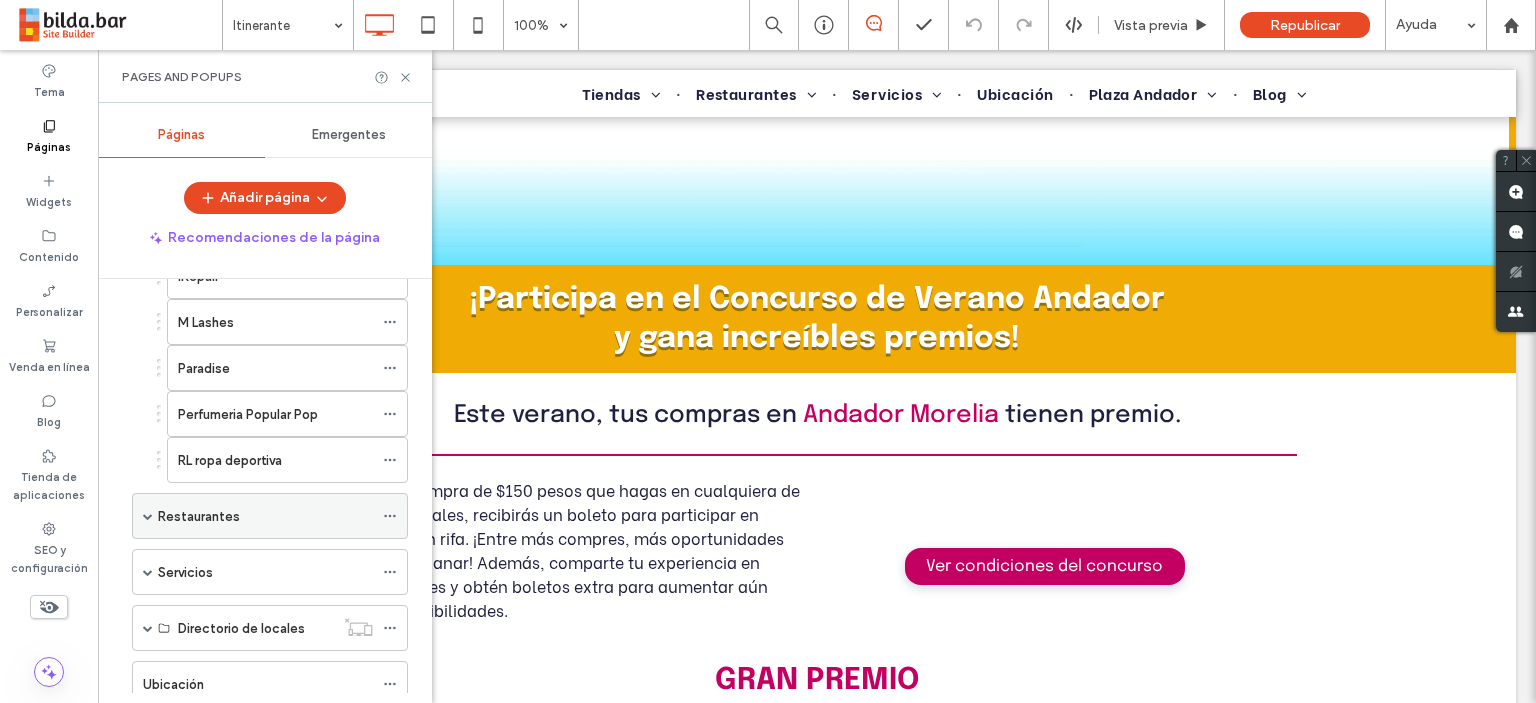 click on "Restaurantes" at bounding box center [270, 516] 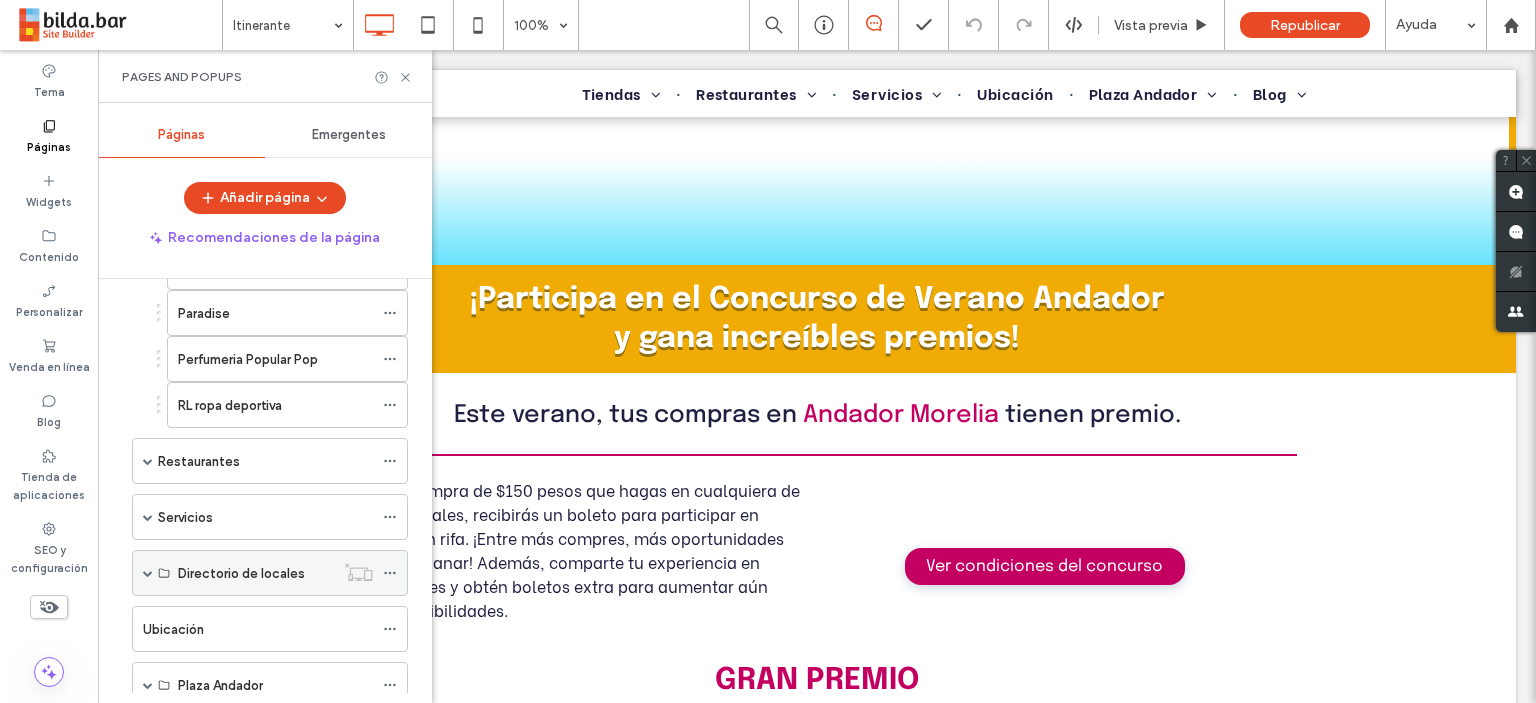 scroll, scrollTop: 400, scrollLeft: 0, axis: vertical 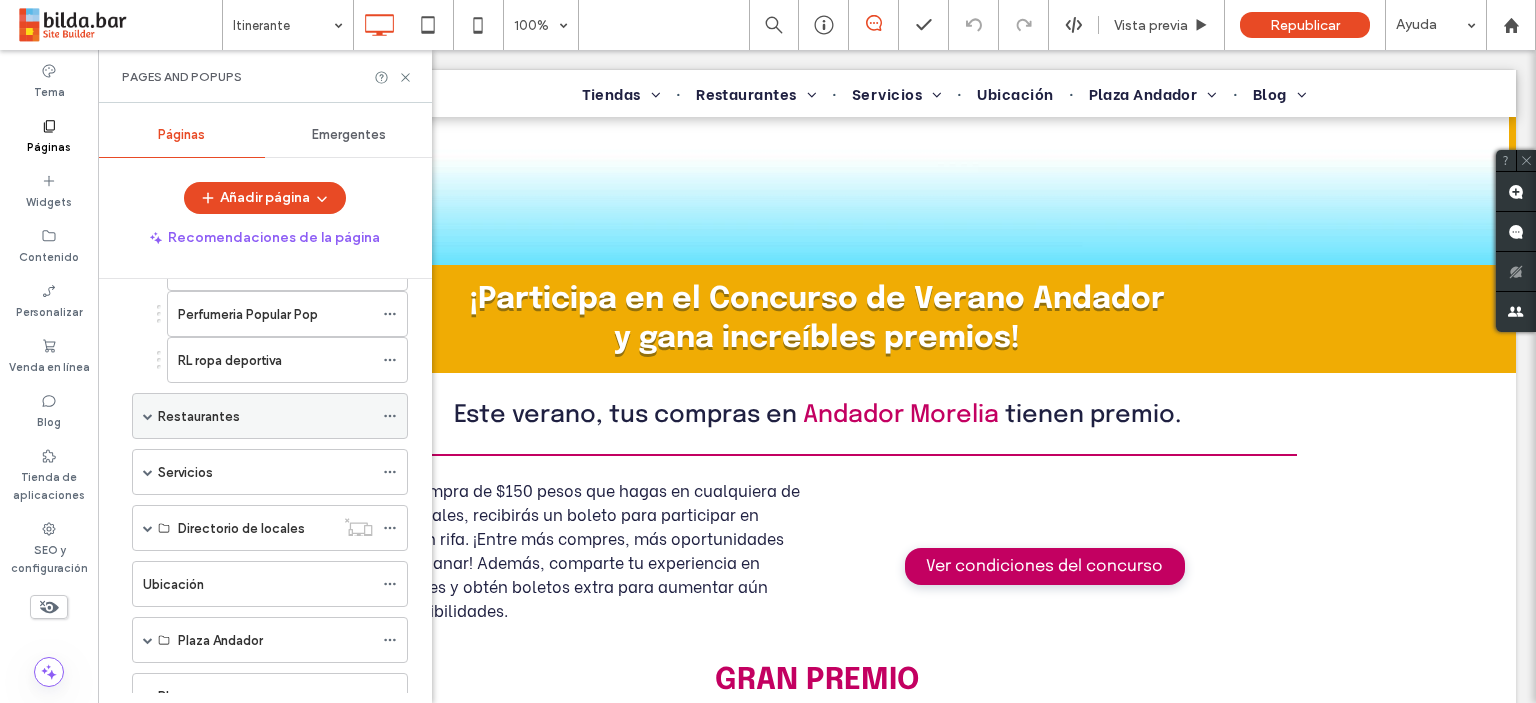 click at bounding box center [148, 416] 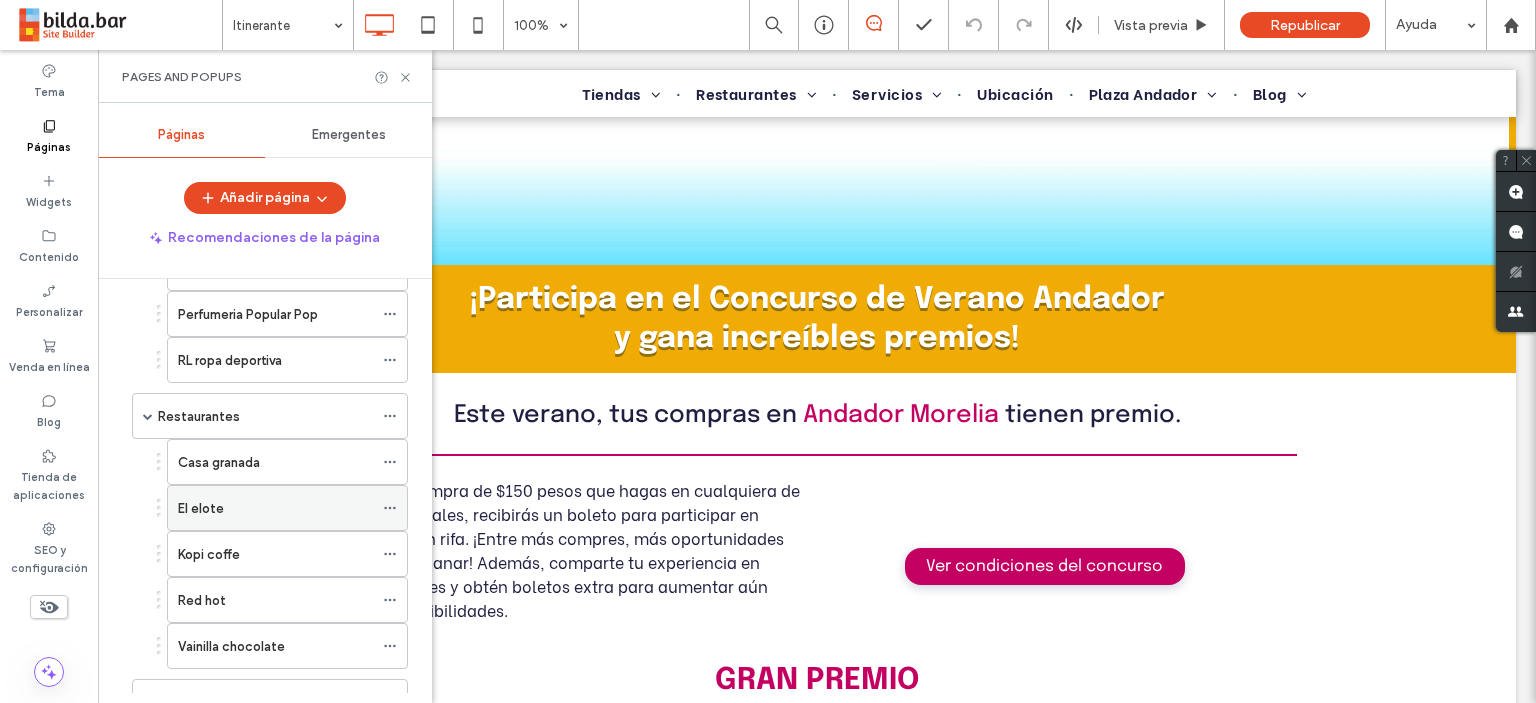 click 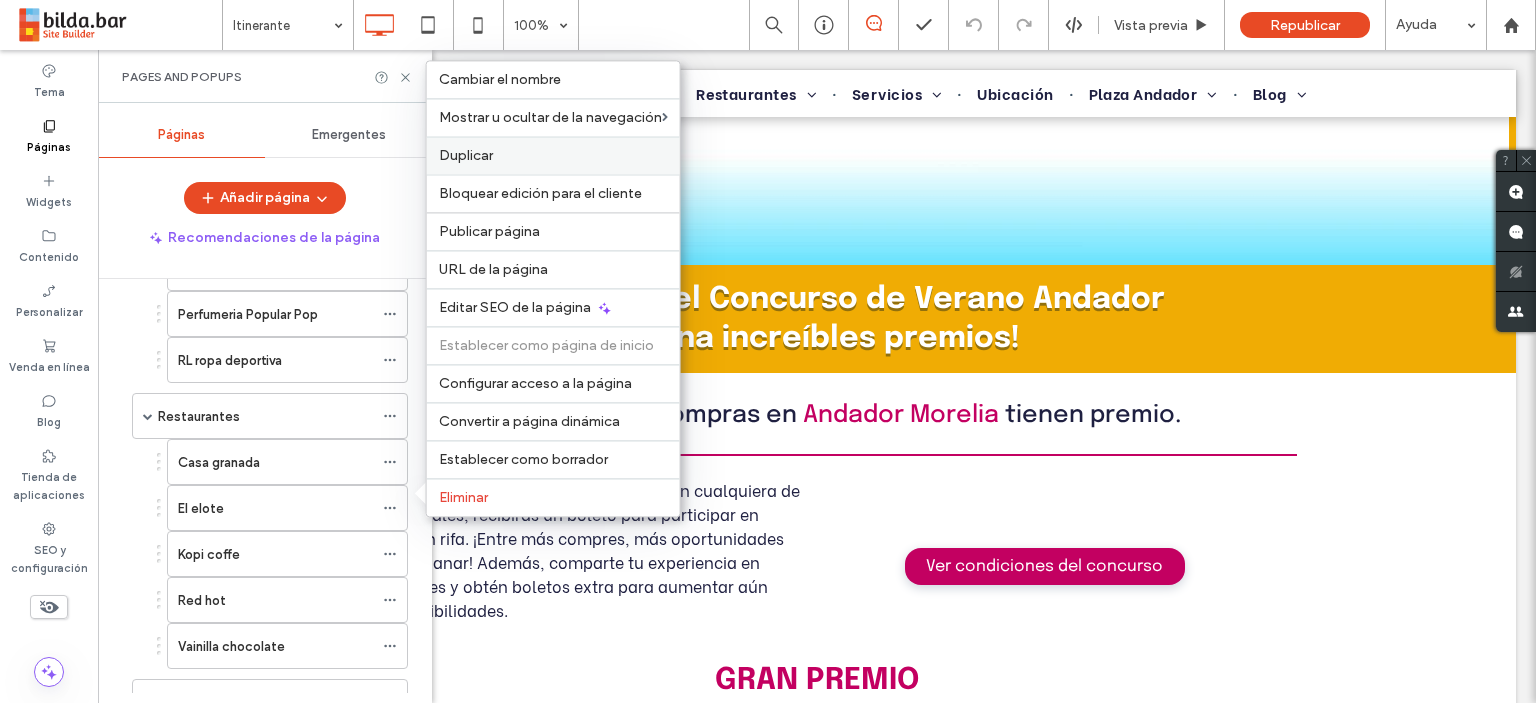 click on "Duplicar" at bounding box center (553, 155) 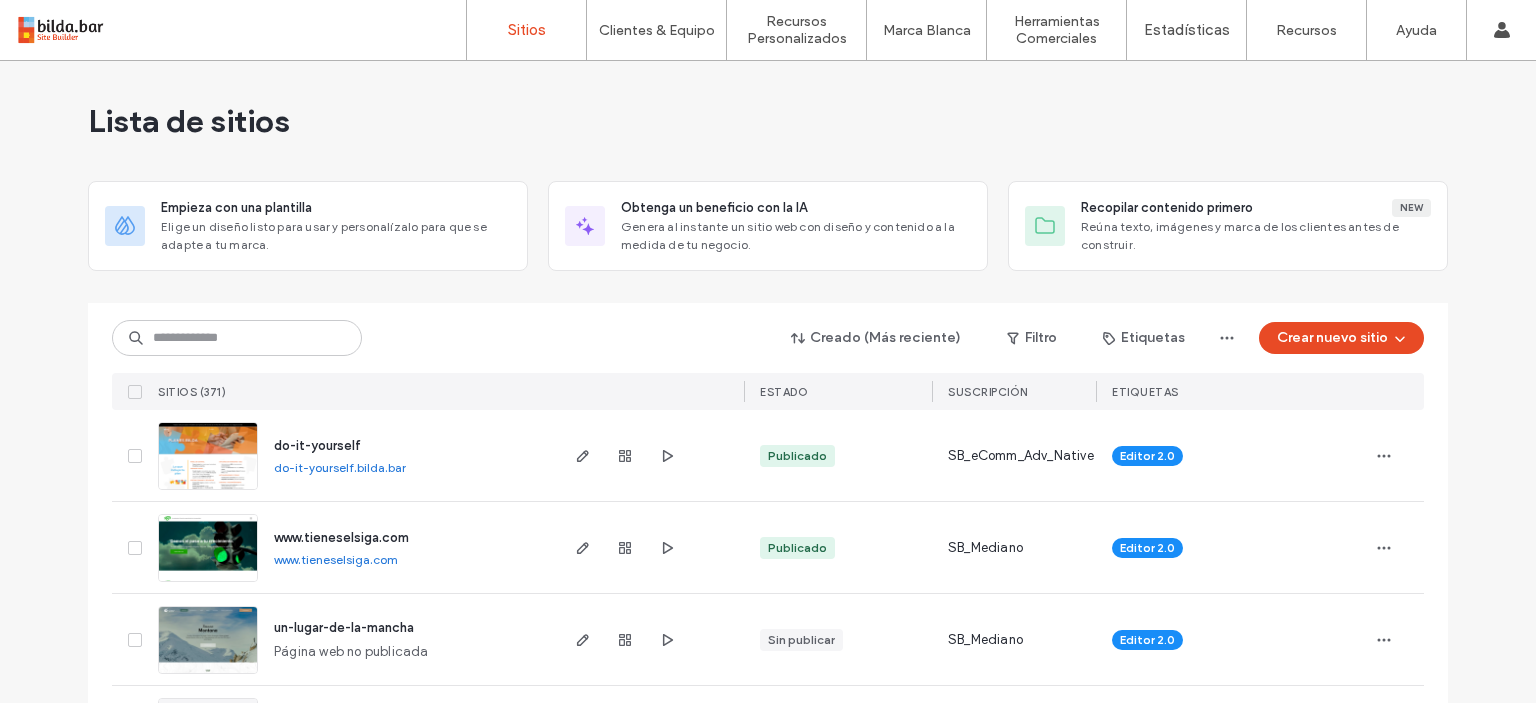 scroll, scrollTop: 0, scrollLeft: 0, axis: both 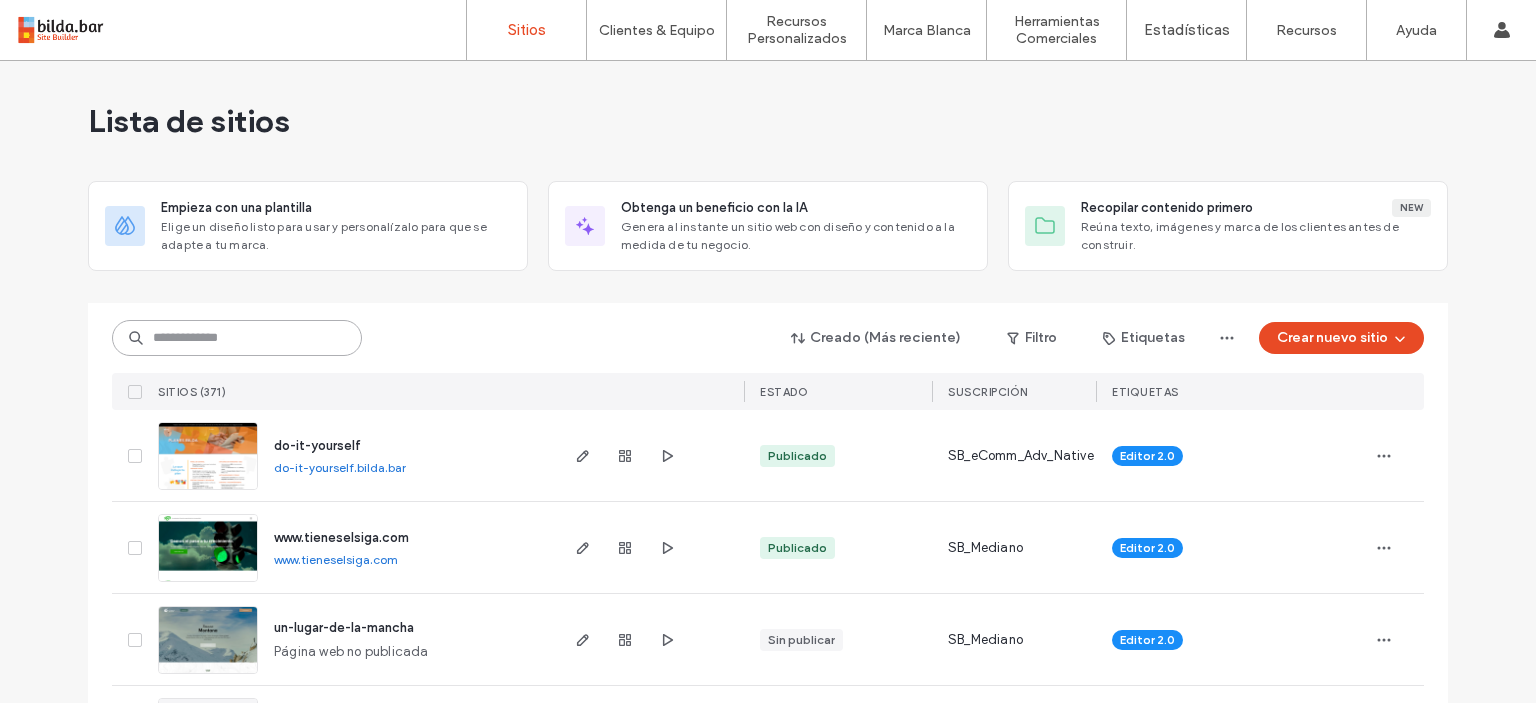 click at bounding box center (237, 338) 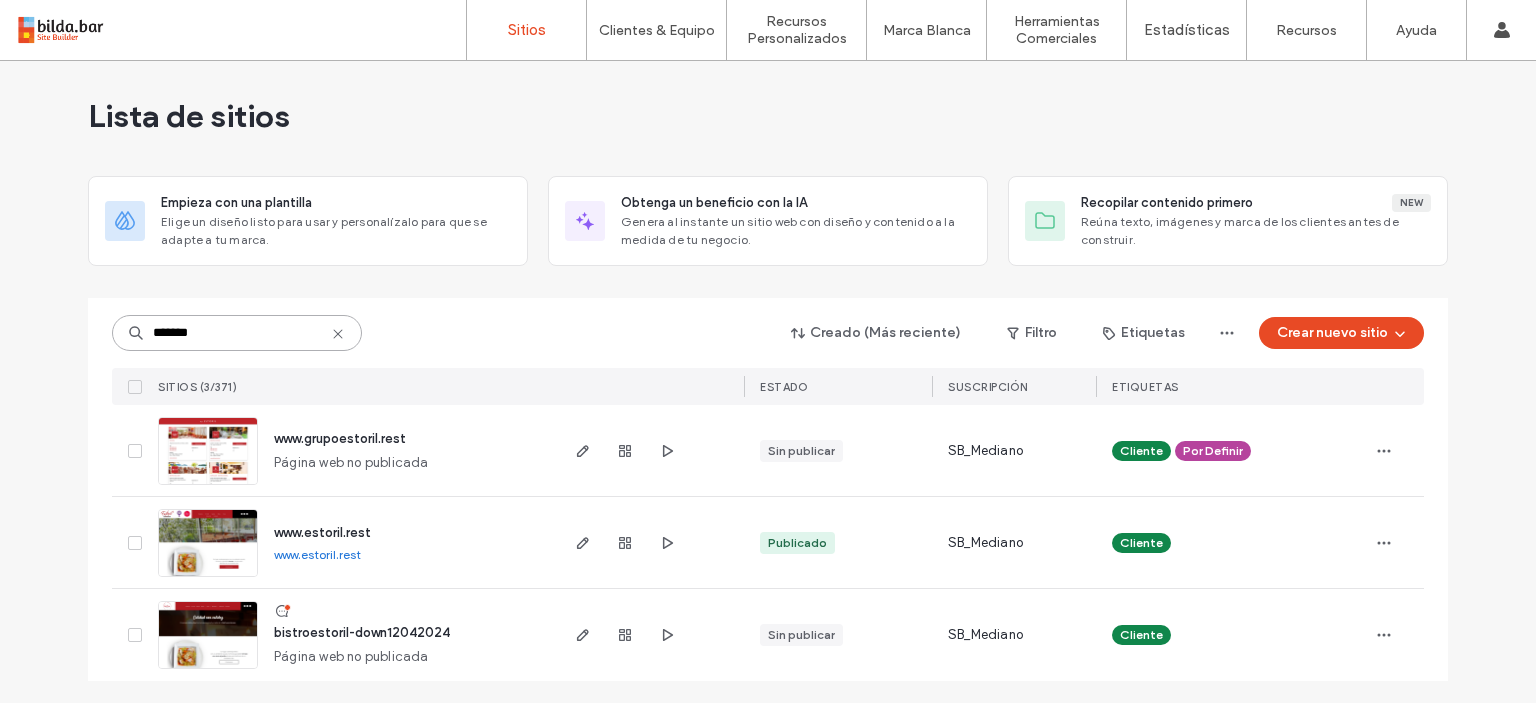 scroll, scrollTop: 6, scrollLeft: 0, axis: vertical 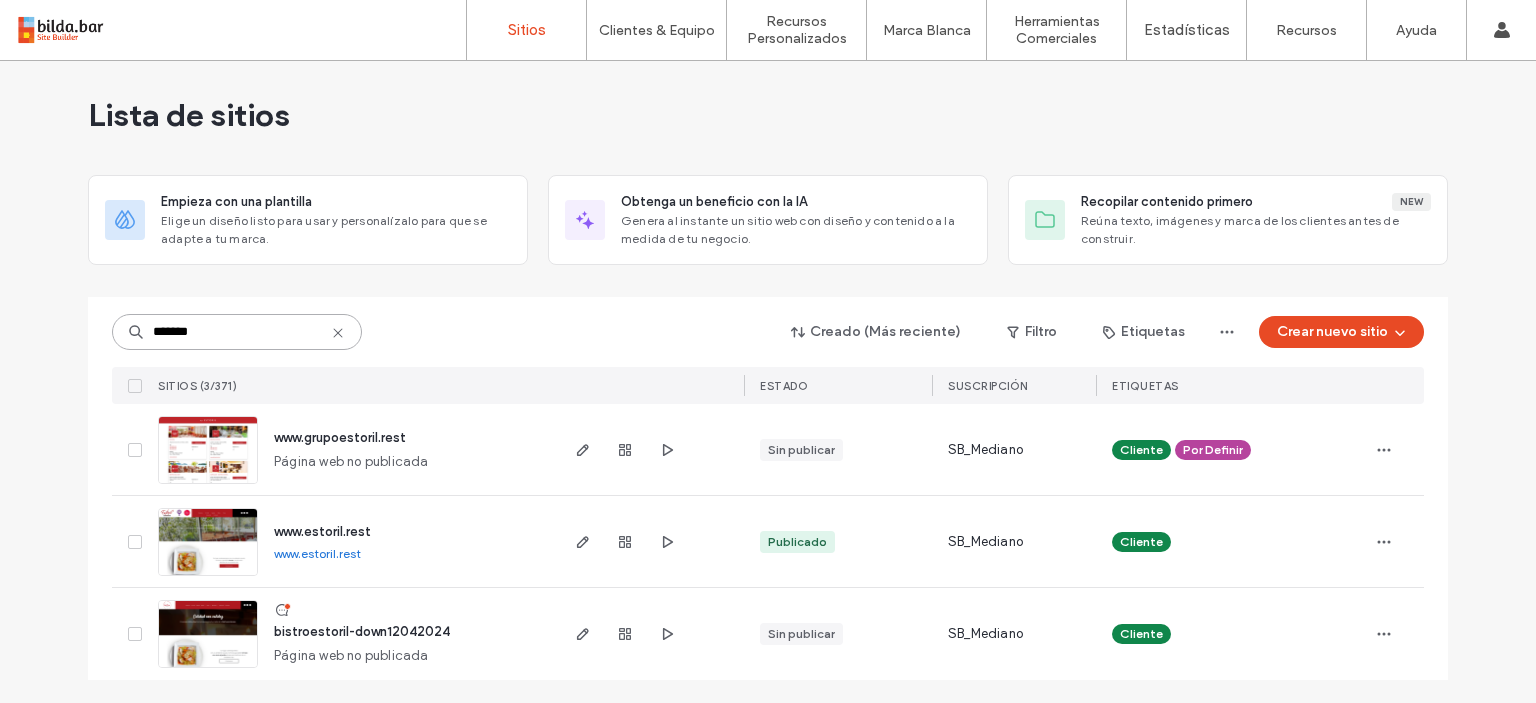 type on "*******" 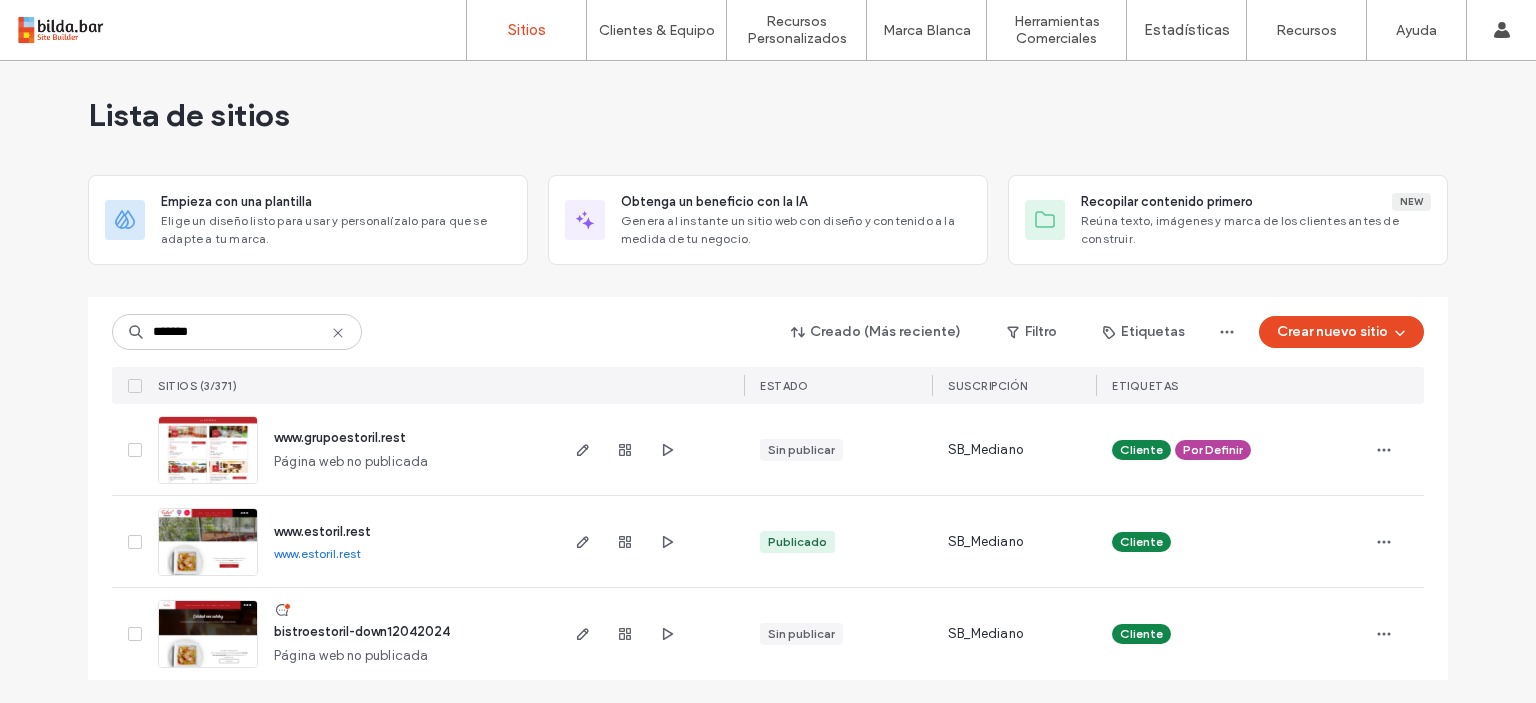 click at bounding box center (208, 577) 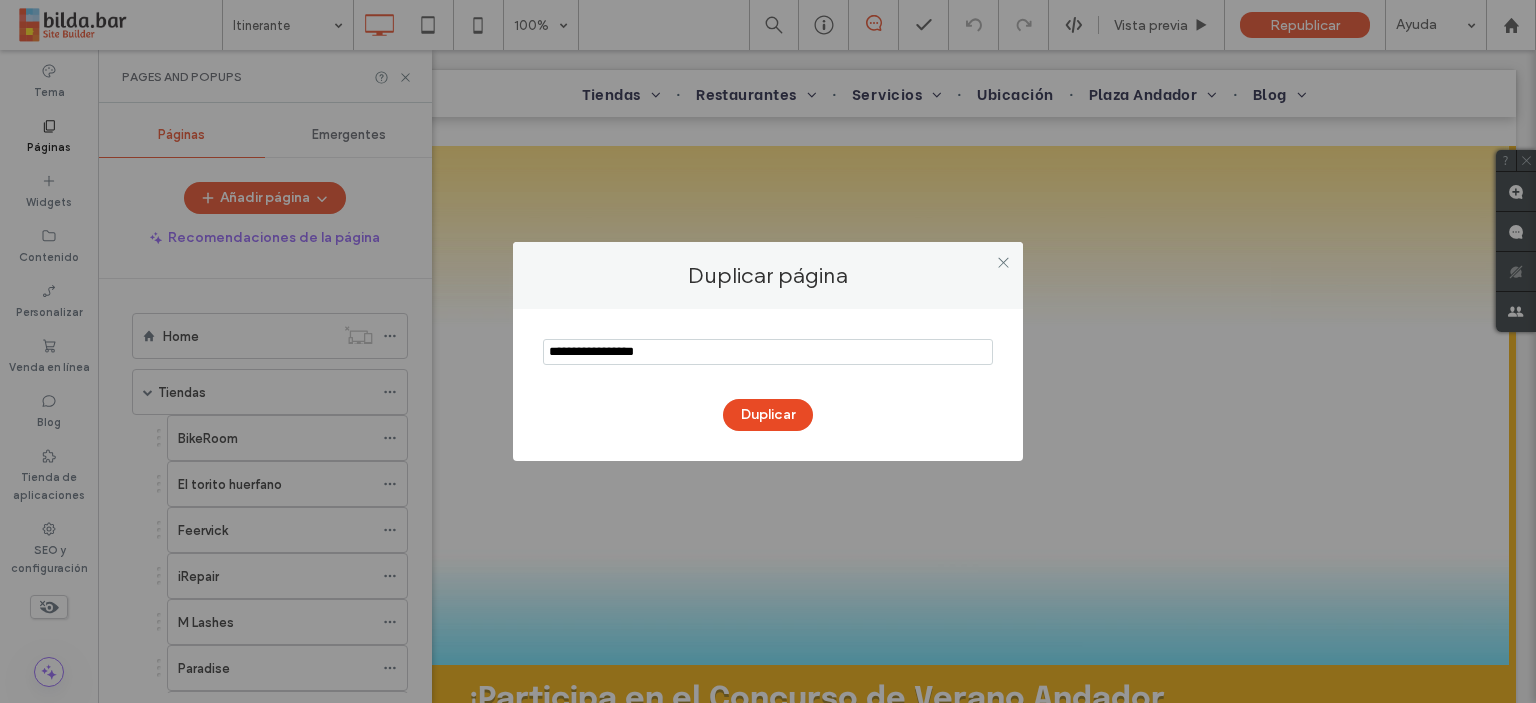 scroll, scrollTop: 400, scrollLeft: 0, axis: vertical 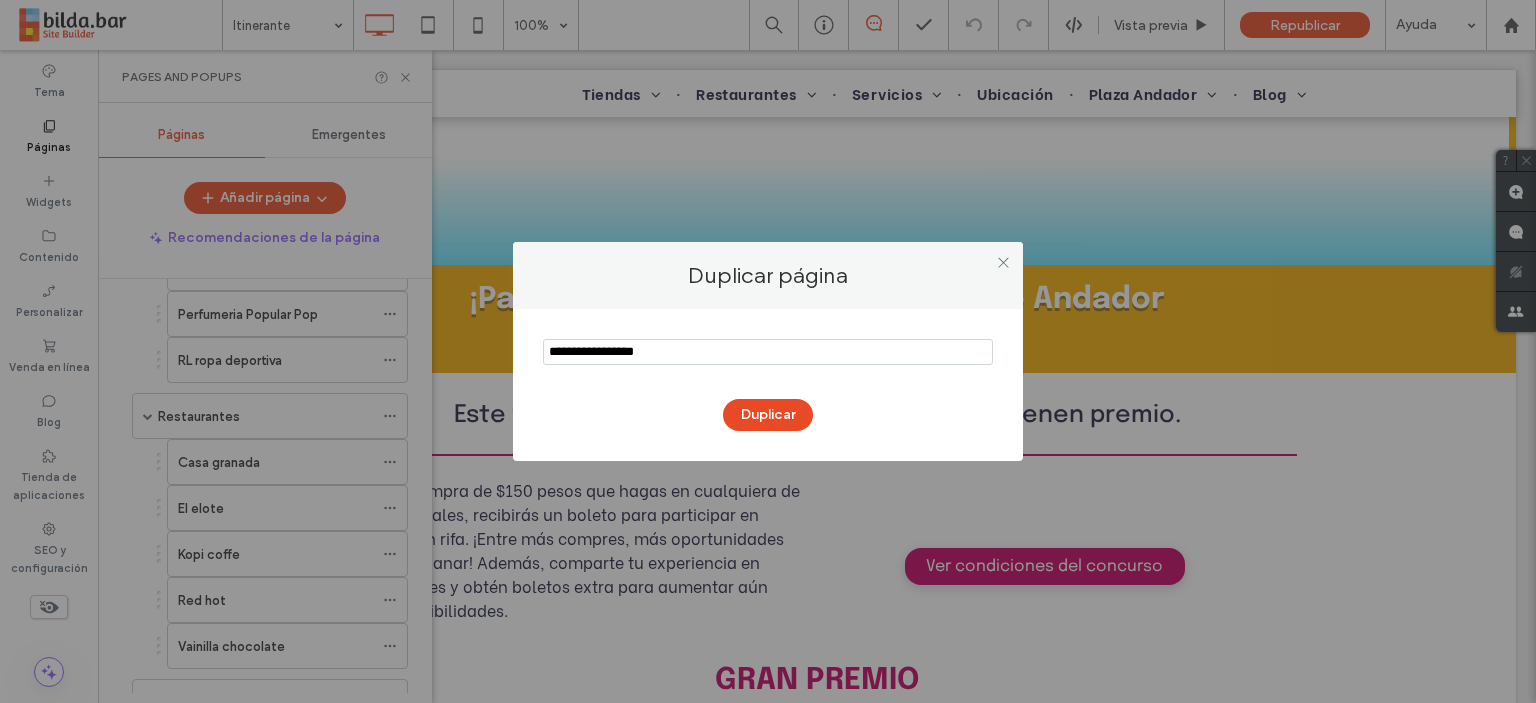 drag, startPoint x: 697, startPoint y: 355, endPoint x: 484, endPoint y: 355, distance: 213 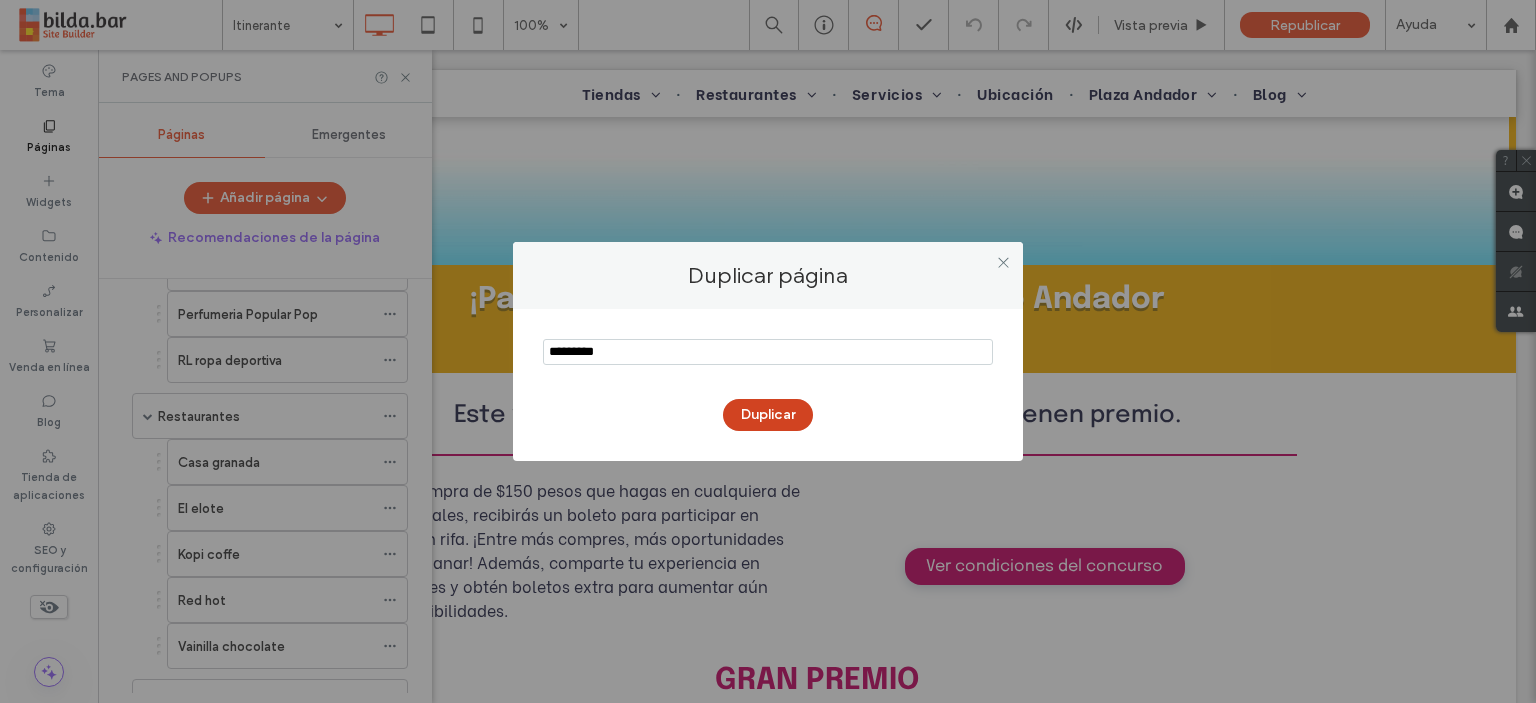 type on "*********" 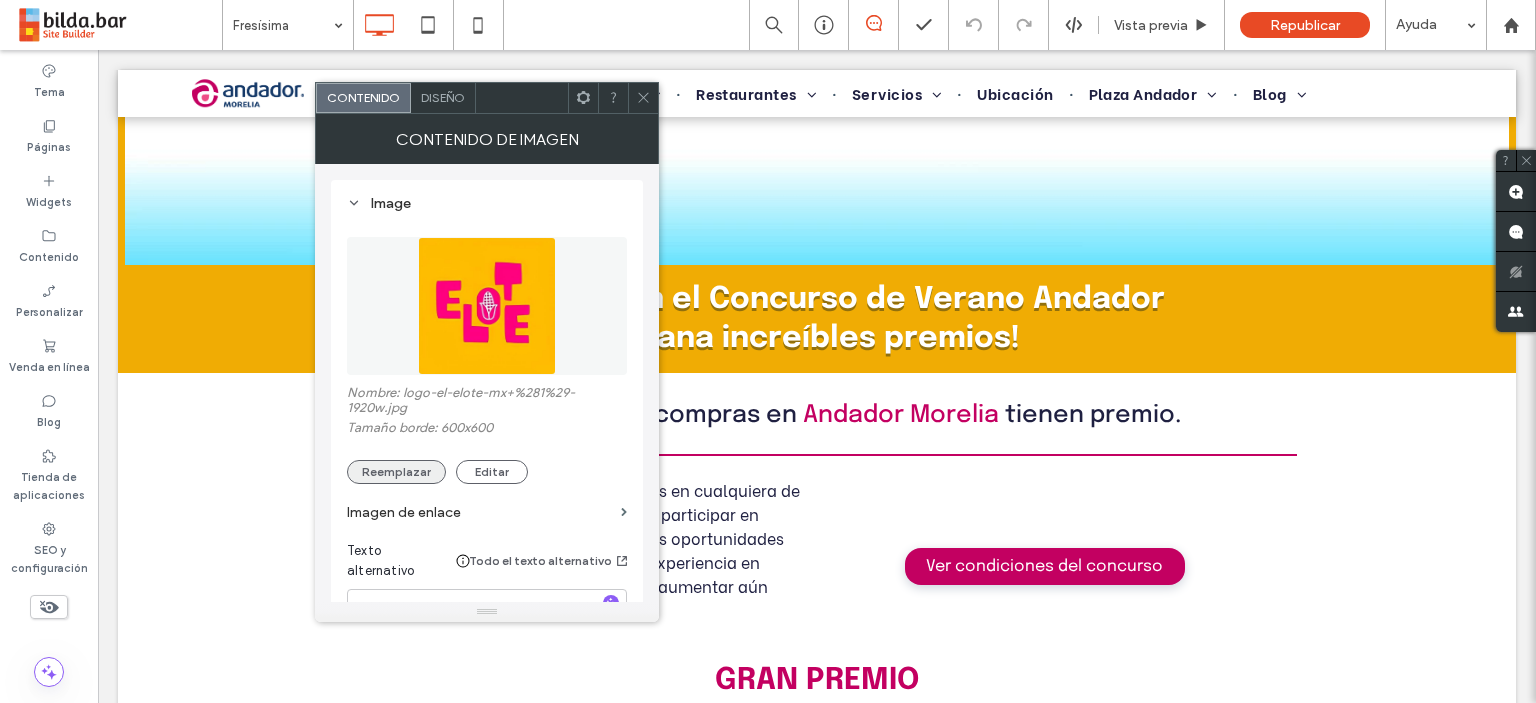 click on "Reemplazar" at bounding box center (396, 472) 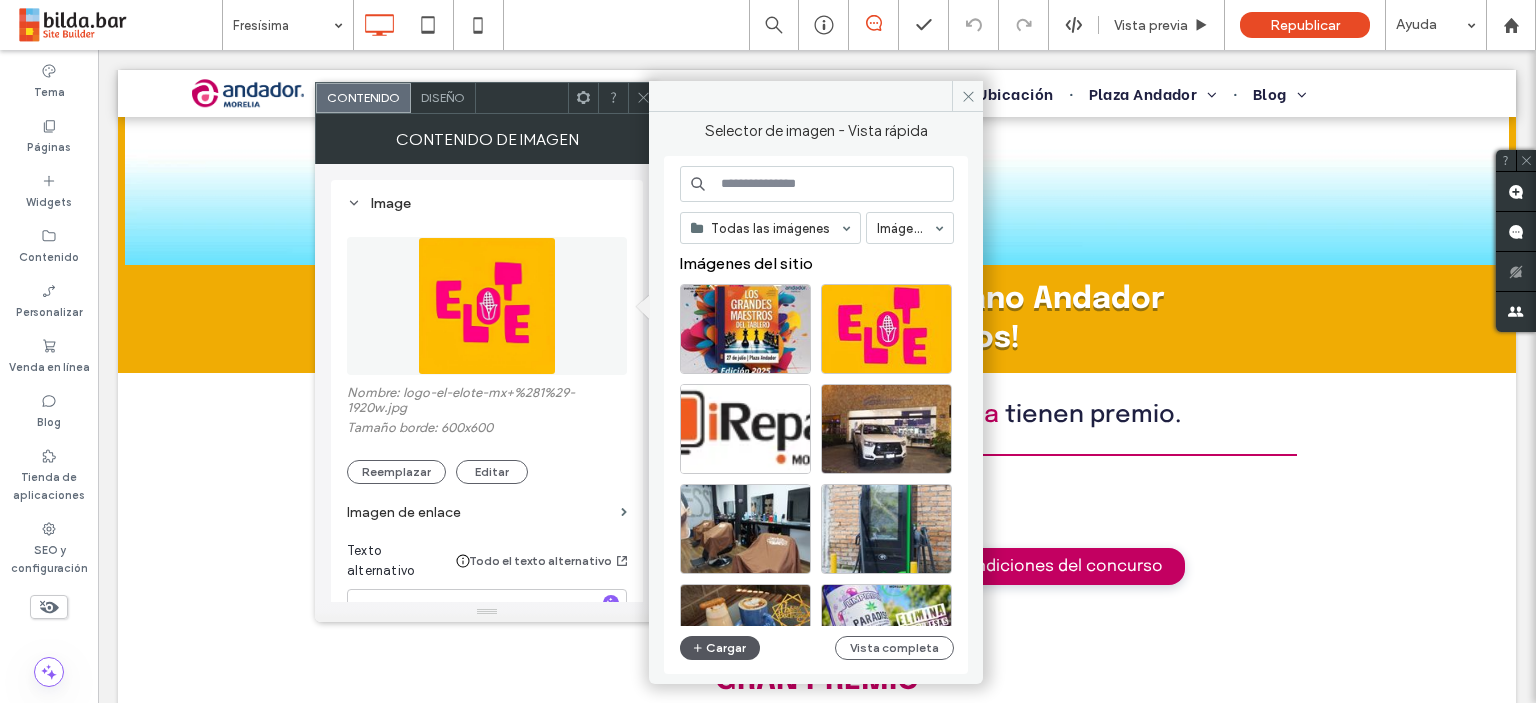click on "Cargar" at bounding box center [720, 648] 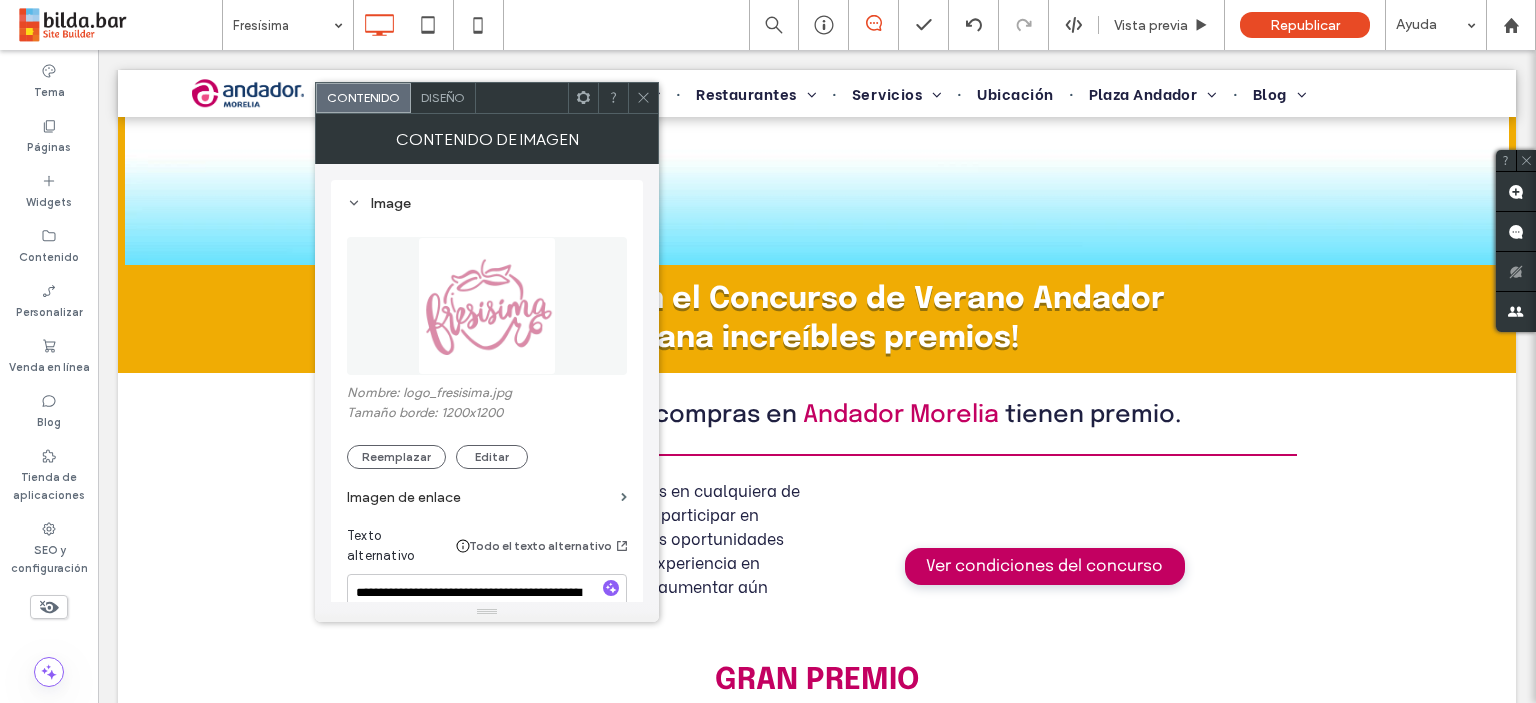 click 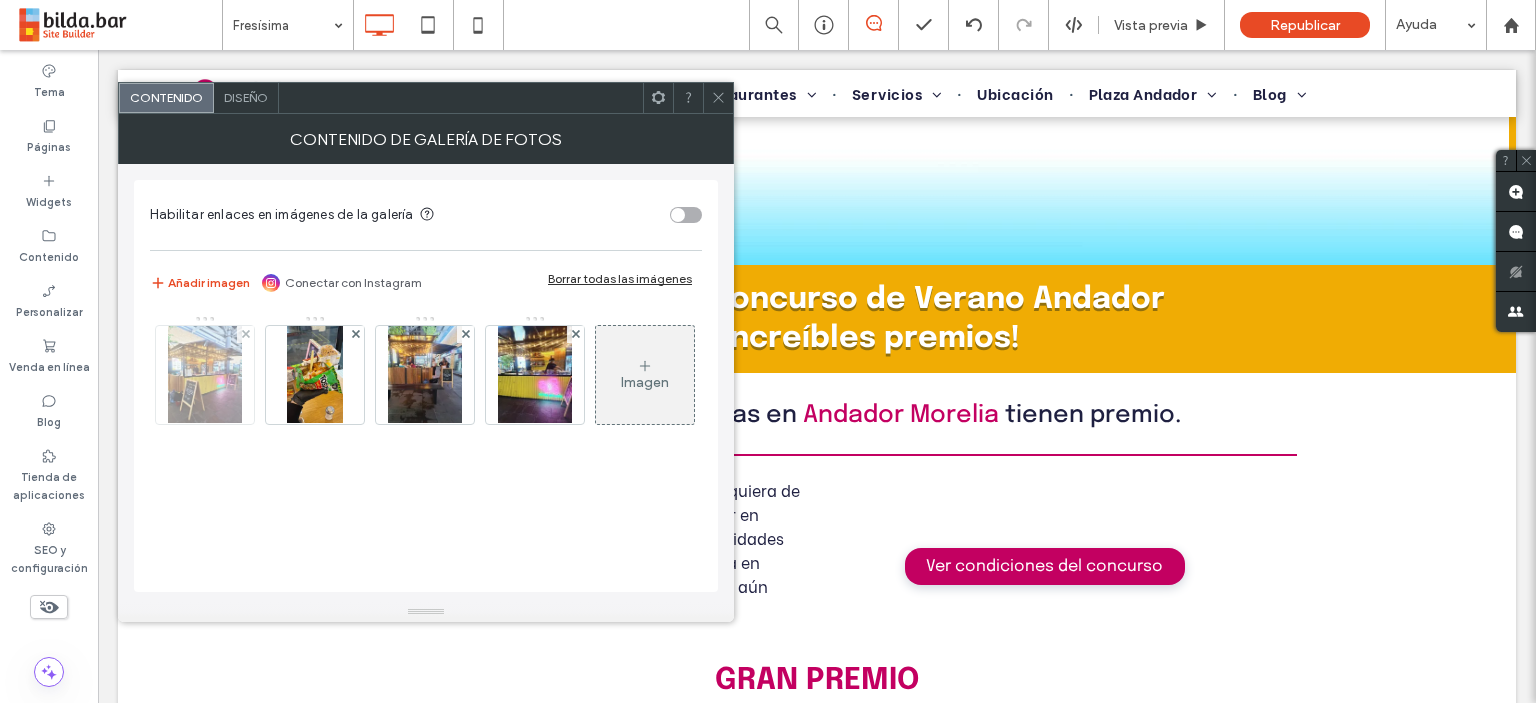 click at bounding box center [205, 375] 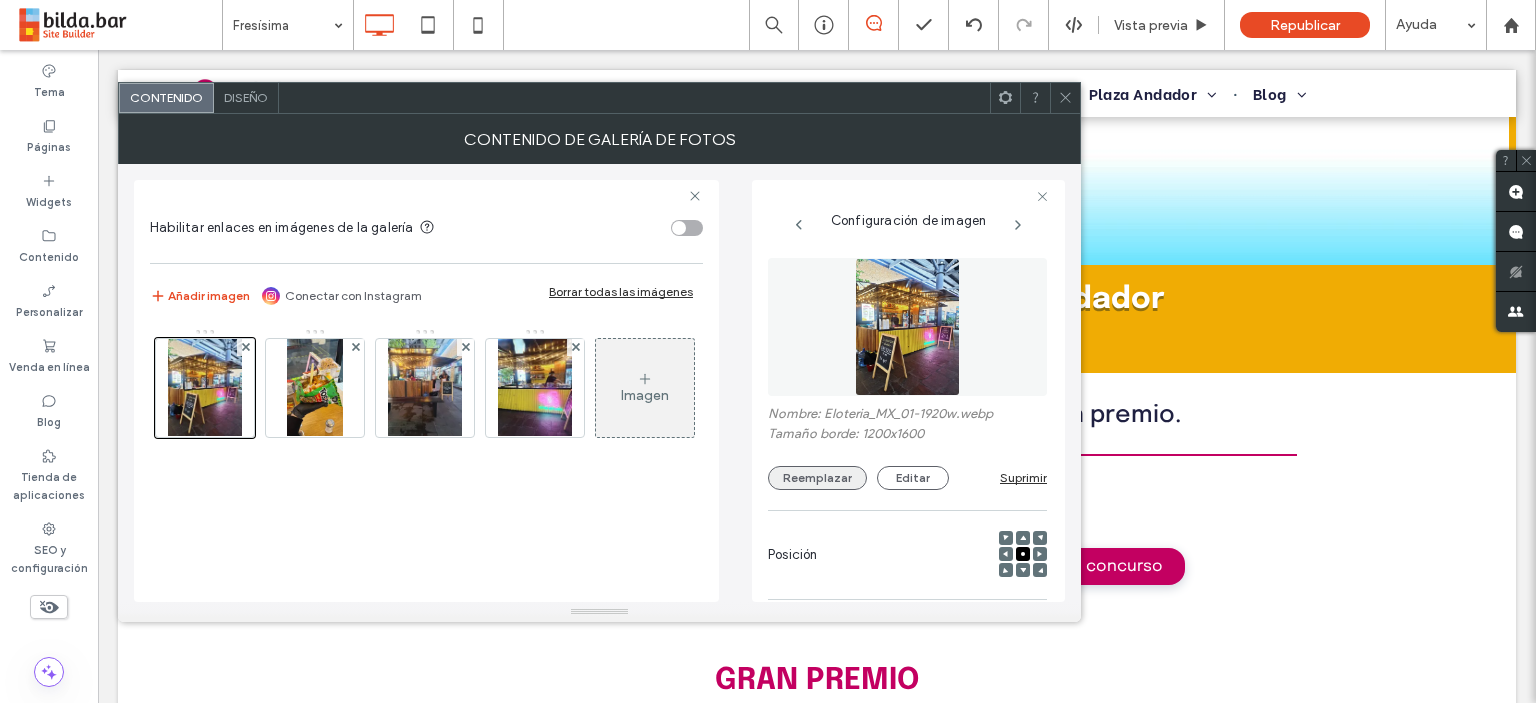 click on "Reemplazar" at bounding box center [817, 478] 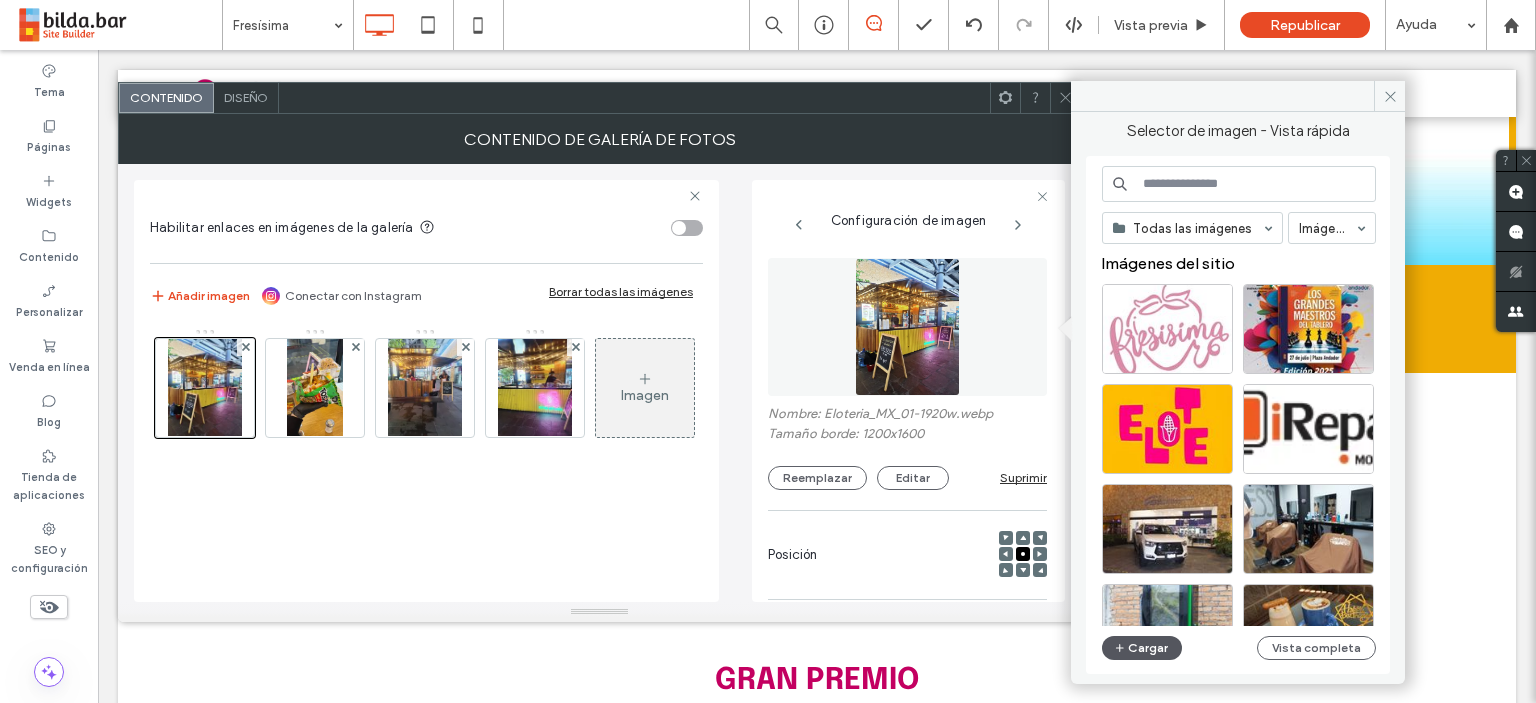 click on "Cargar" at bounding box center [1142, 648] 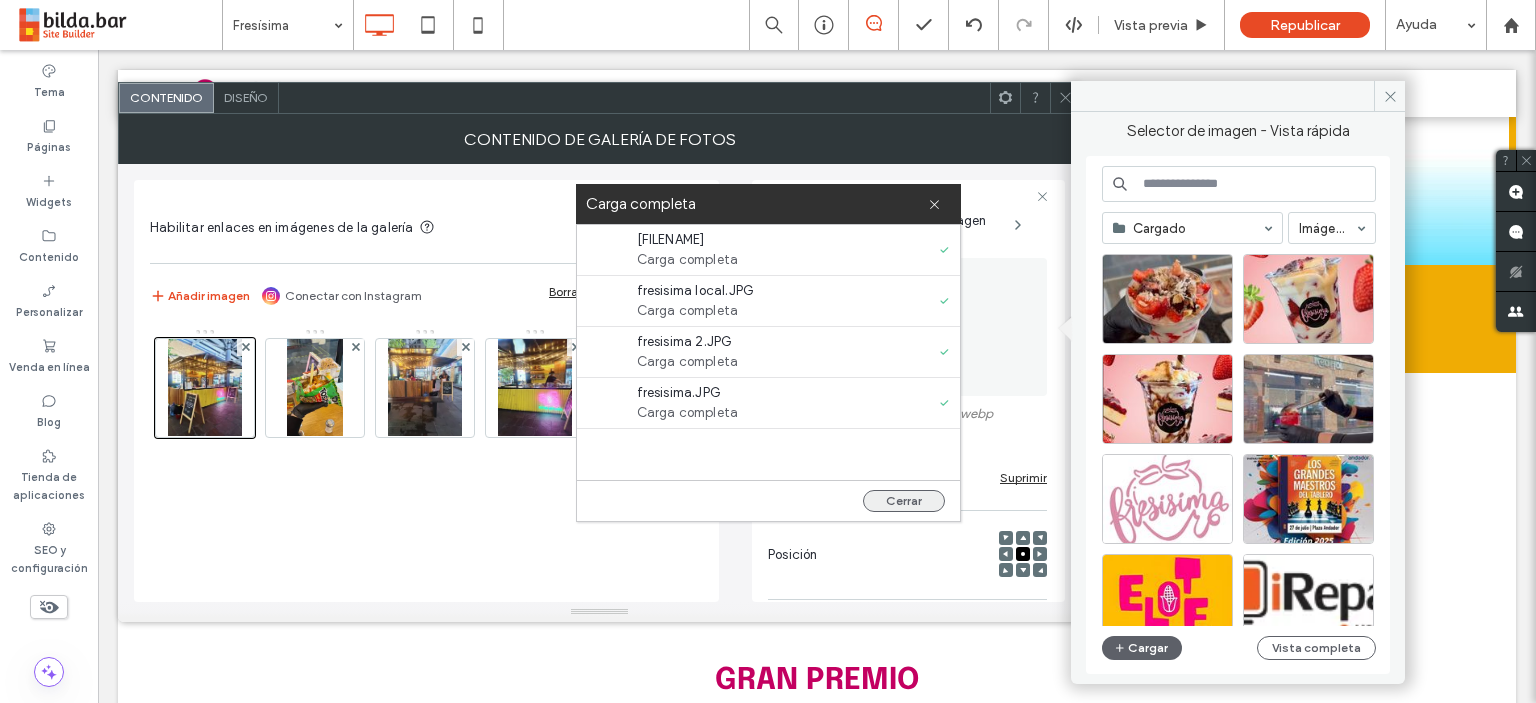 click on "Cerrar" at bounding box center [904, 501] 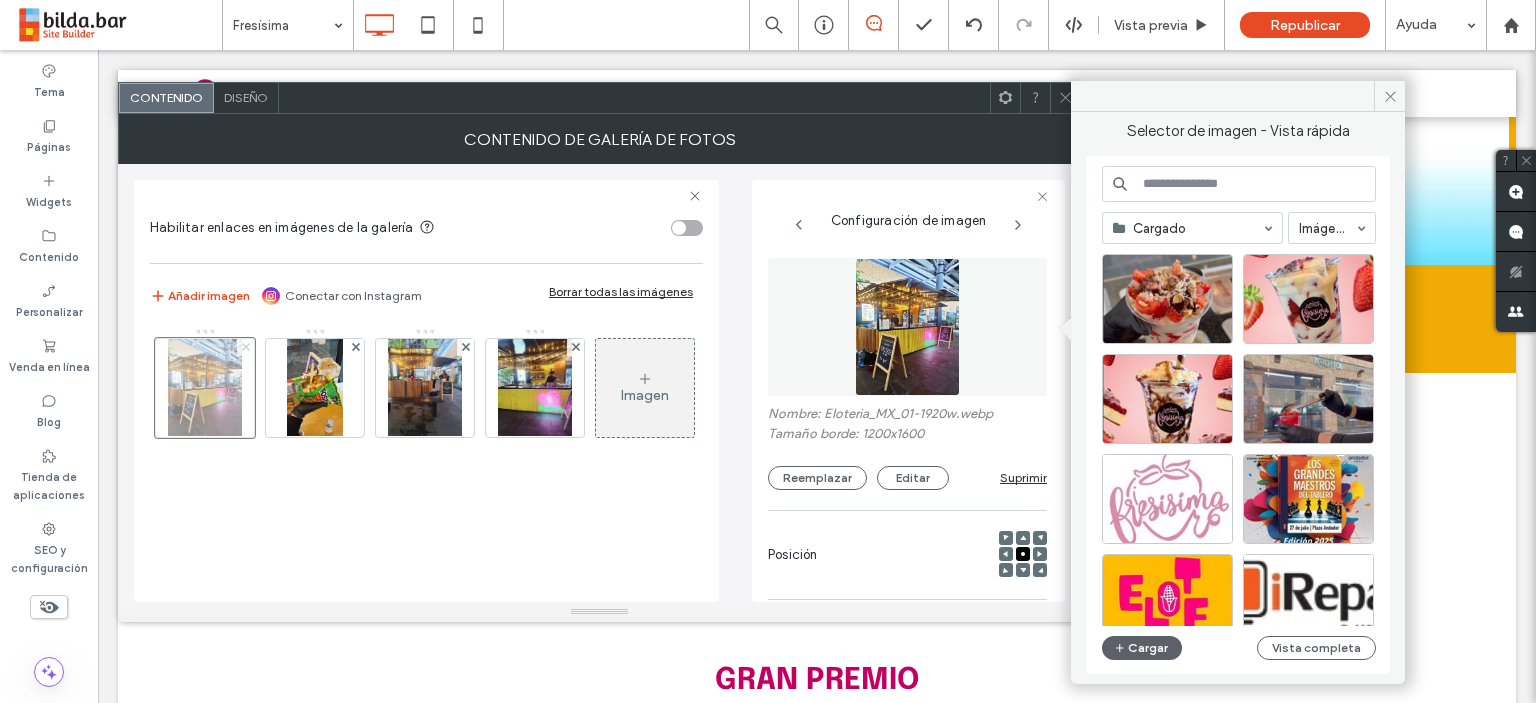 click 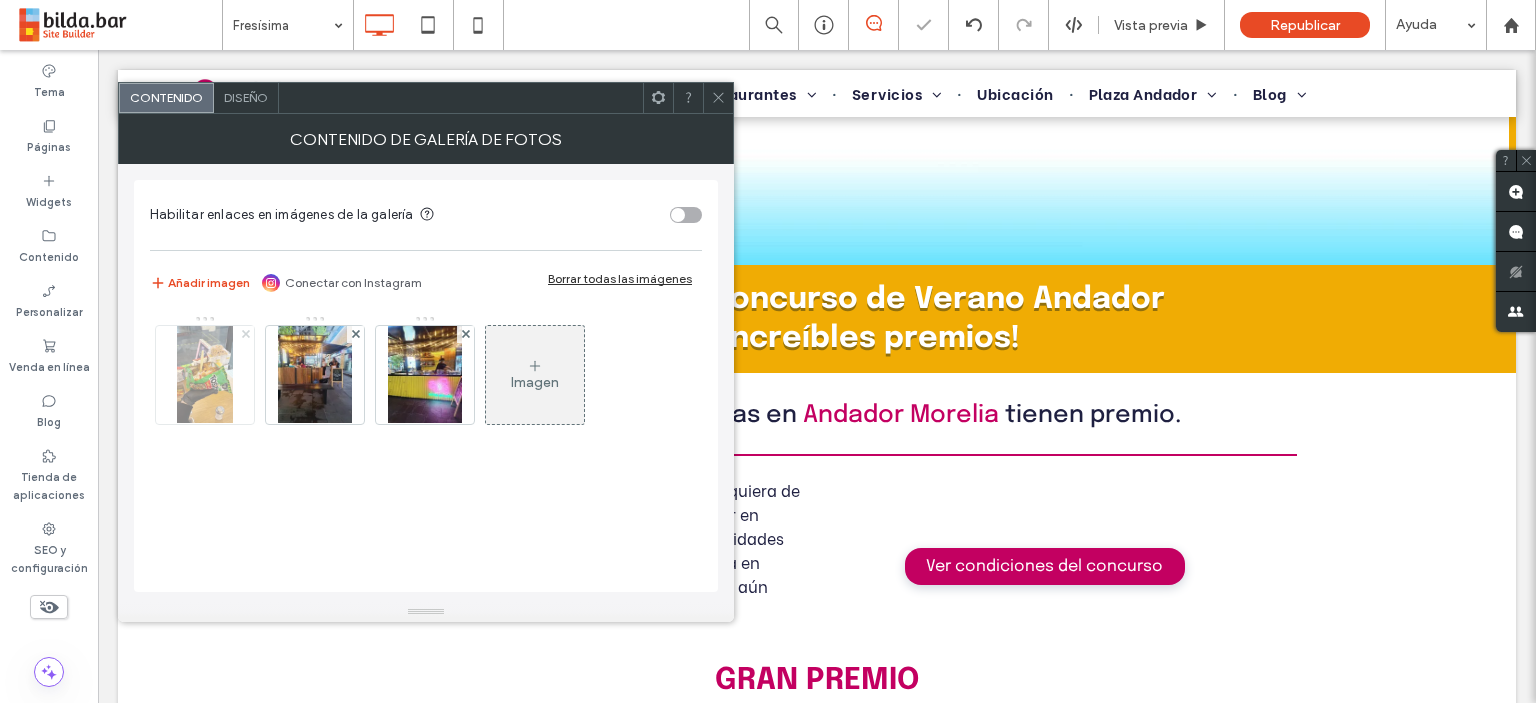 click at bounding box center [246, 334] 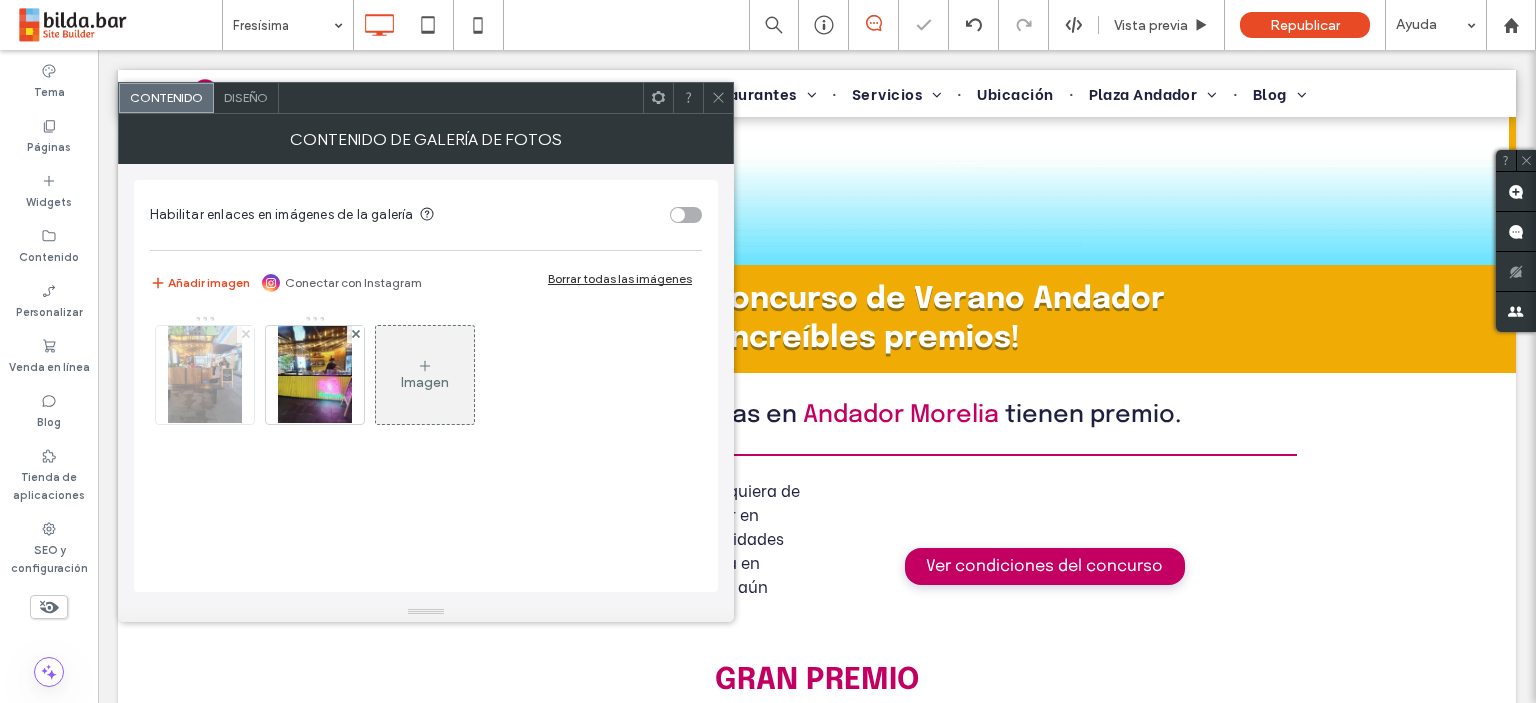 click at bounding box center (246, 334) 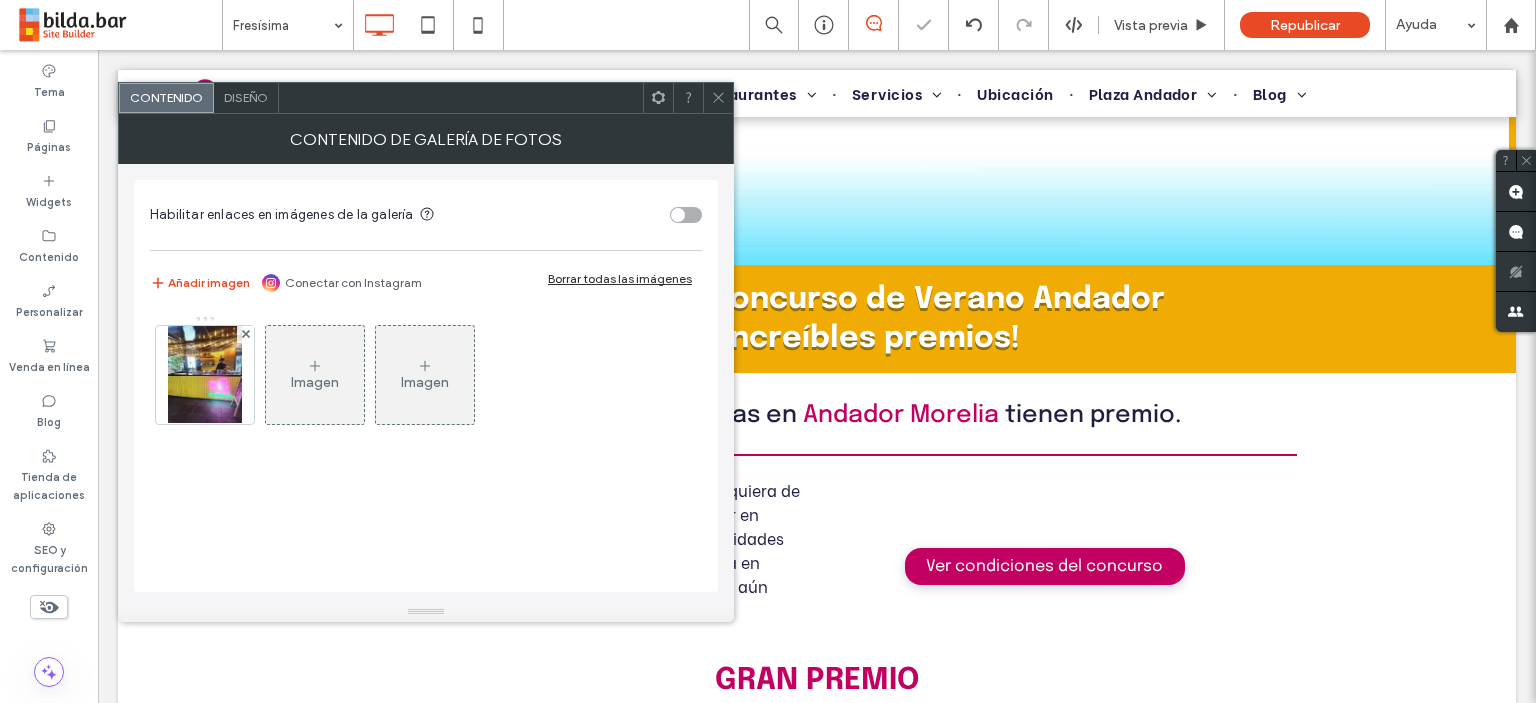 click at bounding box center (246, 334) 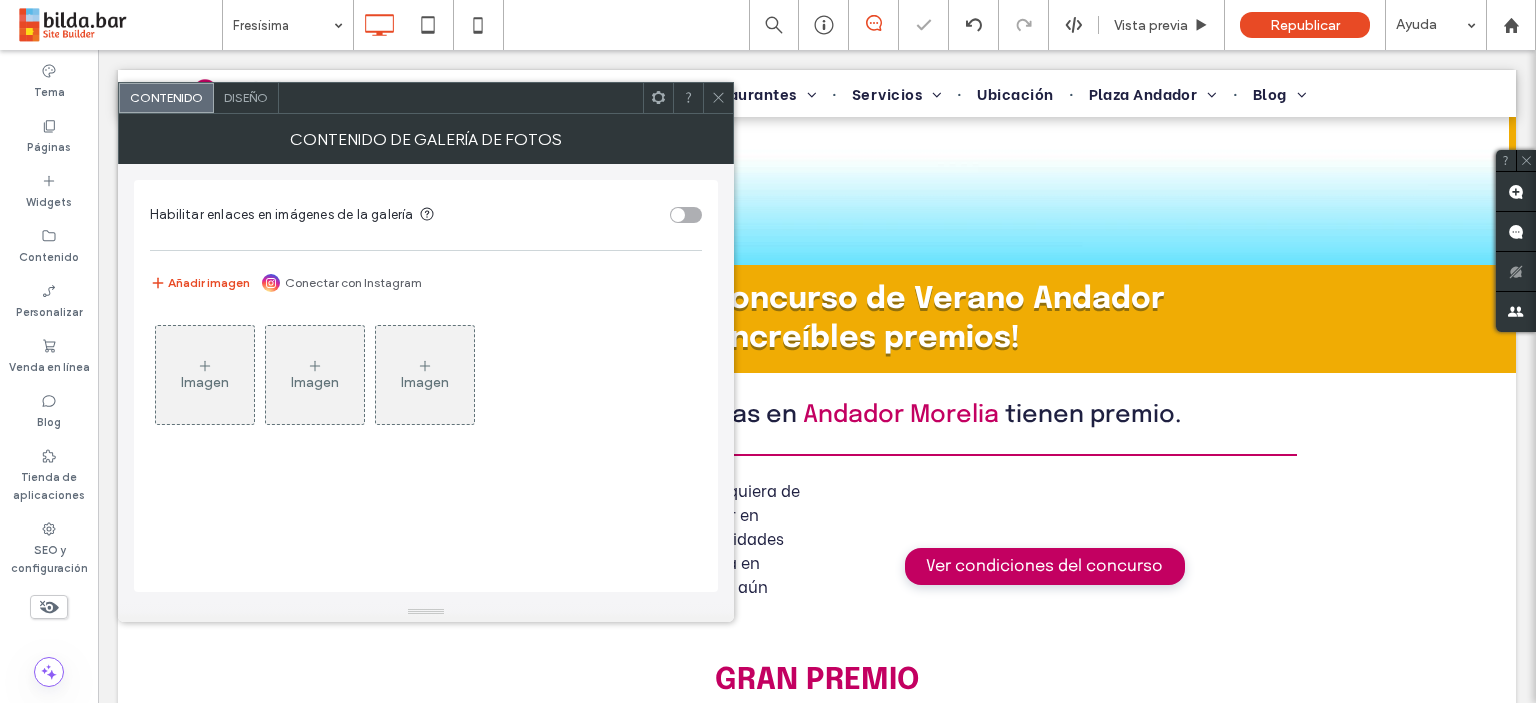 click on "Imagen" at bounding box center [205, 382] 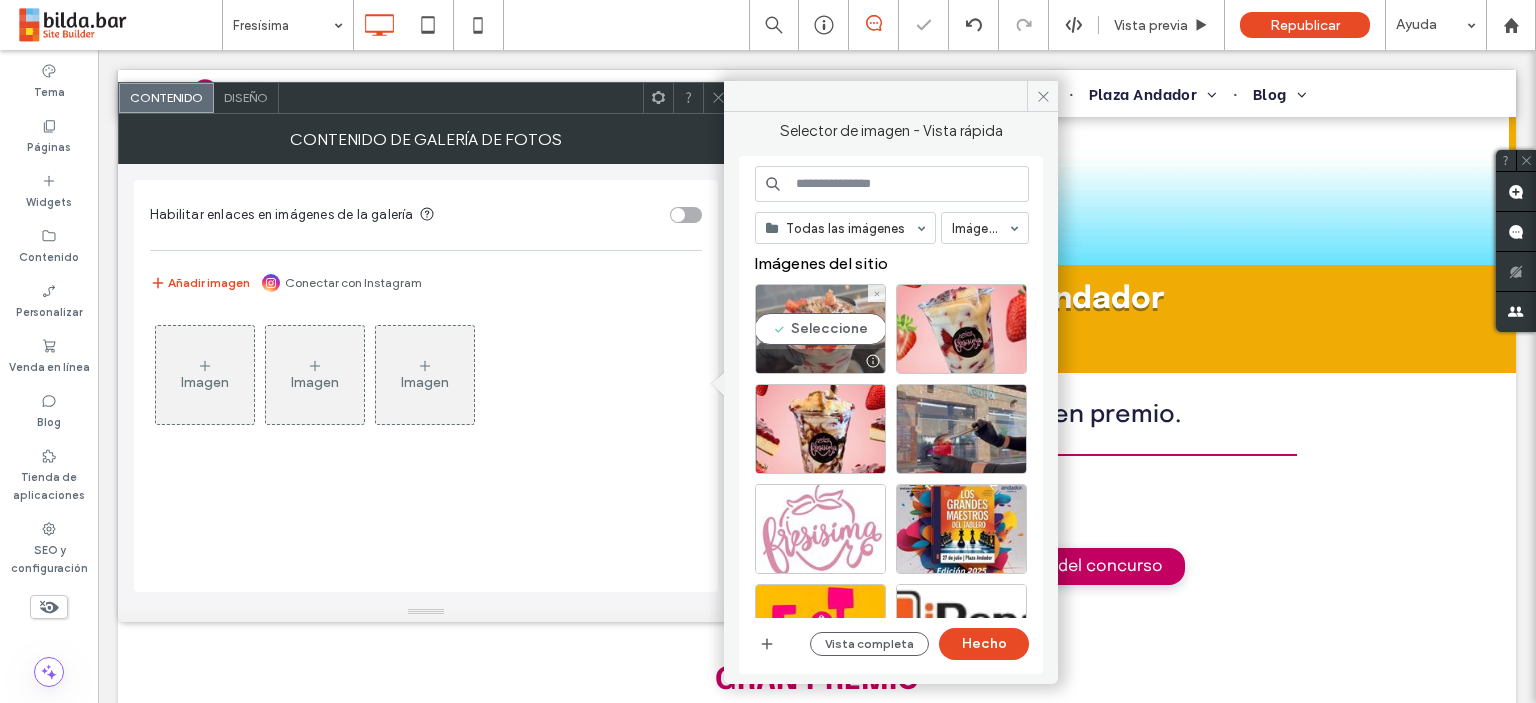 click on "Seleccione" at bounding box center [820, 329] 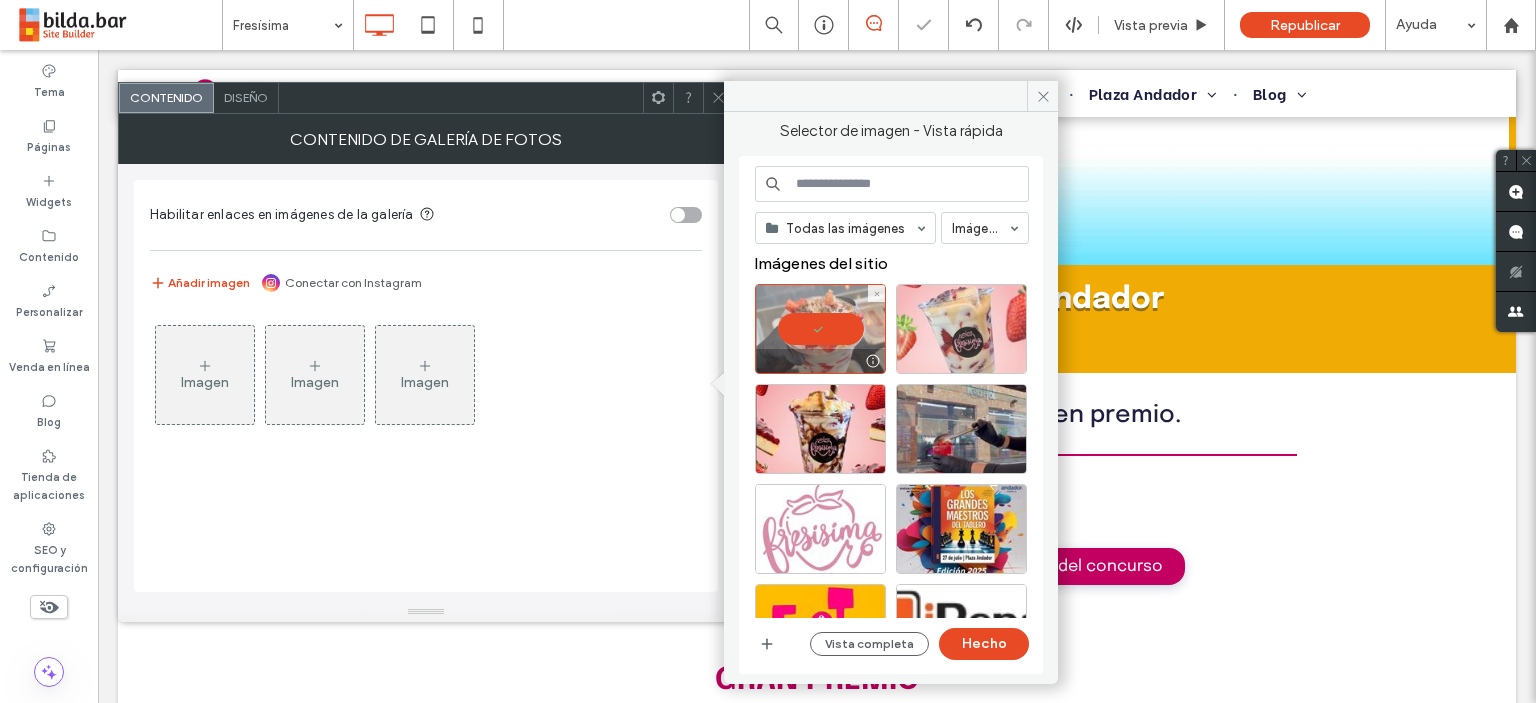 click at bounding box center (961, 329) 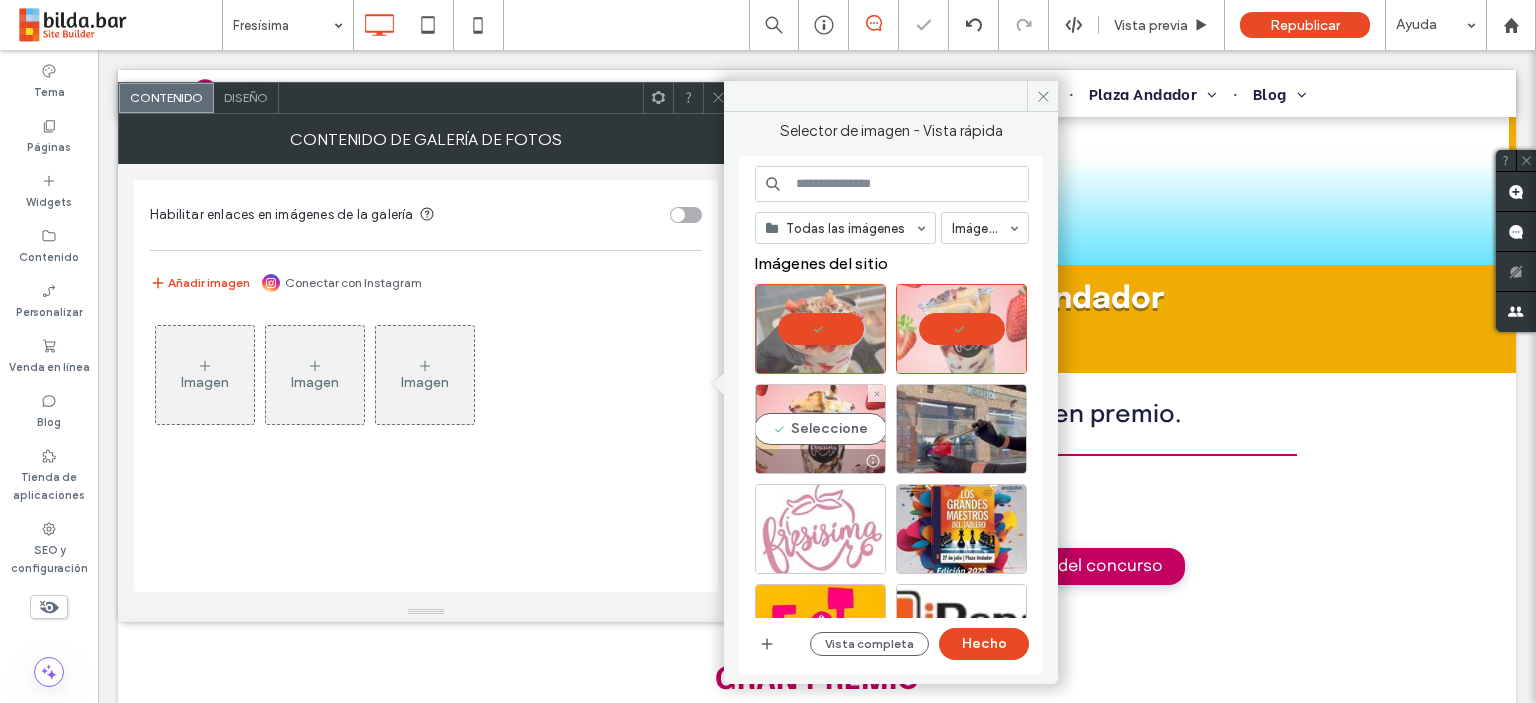 click on "Seleccione" at bounding box center [820, 429] 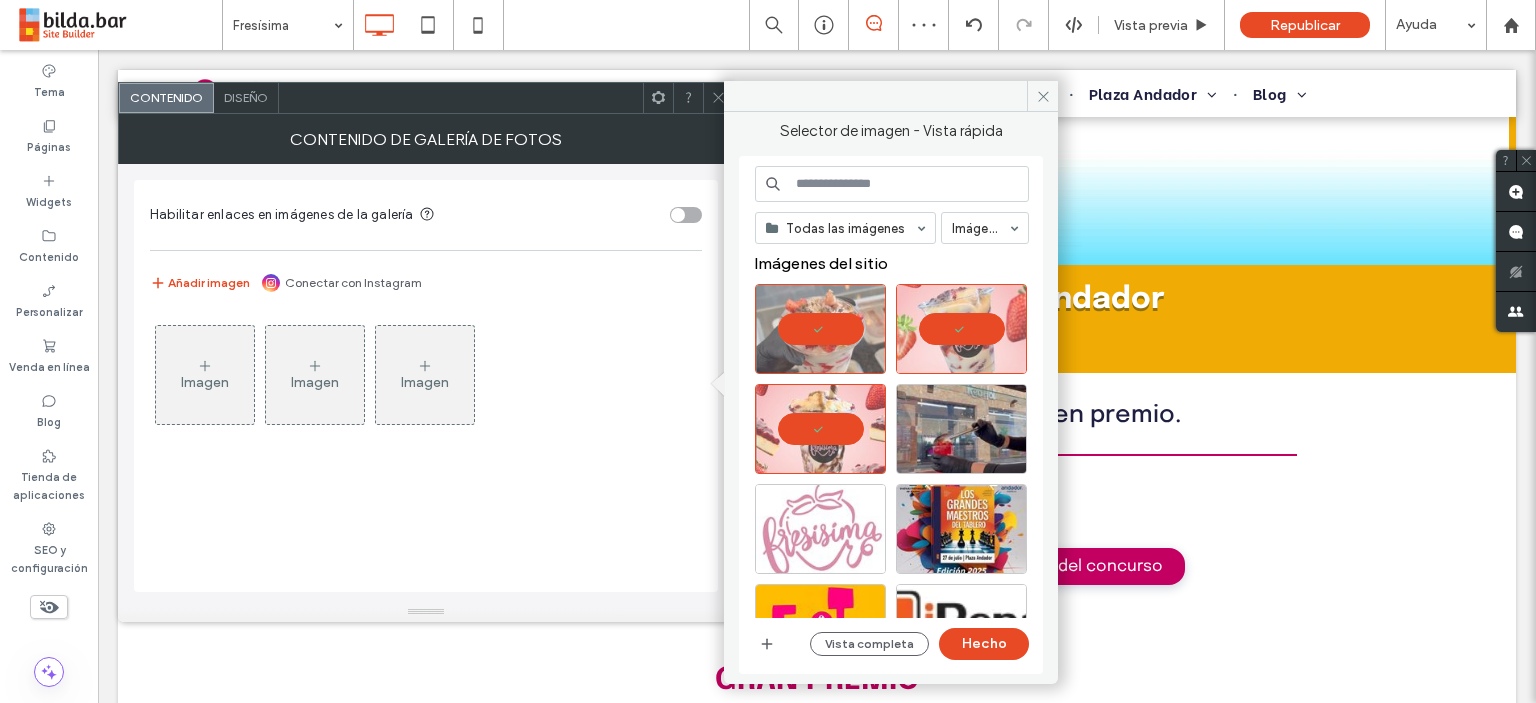 click at bounding box center [899, 434] 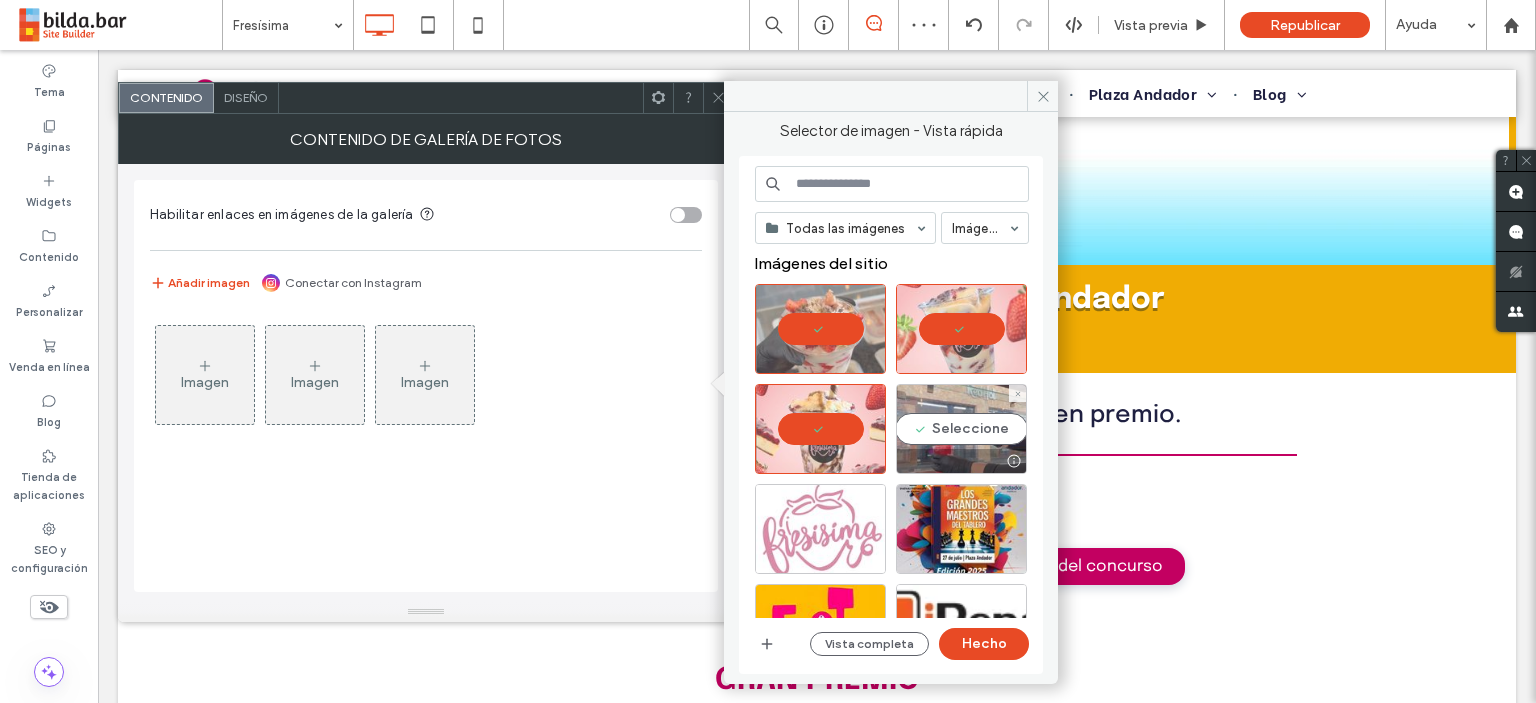 click on "Seleccione" at bounding box center (961, 429) 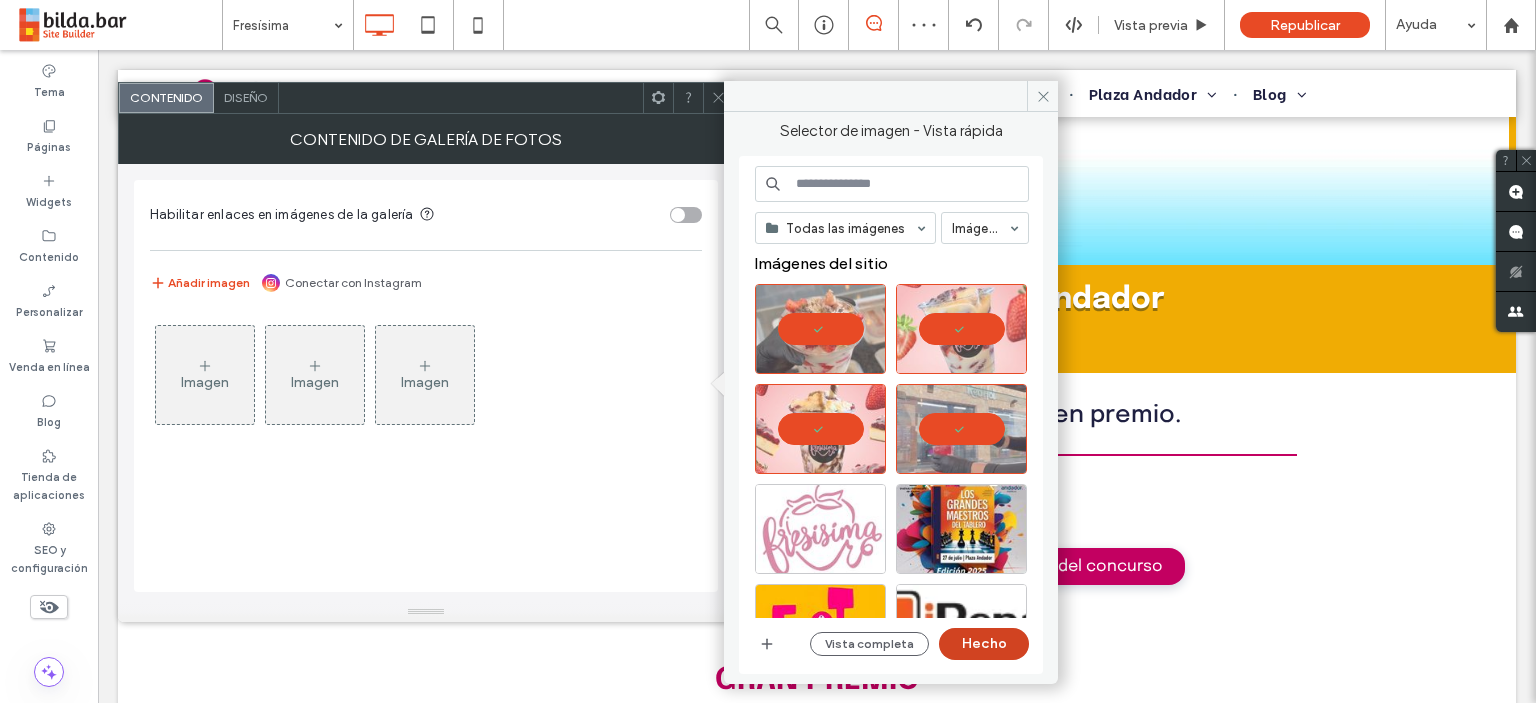 click on "Hecho" at bounding box center [984, 644] 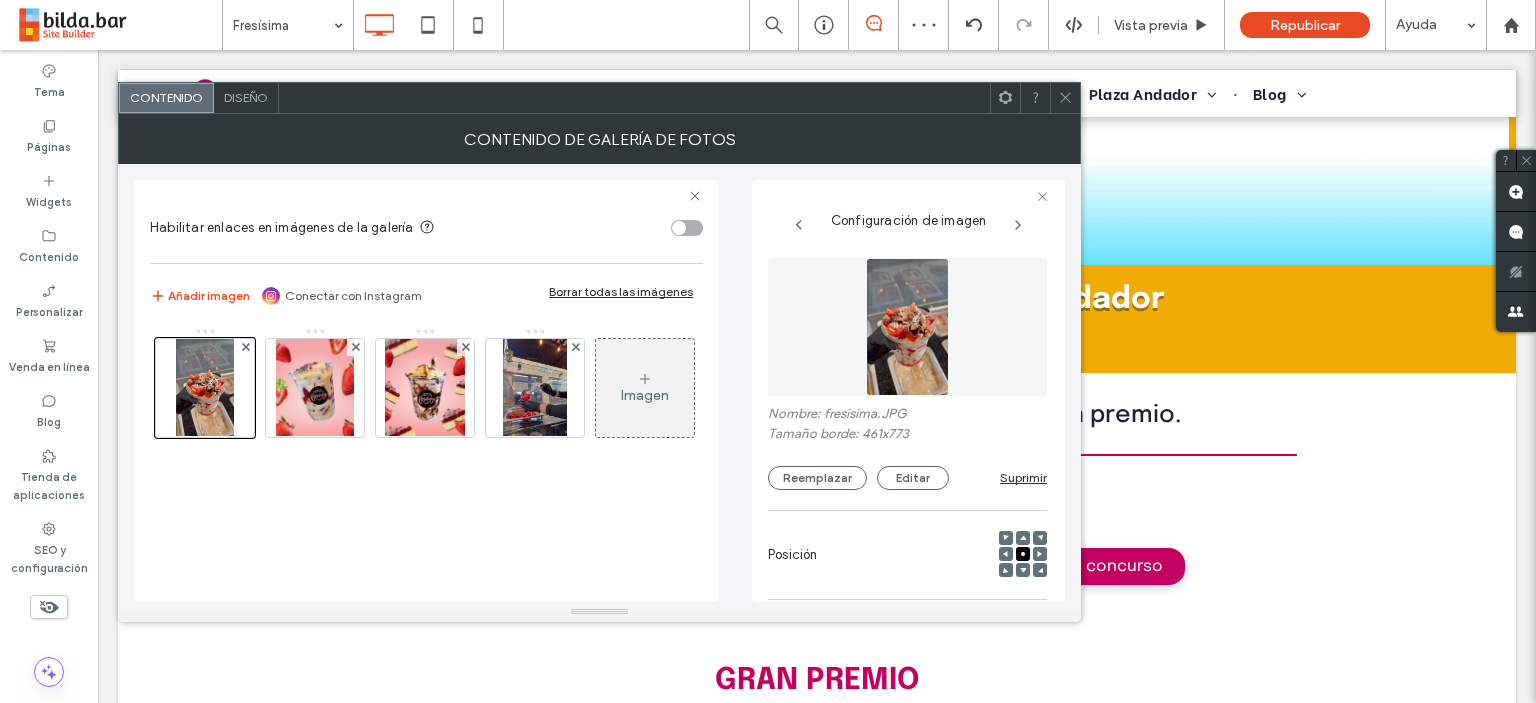 click at bounding box center (1065, 98) 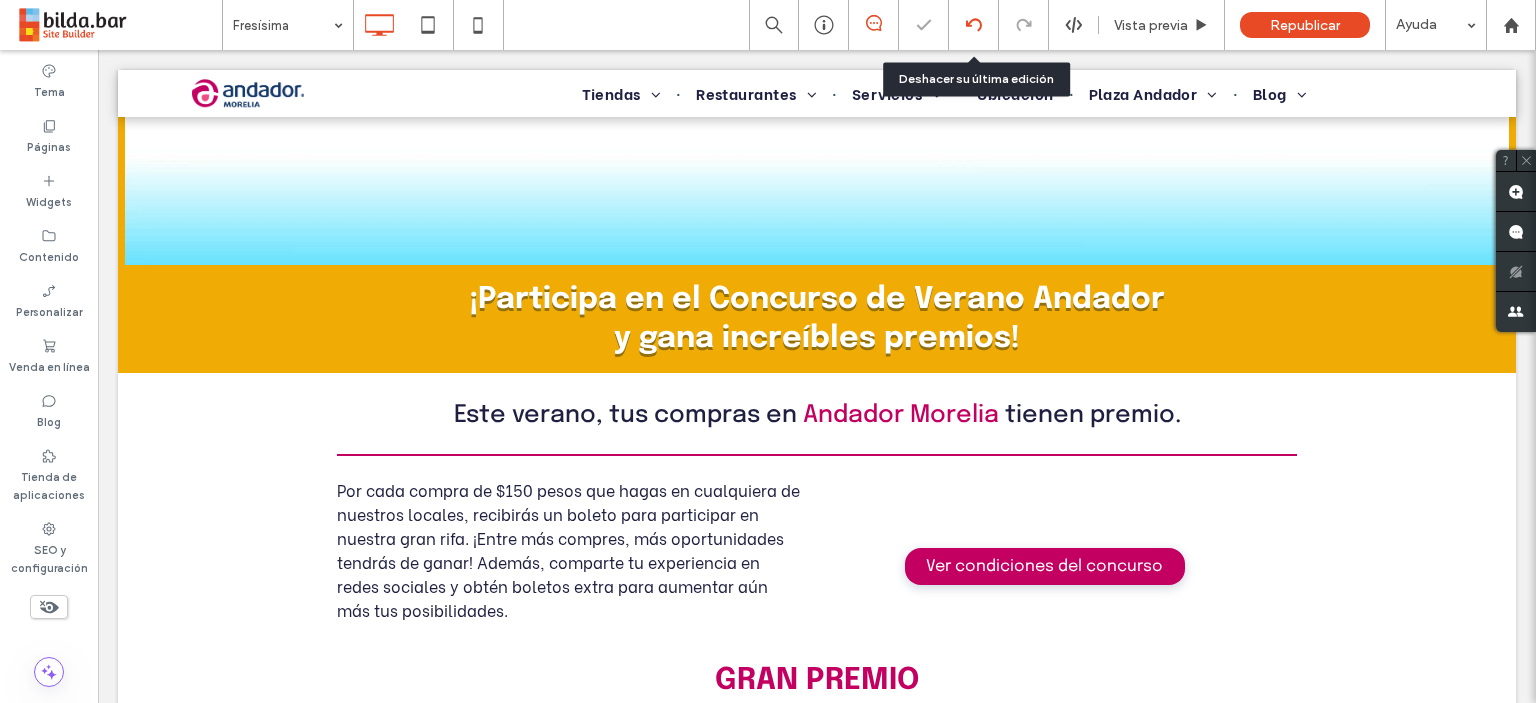 click 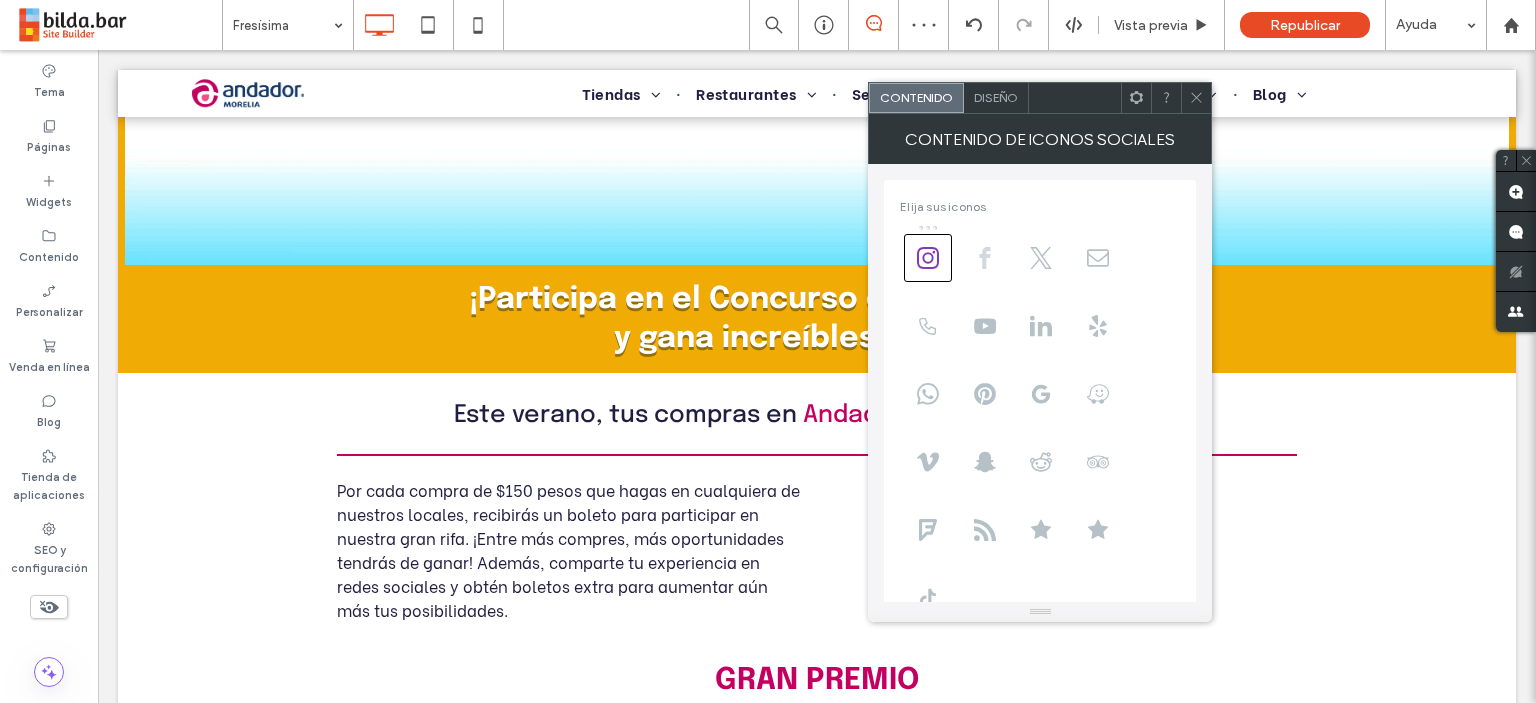 click 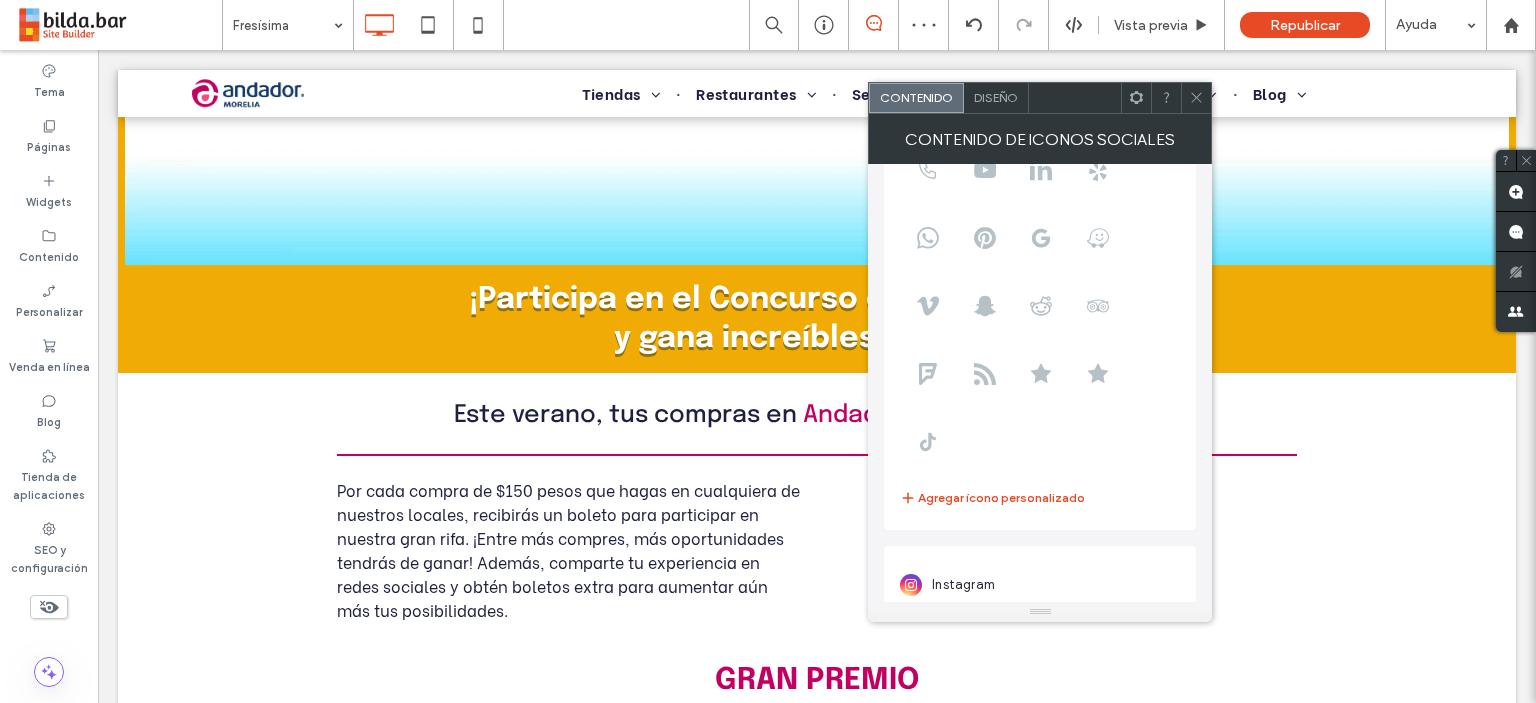 scroll, scrollTop: 200, scrollLeft: 0, axis: vertical 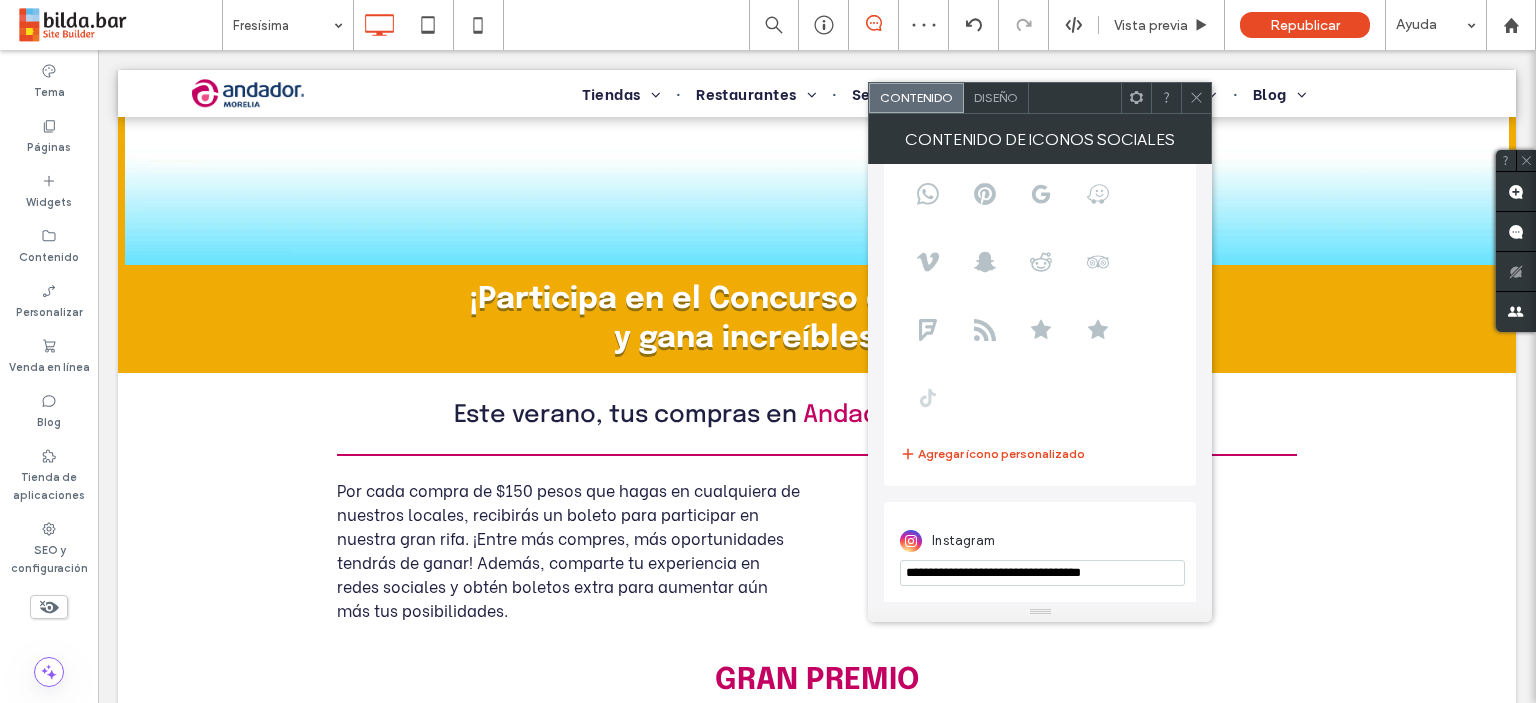 click 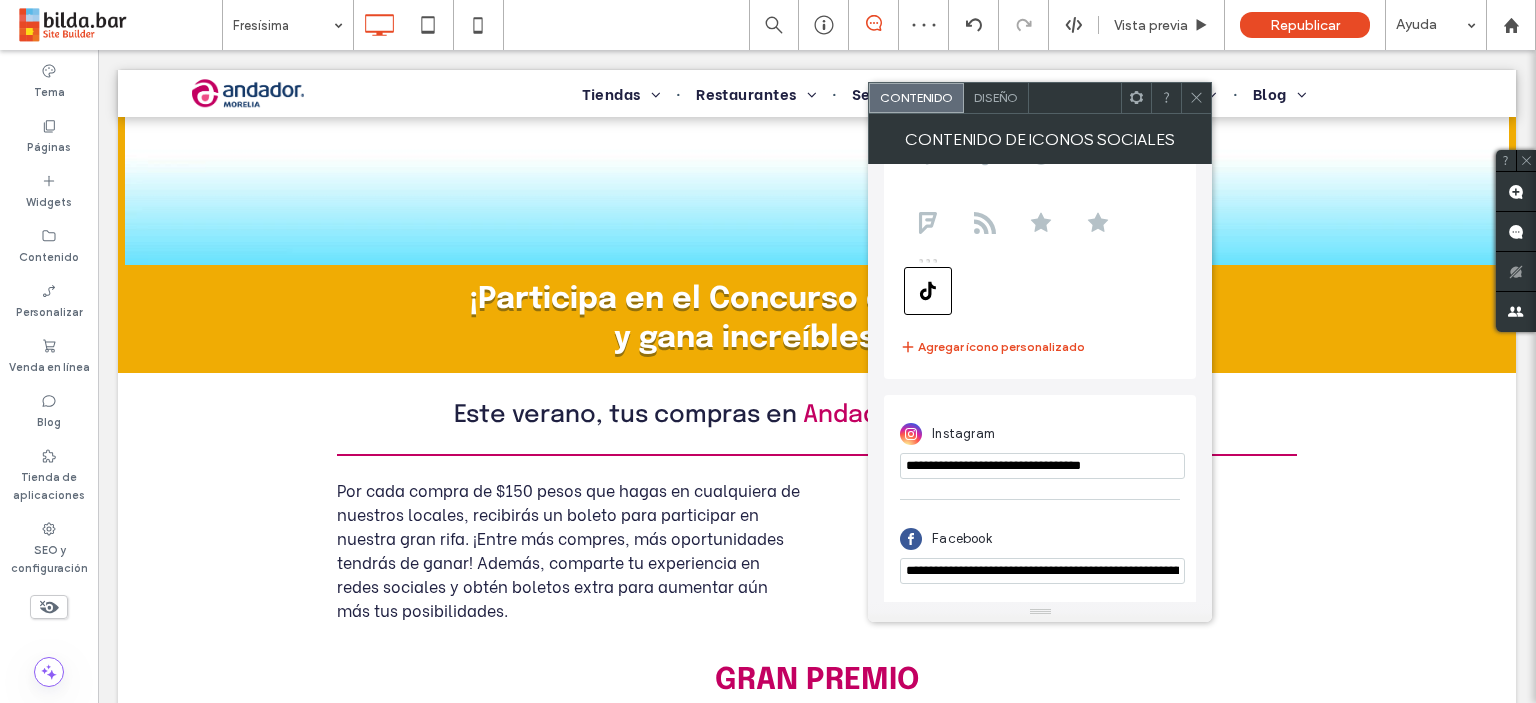 scroll, scrollTop: 400, scrollLeft: 0, axis: vertical 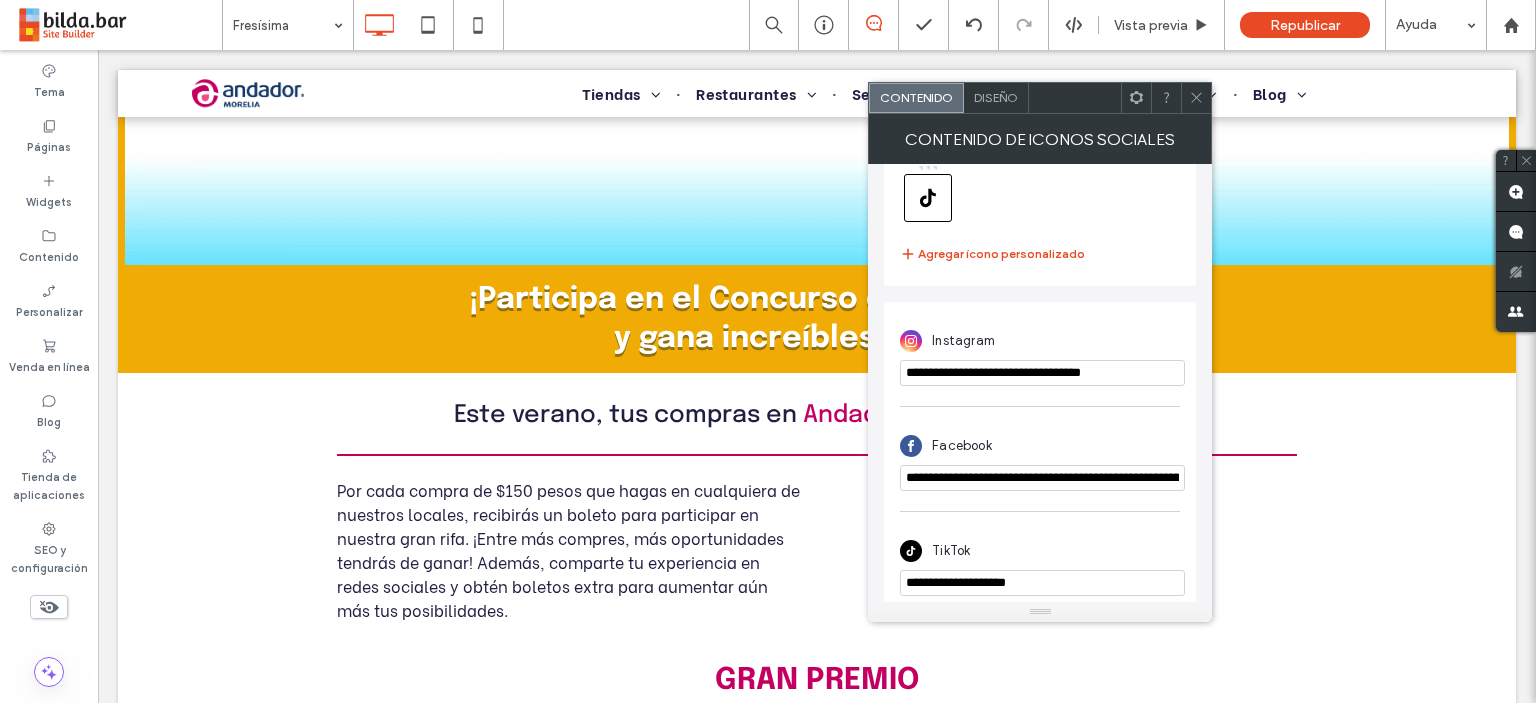 click on "**********" at bounding box center (1042, 373) 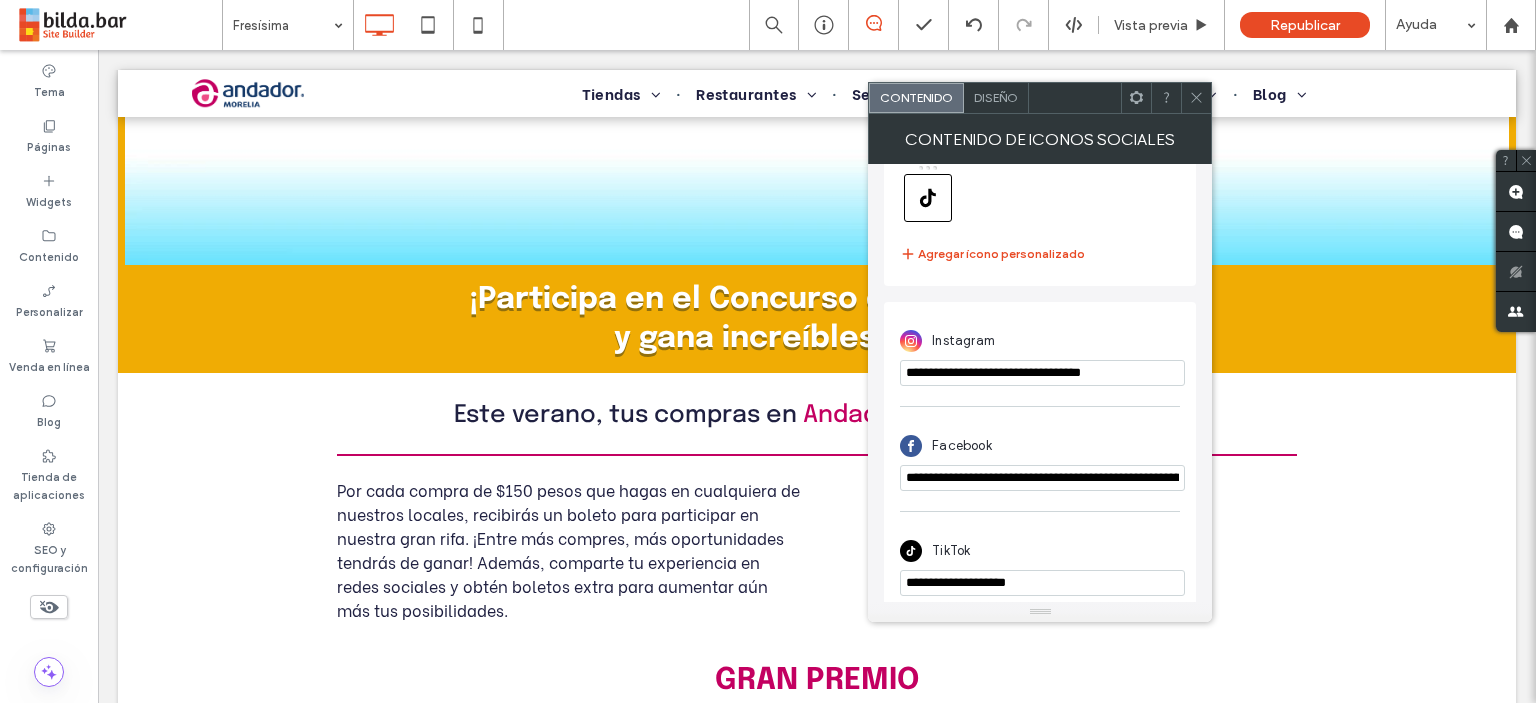 paste on "*****" 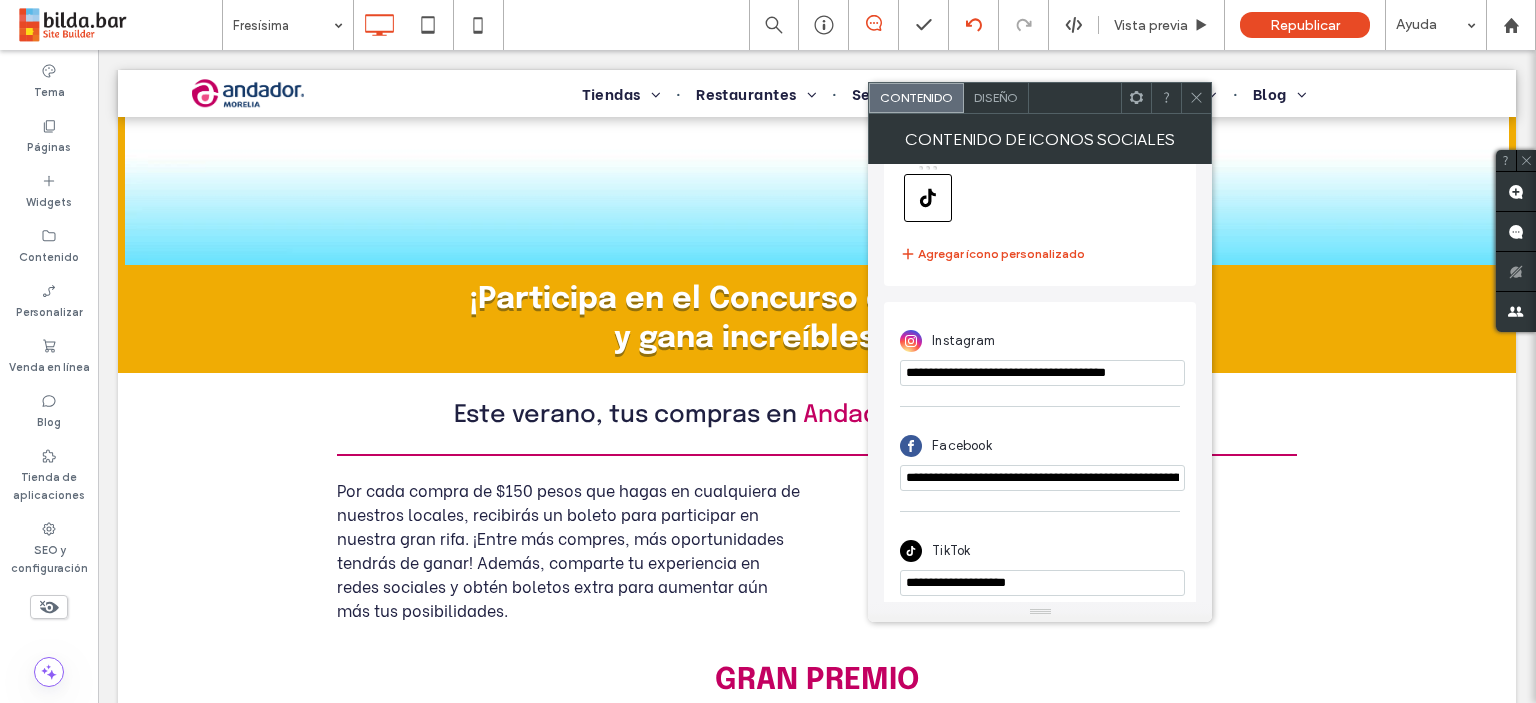 type on "**********" 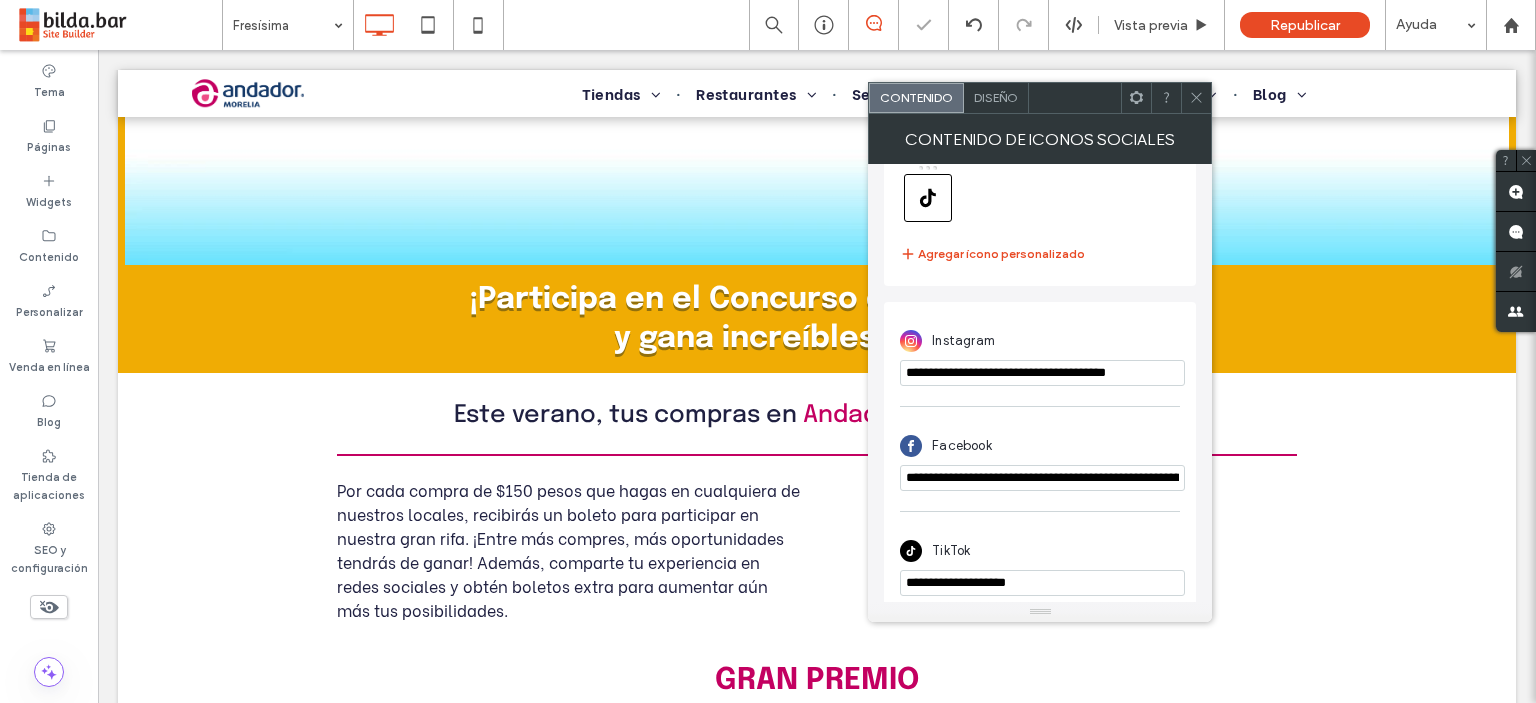 click on "**********" at bounding box center (1042, 478) 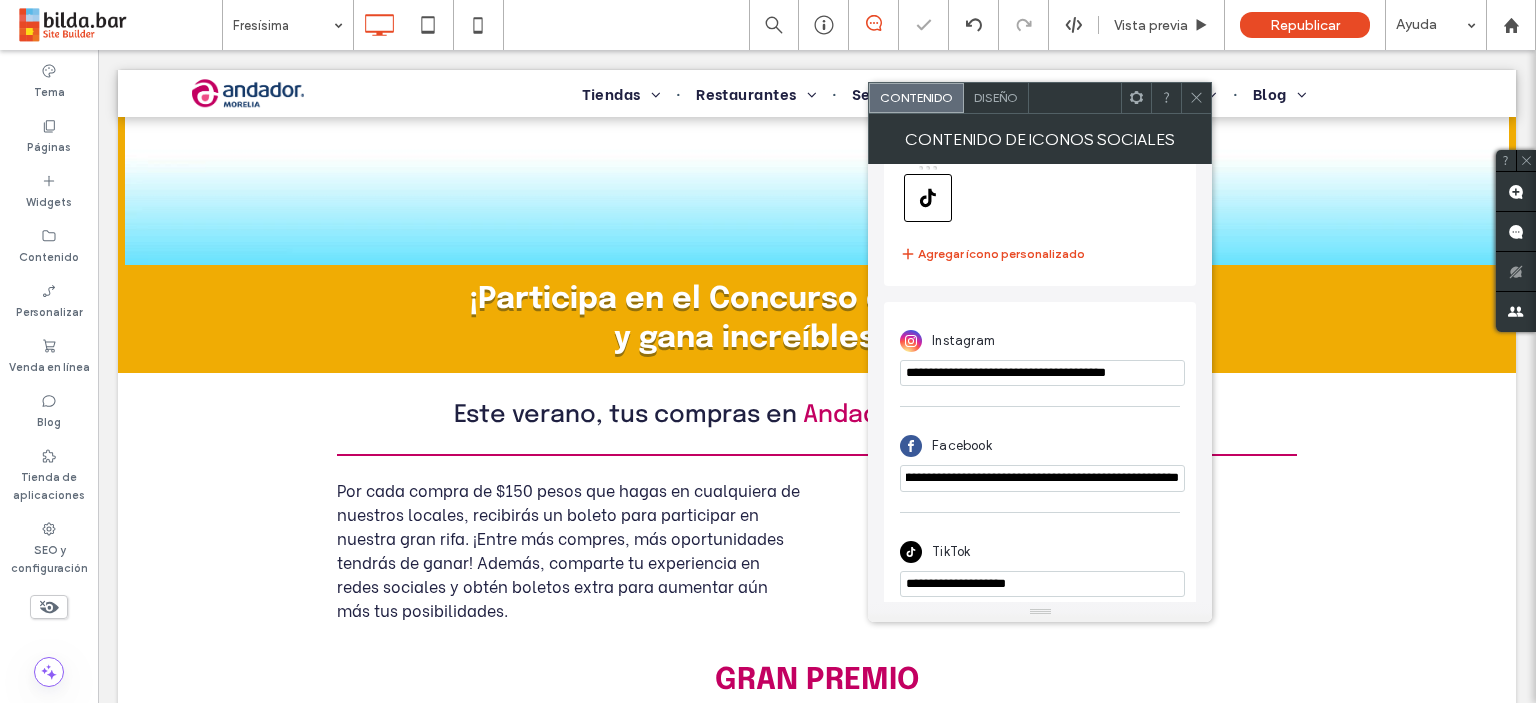 type on "*" 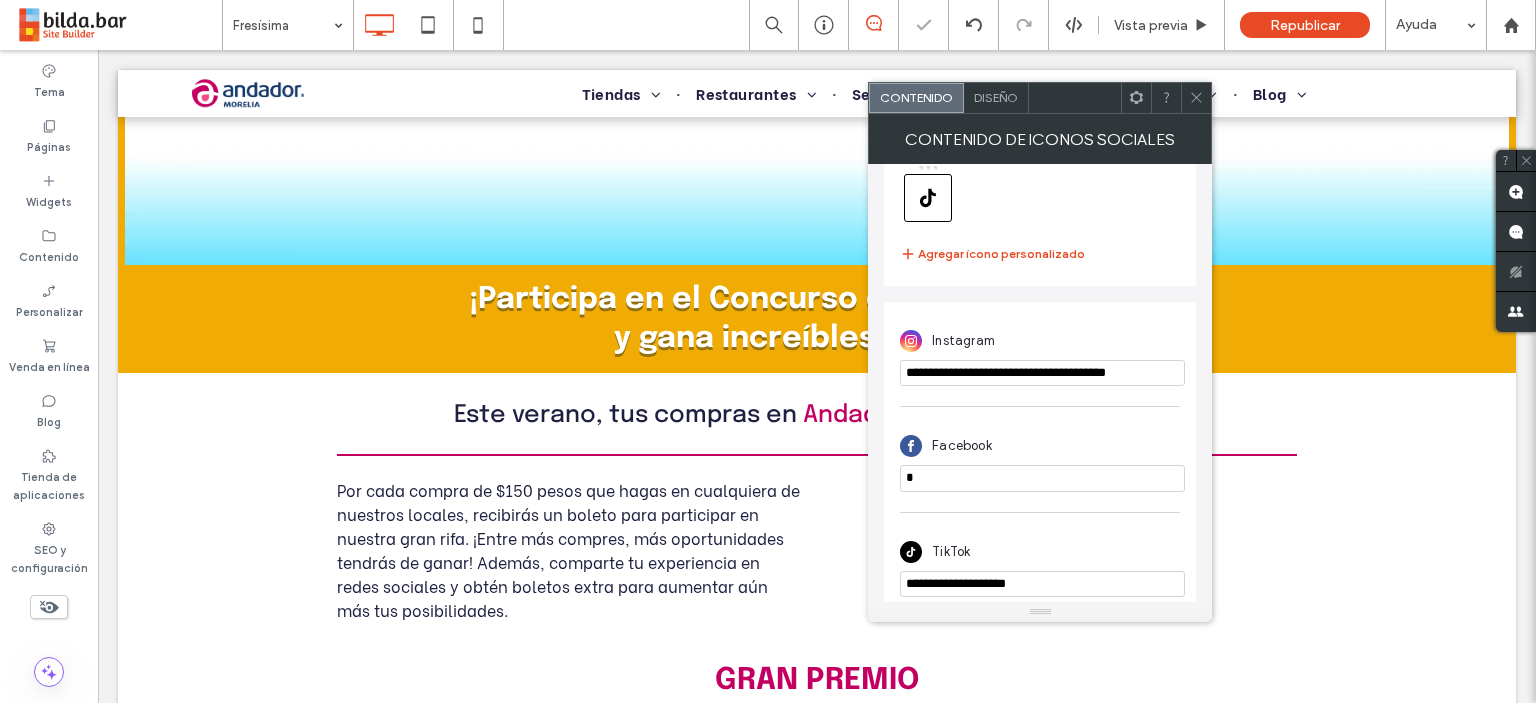 scroll, scrollTop: 0, scrollLeft: 0, axis: both 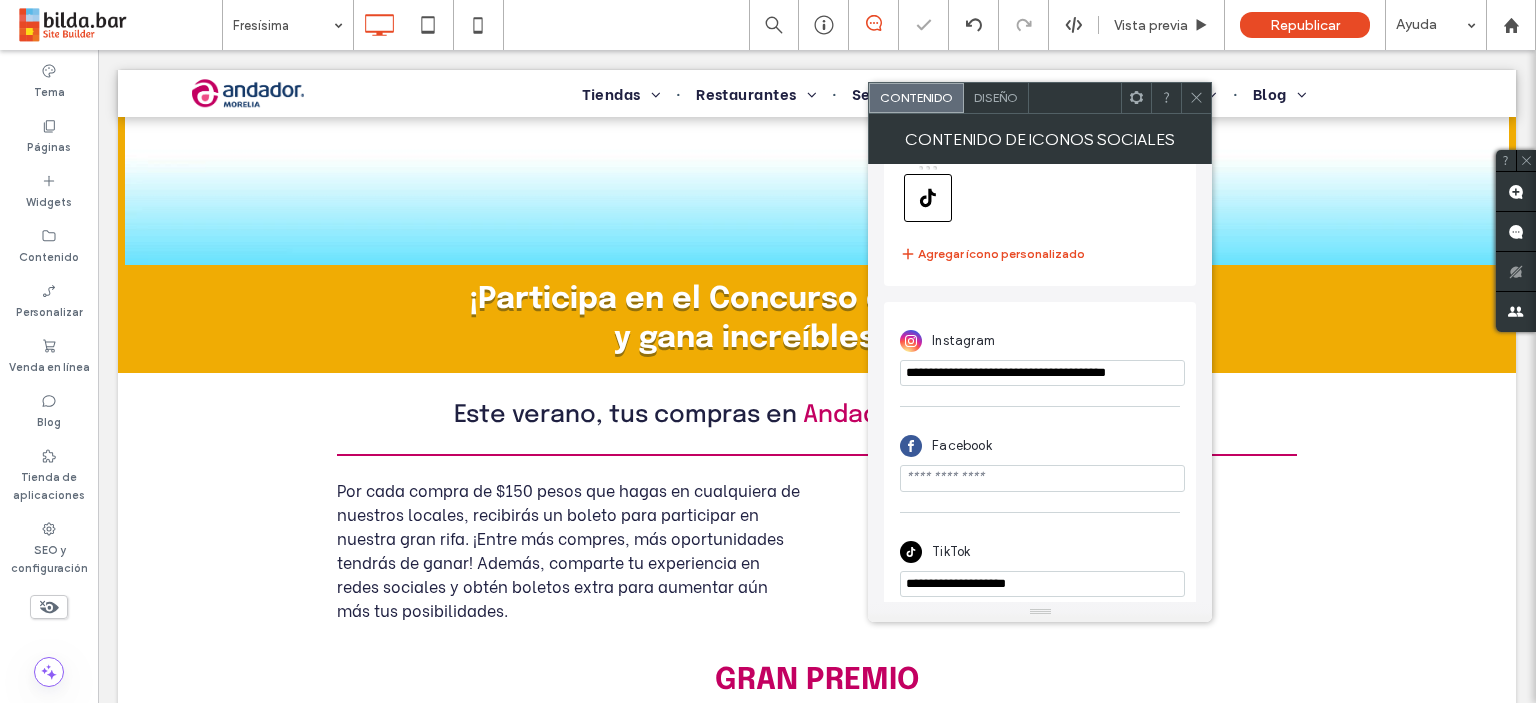 paste on "**********" 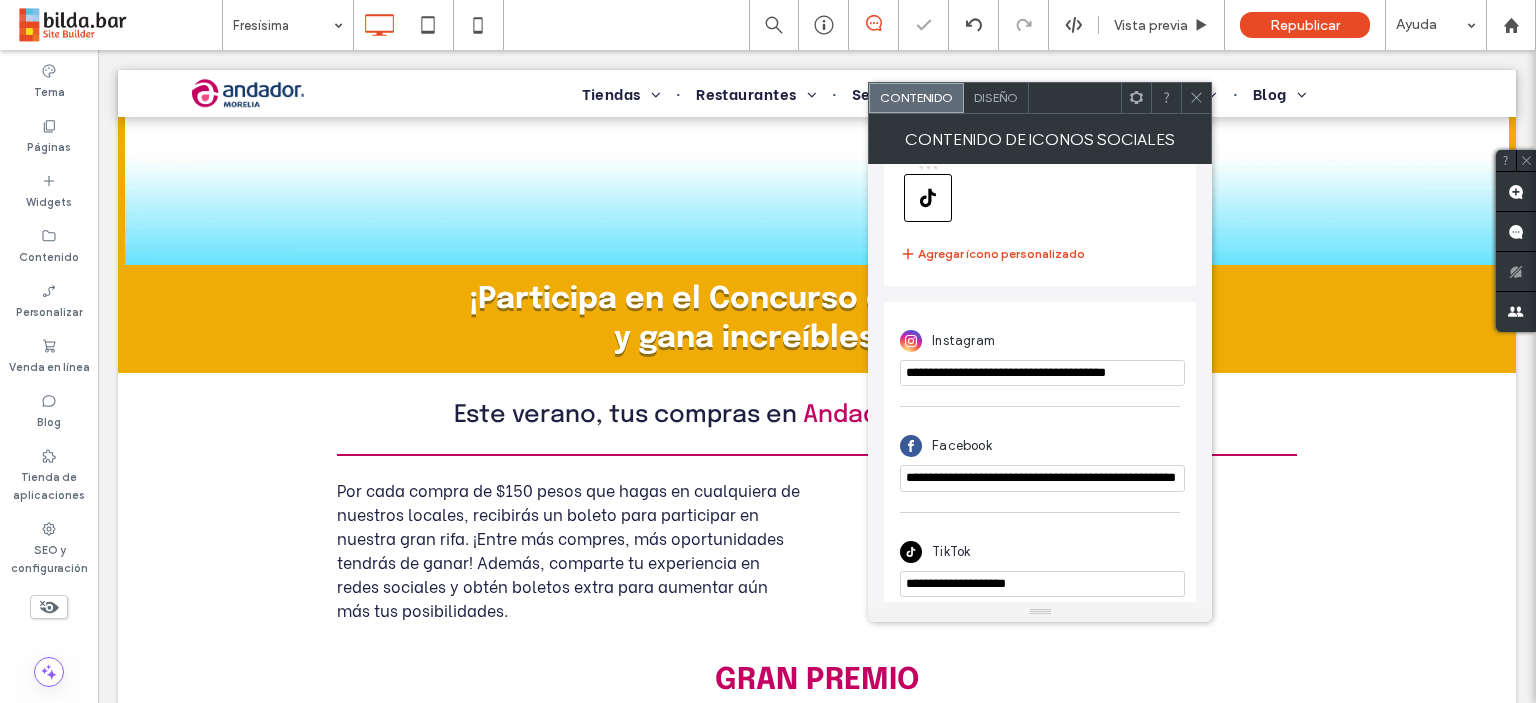 scroll, scrollTop: 0, scrollLeft: 89, axis: horizontal 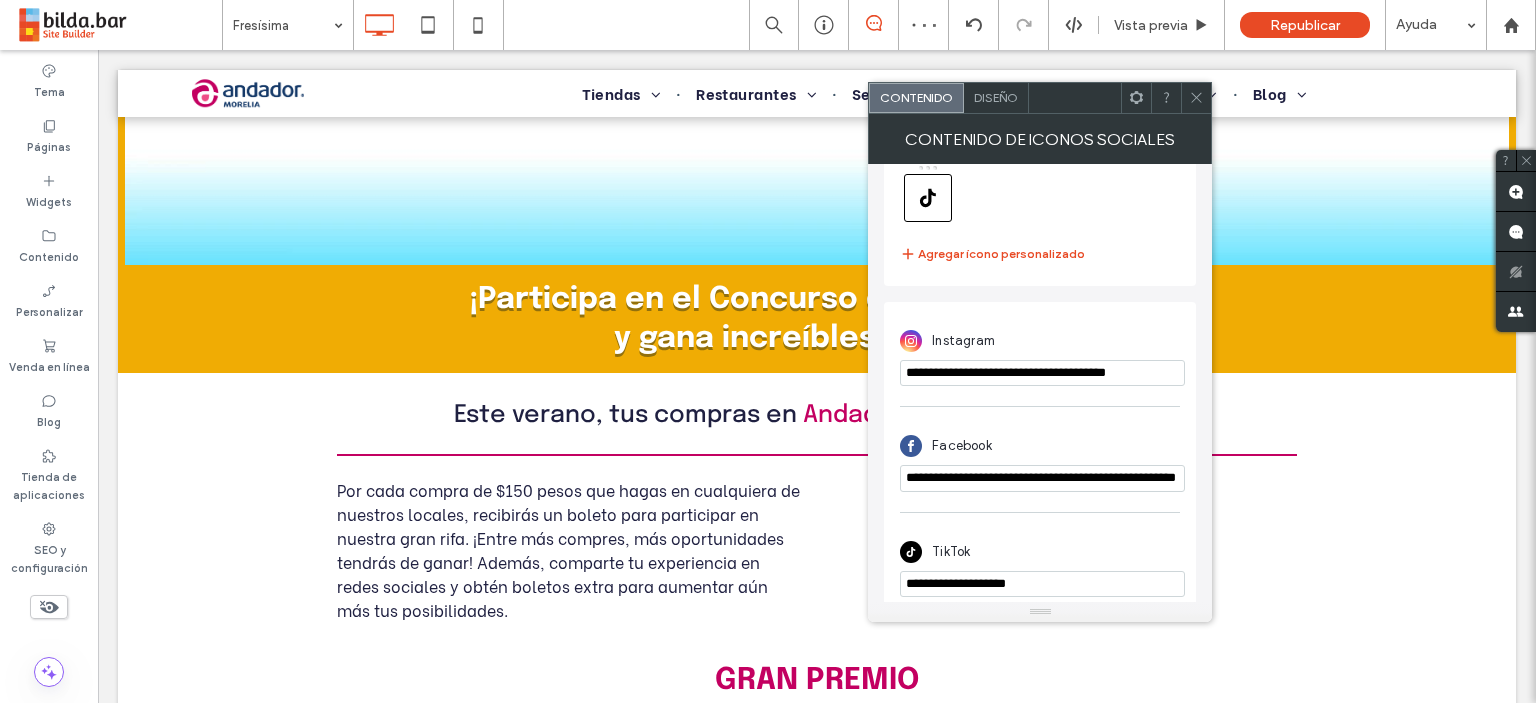 type on "**********" 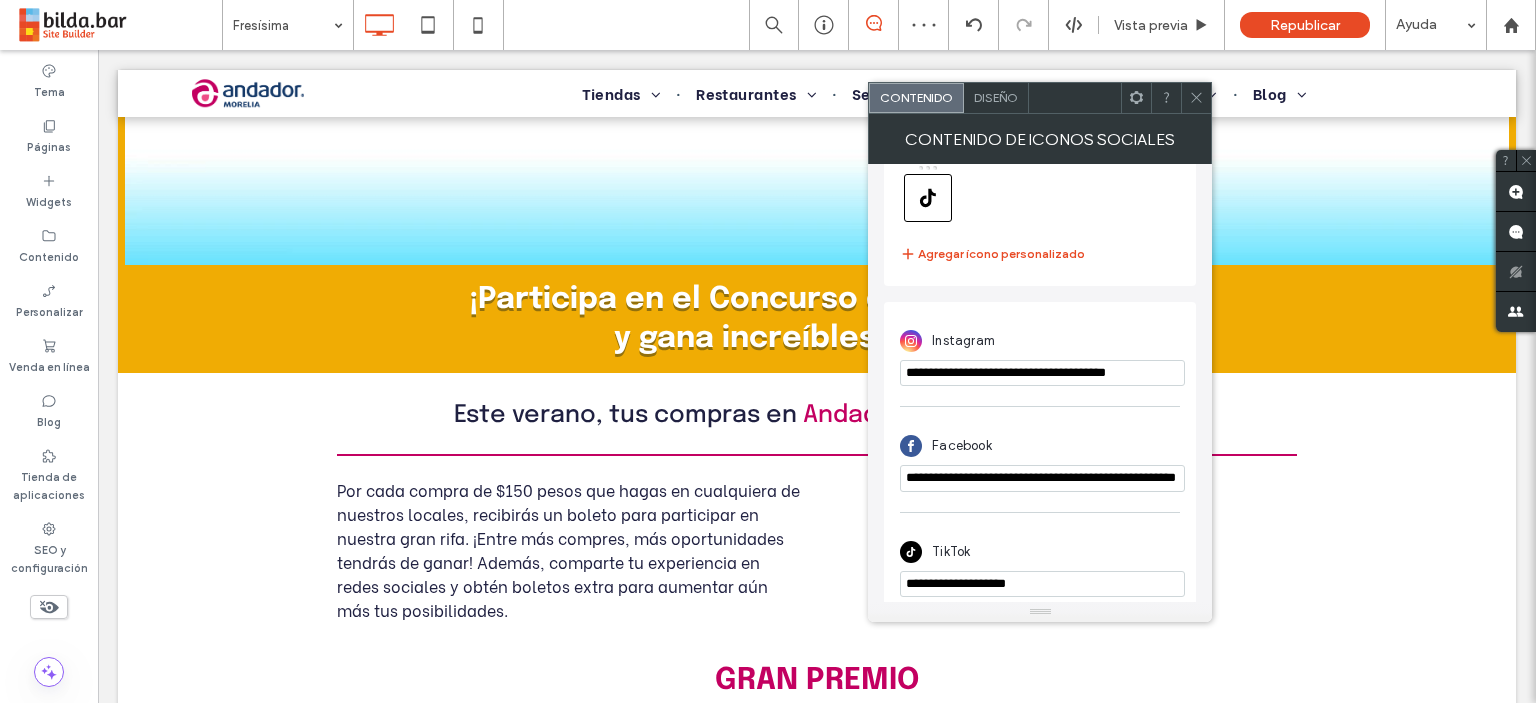 scroll, scrollTop: 0, scrollLeft: 0, axis: both 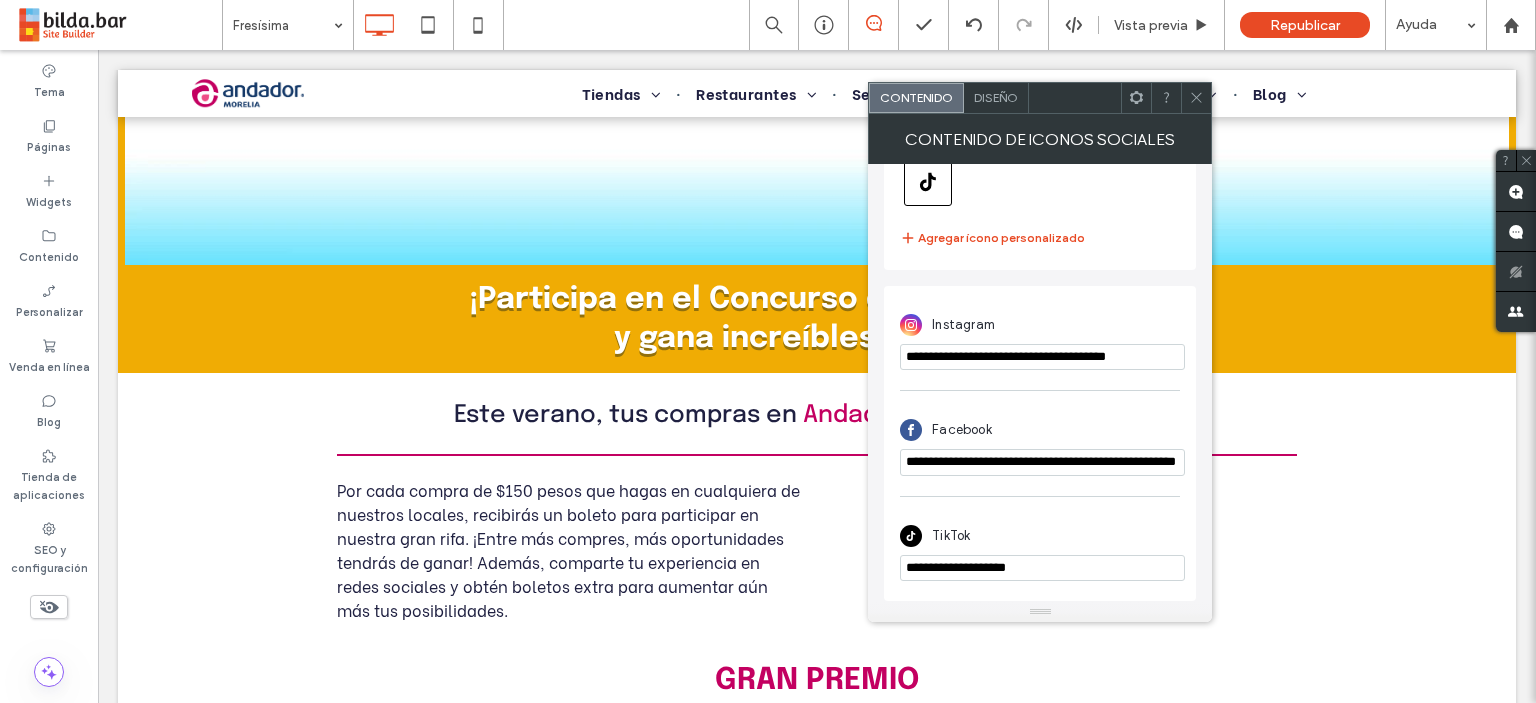 click on "**********" at bounding box center (1042, 463) 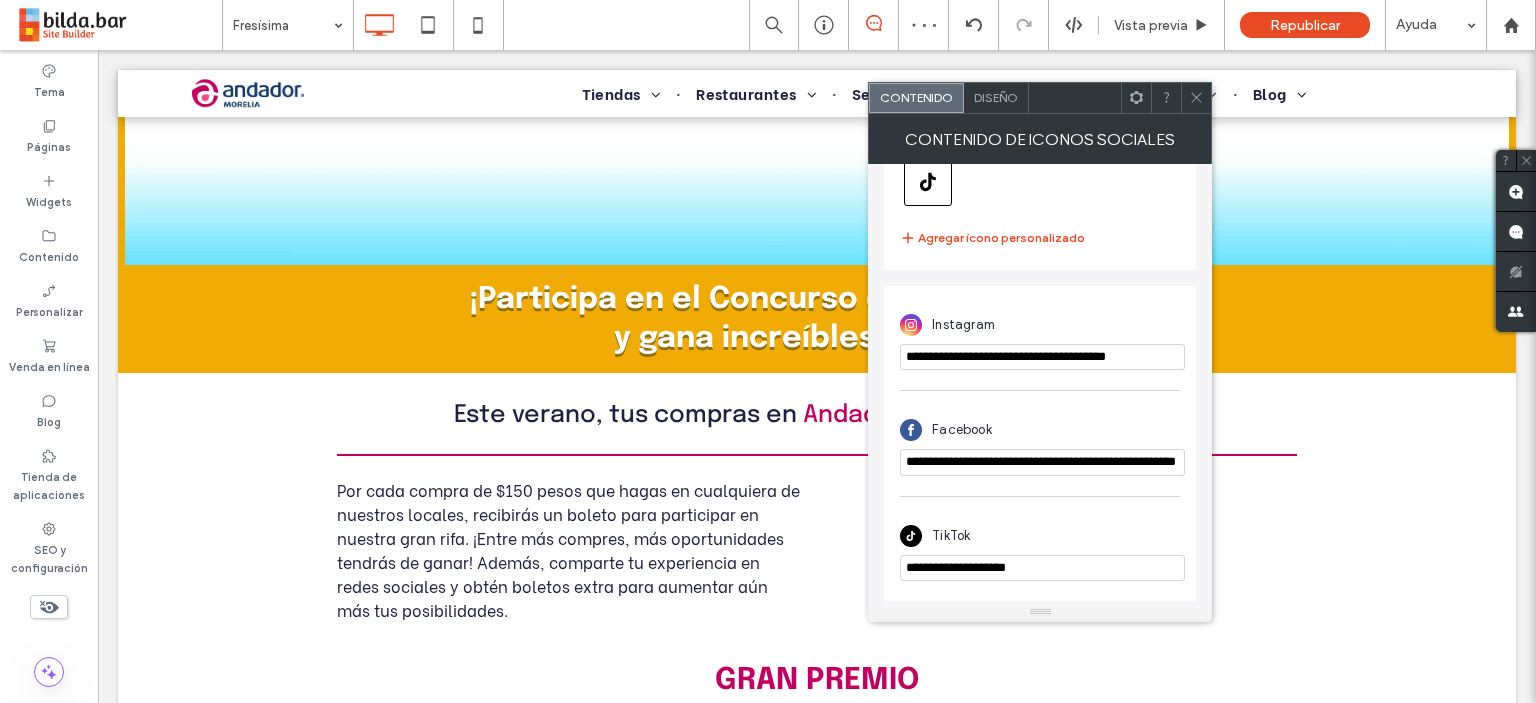 scroll, scrollTop: 0, scrollLeft: 0, axis: both 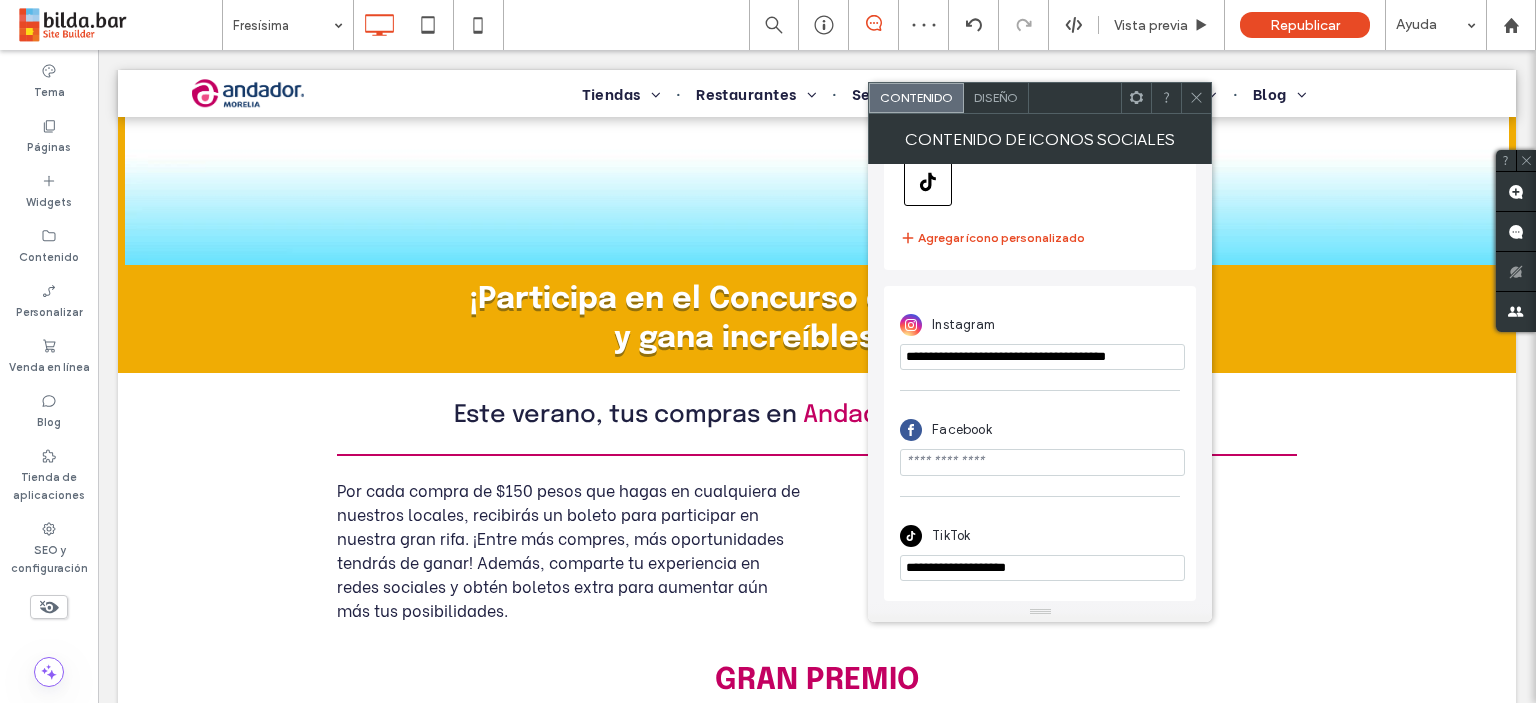 paste on "**********" 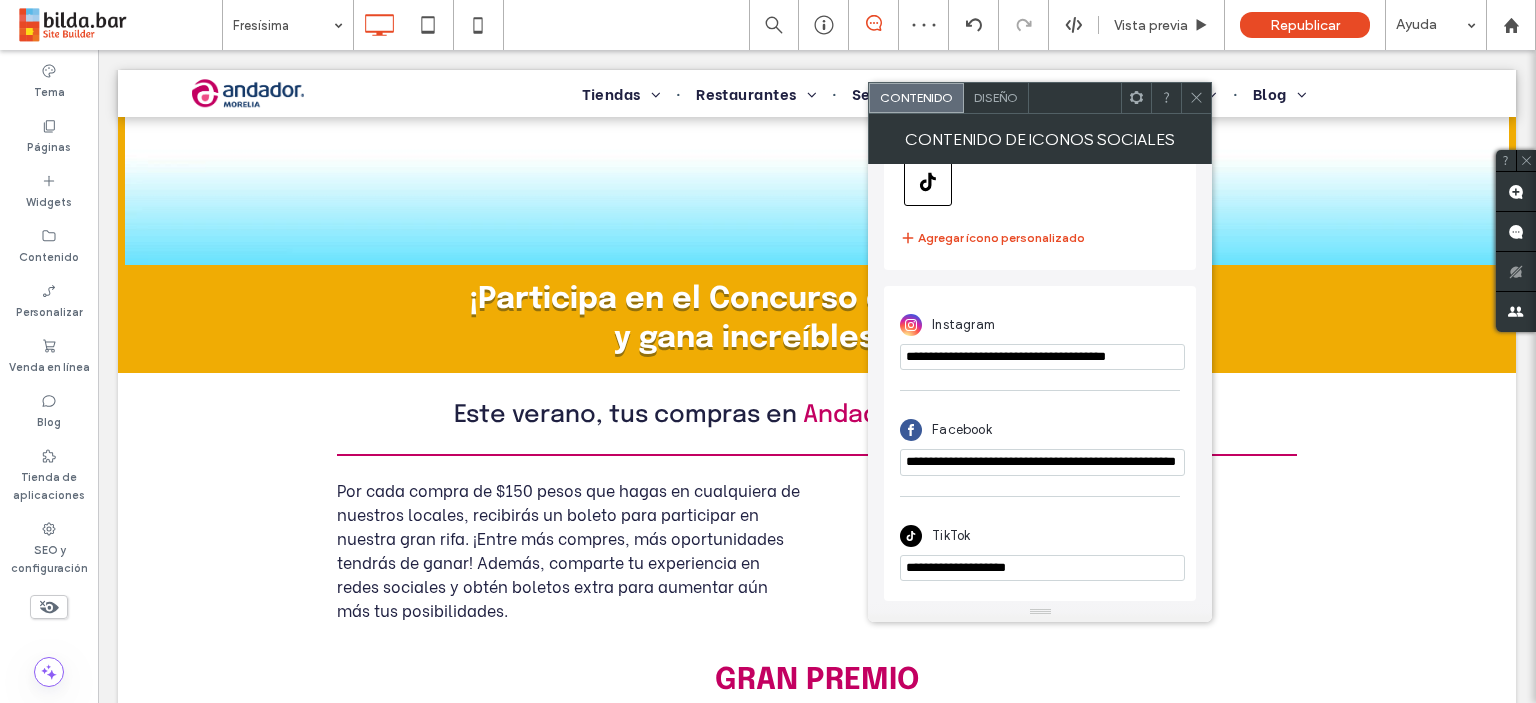 scroll, scrollTop: 0, scrollLeft: 89, axis: horizontal 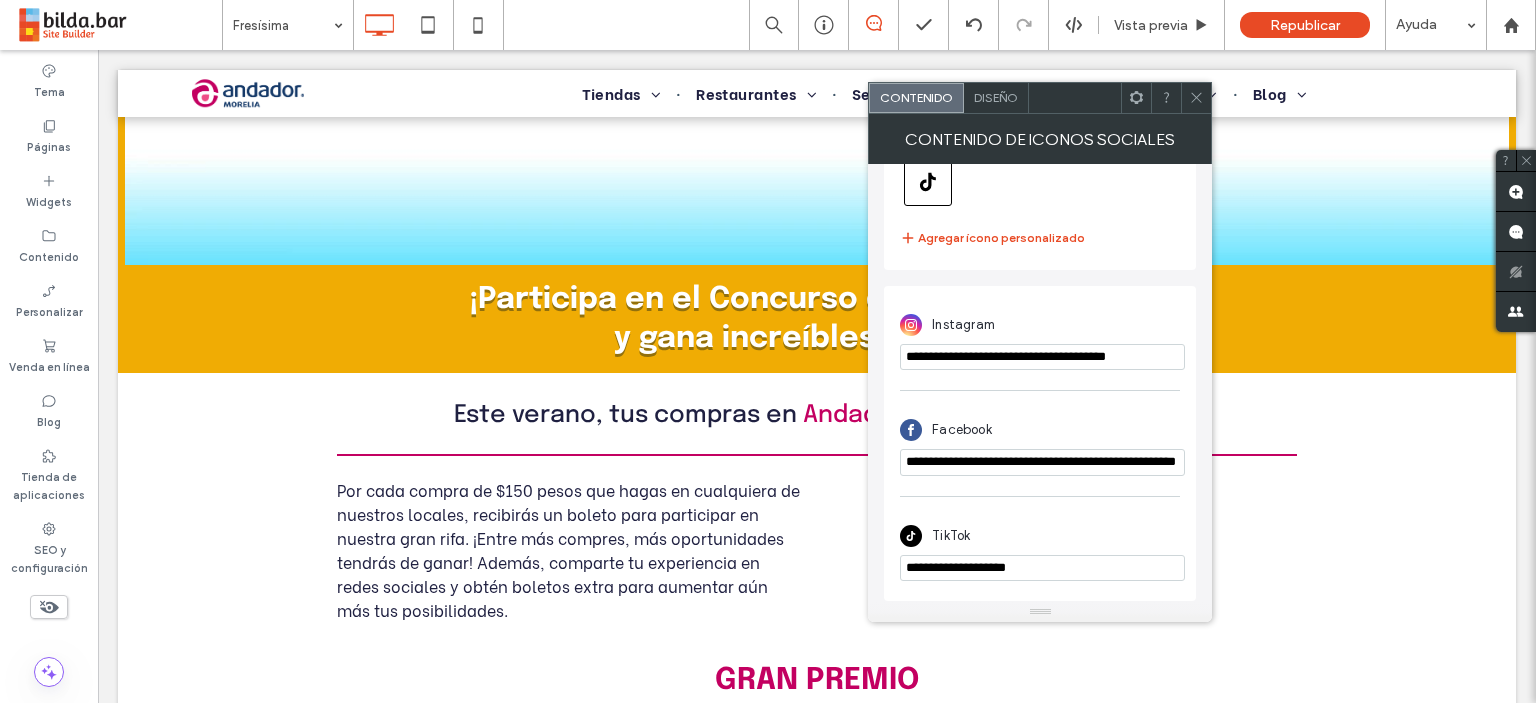 drag, startPoint x: 1074, startPoint y: 567, endPoint x: 880, endPoint y: 571, distance: 194.04123 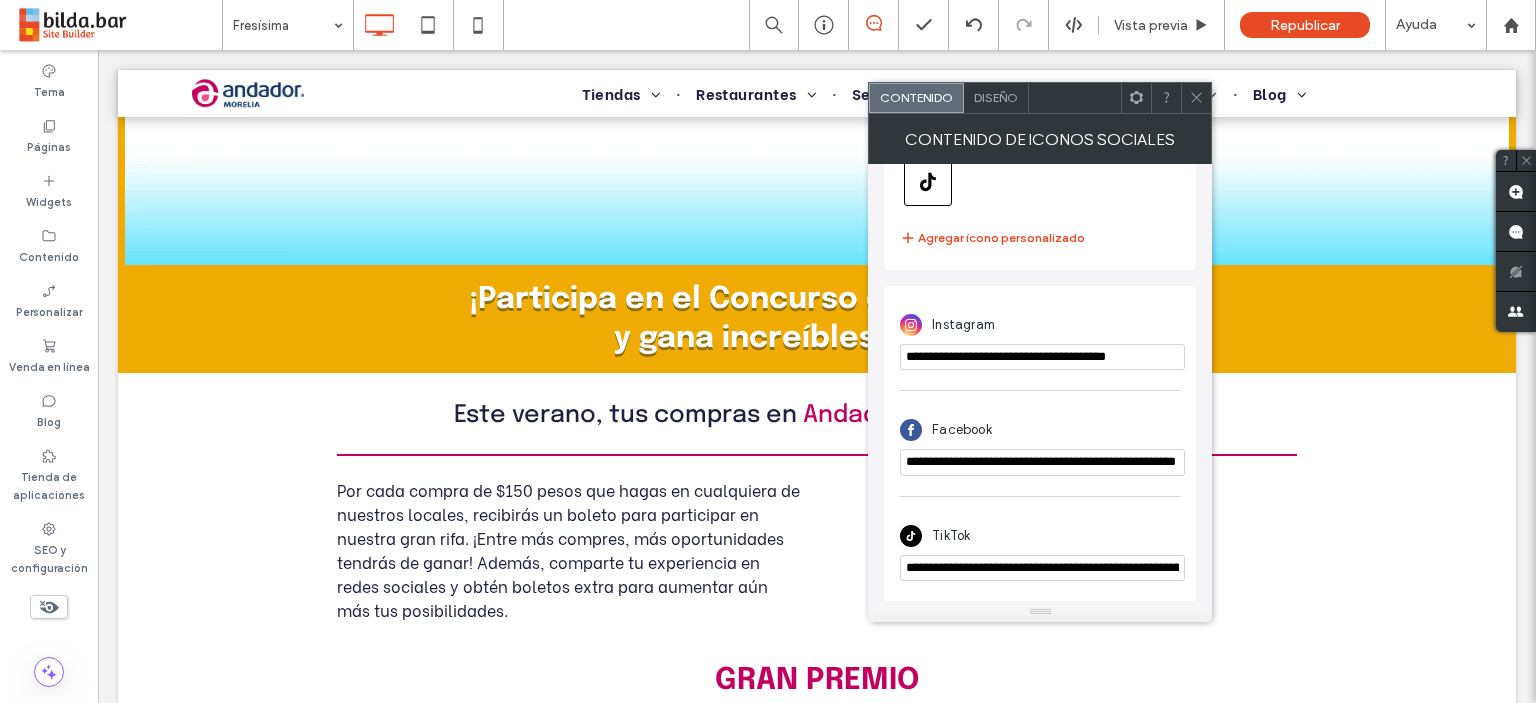 scroll, scrollTop: 0, scrollLeft: 128, axis: horizontal 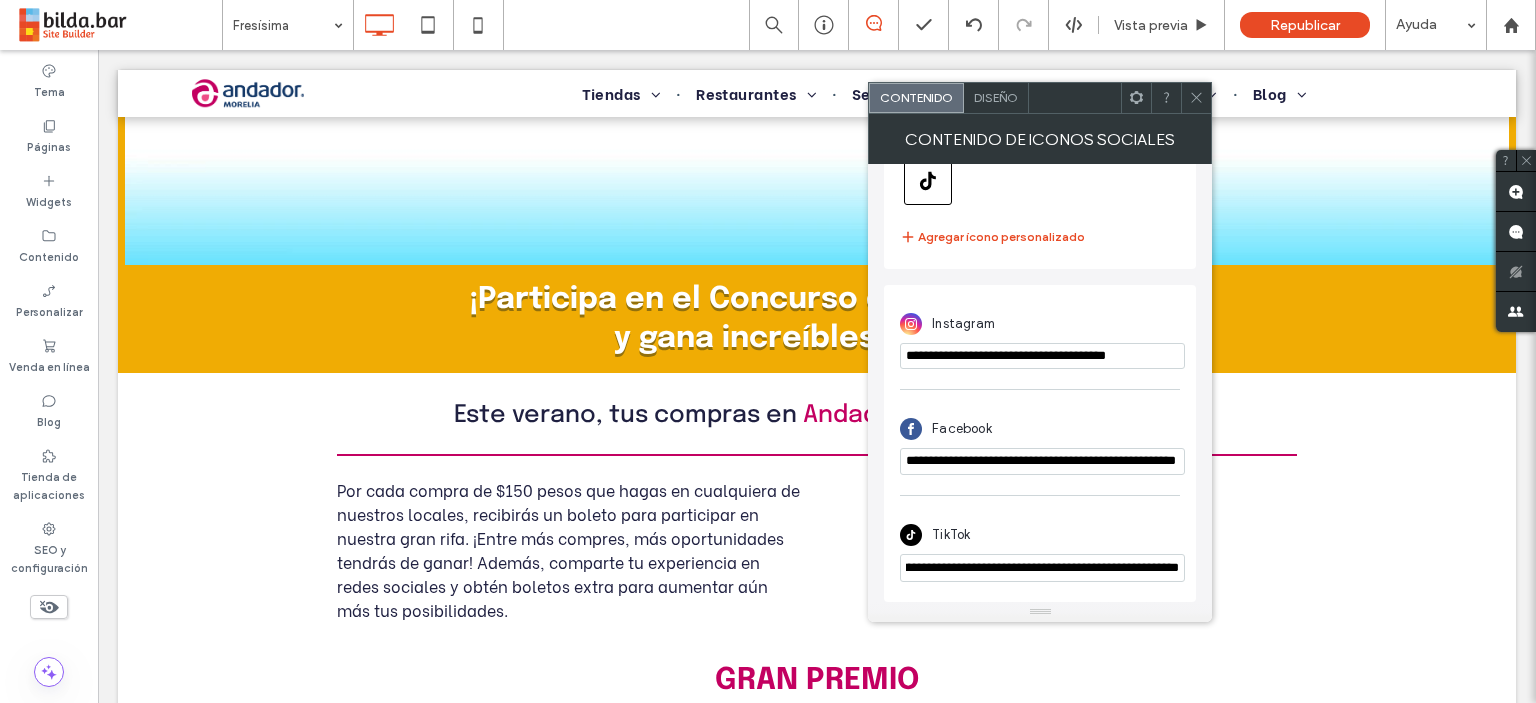 type on "**********" 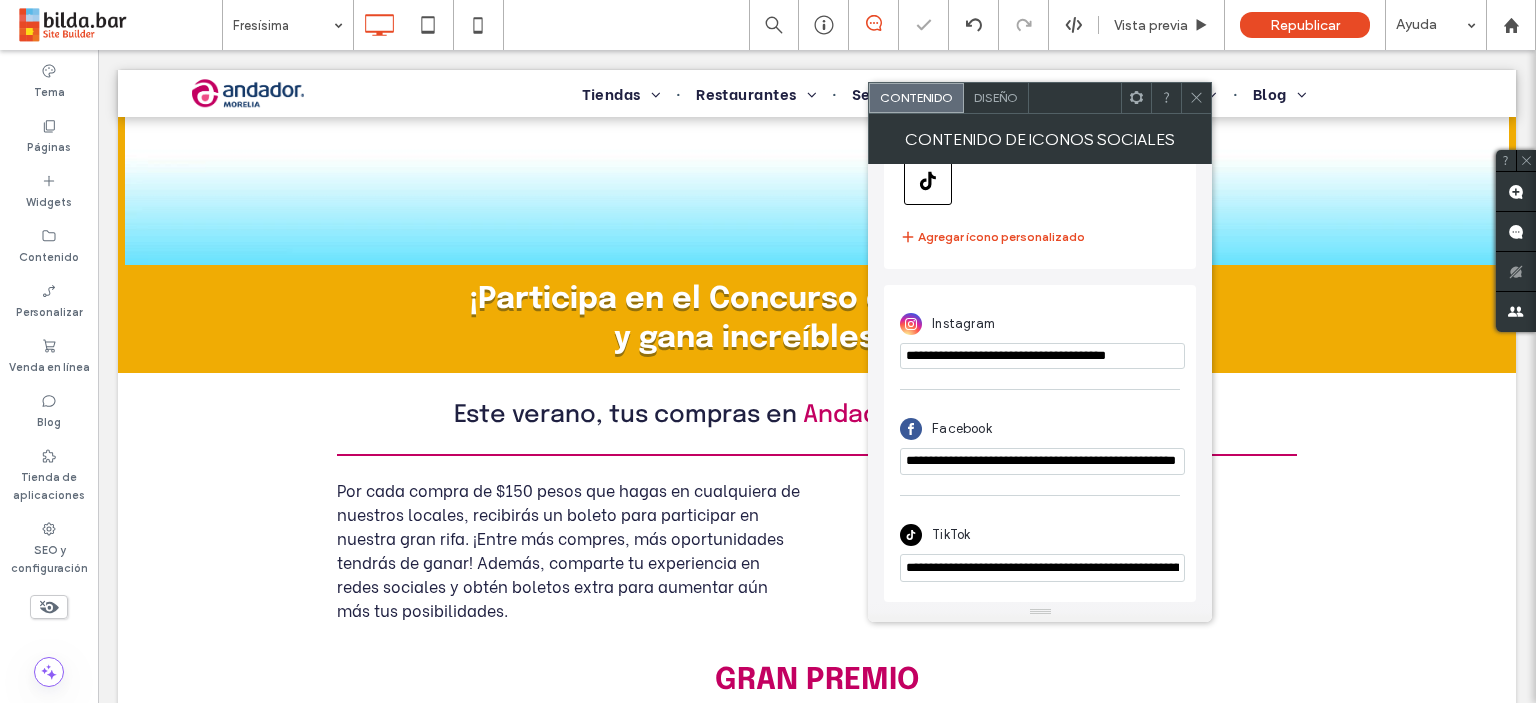 click 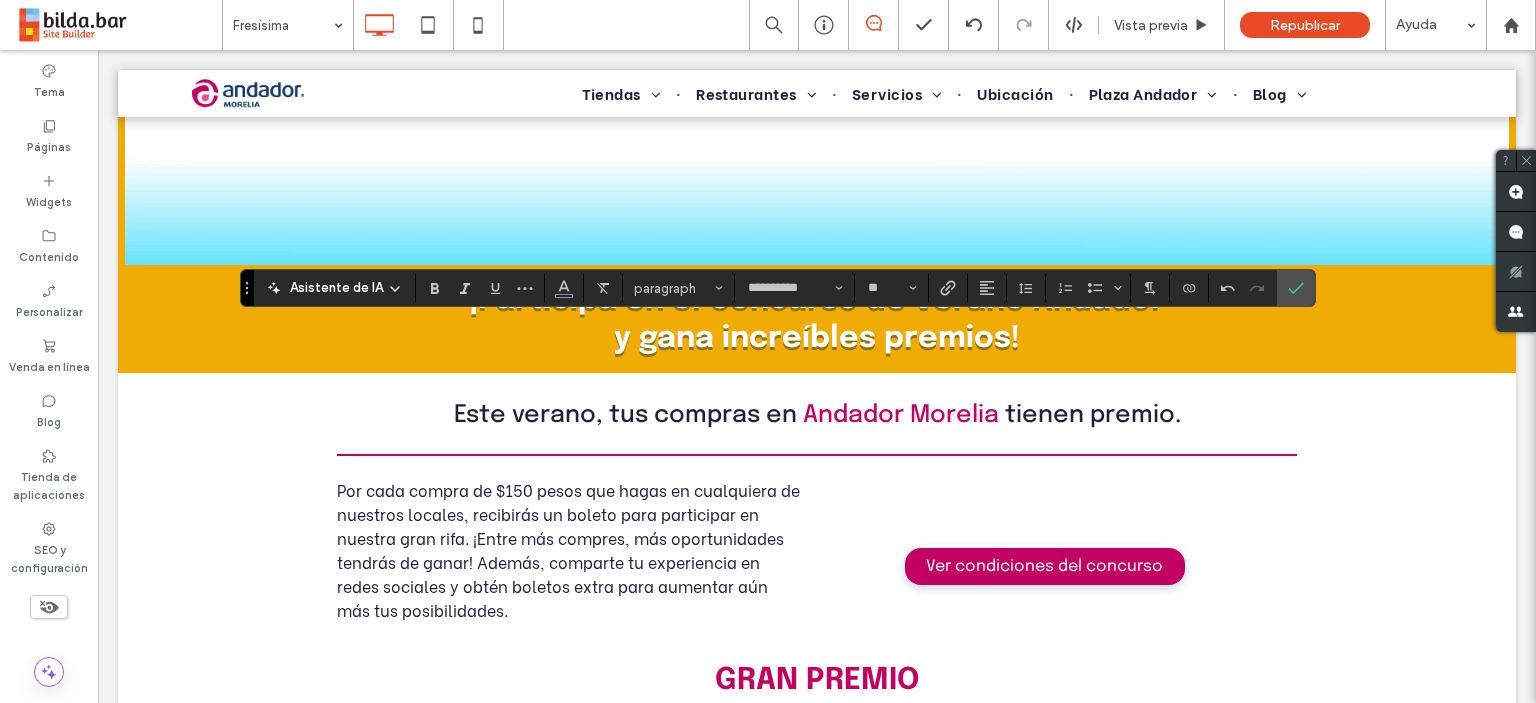 click 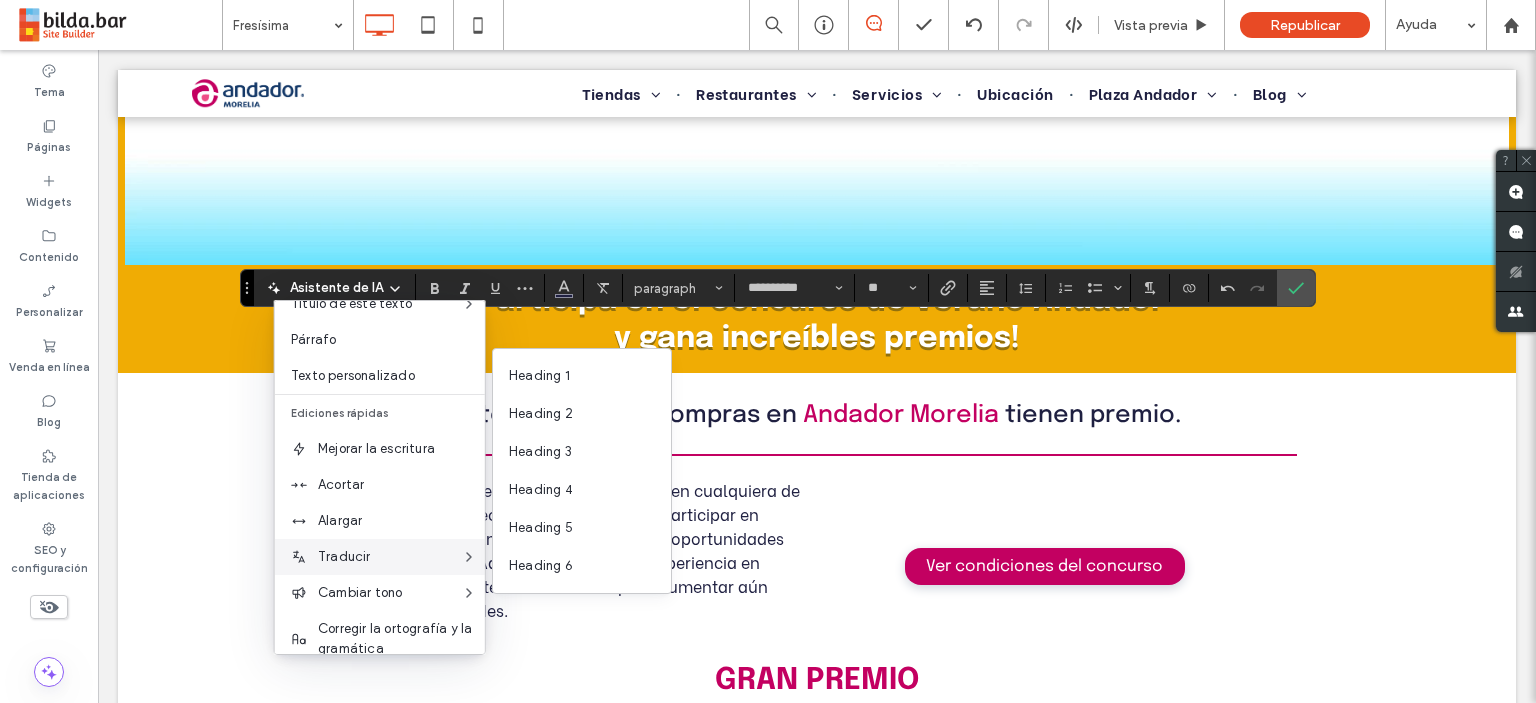 scroll, scrollTop: 152, scrollLeft: 0, axis: vertical 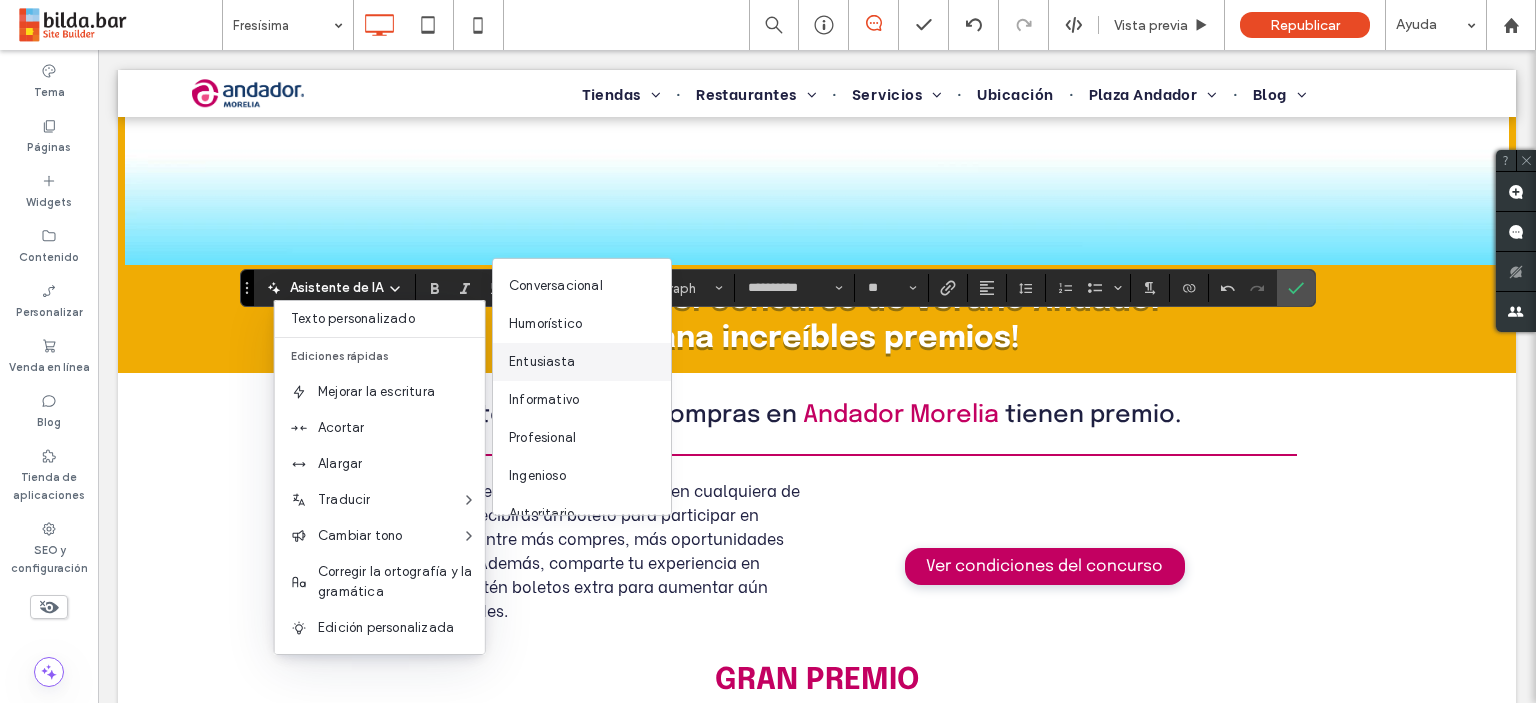 click on "Entusiasta" at bounding box center [582, 362] 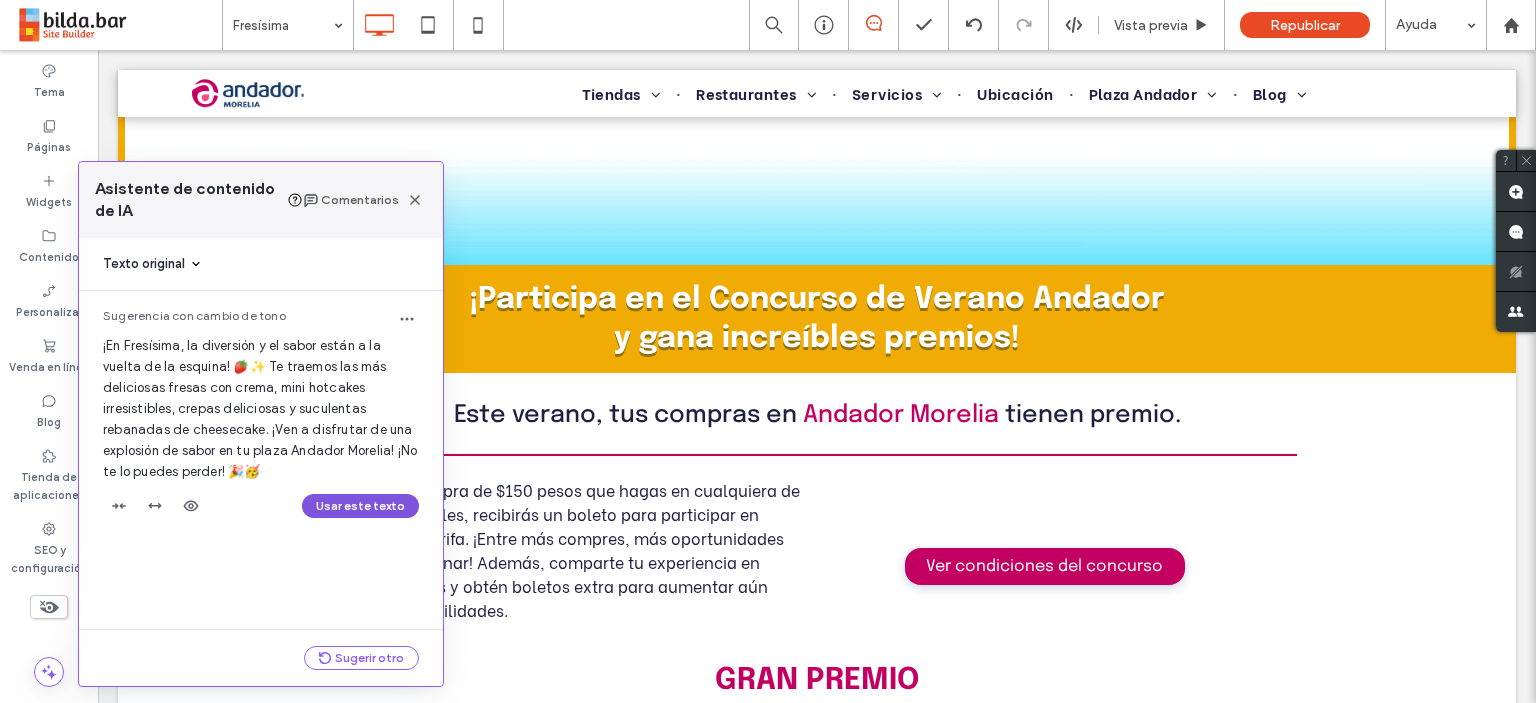 click on "Usar este texto" at bounding box center (360, 506) 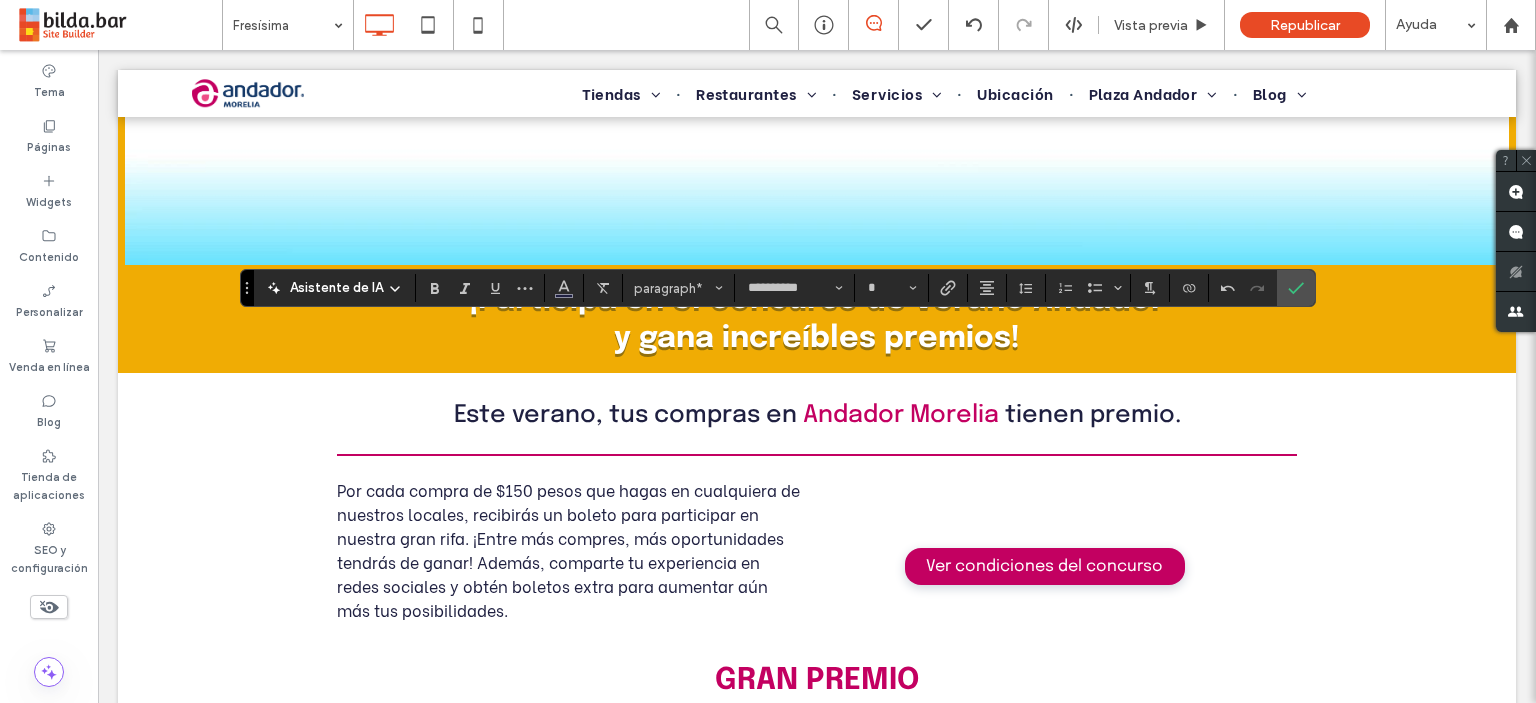 type on "**" 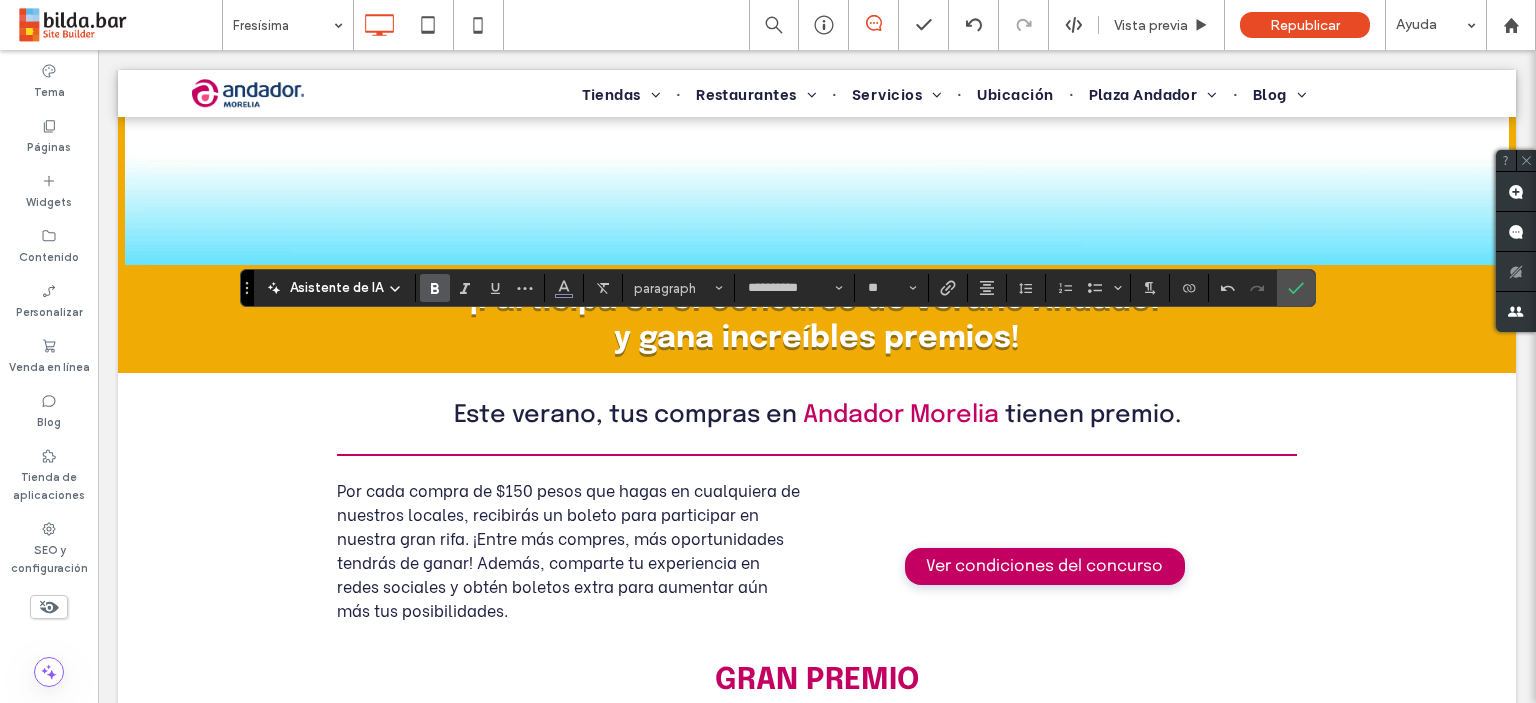 click 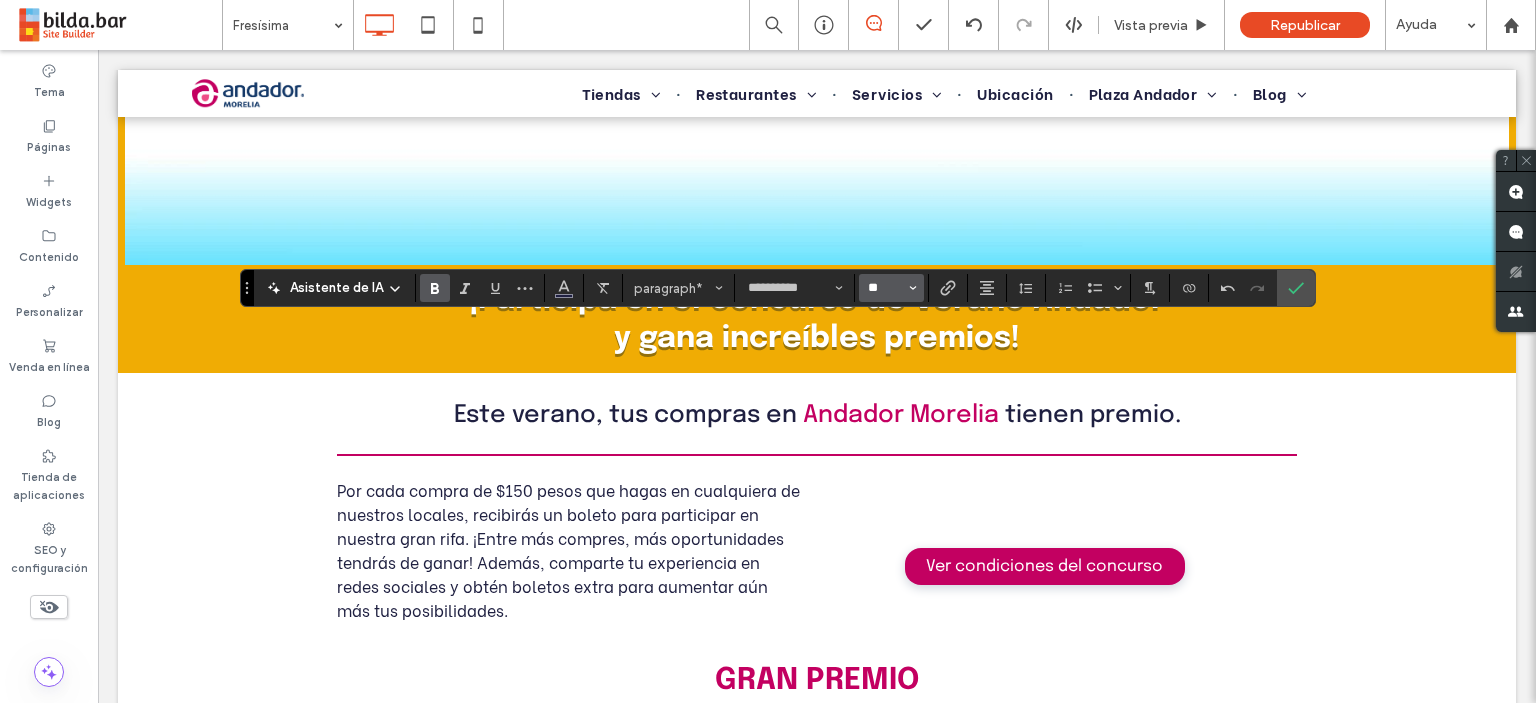 click on "**" at bounding box center (885, 288) 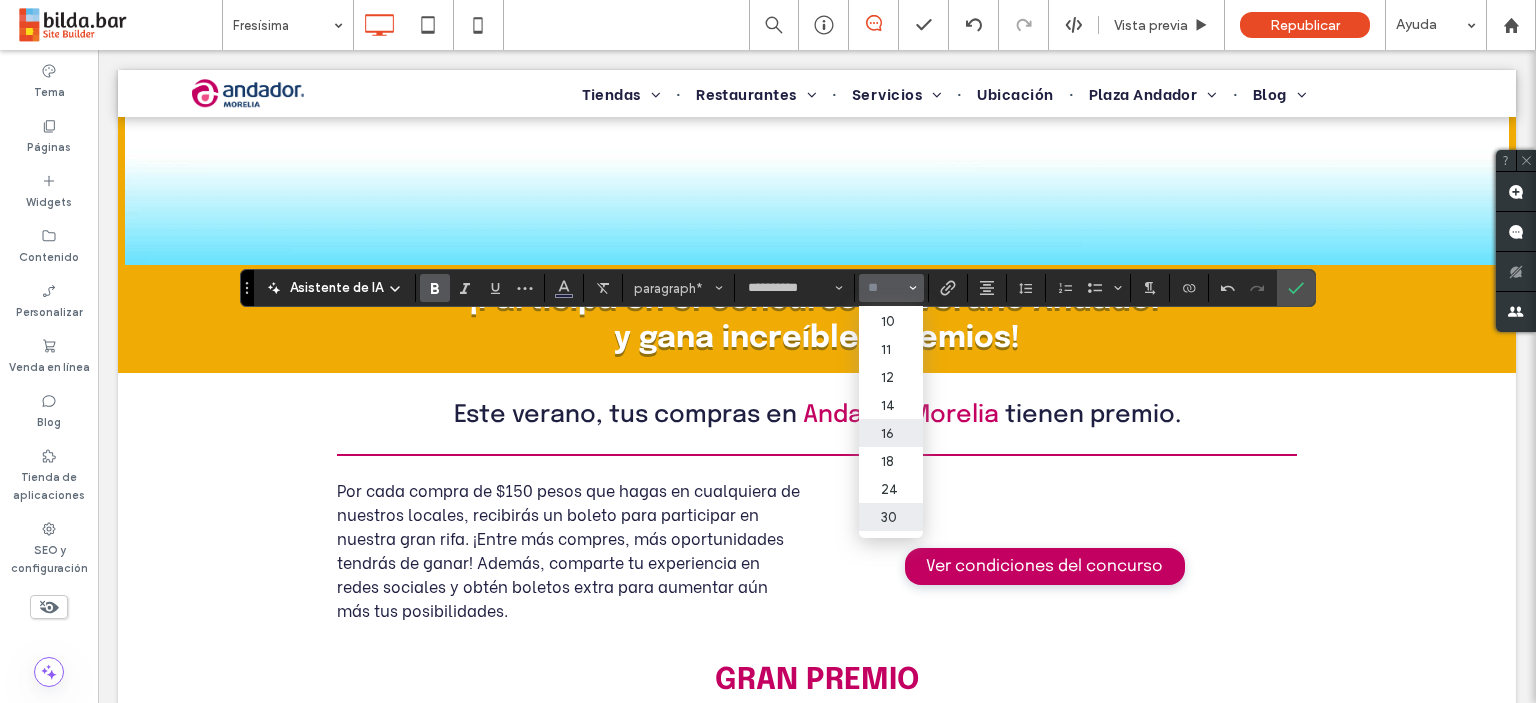 scroll, scrollTop: 100, scrollLeft: 0, axis: vertical 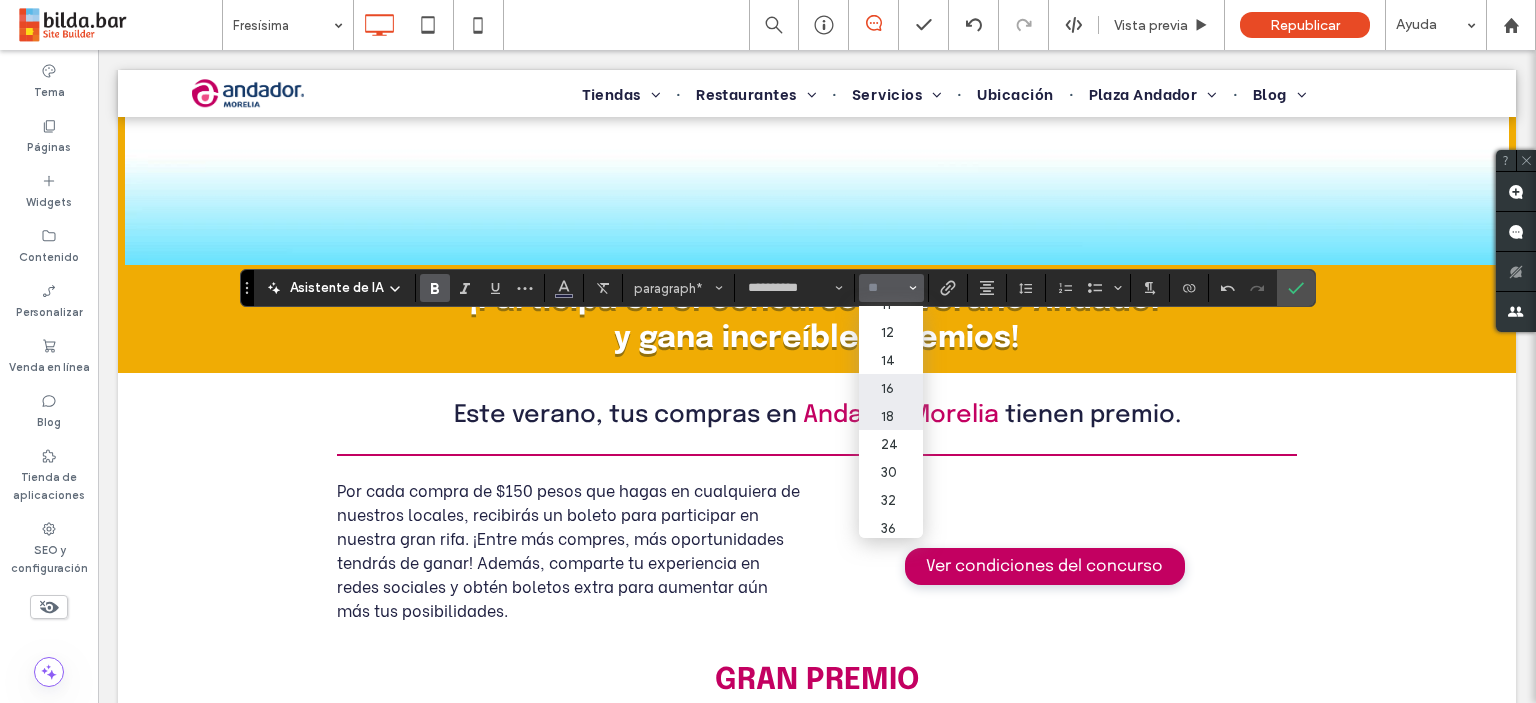 click on "18" at bounding box center (891, 416) 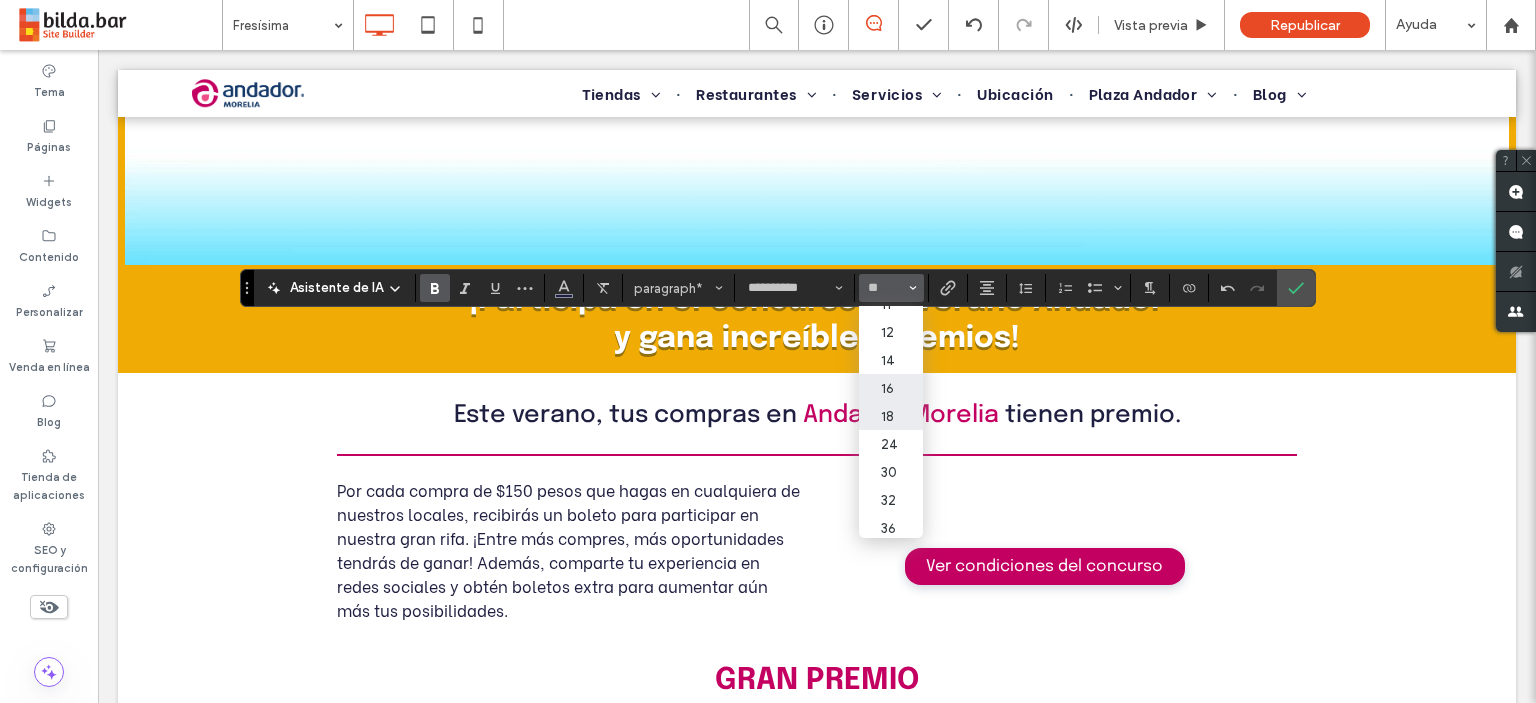 type on "**" 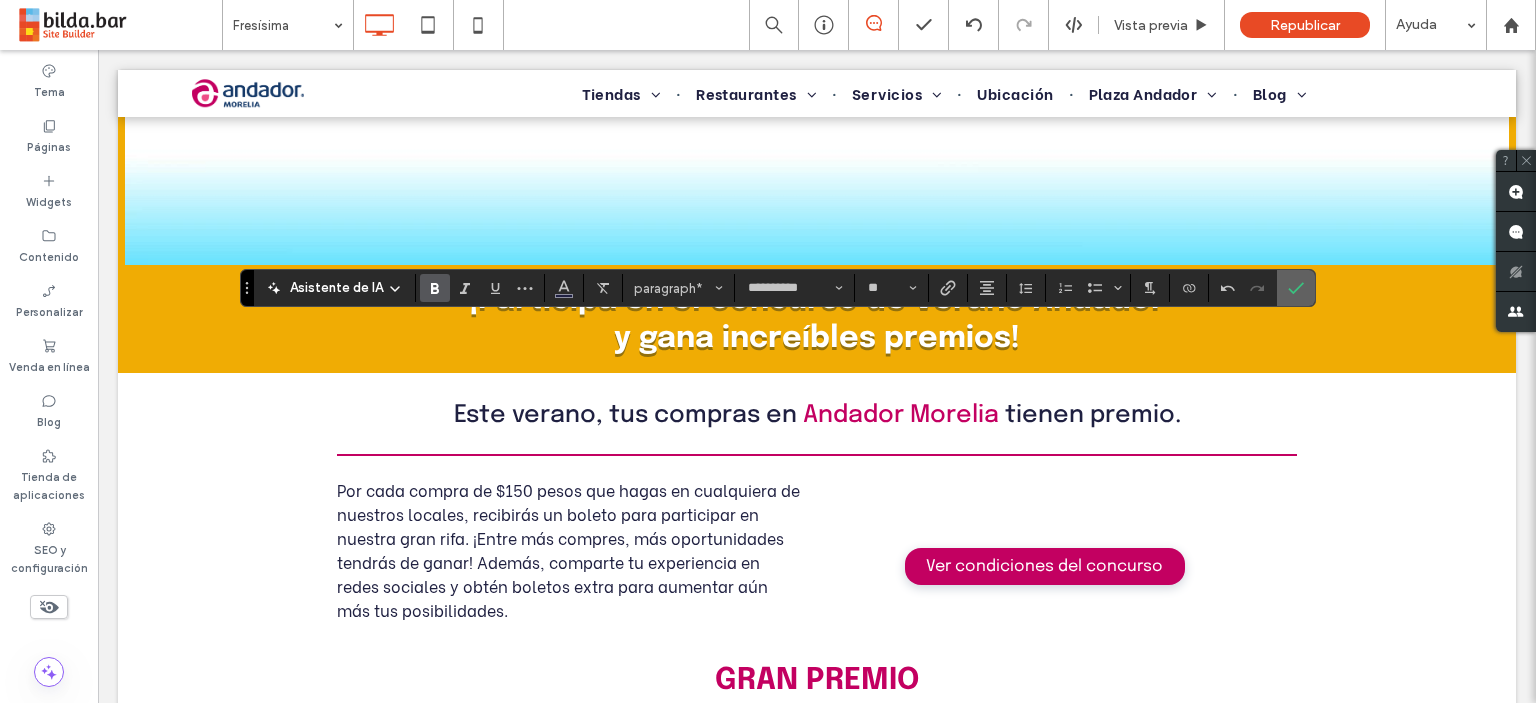 click at bounding box center [1296, 288] 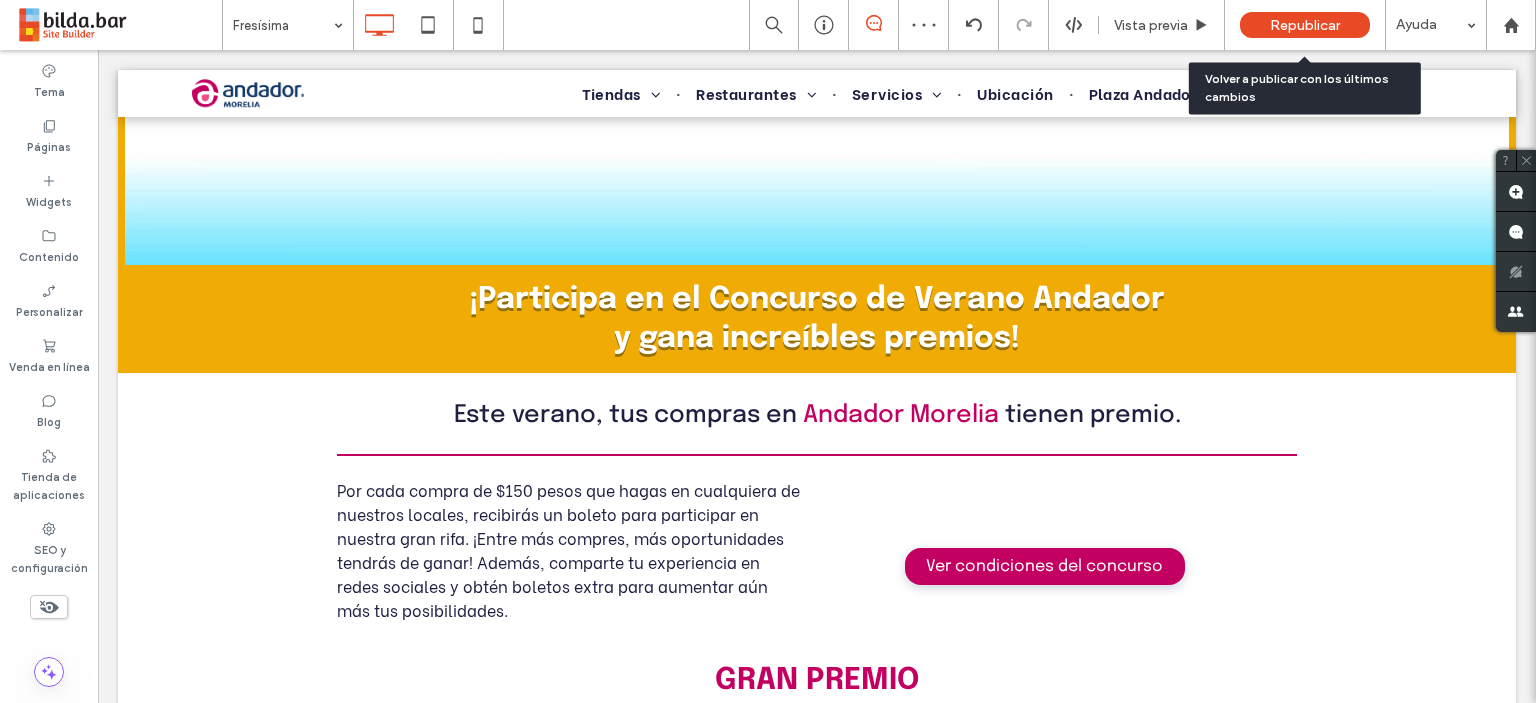 click on "Republicar" at bounding box center (1305, 25) 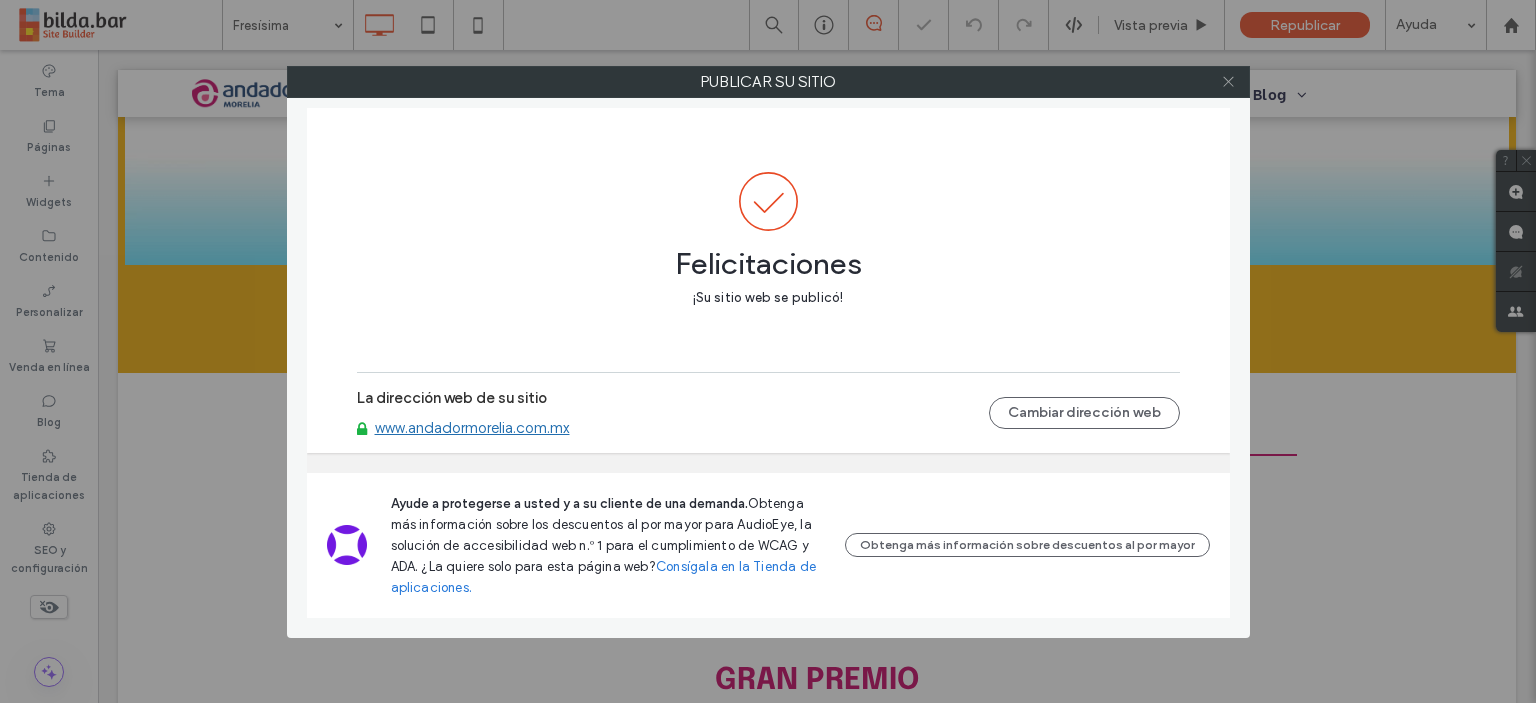 click 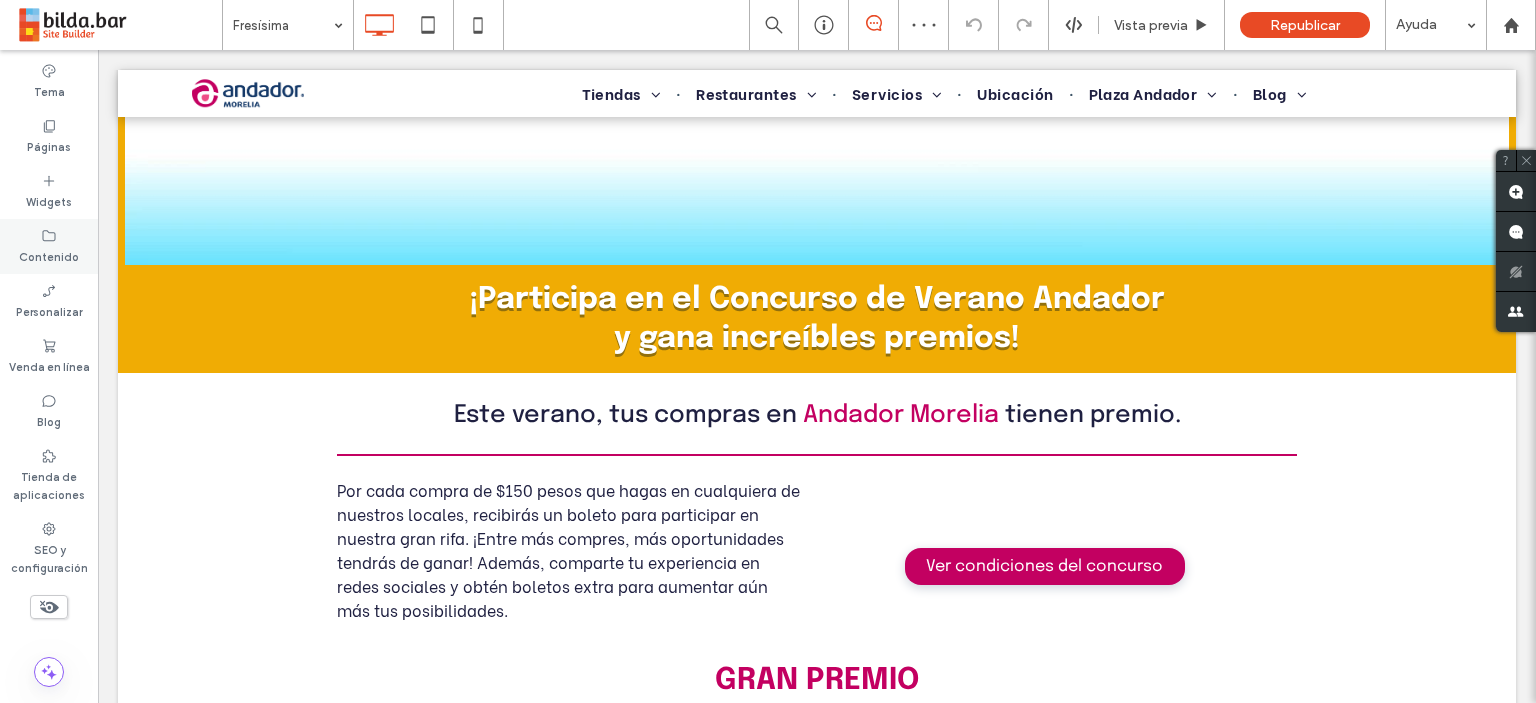 click on "Contenido" at bounding box center [49, 255] 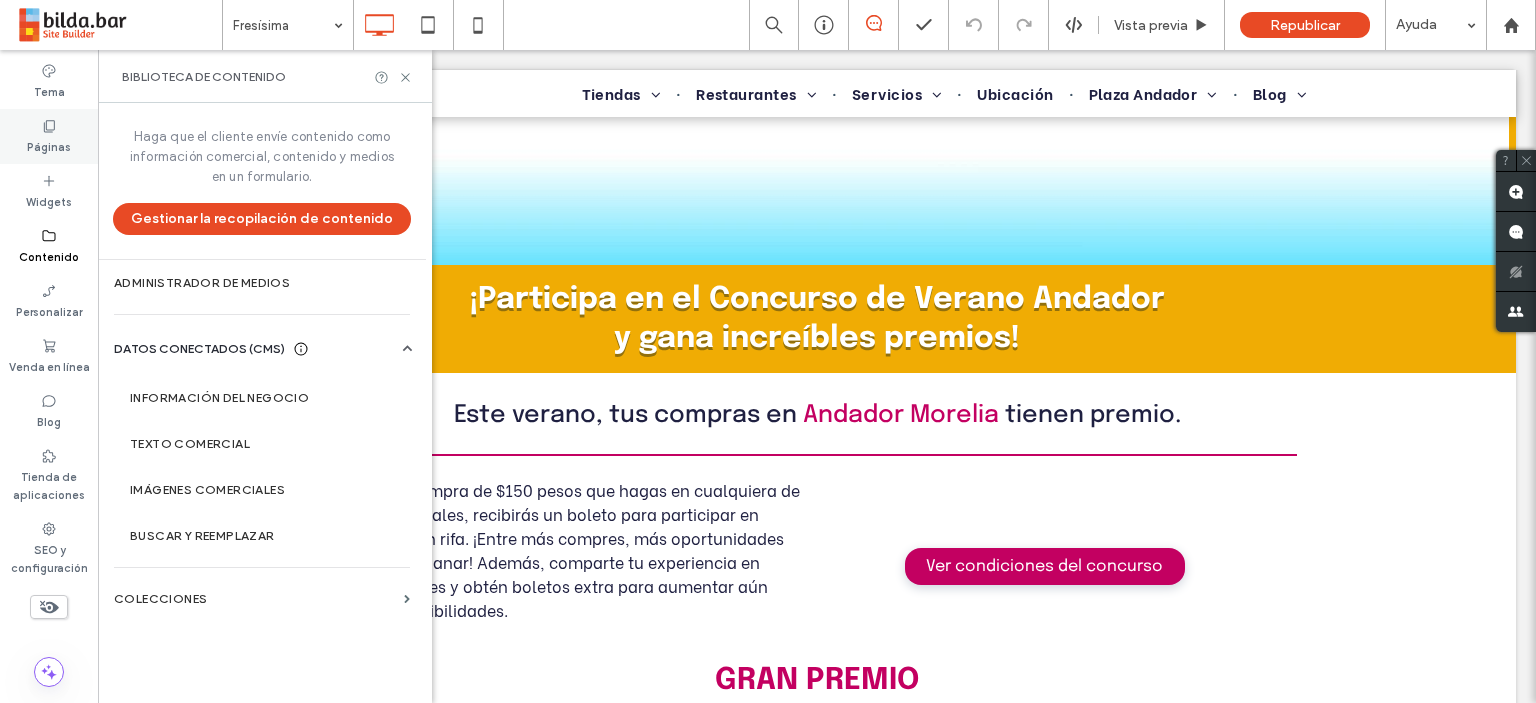 click on "Páginas" at bounding box center [49, 136] 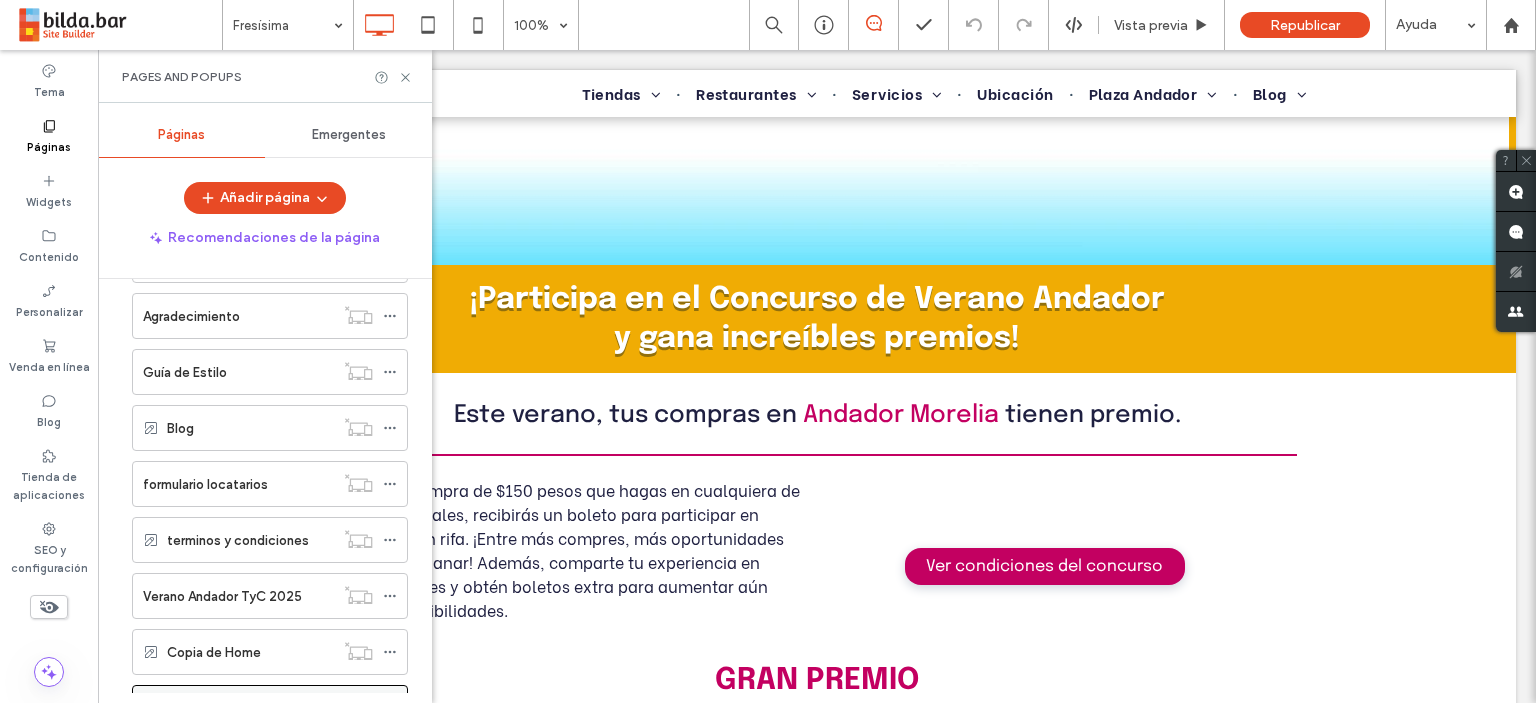 scroll, scrollTop: 1242, scrollLeft: 0, axis: vertical 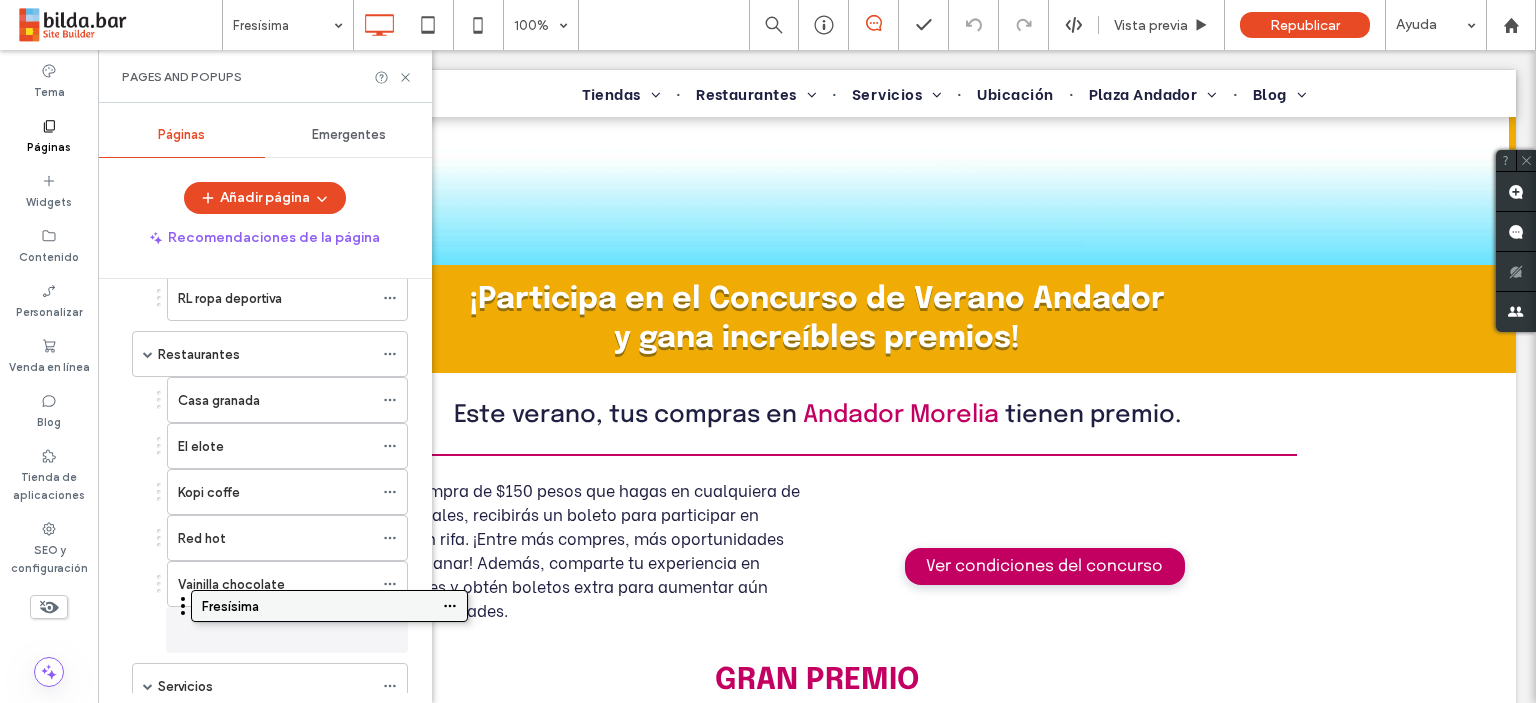 drag, startPoint x: 265, startPoint y: 619, endPoint x: 324, endPoint y: 609, distance: 59.841457 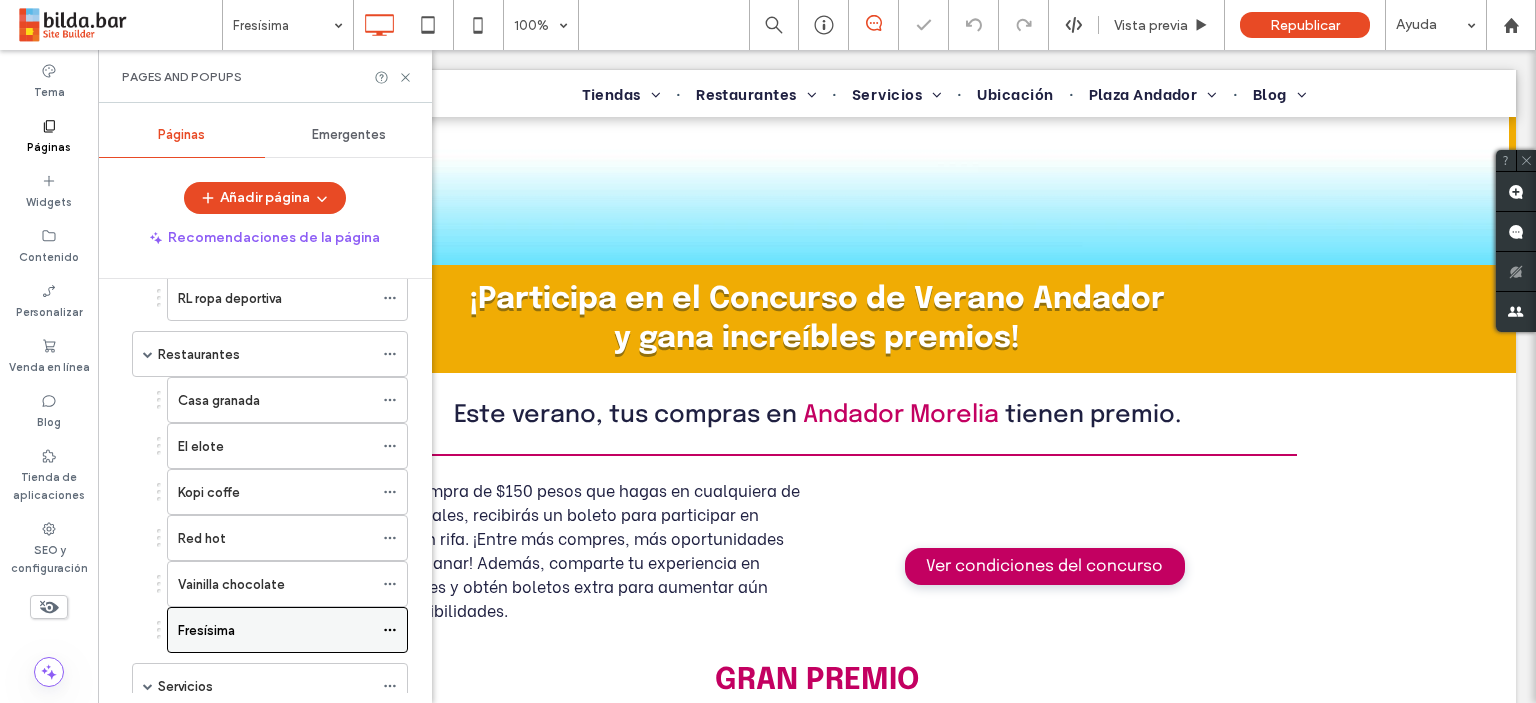 click 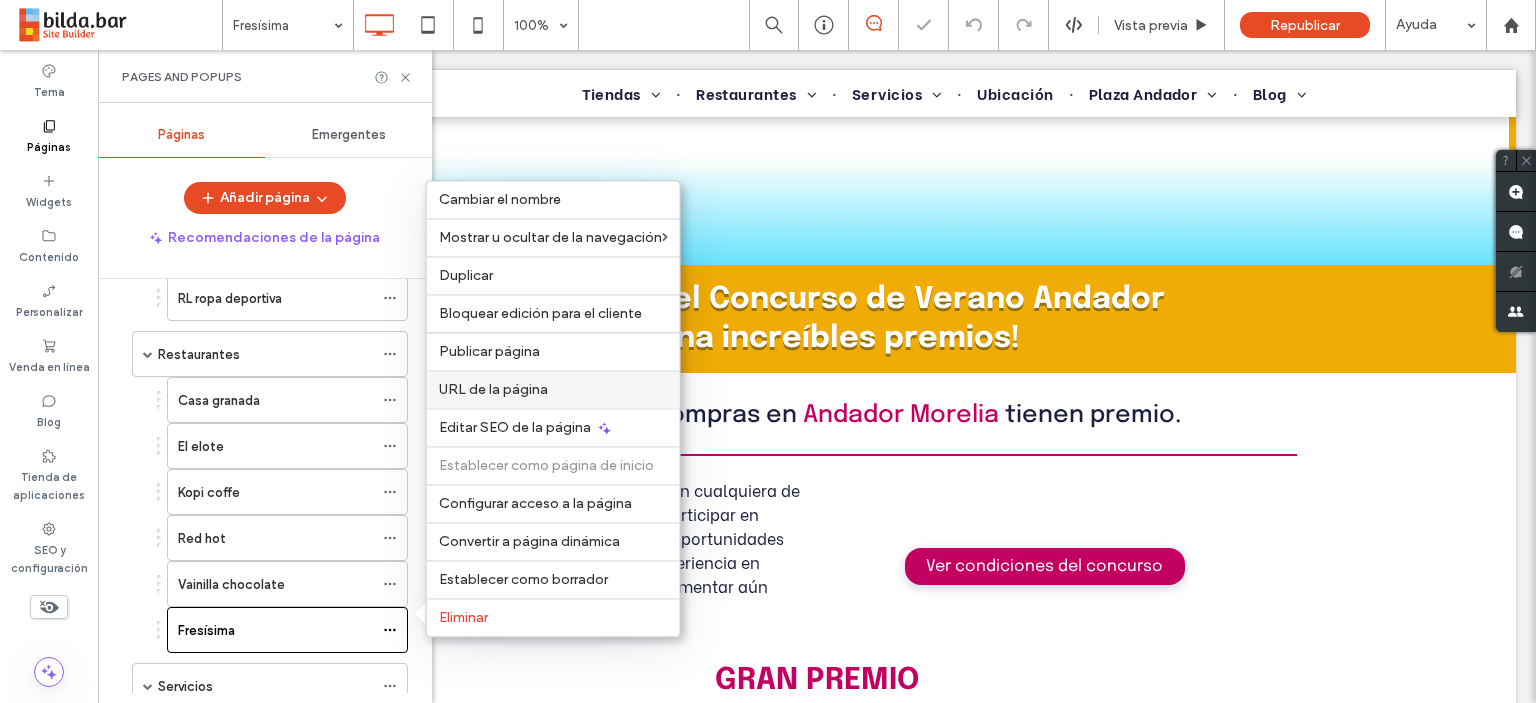 click on "URL de la página" at bounding box center (493, 389) 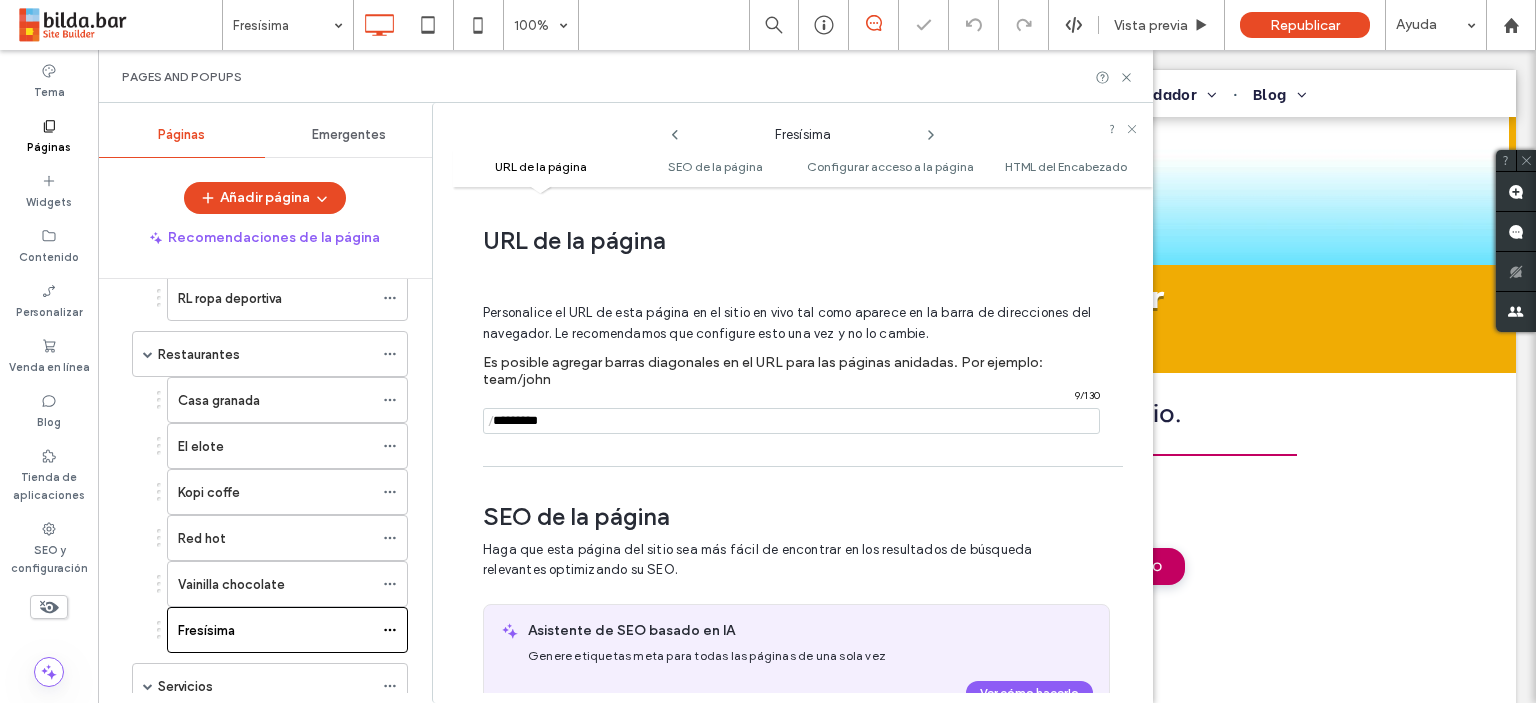 scroll, scrollTop: 10, scrollLeft: 0, axis: vertical 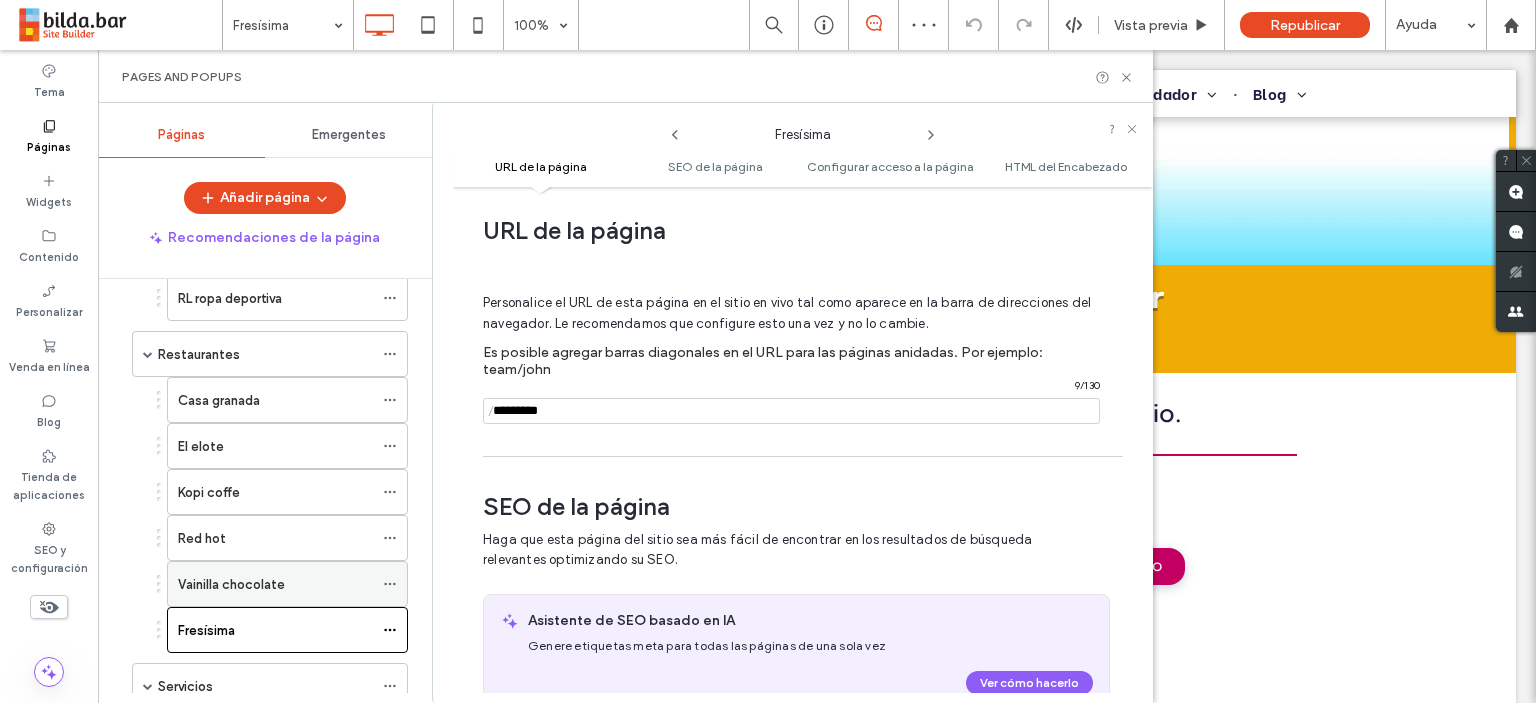 click 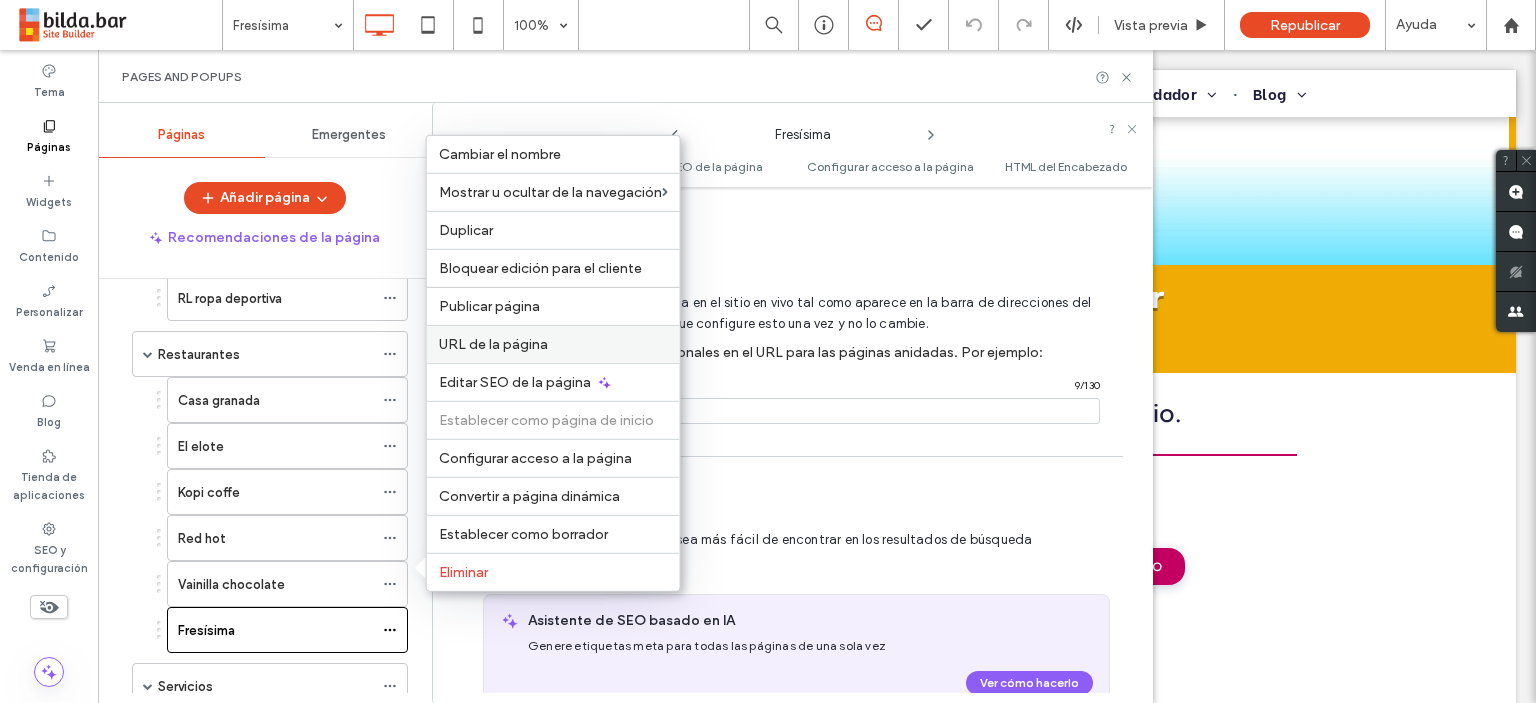 click on "URL de la página" at bounding box center [493, 344] 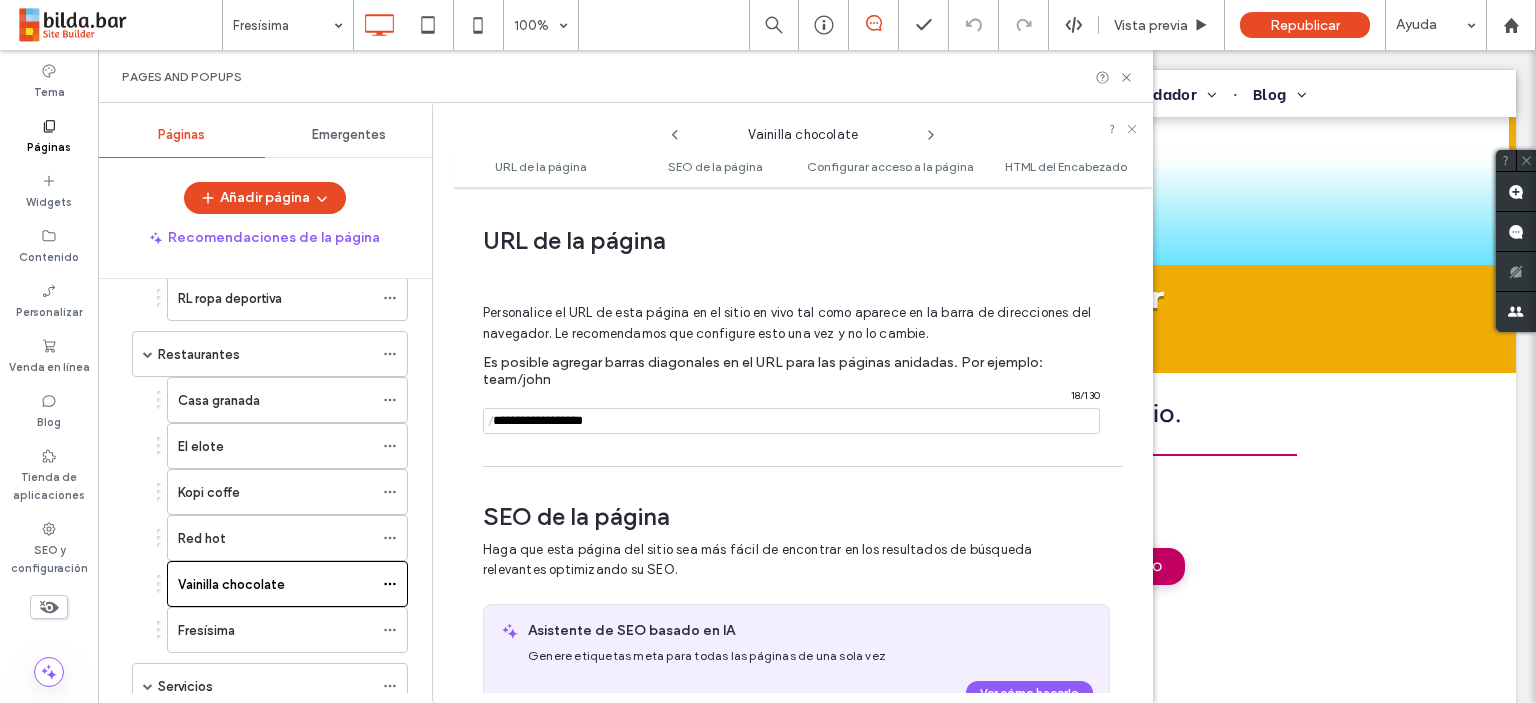 scroll, scrollTop: 10, scrollLeft: 0, axis: vertical 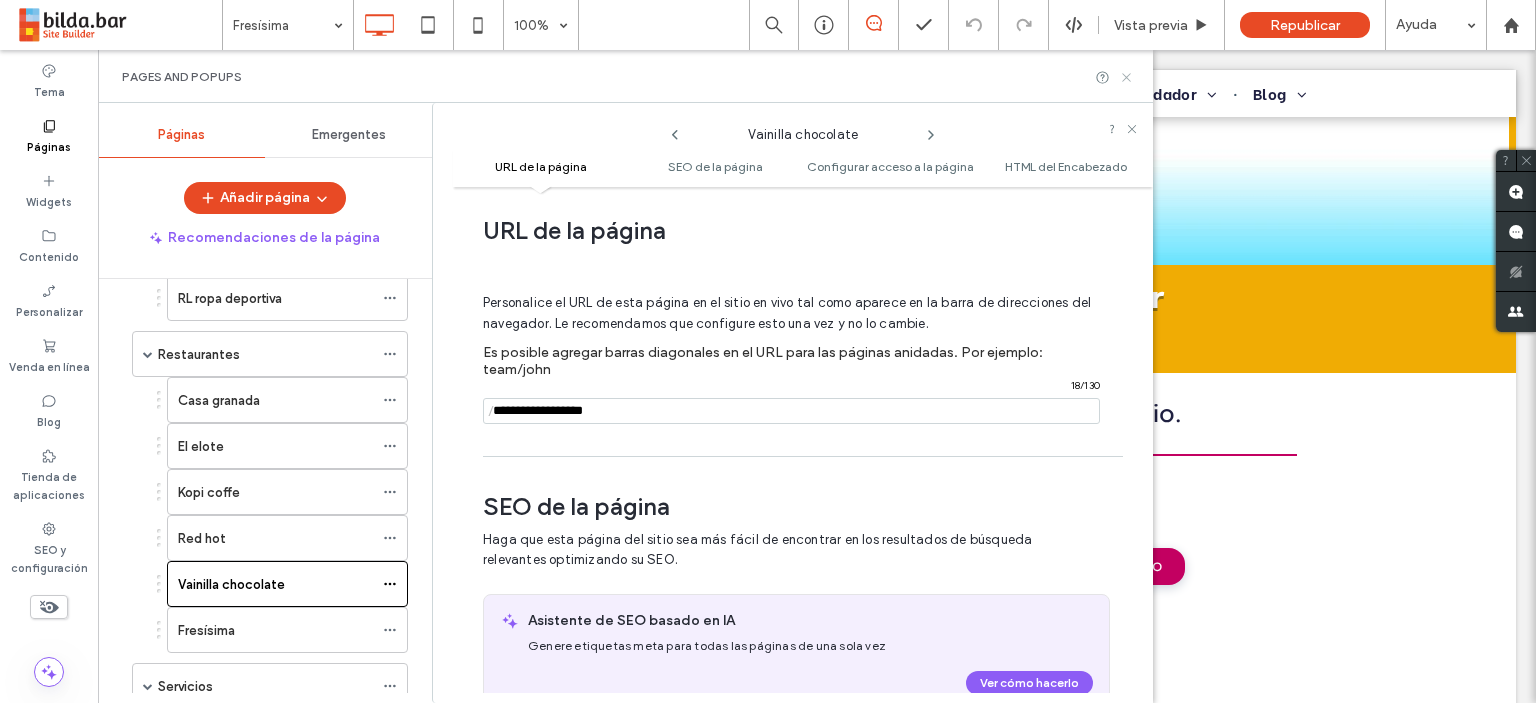 click 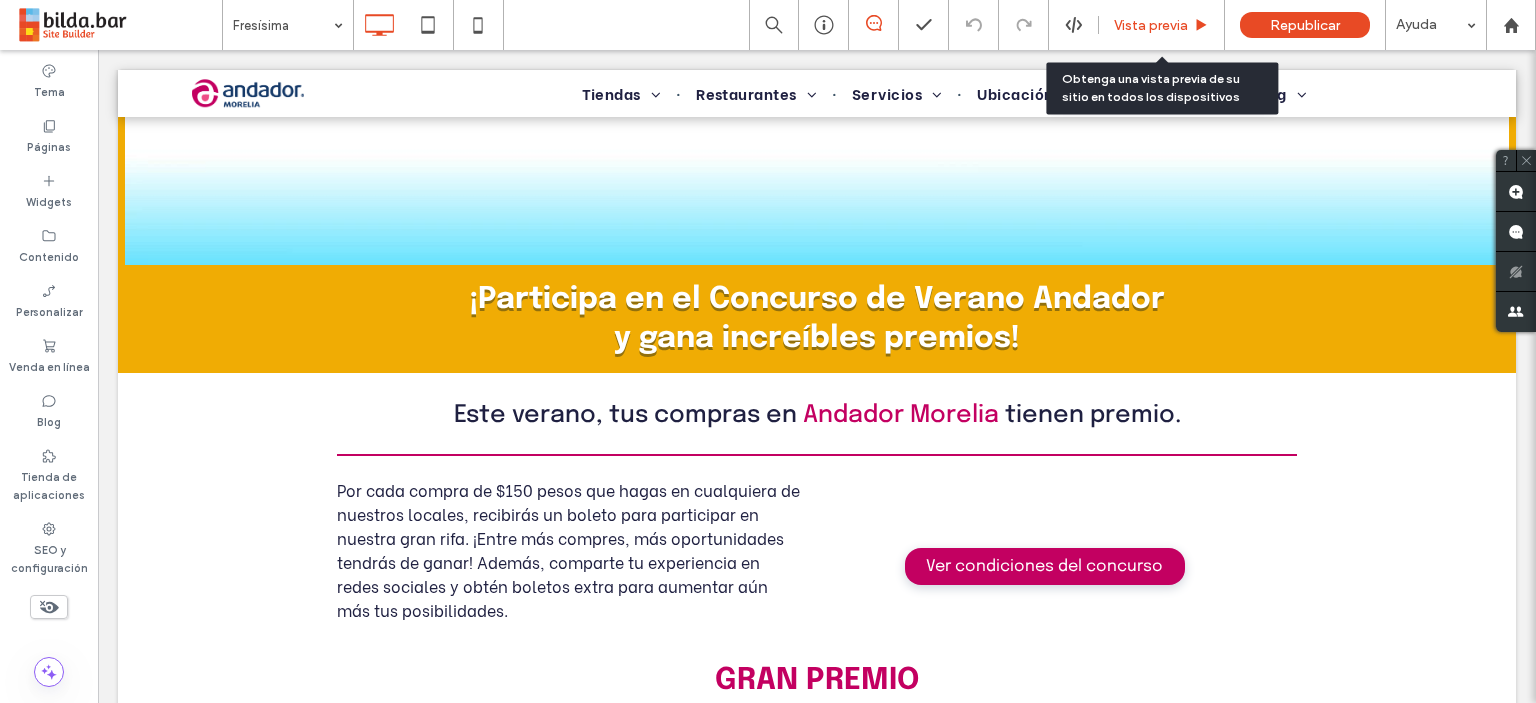 click on "Vista previa" at bounding box center [1151, 25] 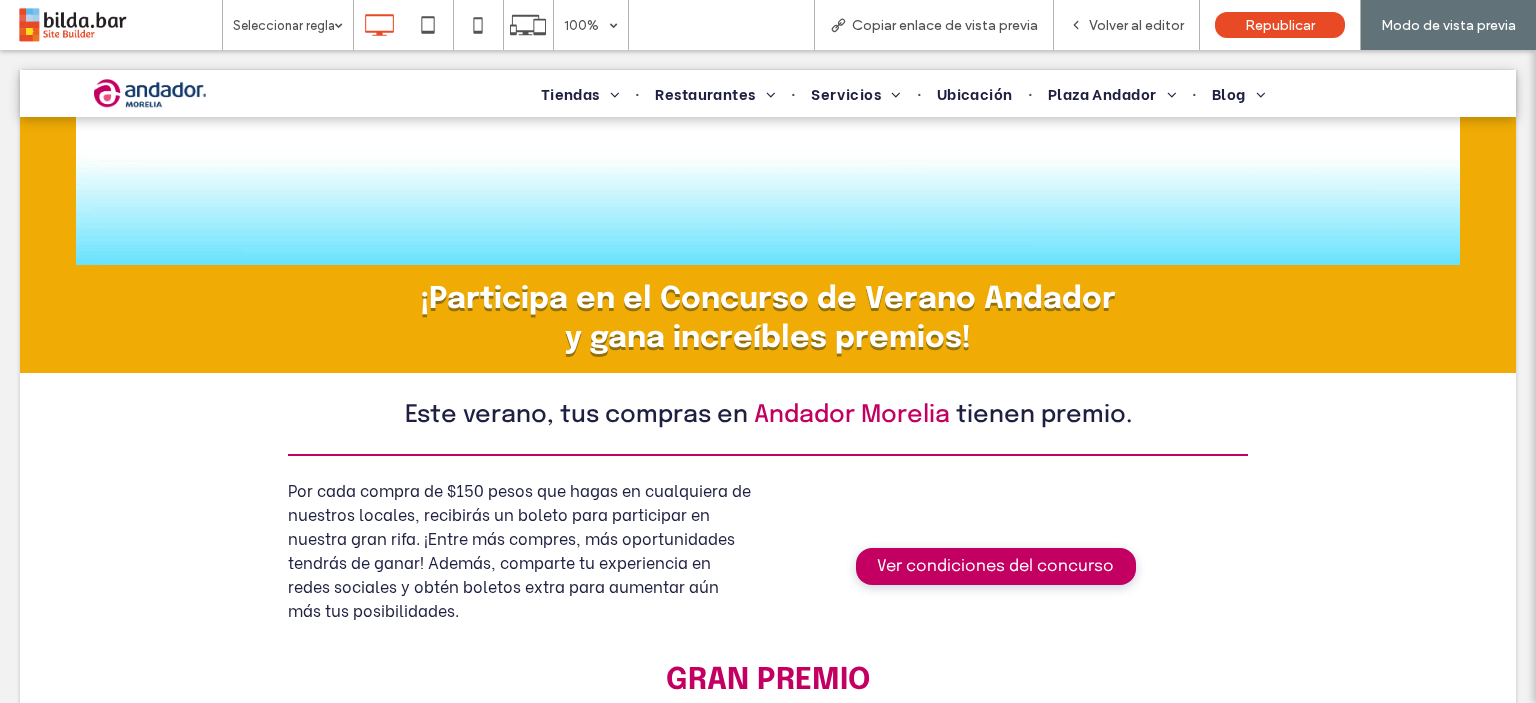 click at bounding box center (768, 351) 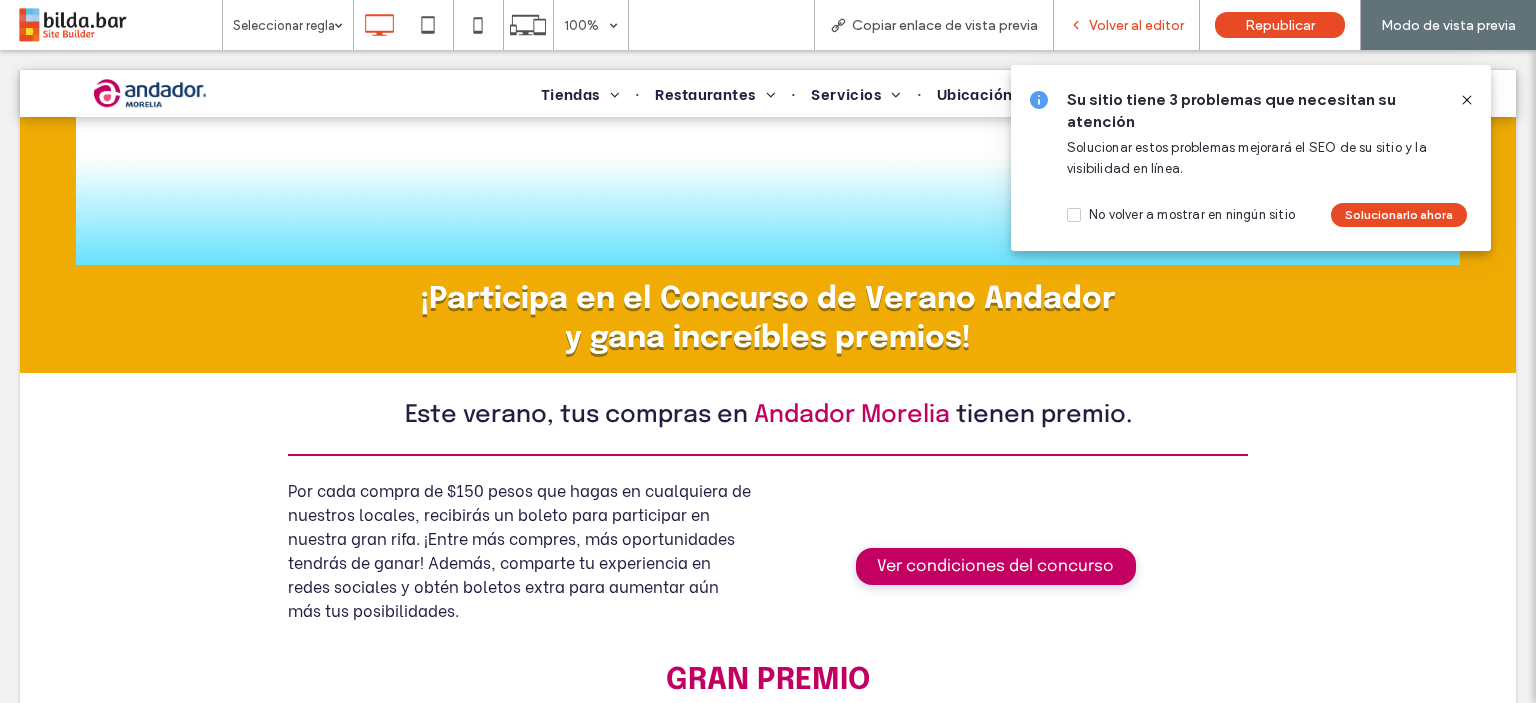 click on "Volver al editor" at bounding box center [1136, 25] 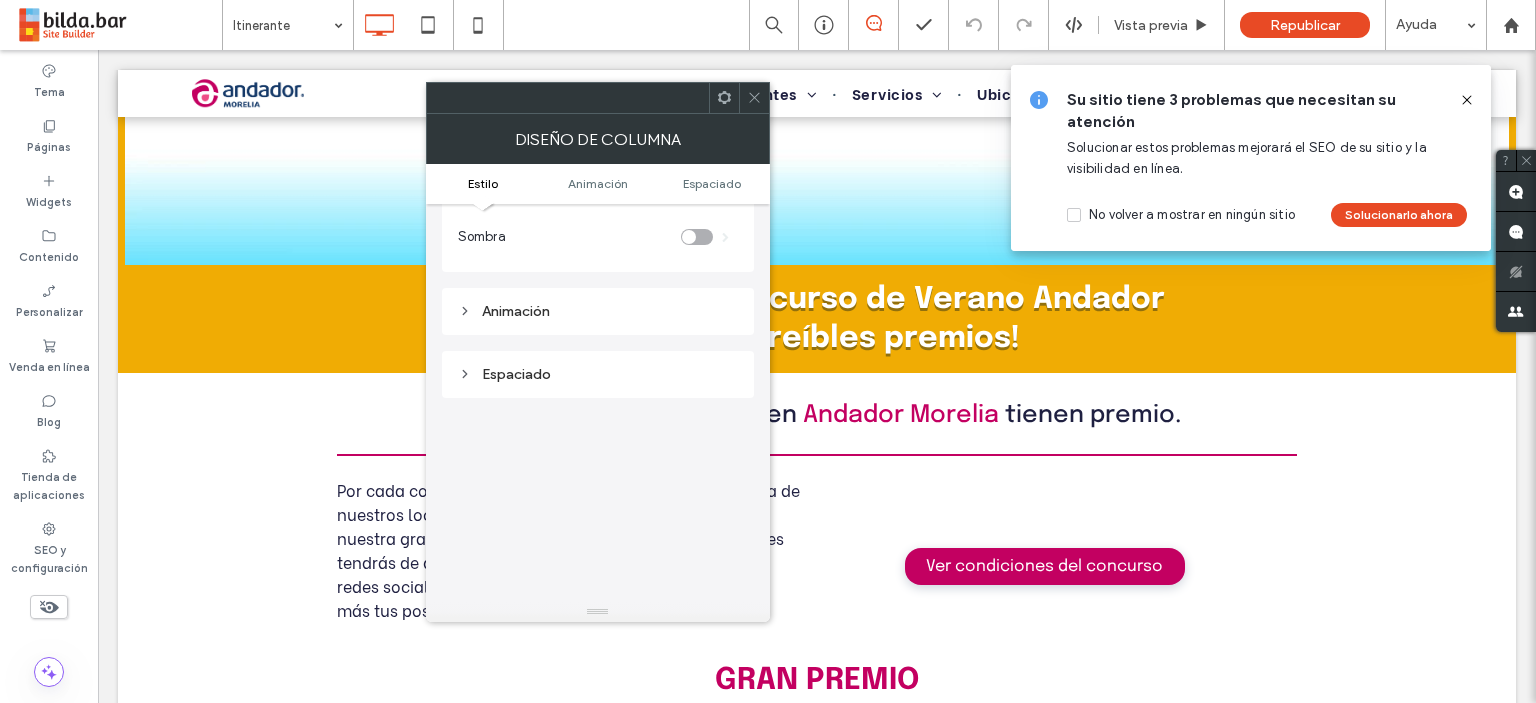 scroll, scrollTop: 400, scrollLeft: 0, axis: vertical 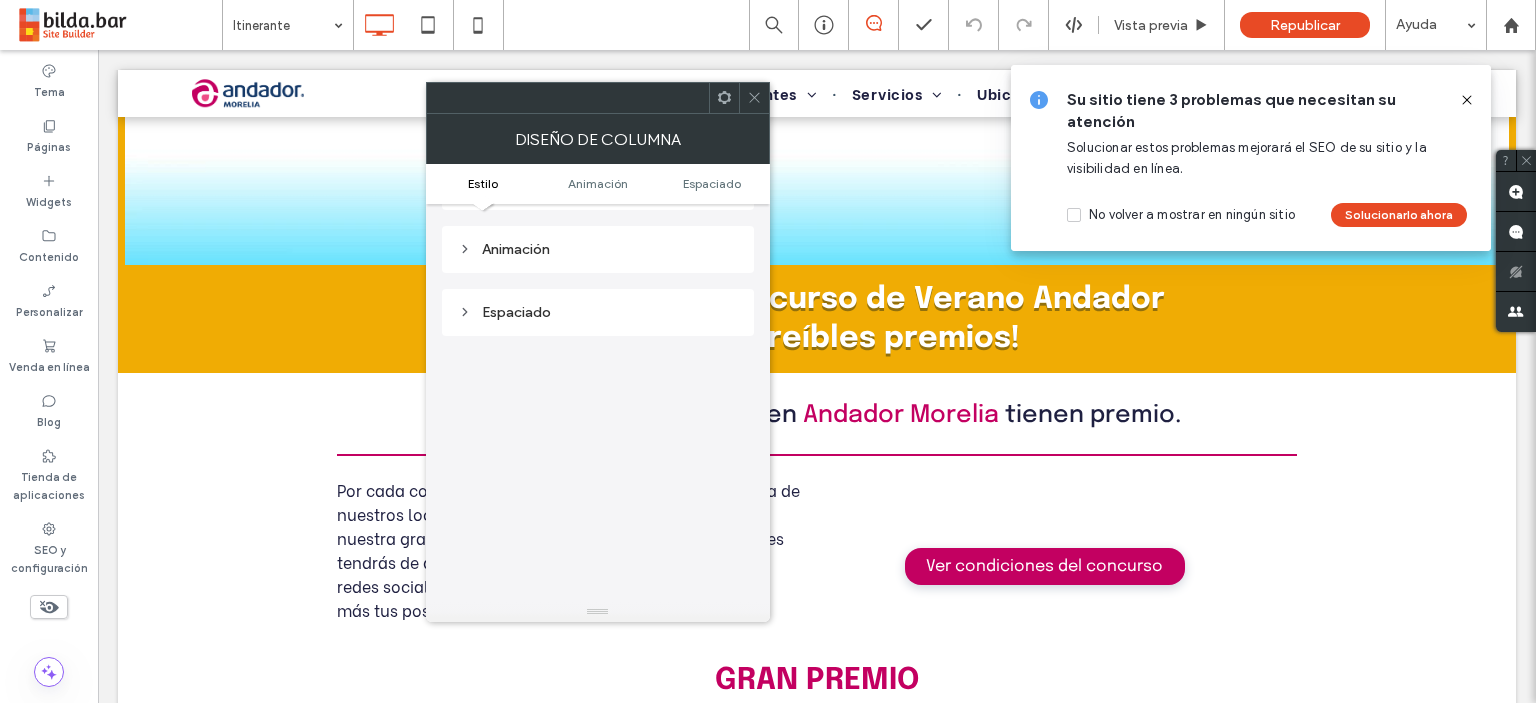 click on "Diseño de columna" at bounding box center [598, 139] 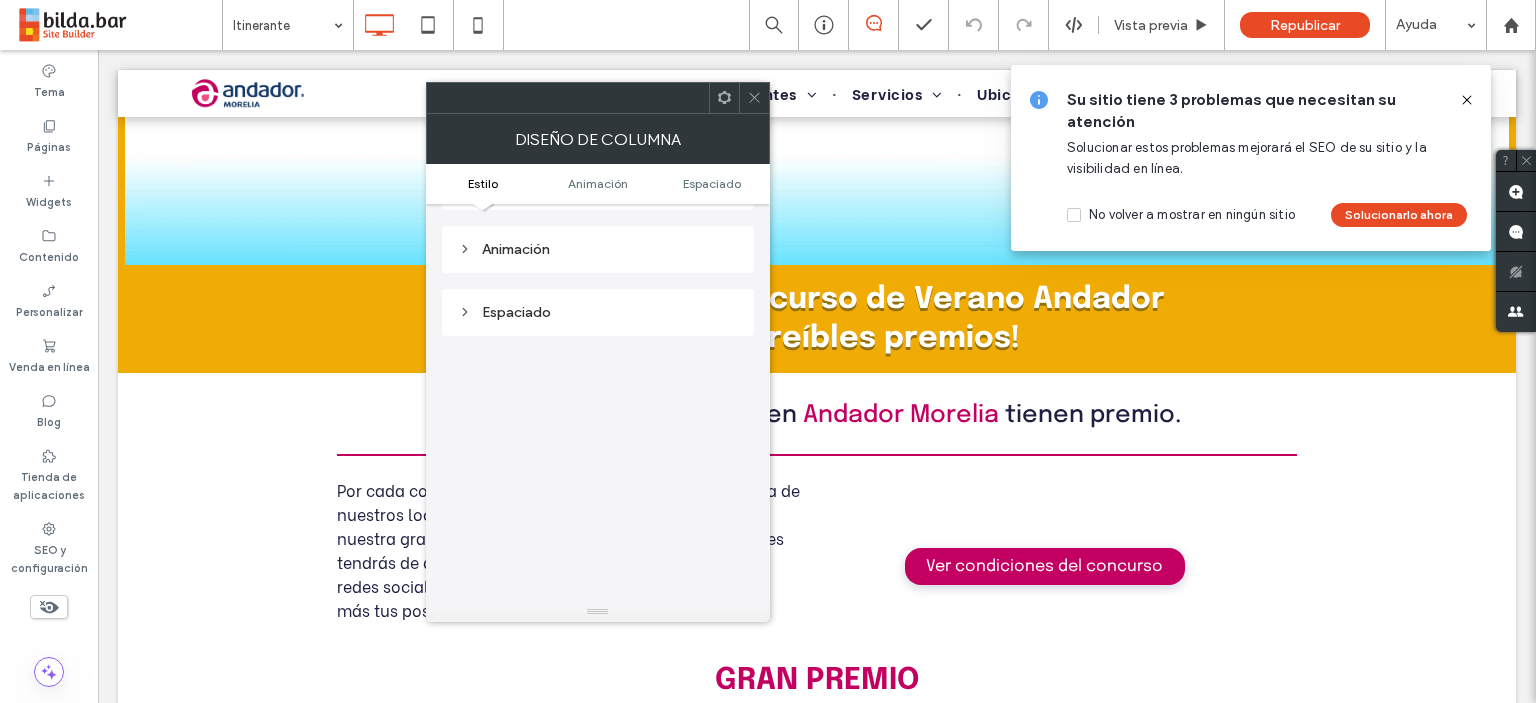 click 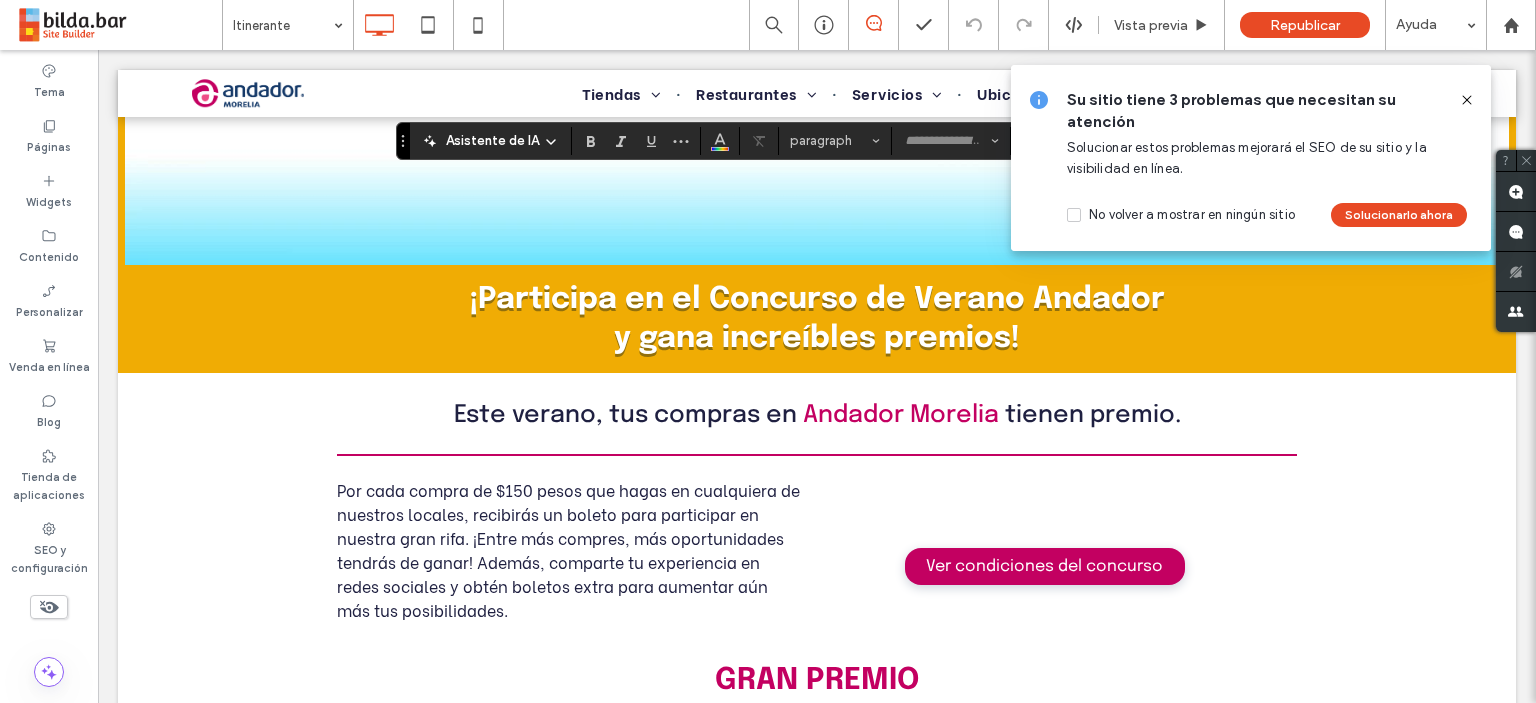 type on "**********" 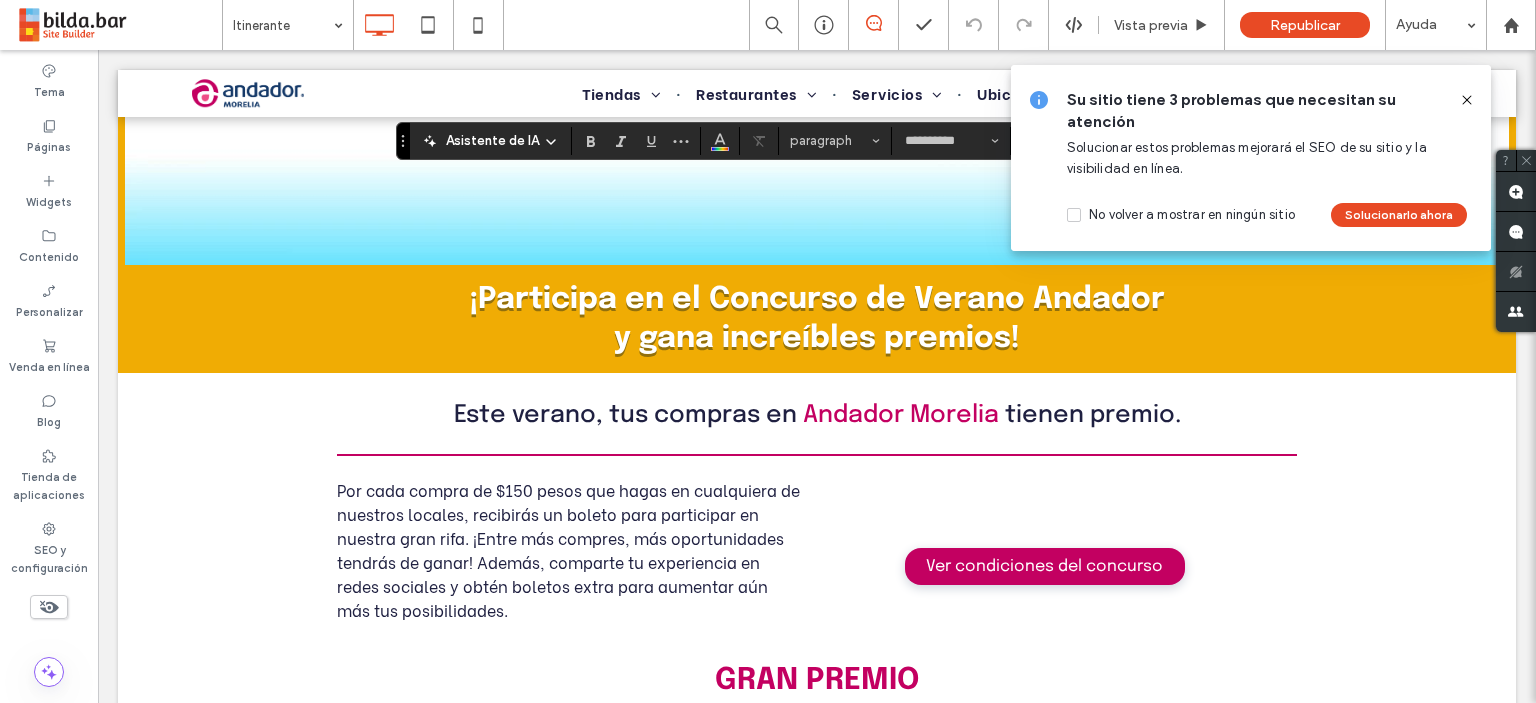 type on "**" 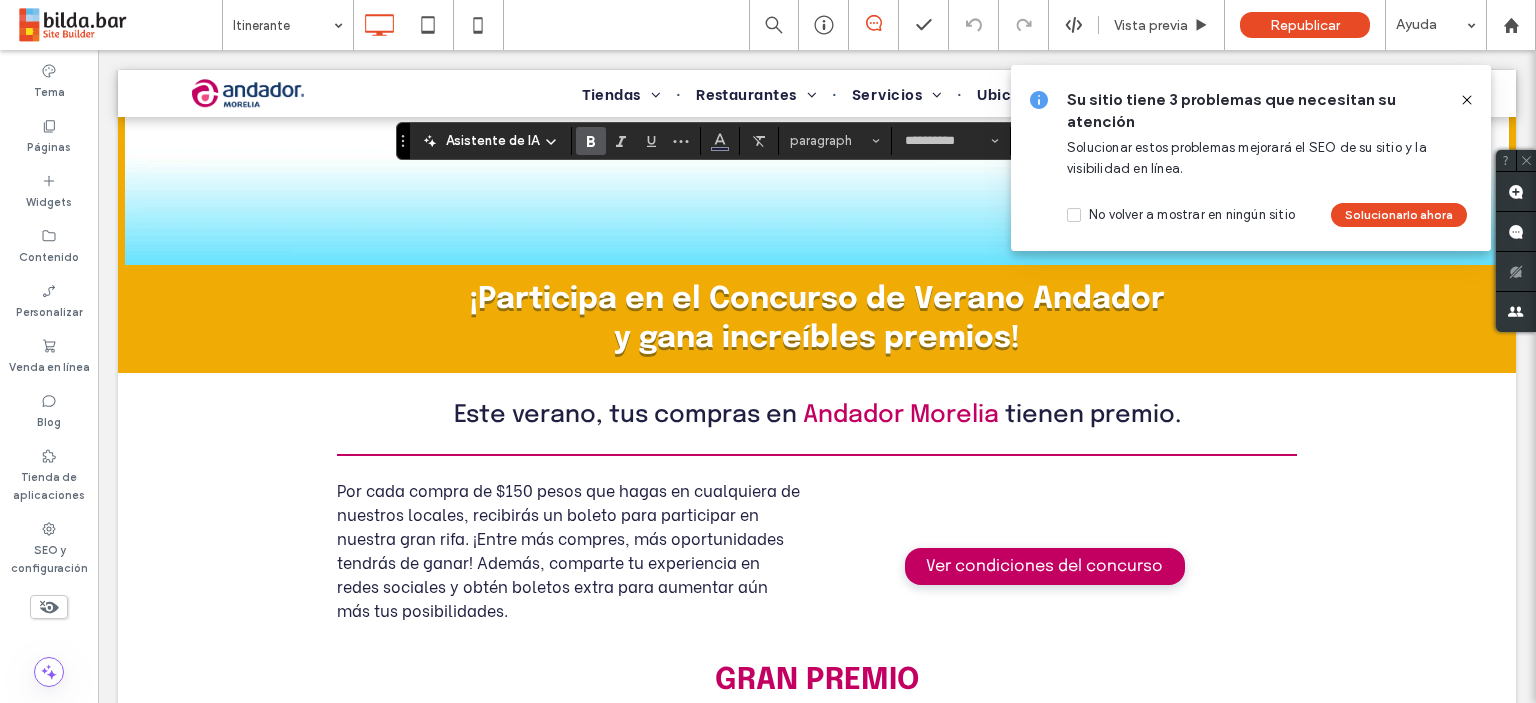 click 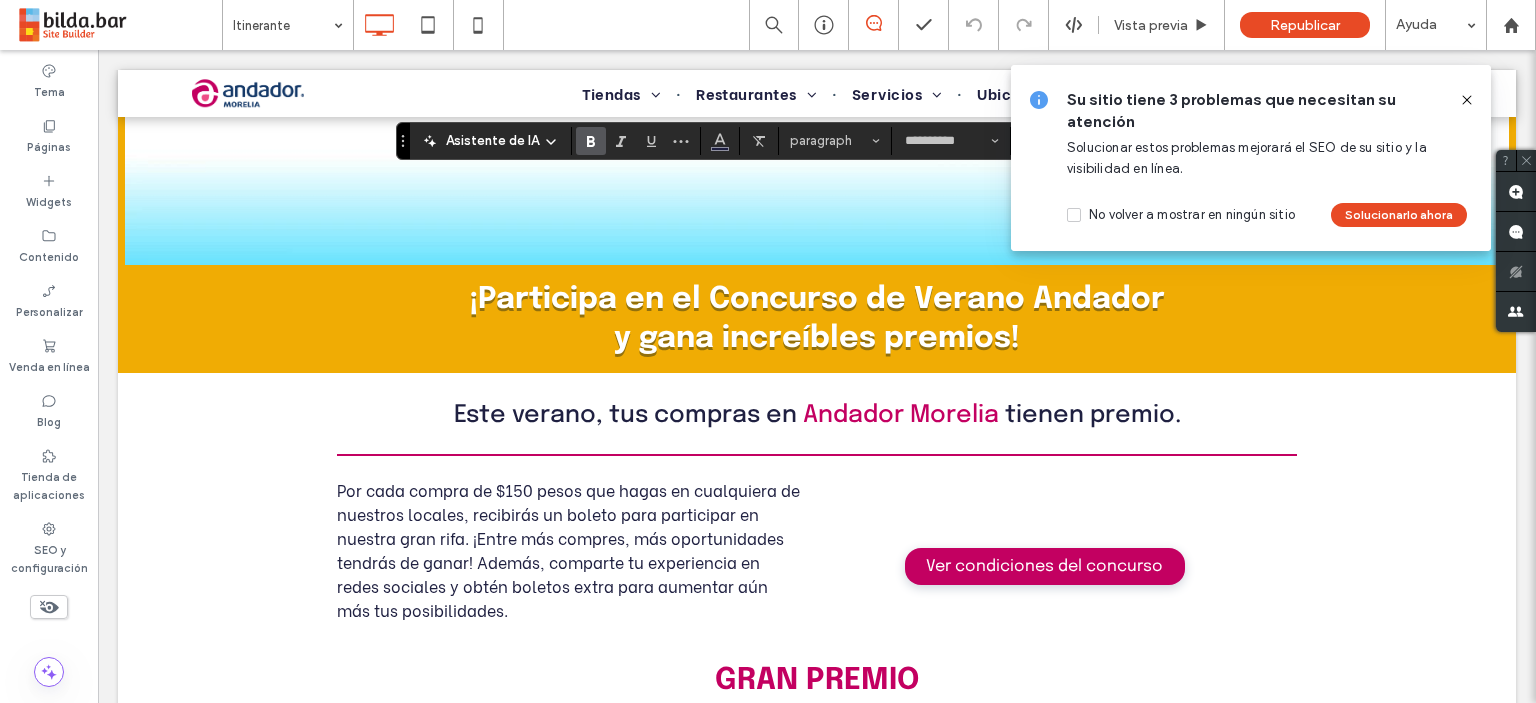 click 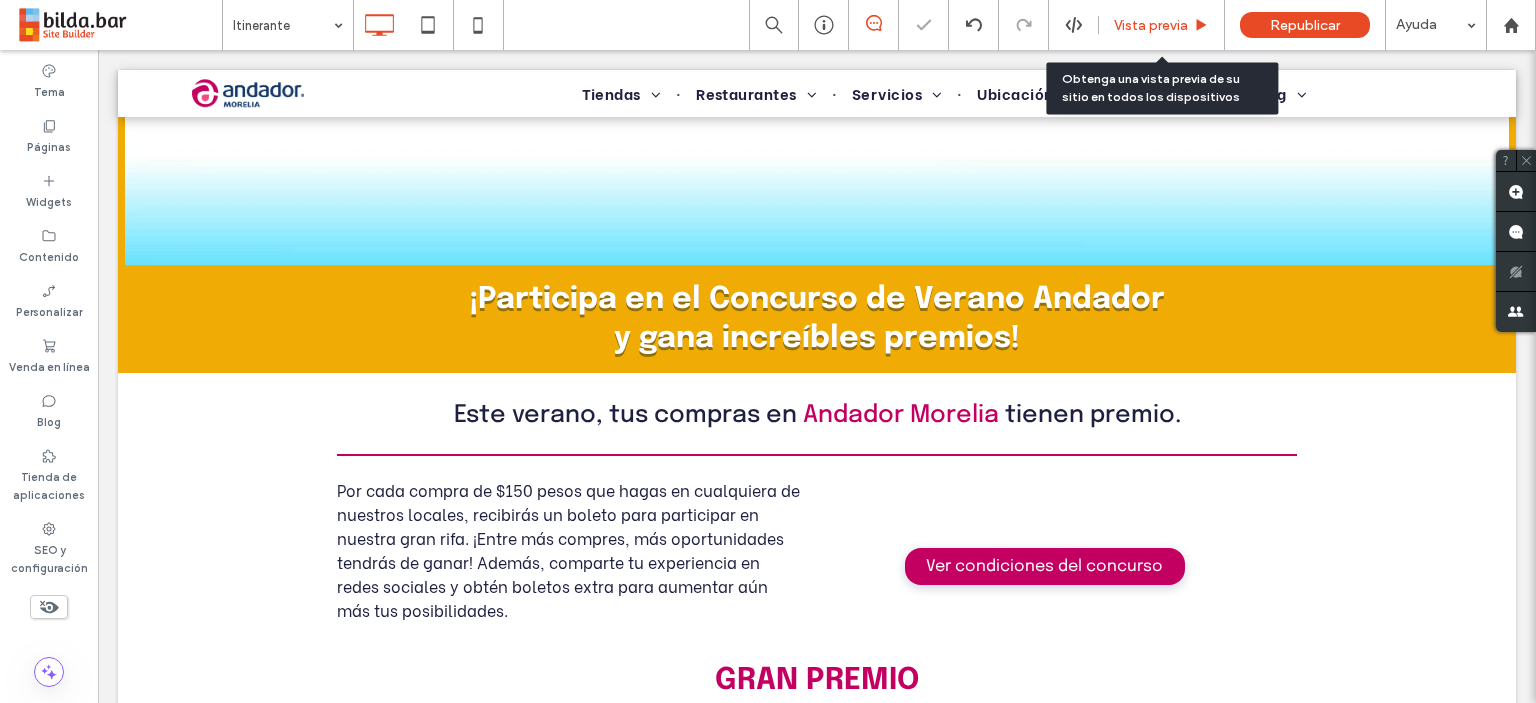 click on "Vista previa" at bounding box center (1151, 25) 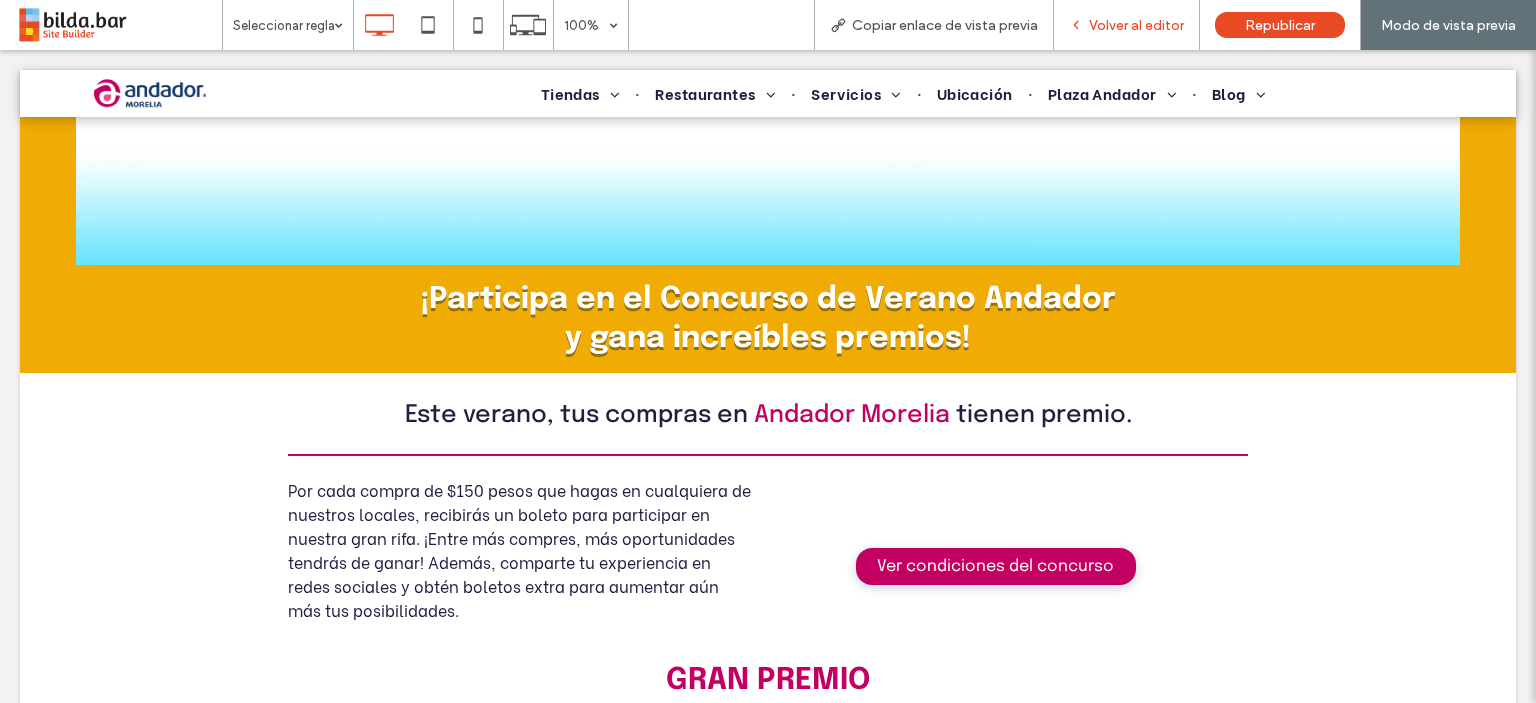 click on "Volver al editor" at bounding box center (1136, 25) 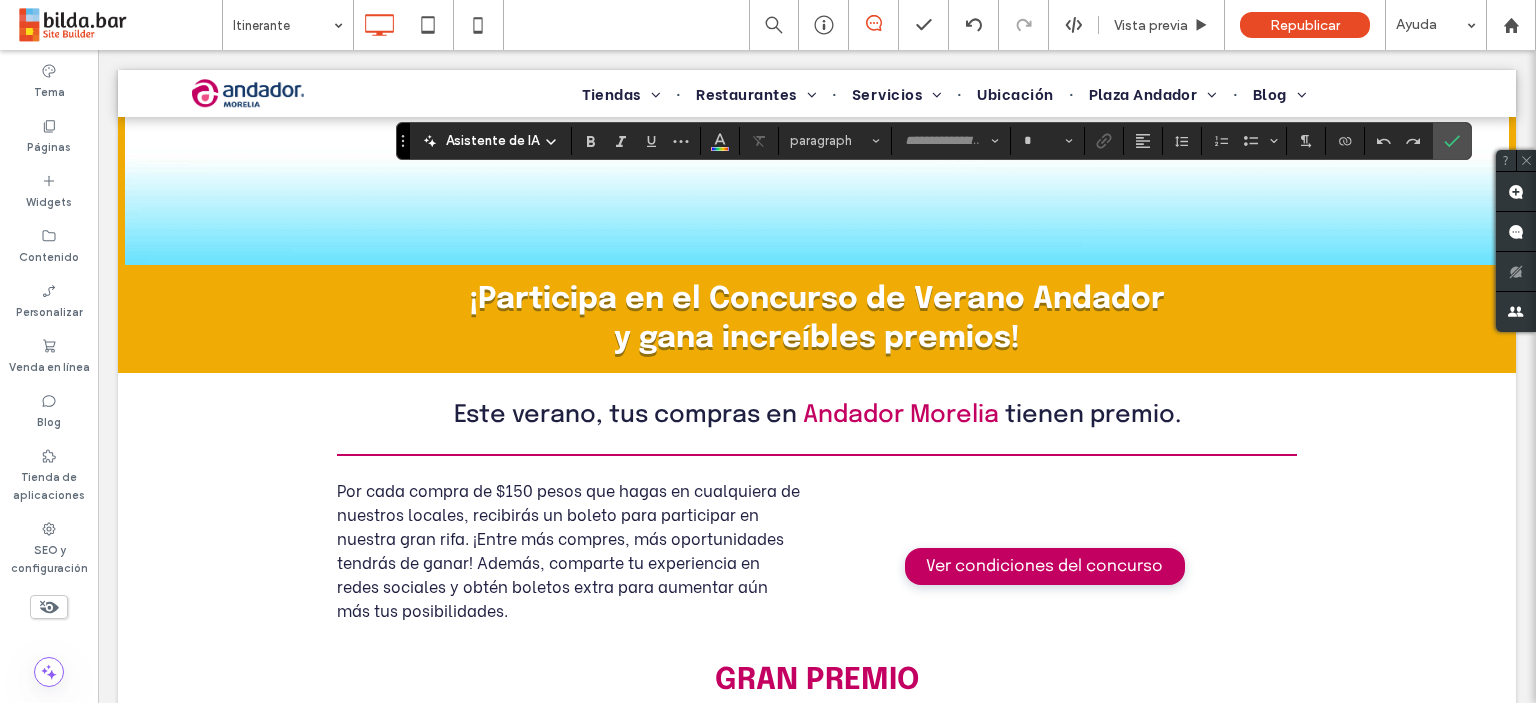 type on "**********" 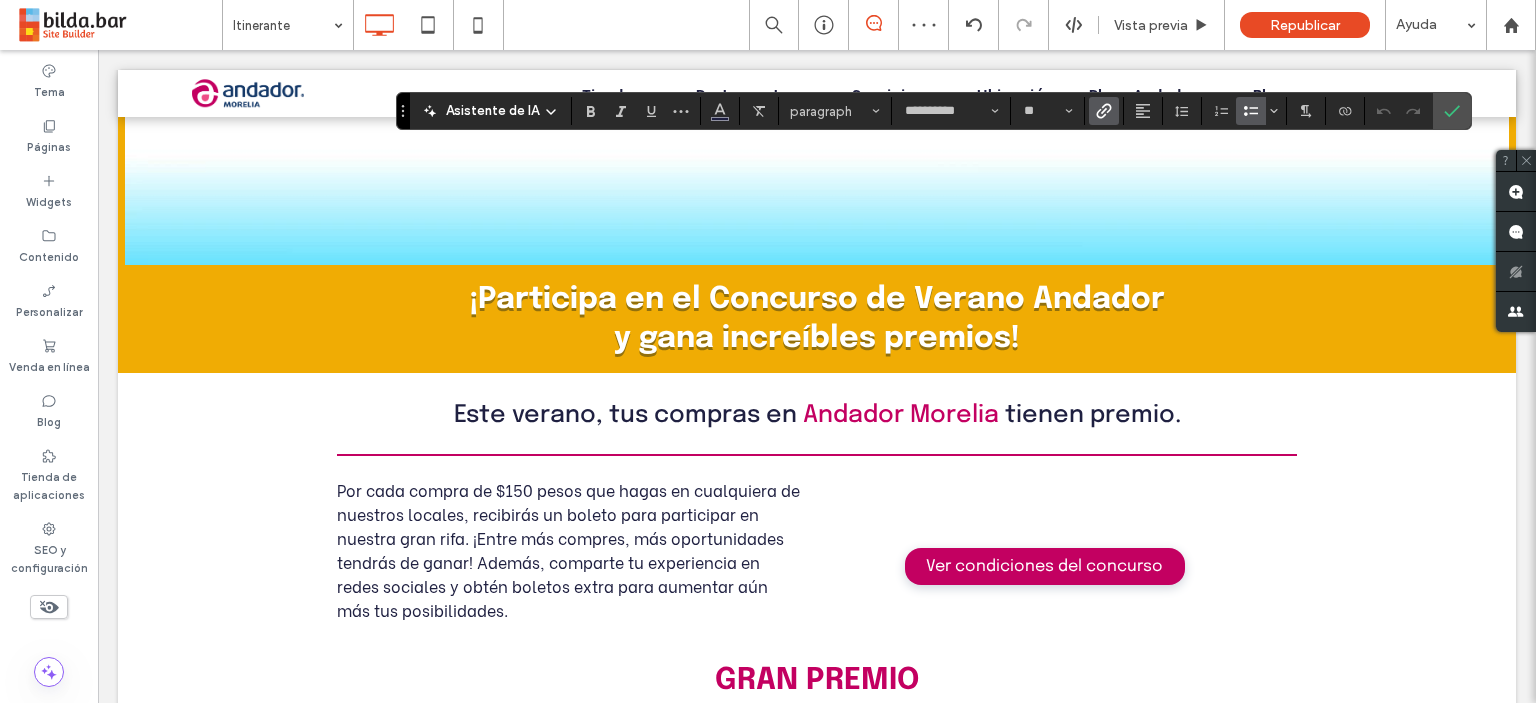 click 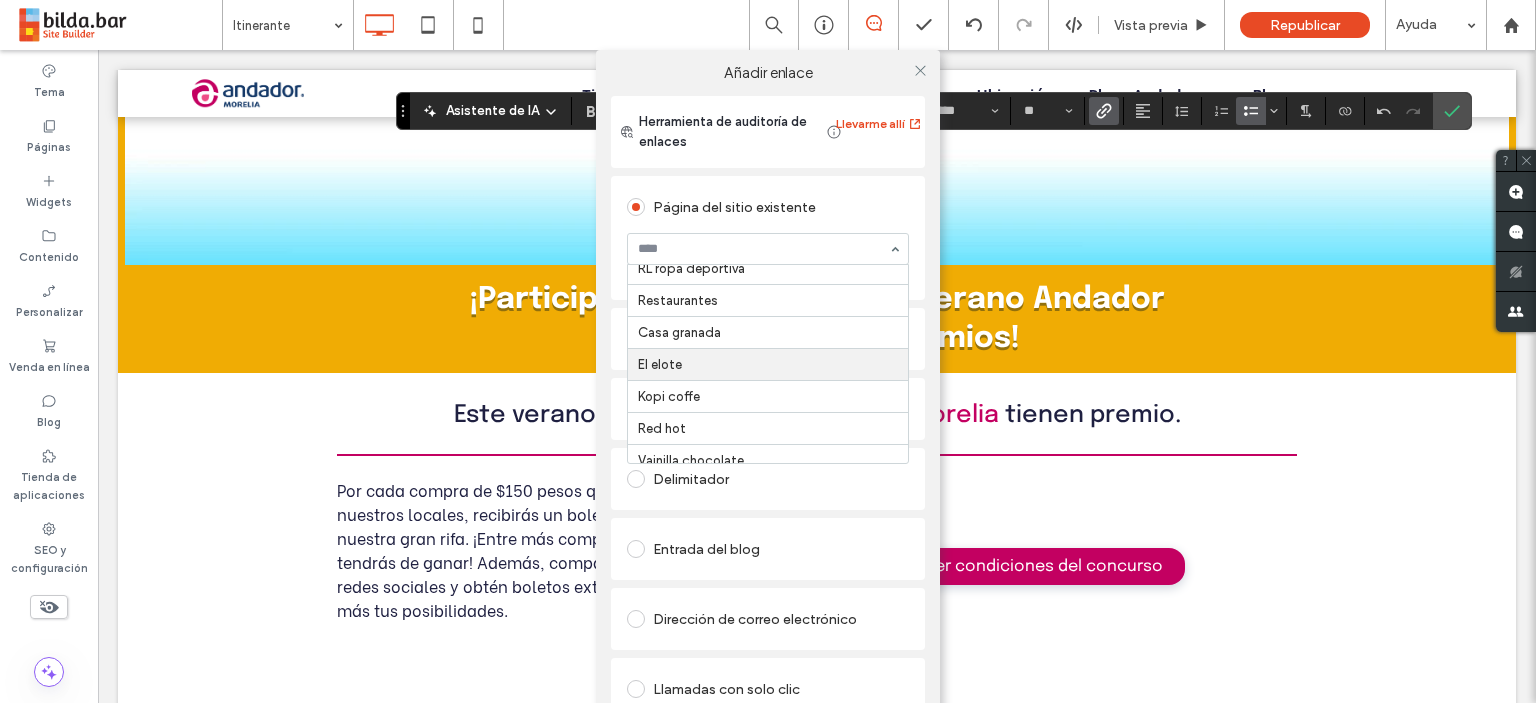scroll, scrollTop: 400, scrollLeft: 0, axis: vertical 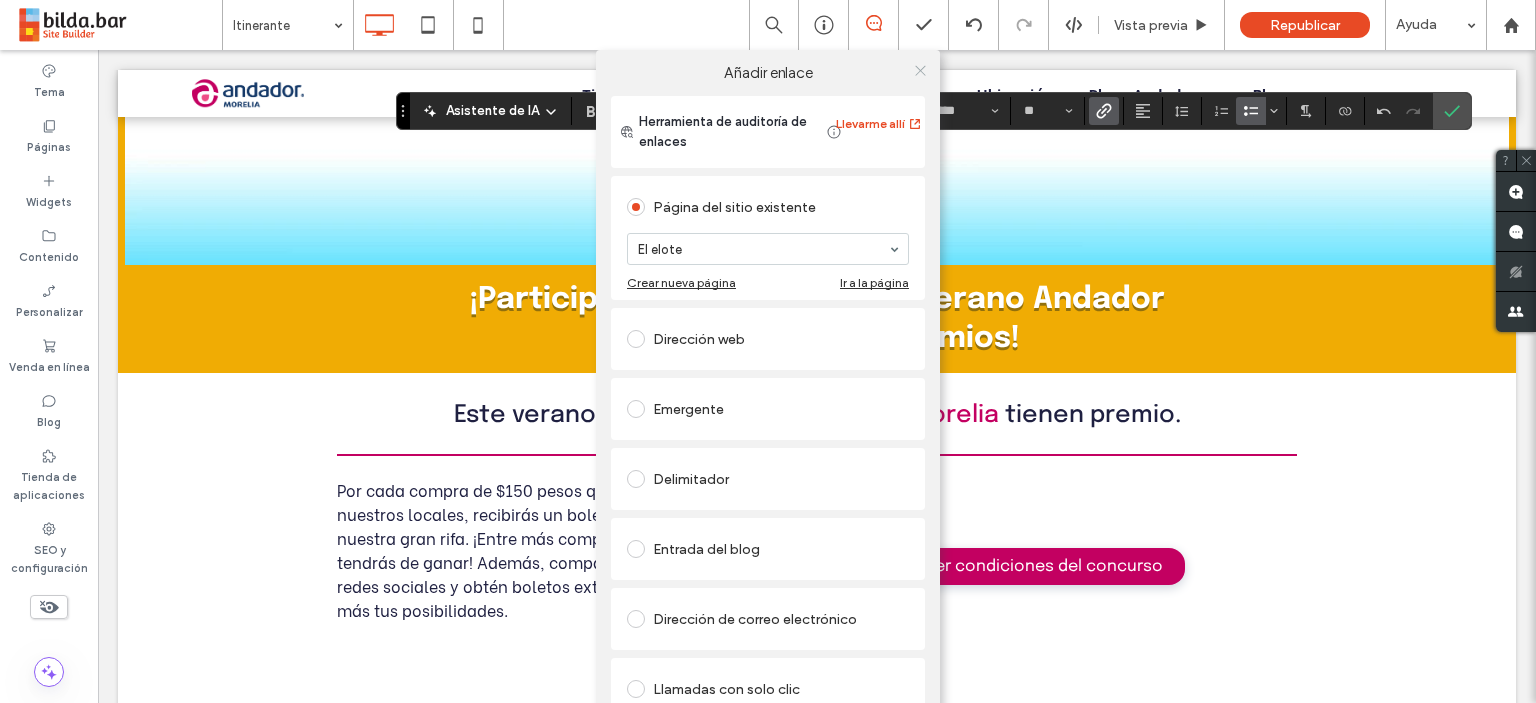 click 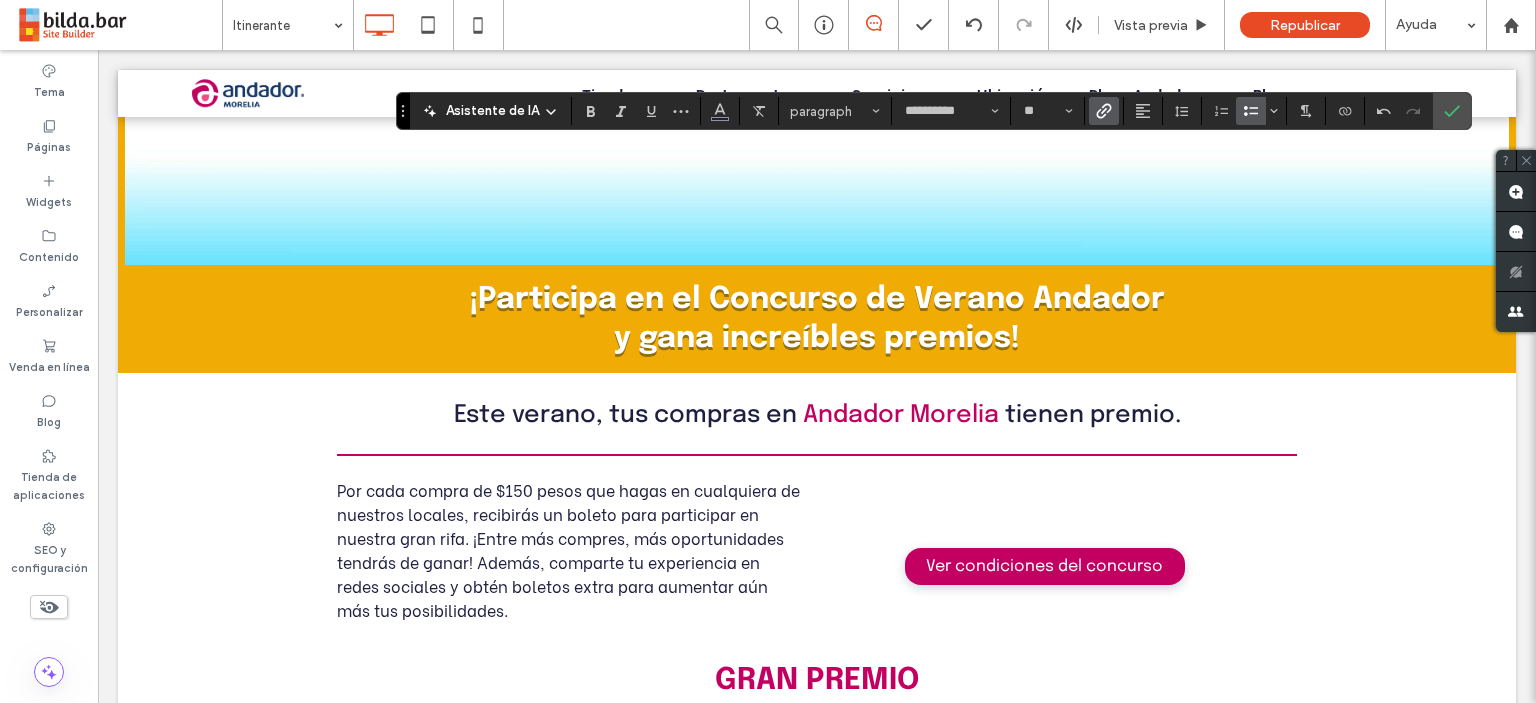 click 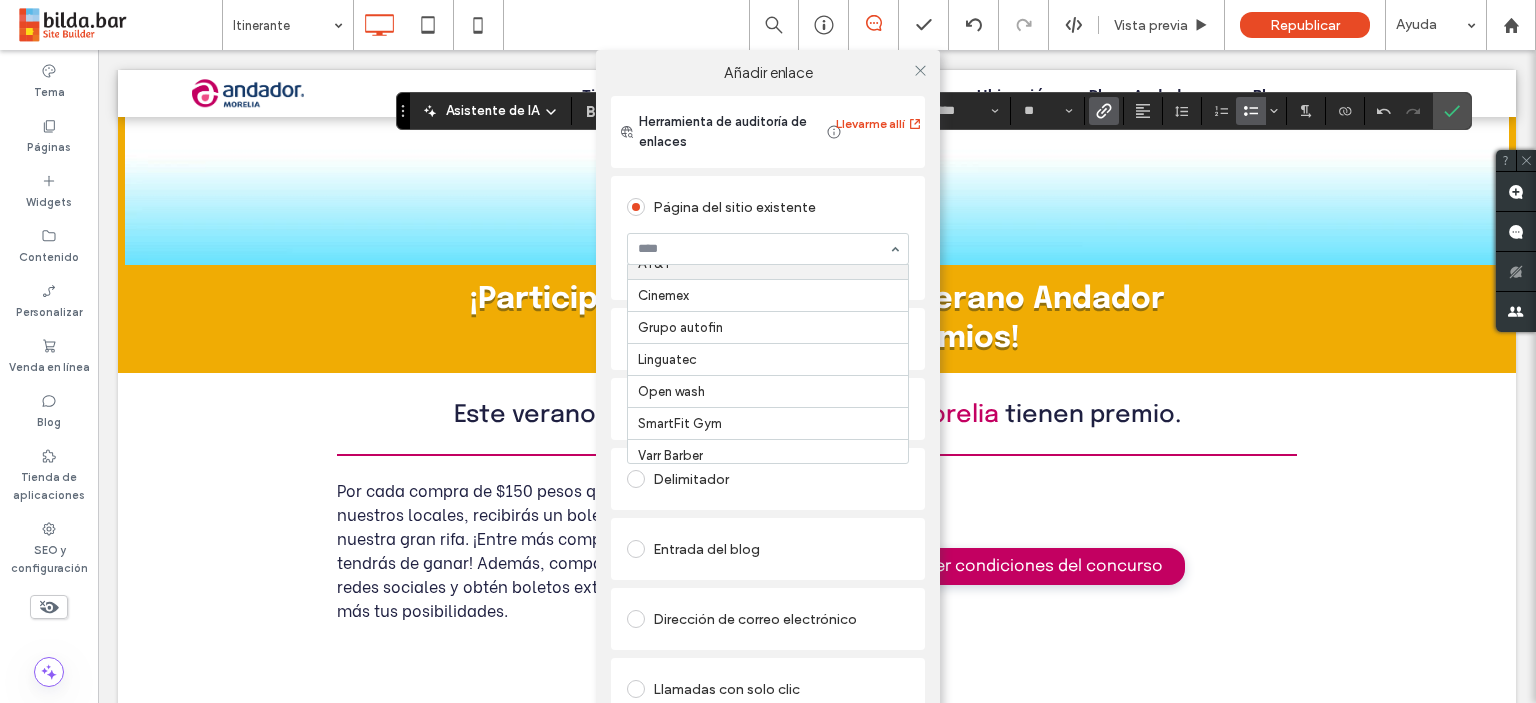 scroll, scrollTop: 700, scrollLeft: 0, axis: vertical 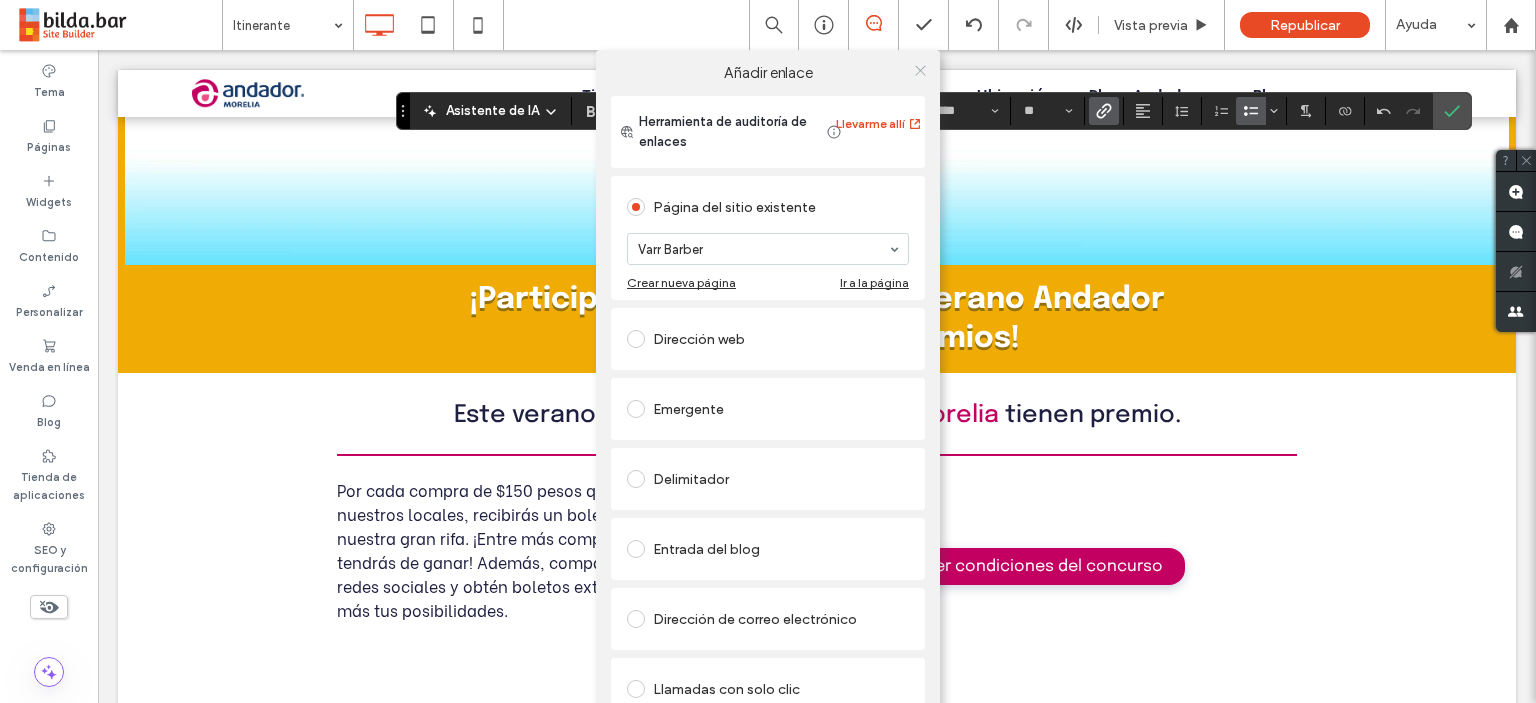 click 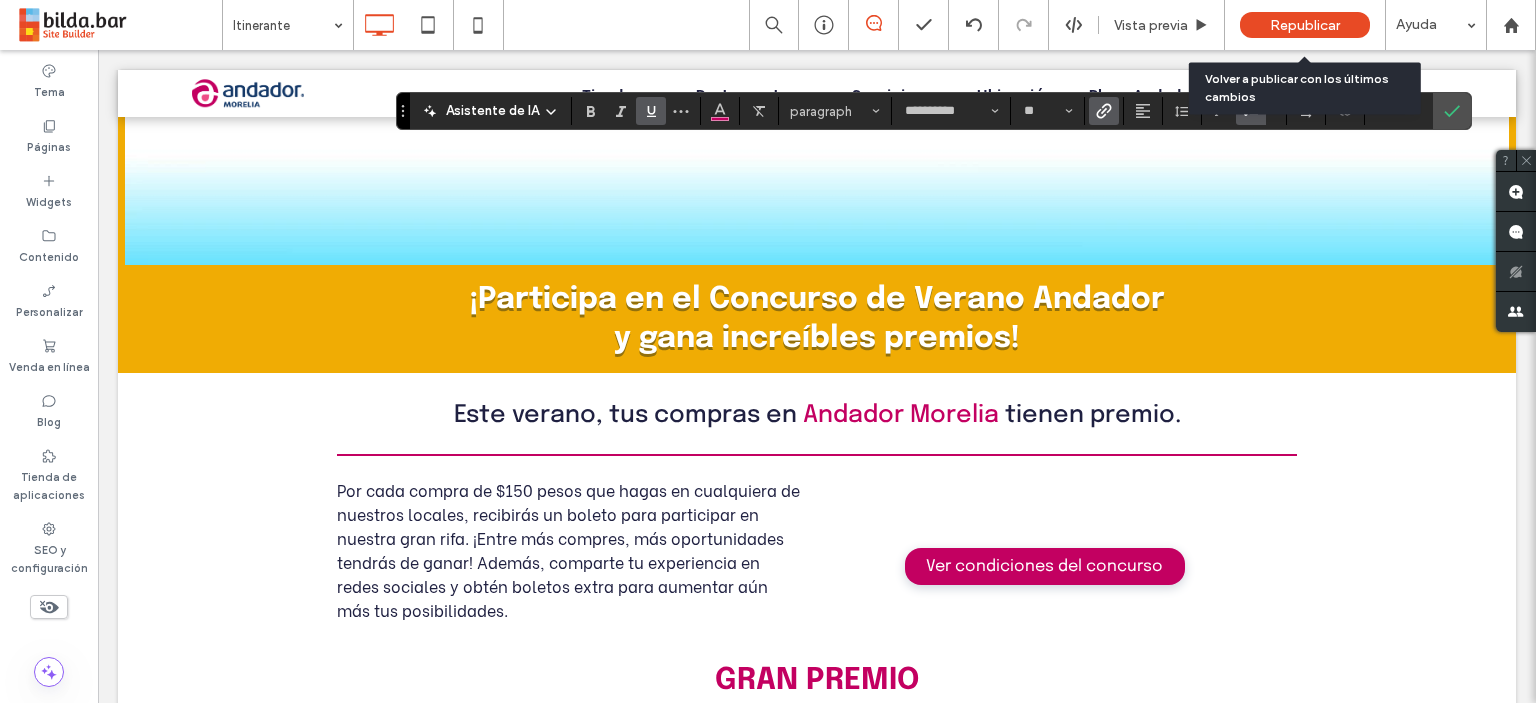 click on "Republicar" at bounding box center (1305, 25) 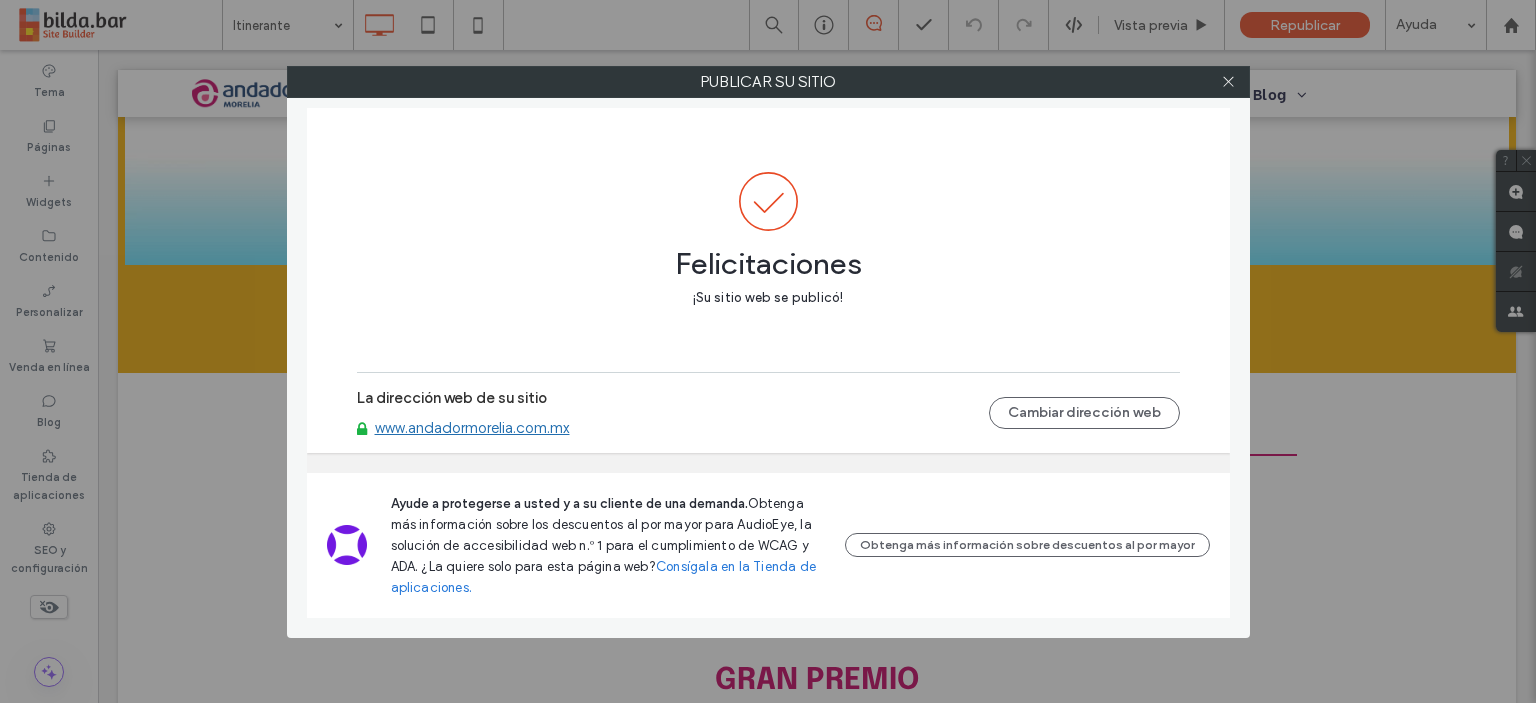 click at bounding box center [1229, 82] 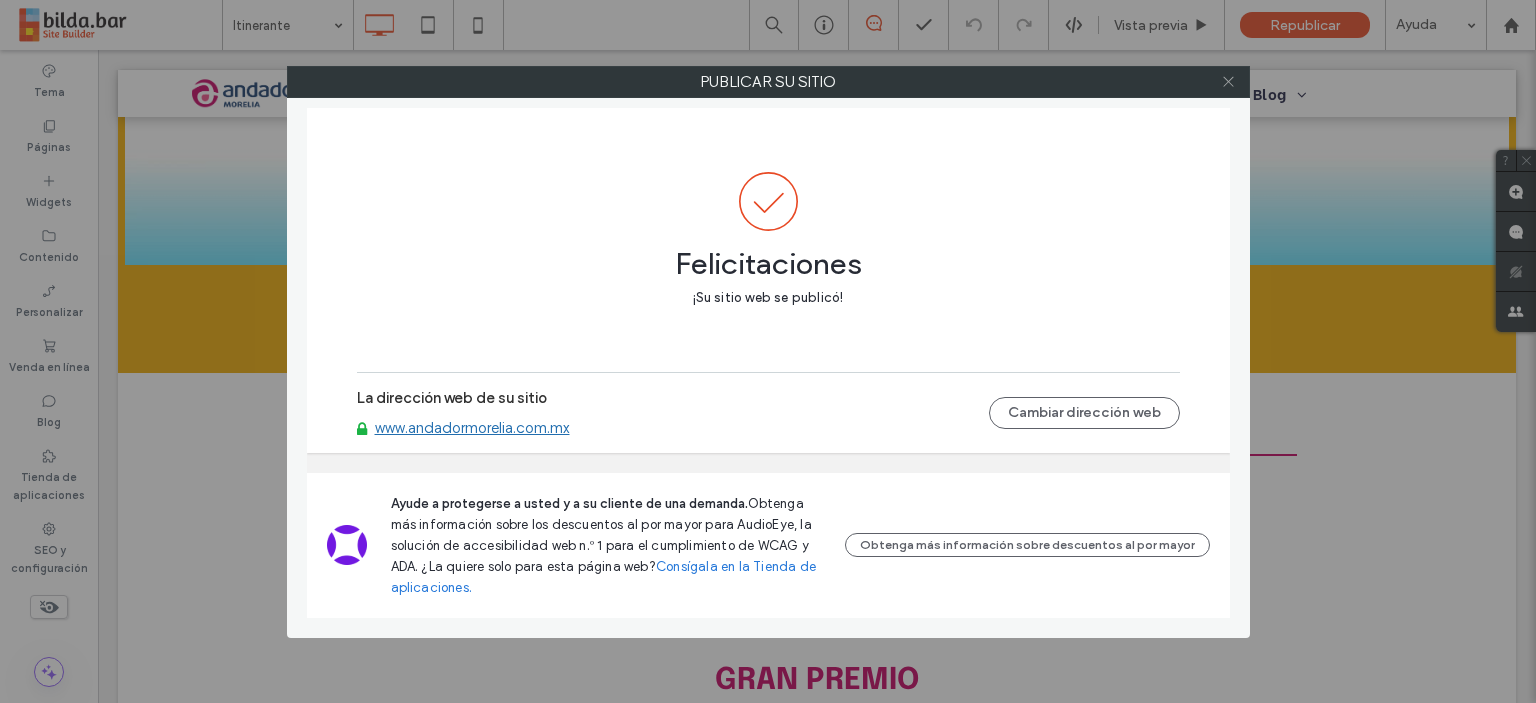 click at bounding box center [1228, 82] 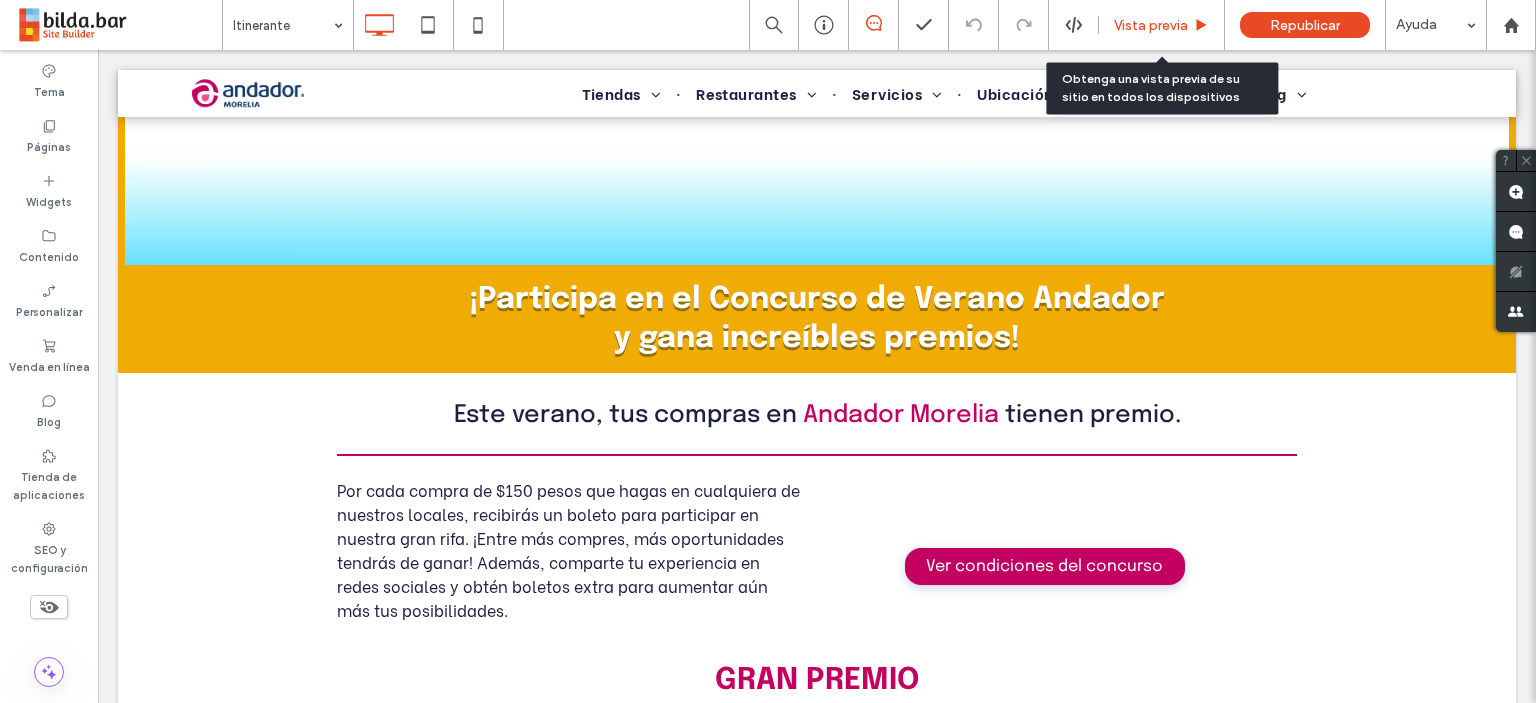 click on "Vista previa" at bounding box center [1151, 25] 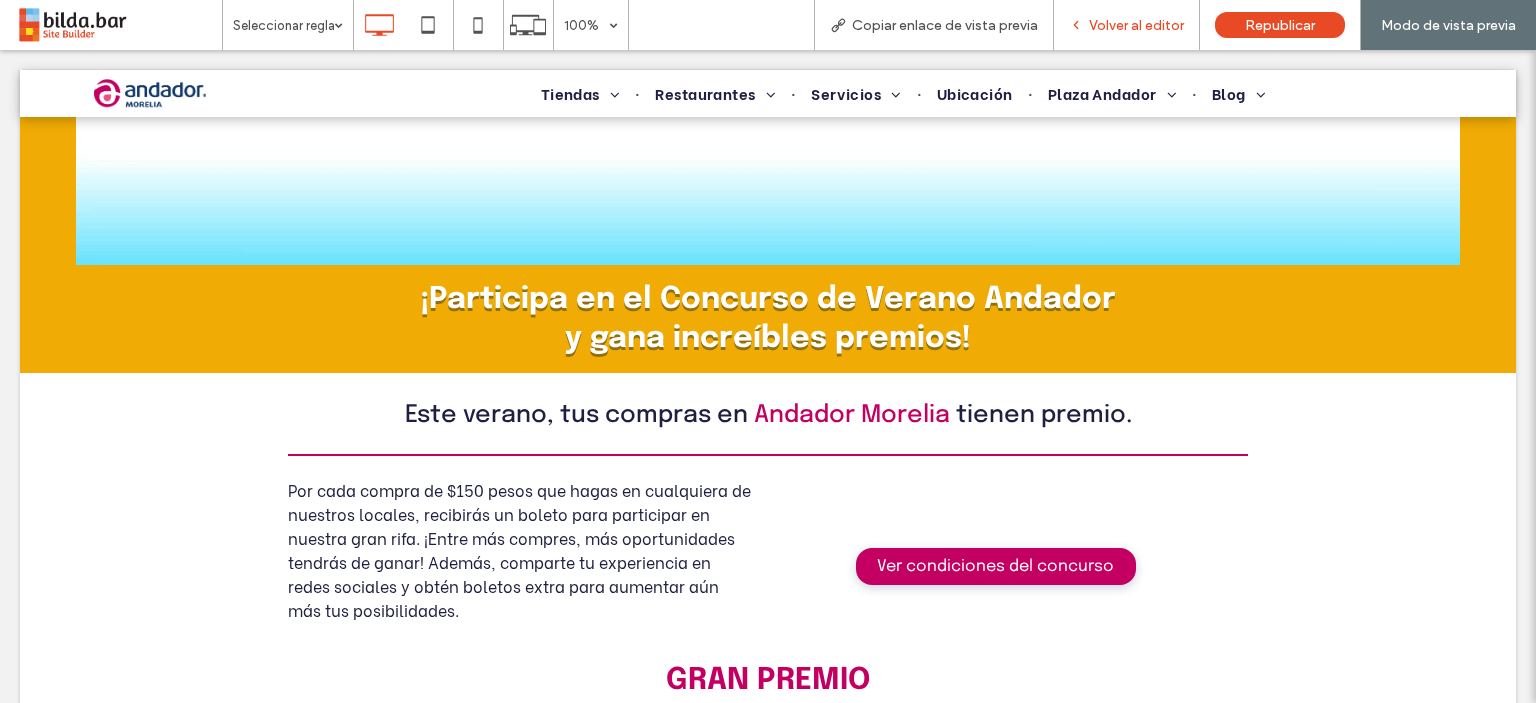 click on "Volver al editor" at bounding box center [1136, 25] 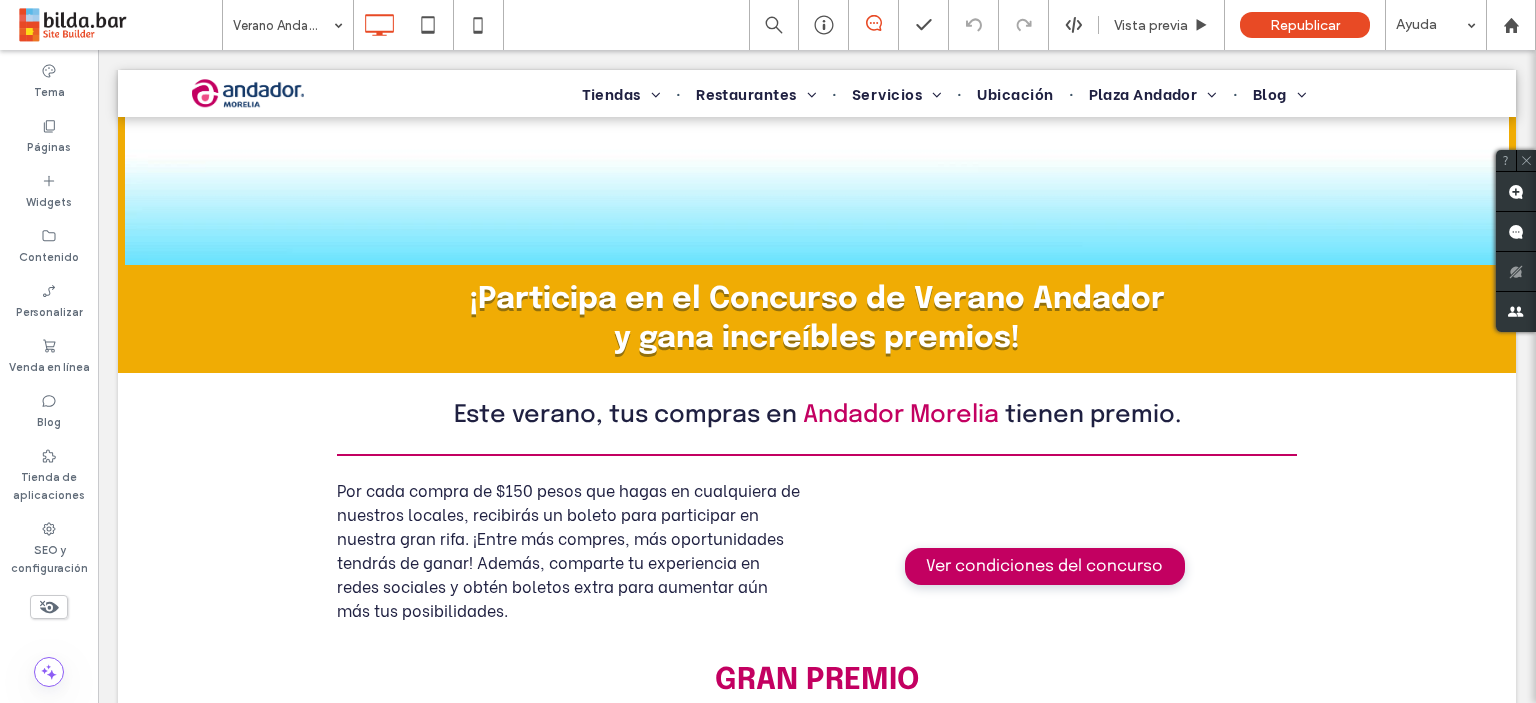 type on "**********" 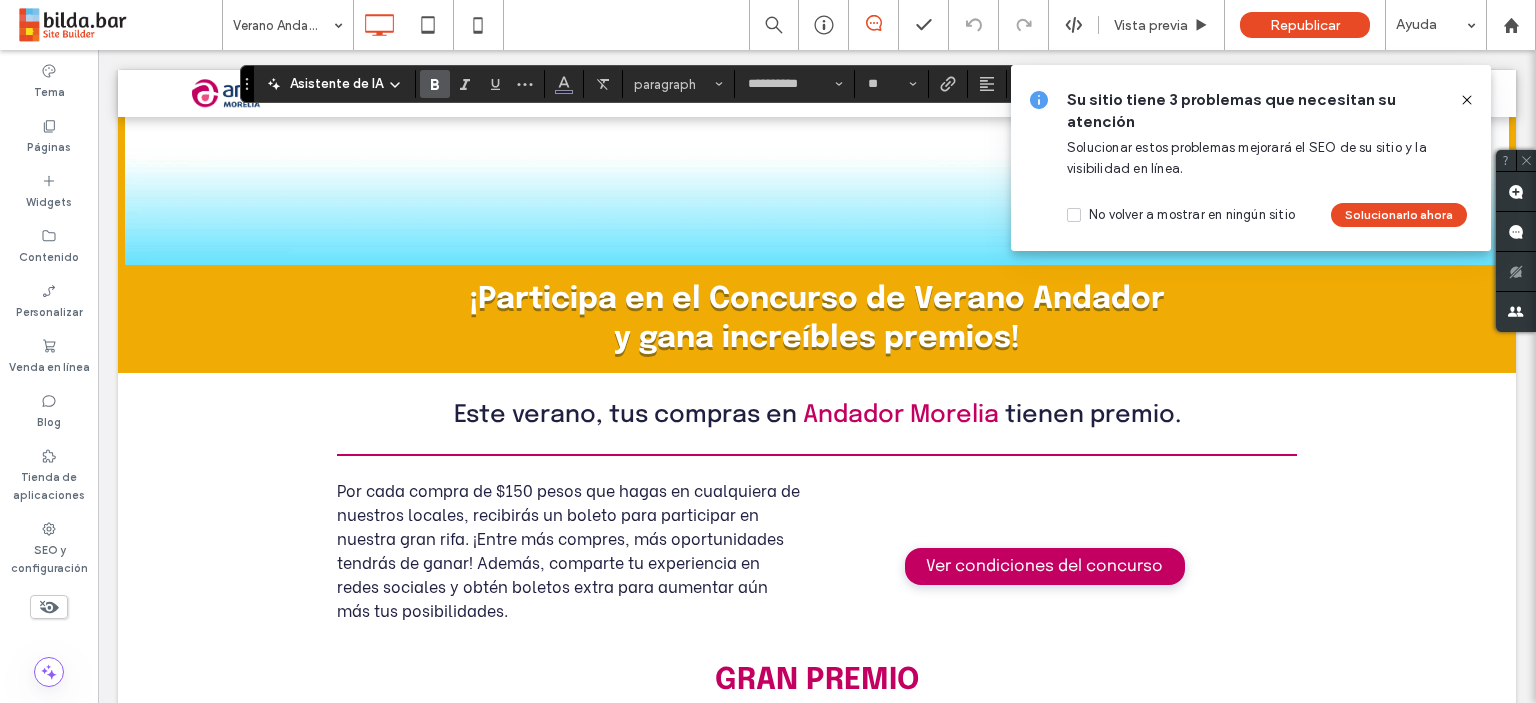 click 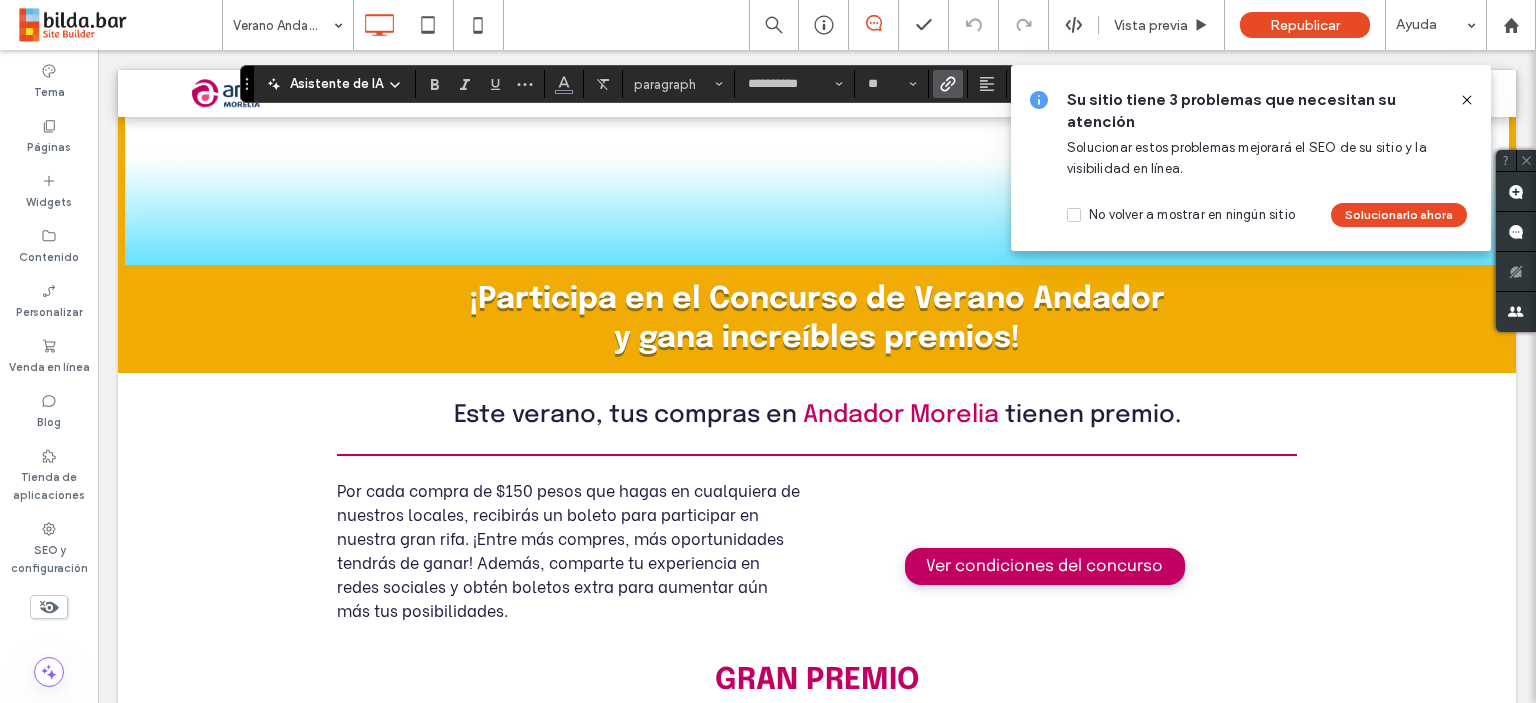 click 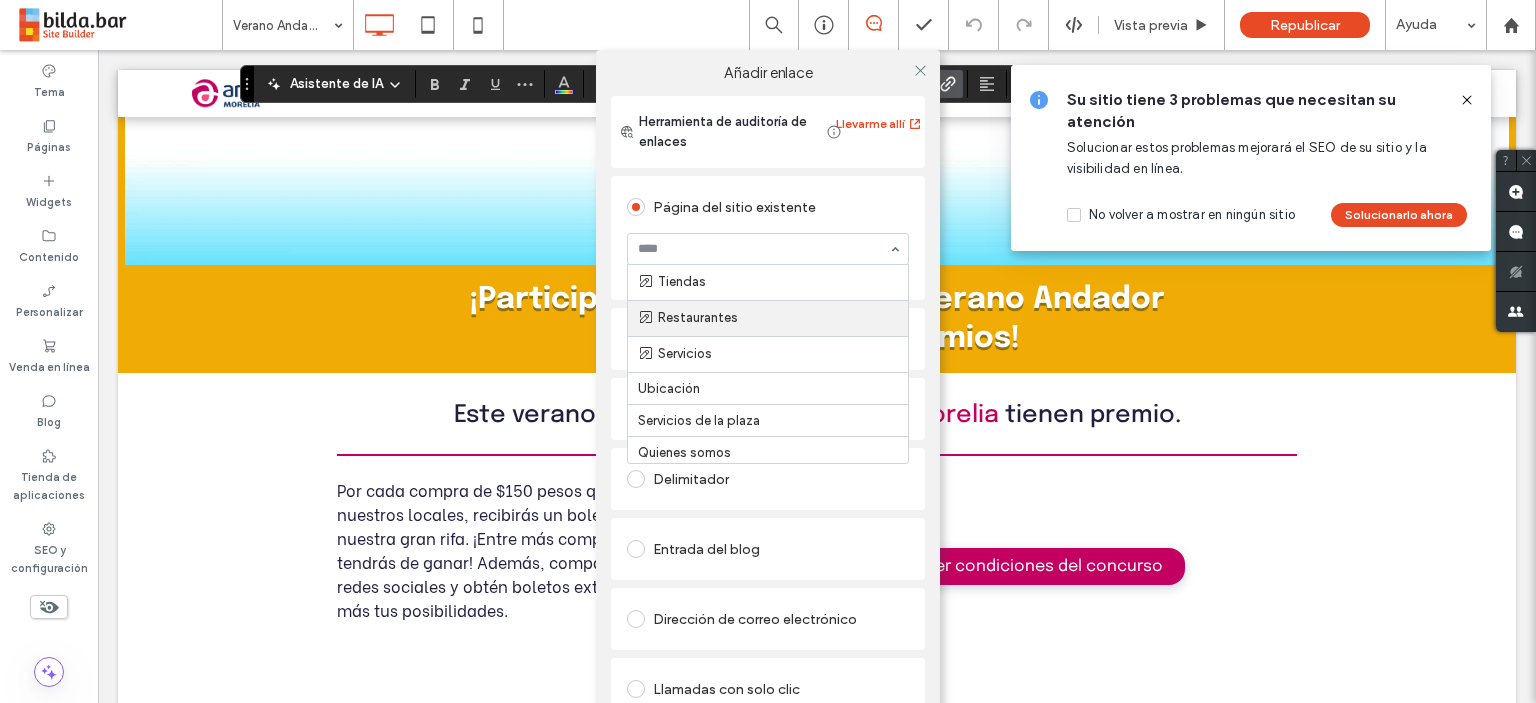 scroll, scrollTop: 700, scrollLeft: 0, axis: vertical 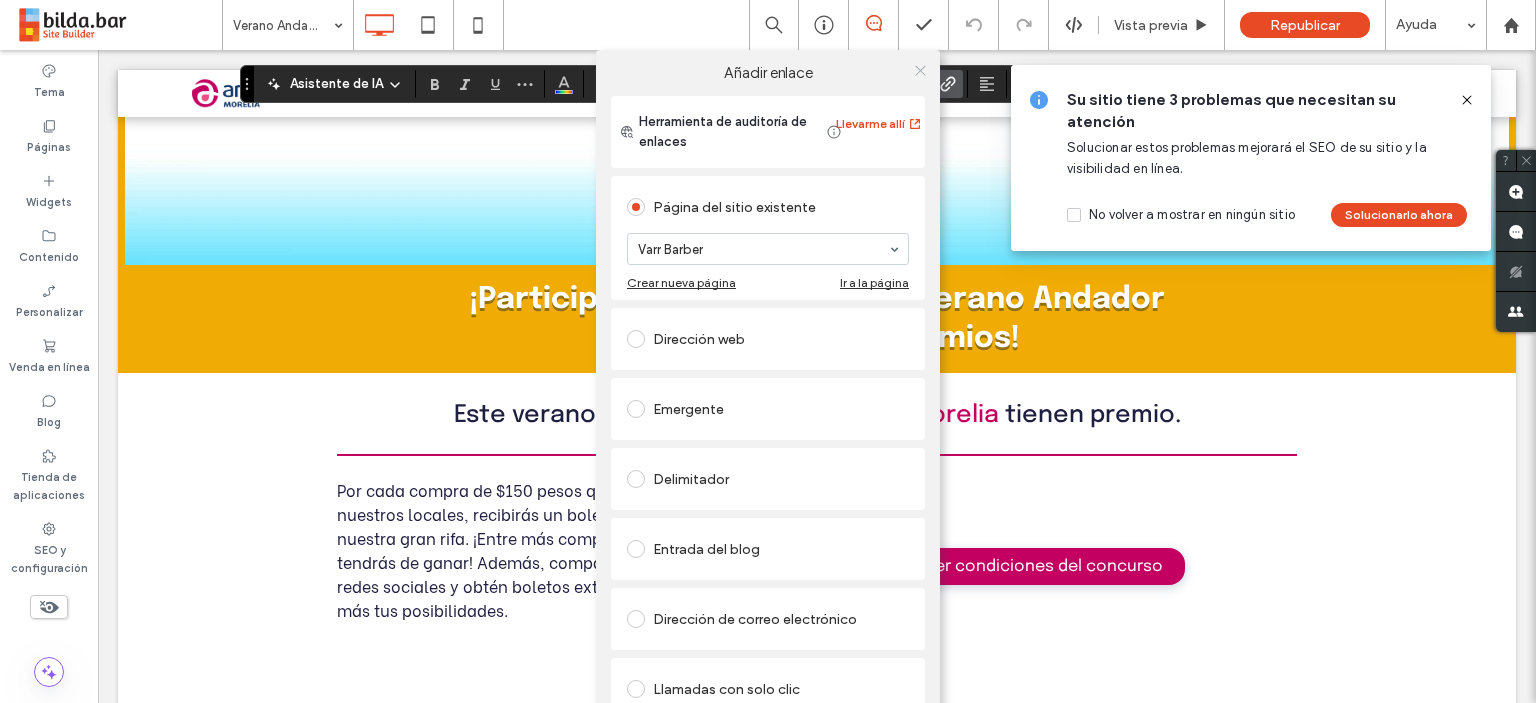 click 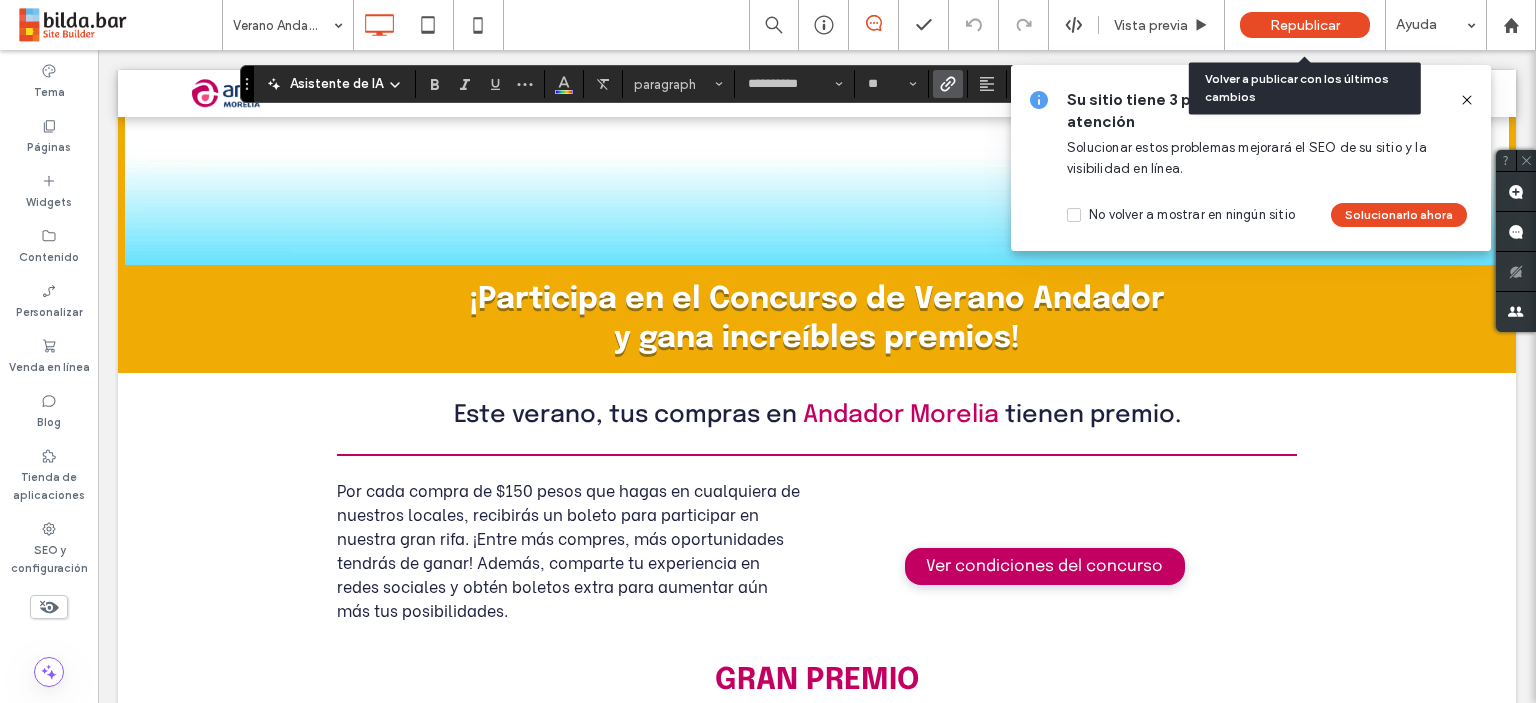 click on "Republicar" at bounding box center (1305, 25) 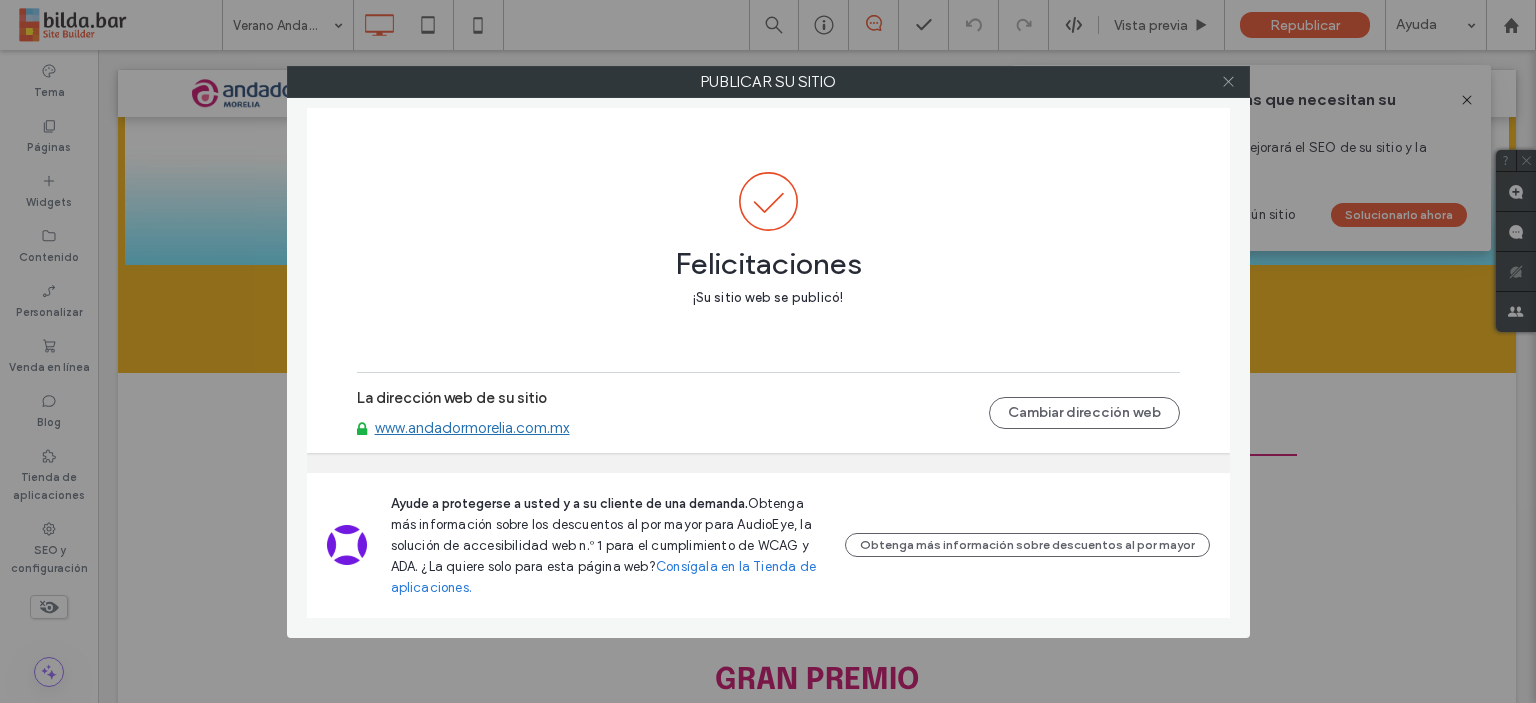 click 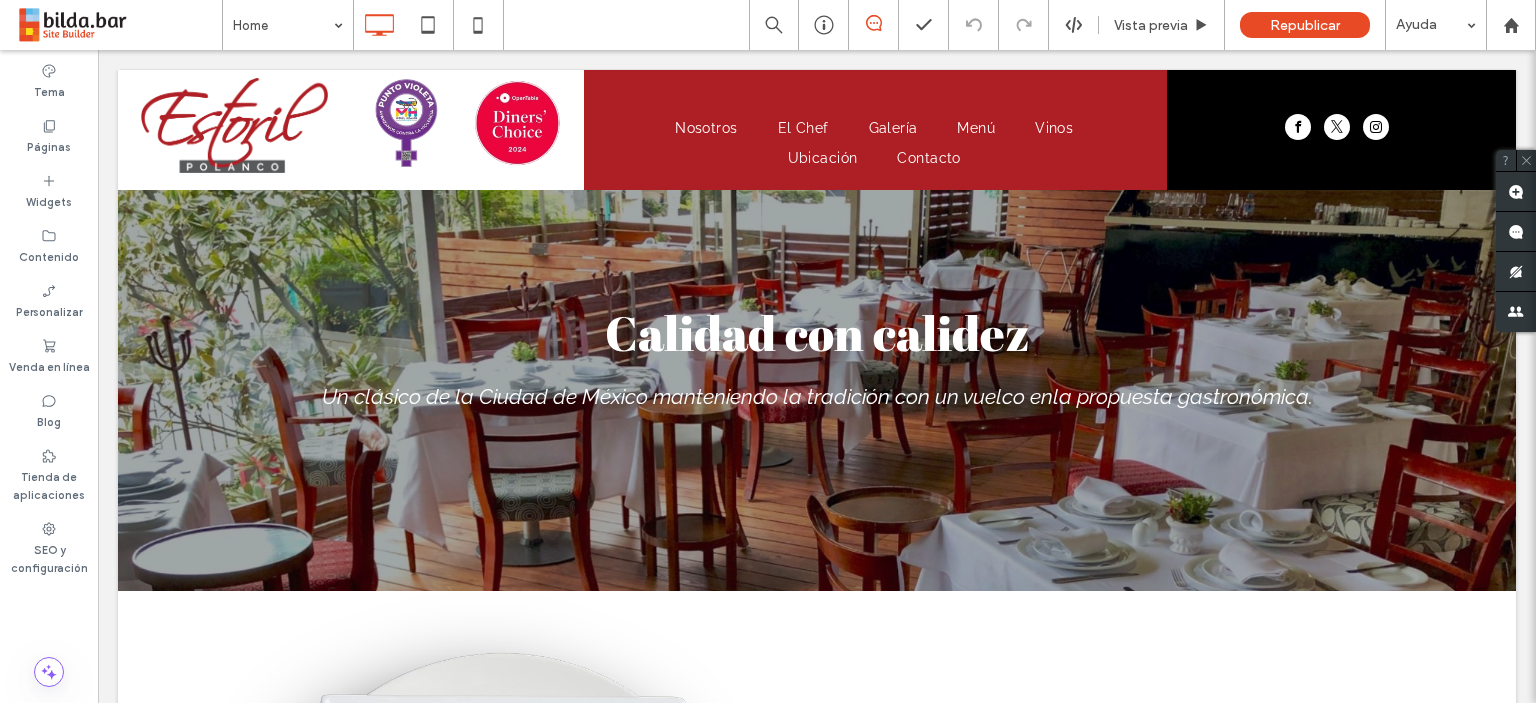 scroll, scrollTop: 0, scrollLeft: 0, axis: both 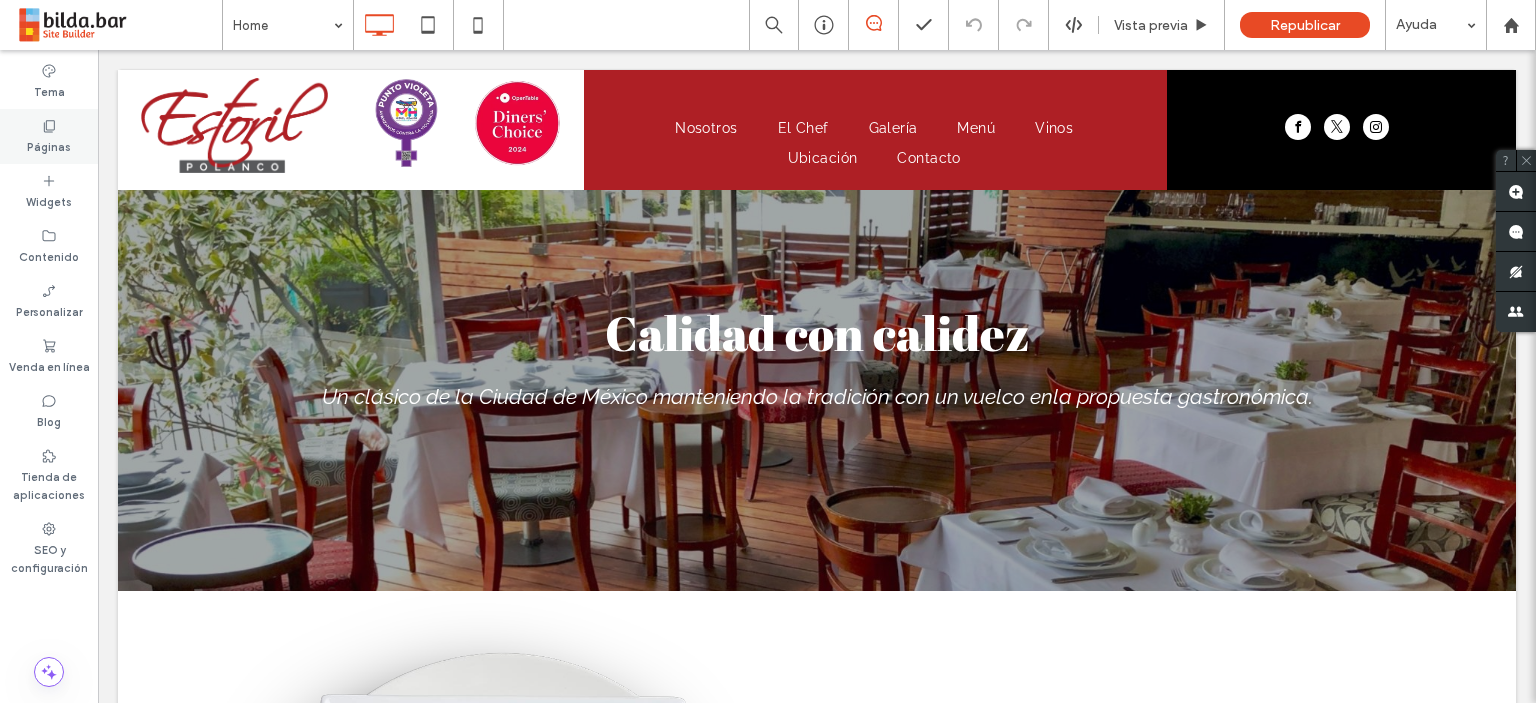click on "Páginas" at bounding box center [49, 145] 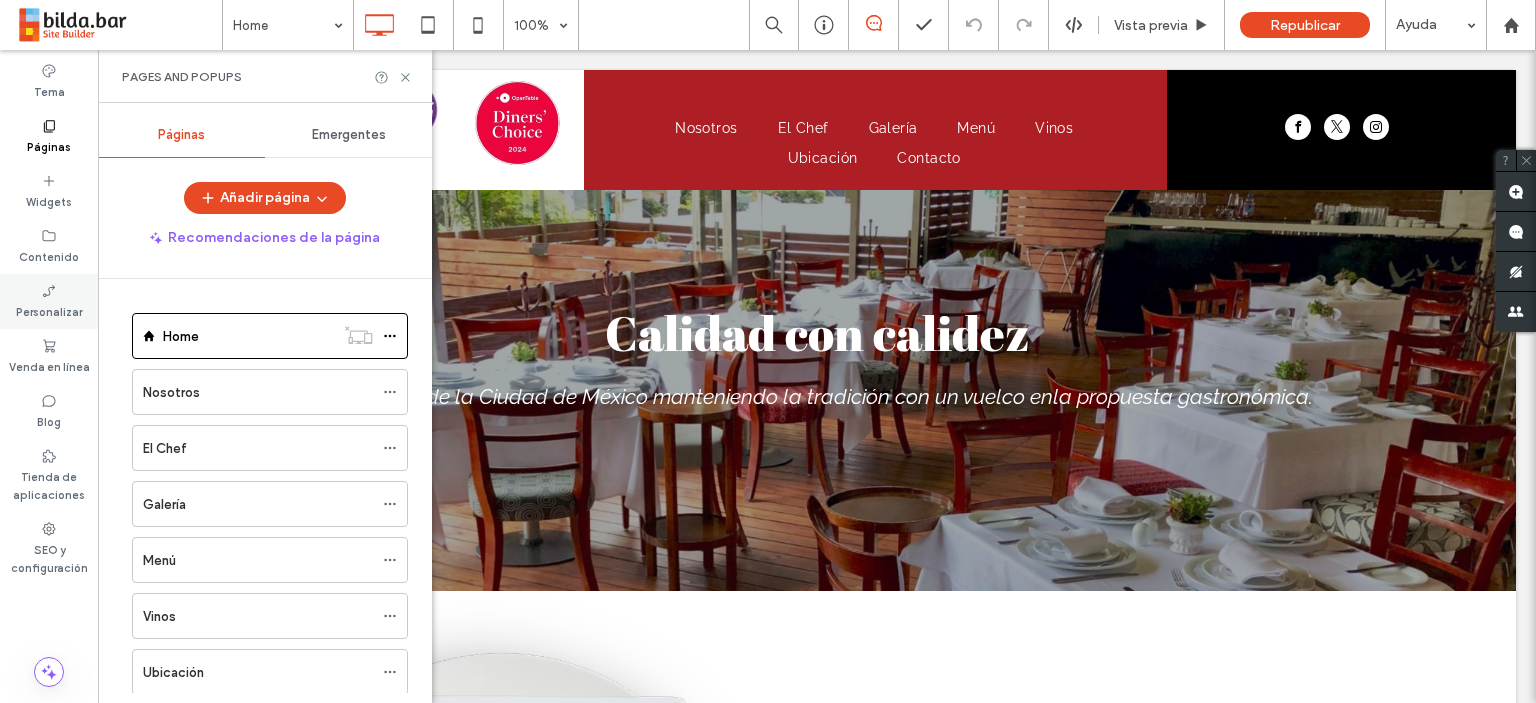 click on "Personalizar" at bounding box center (49, 301) 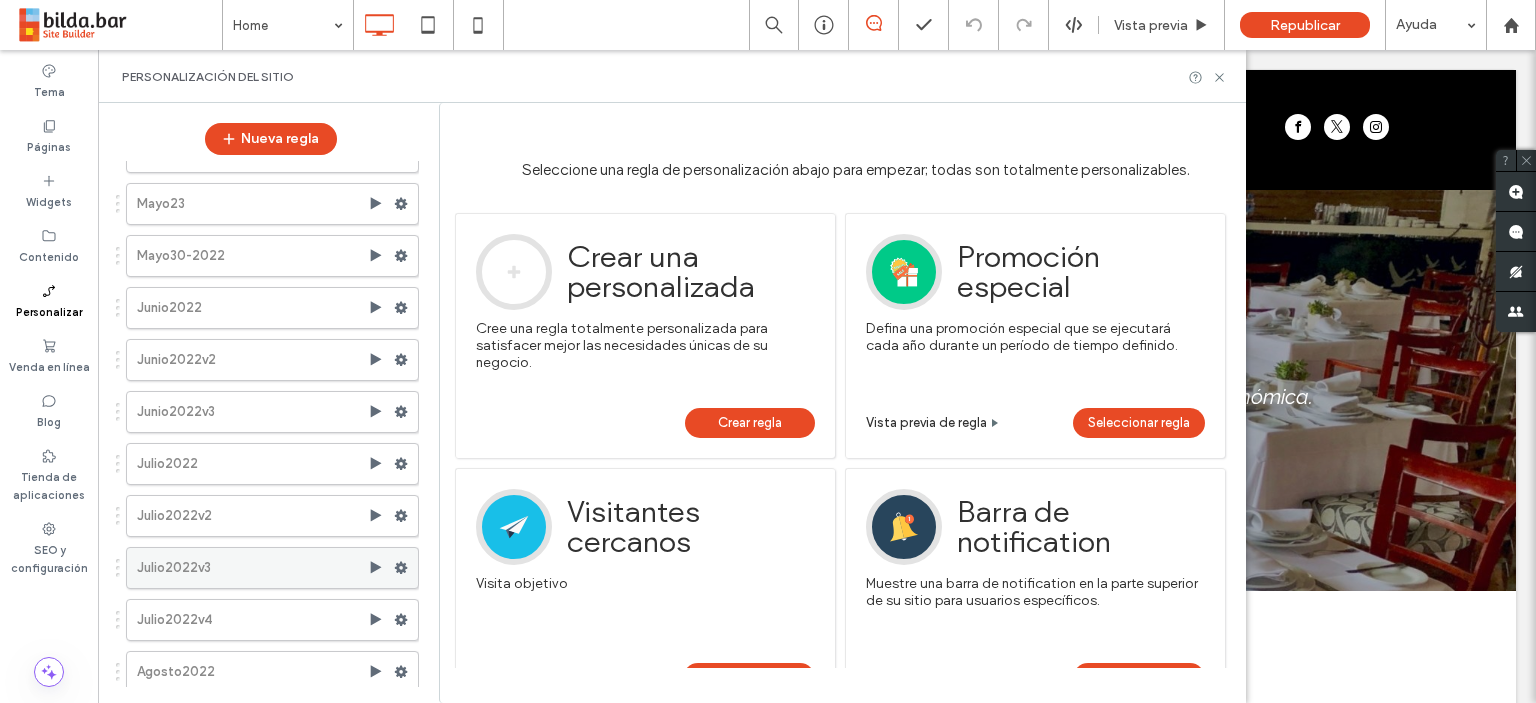 scroll, scrollTop: 662, scrollLeft: 0, axis: vertical 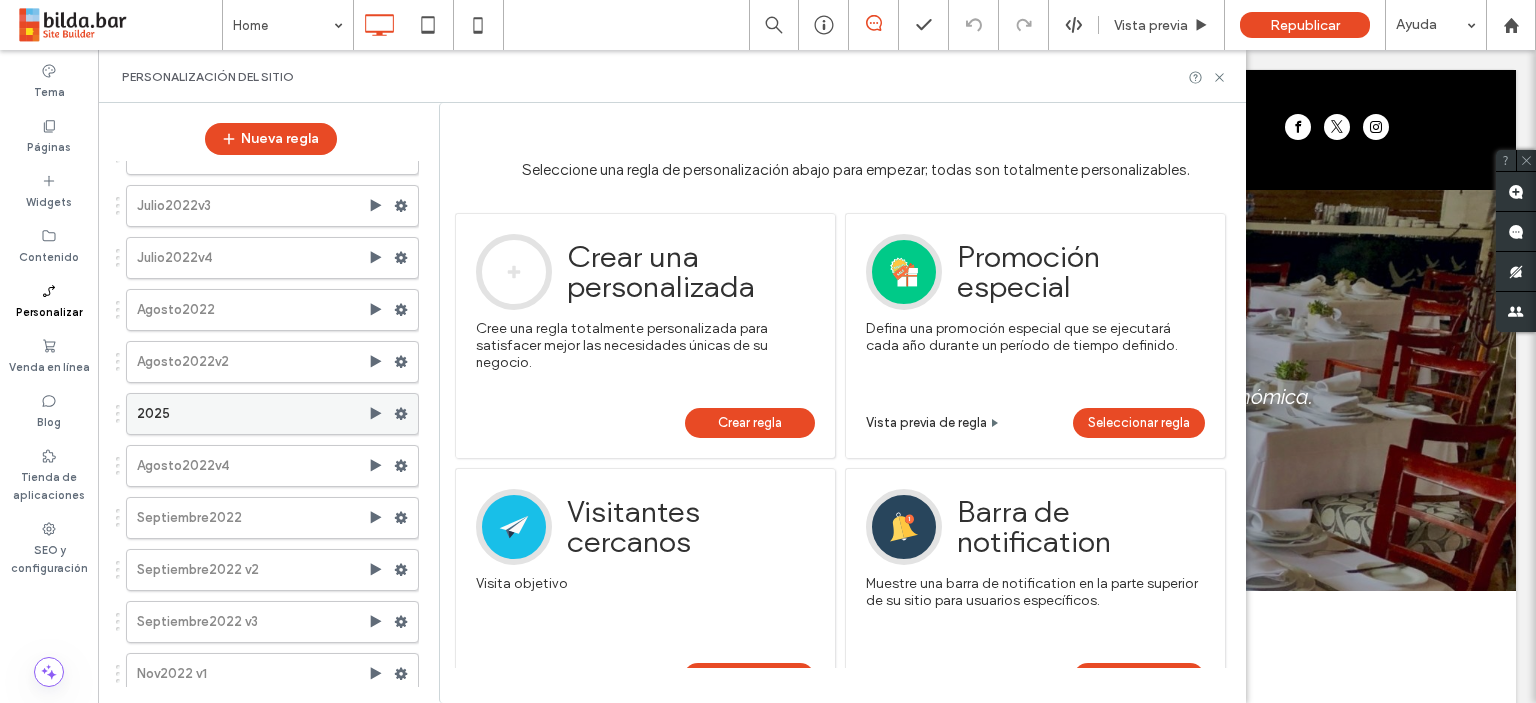 click 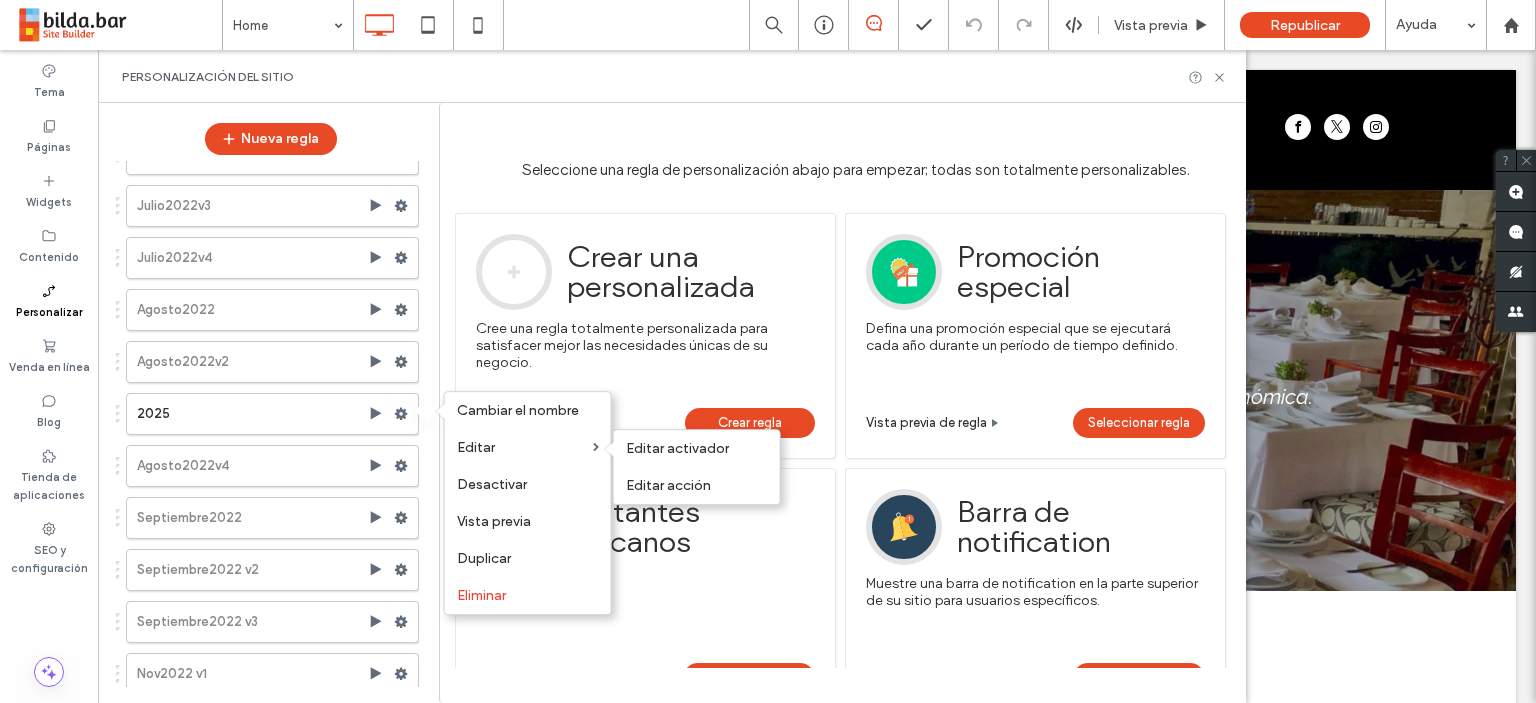 click on "Editar acción" at bounding box center [668, 485] 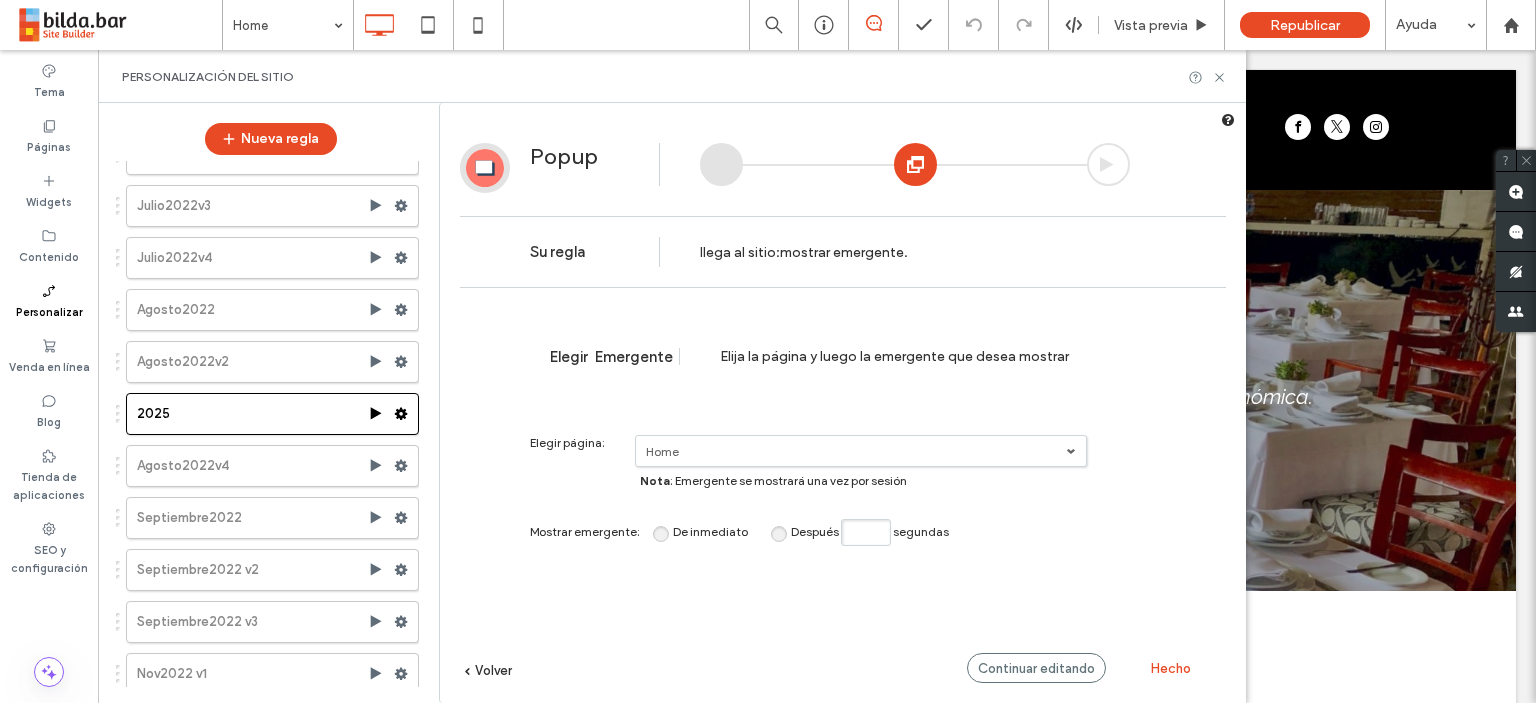 click on "Continuar editando" at bounding box center (1036, 668) 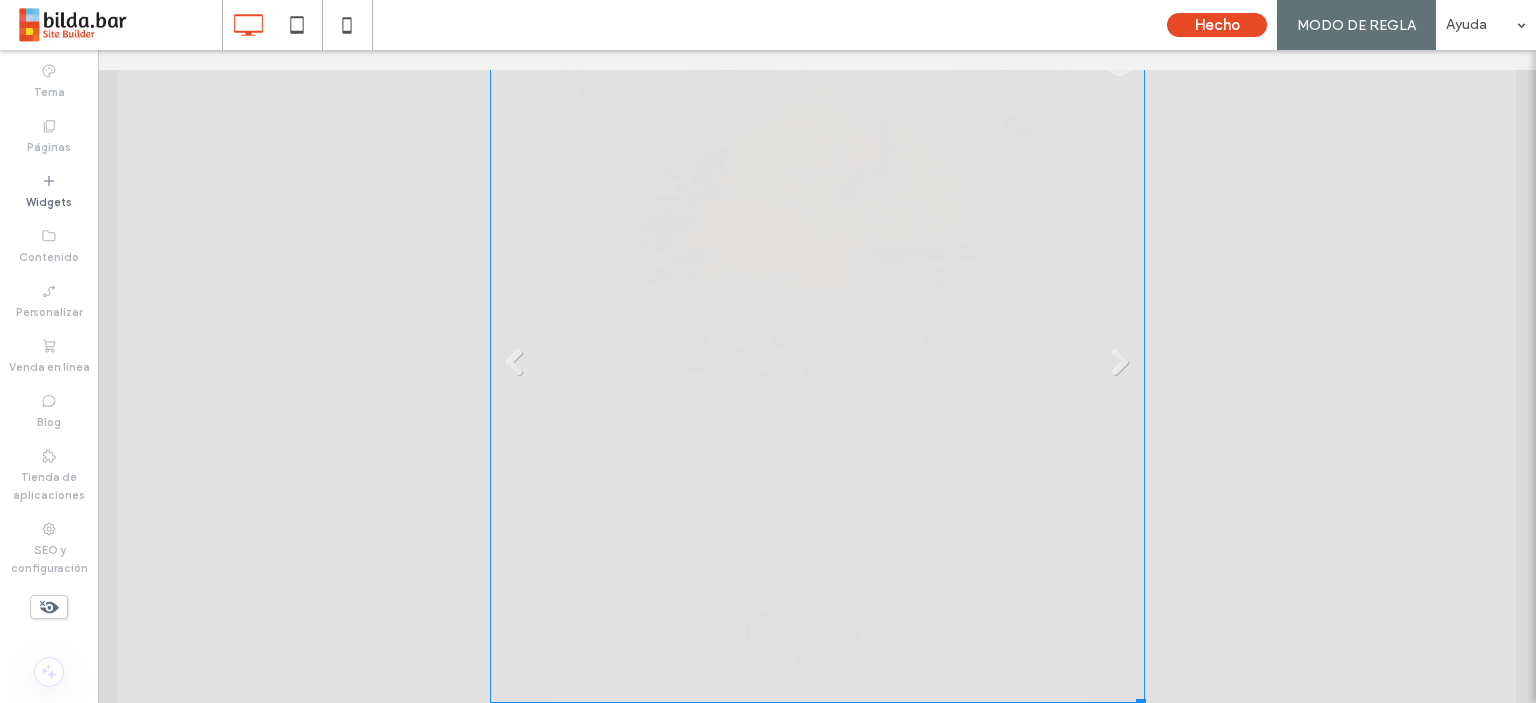 scroll, scrollTop: 0, scrollLeft: 0, axis: both 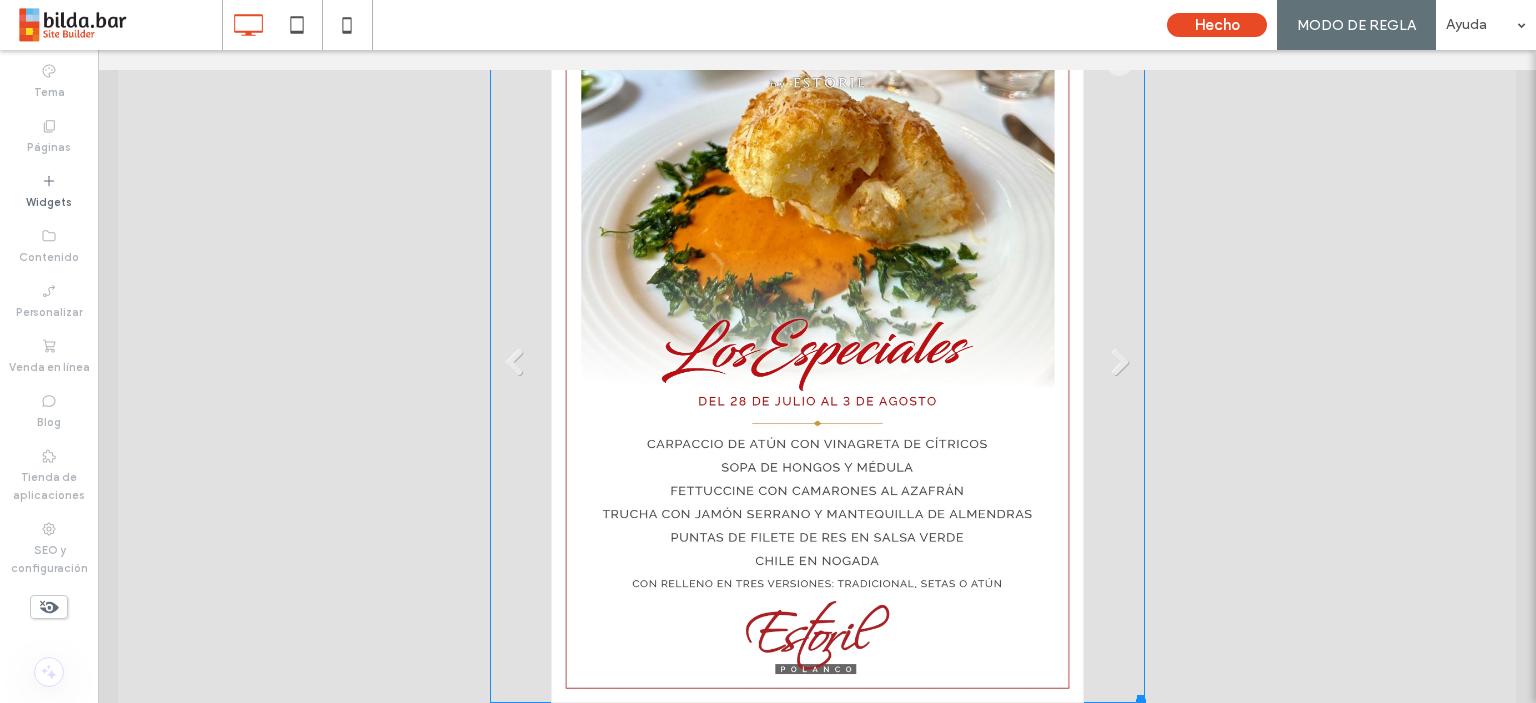 click on "Título de diapositiva
Escriba el subtítulo aquí
Botón" at bounding box center [817, 370] 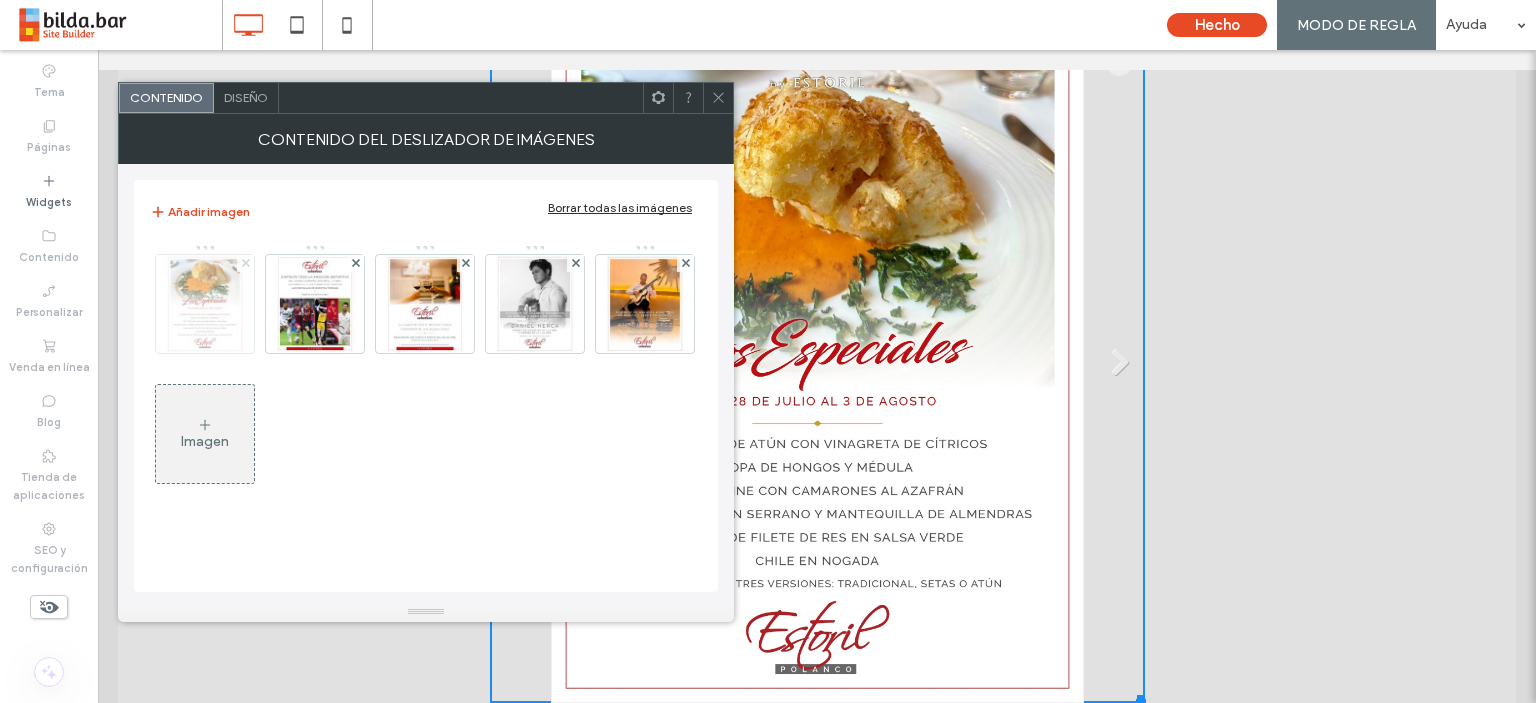click 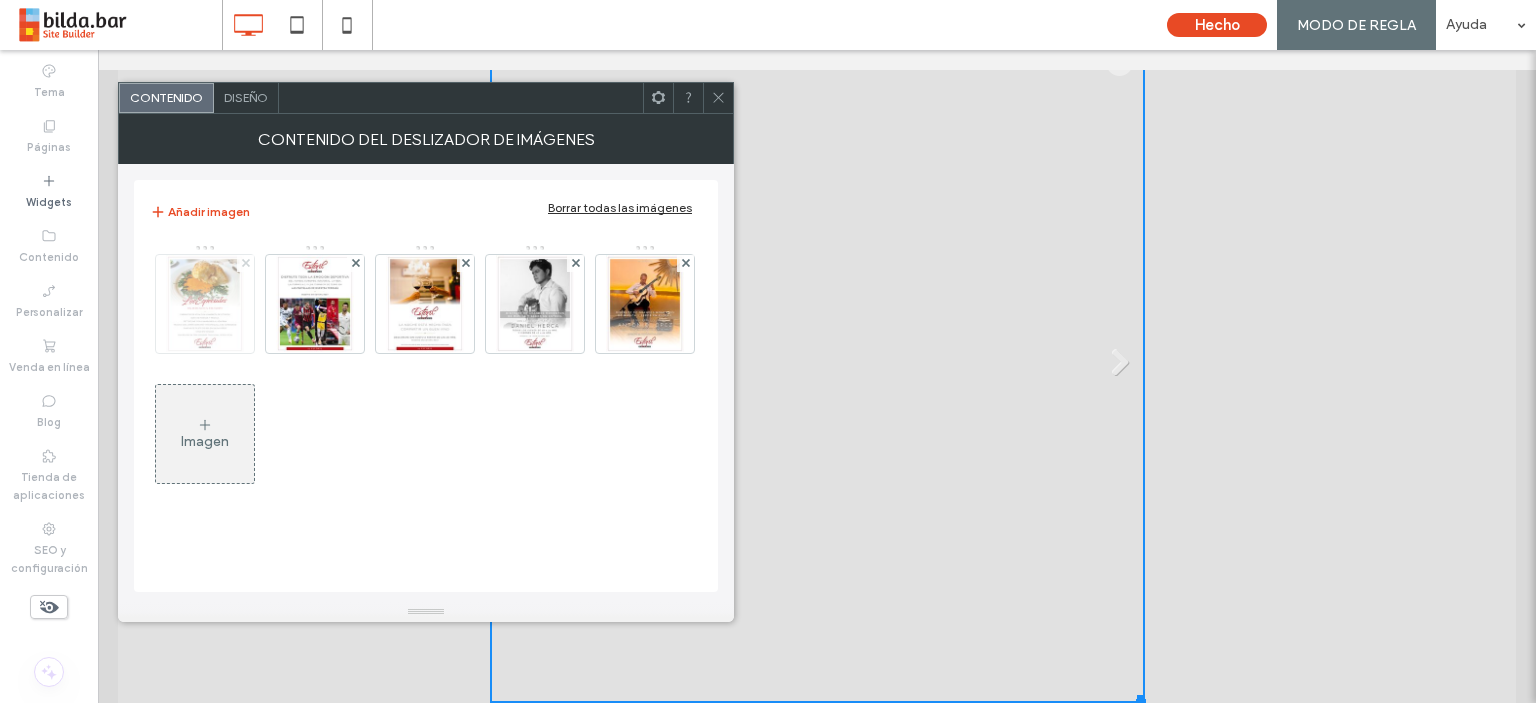 click 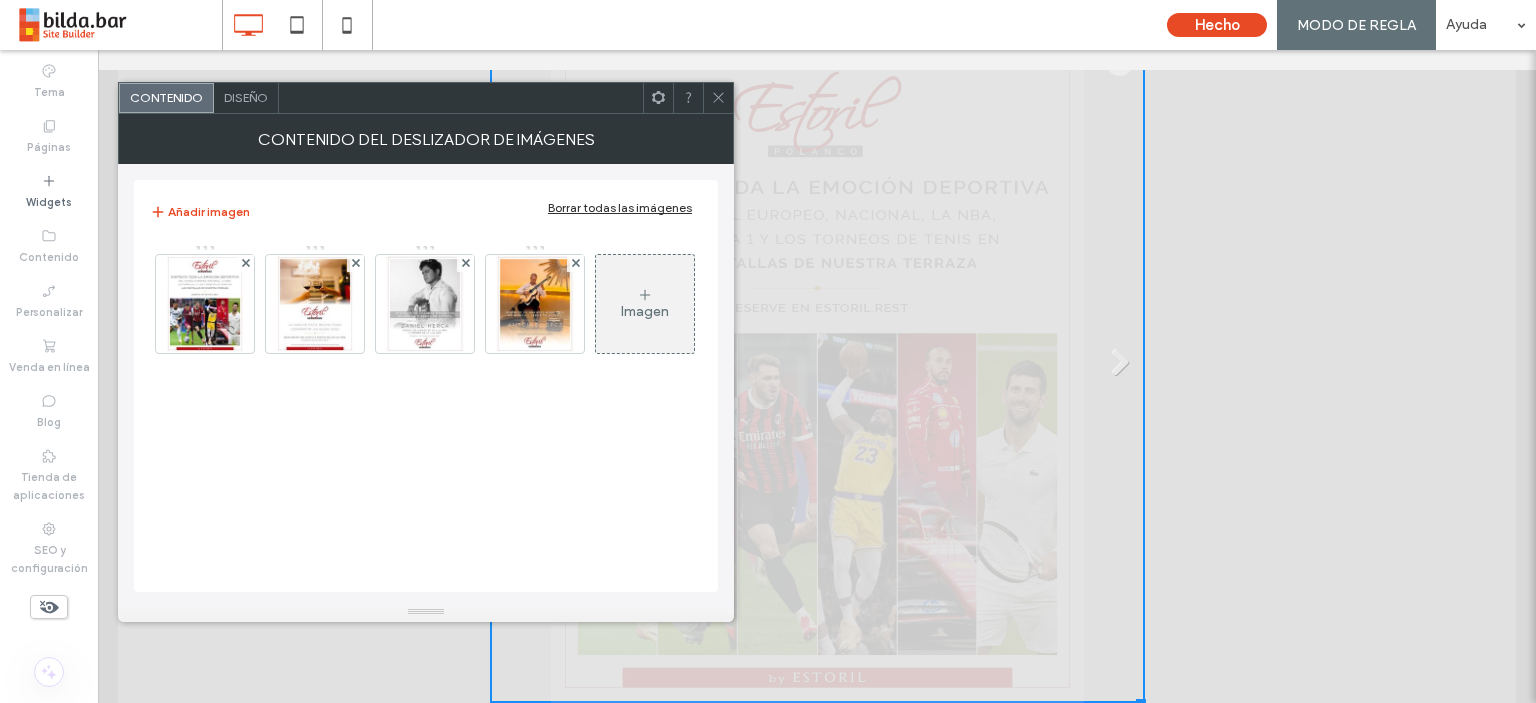 click 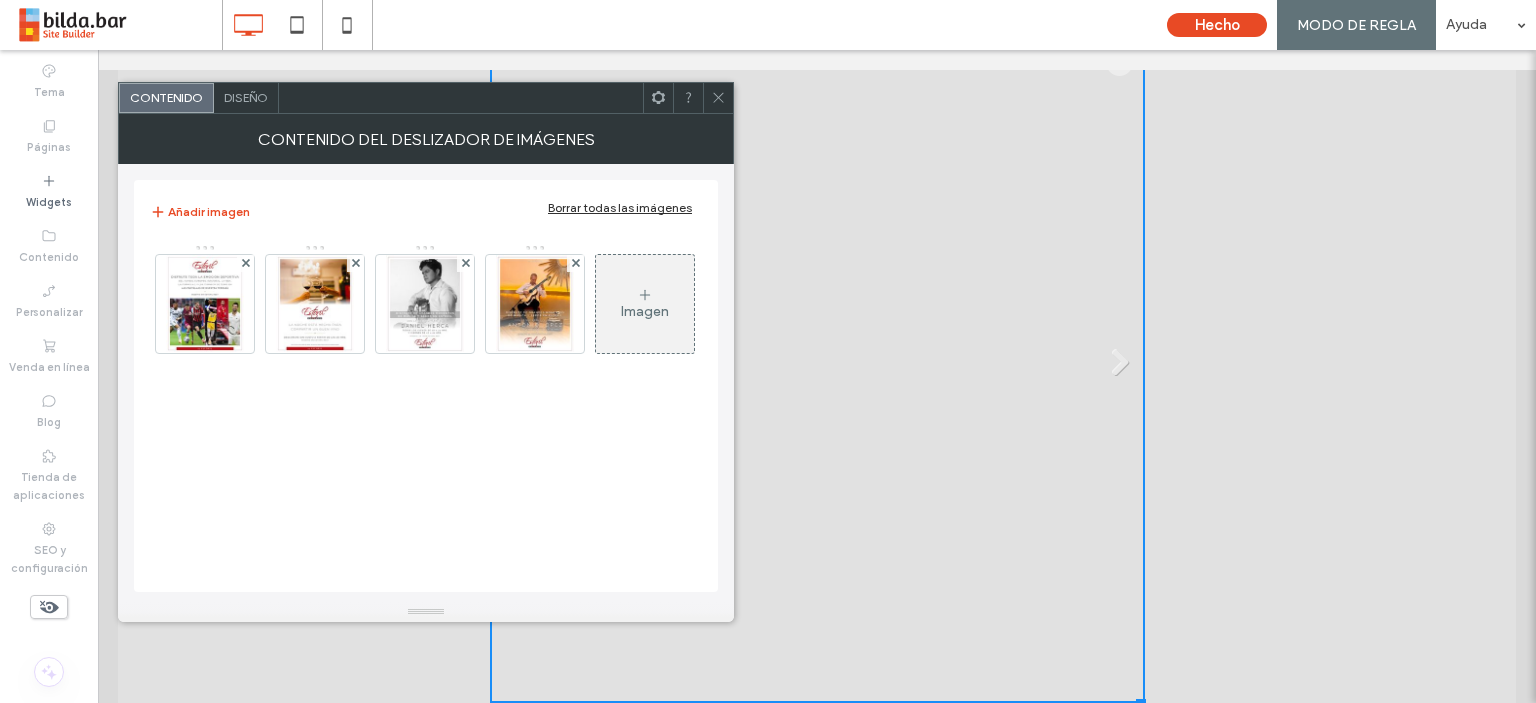 click 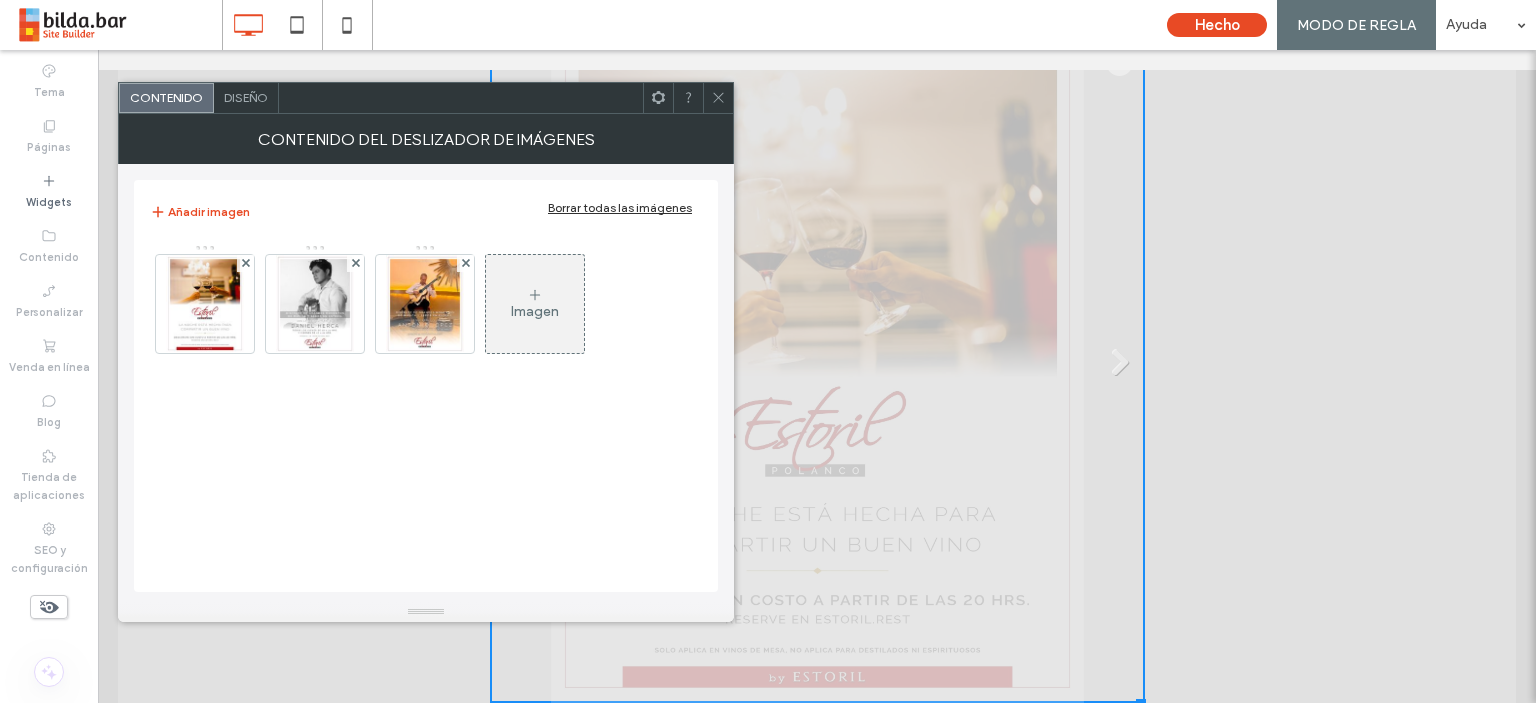 click 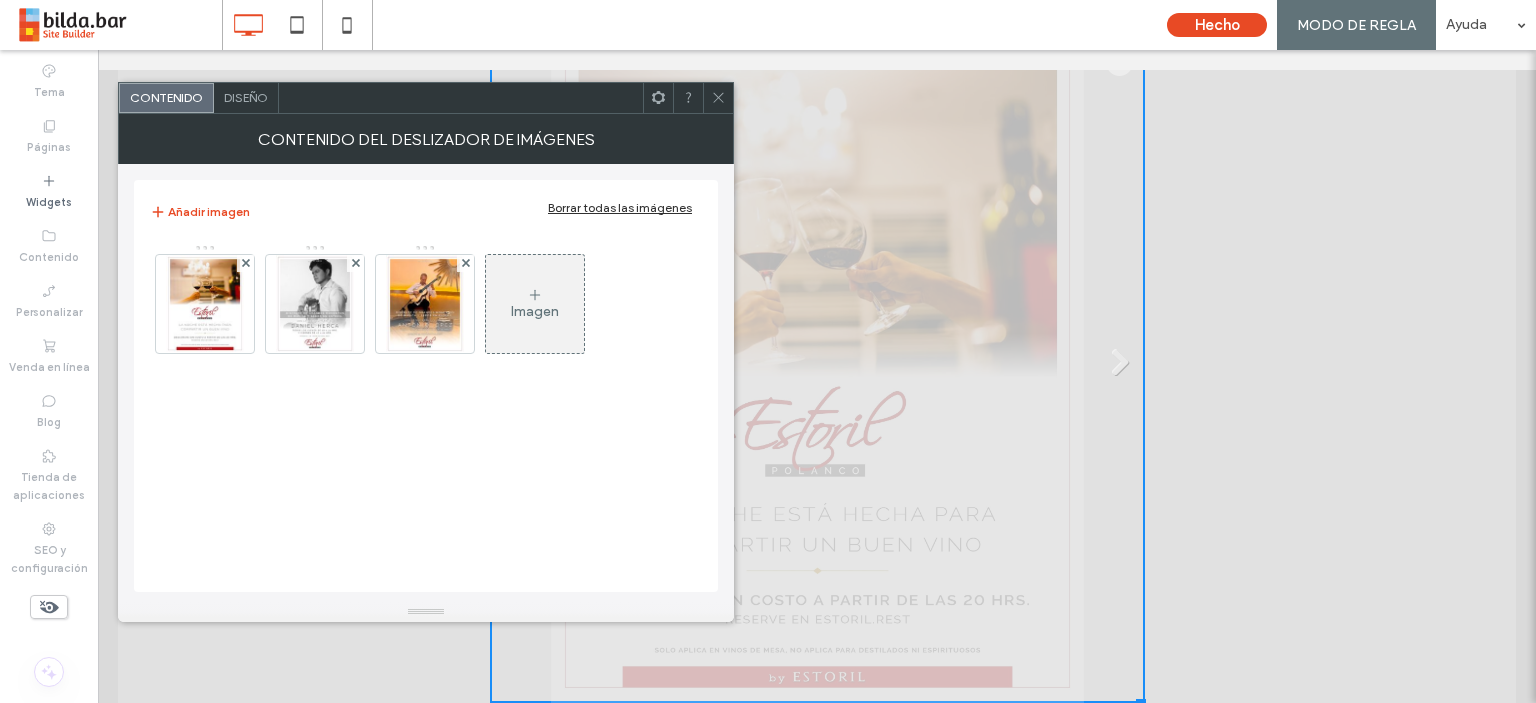 click 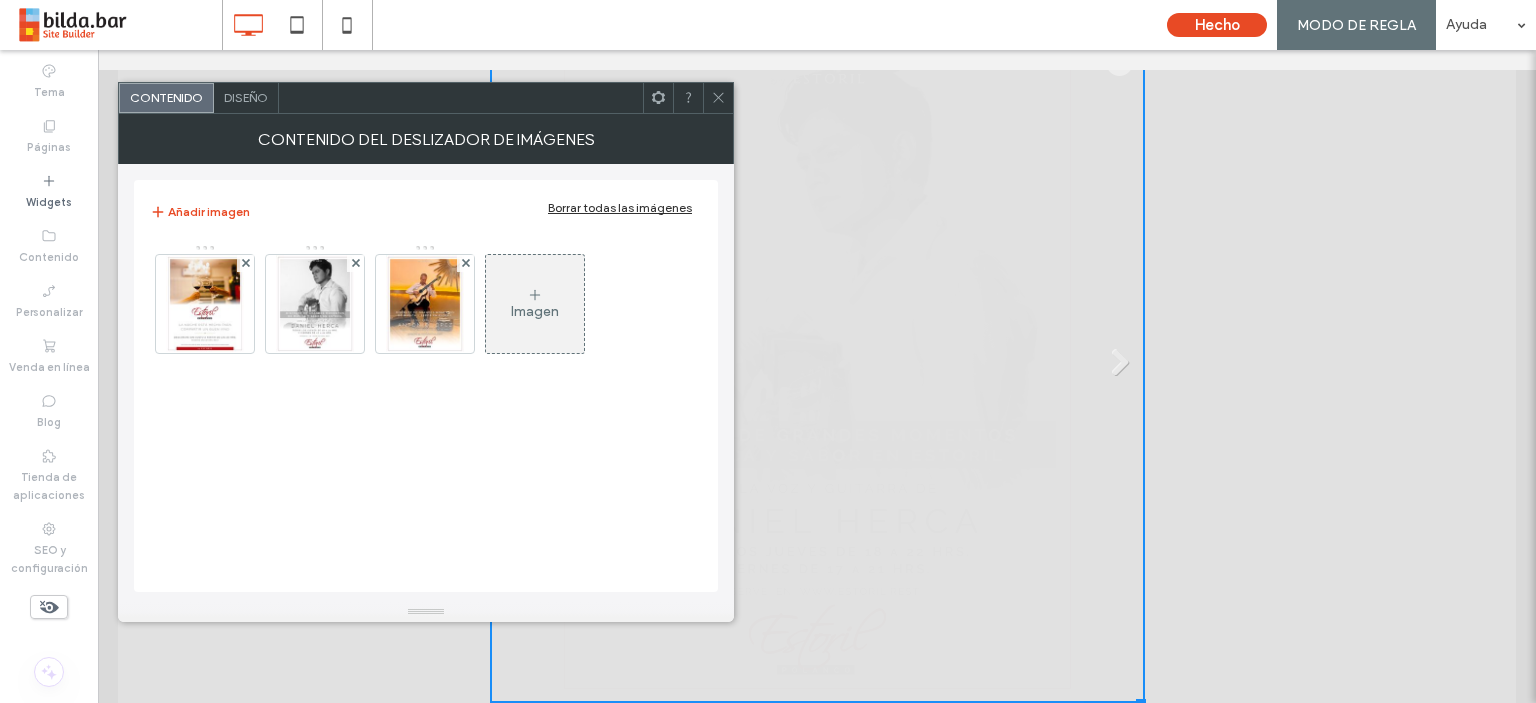 click 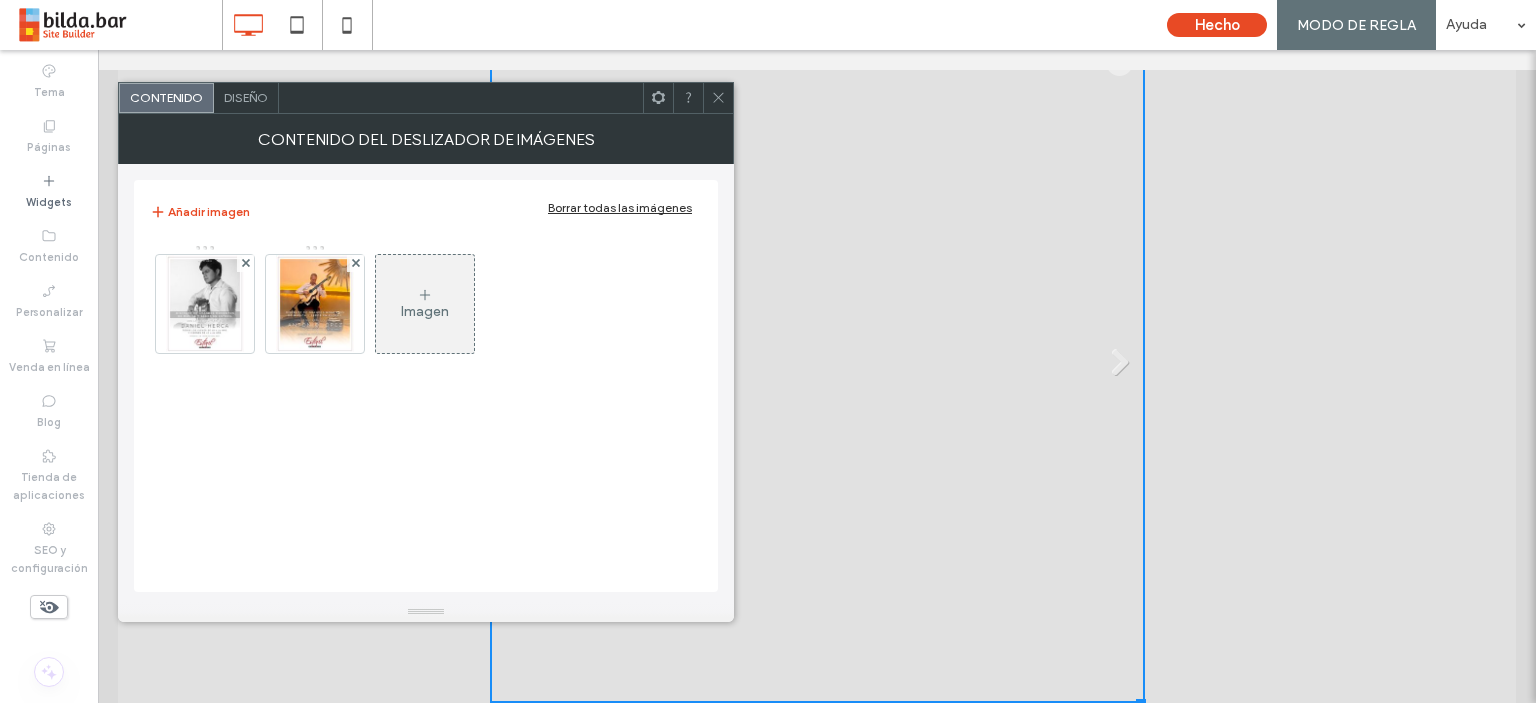 click 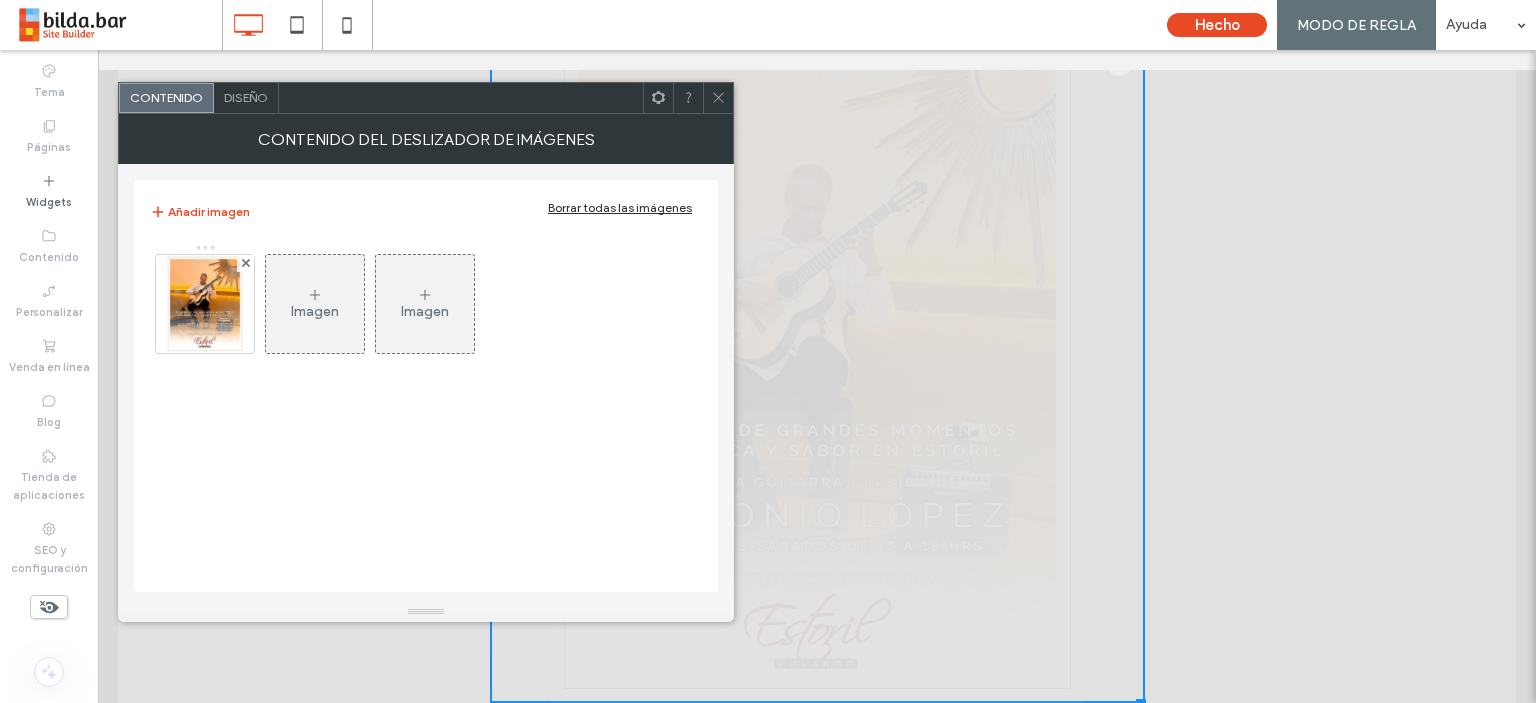 click 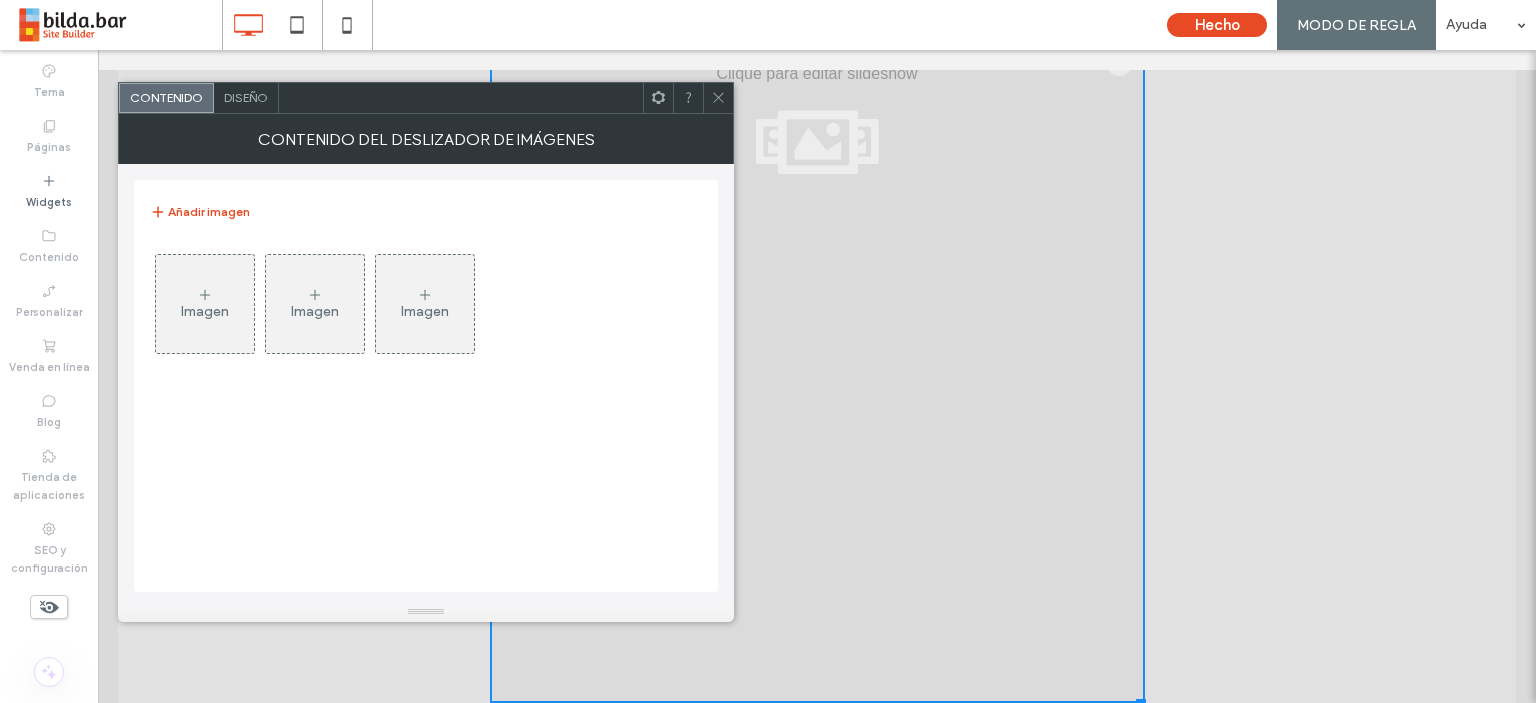 click on "Imagen" at bounding box center (205, 304) 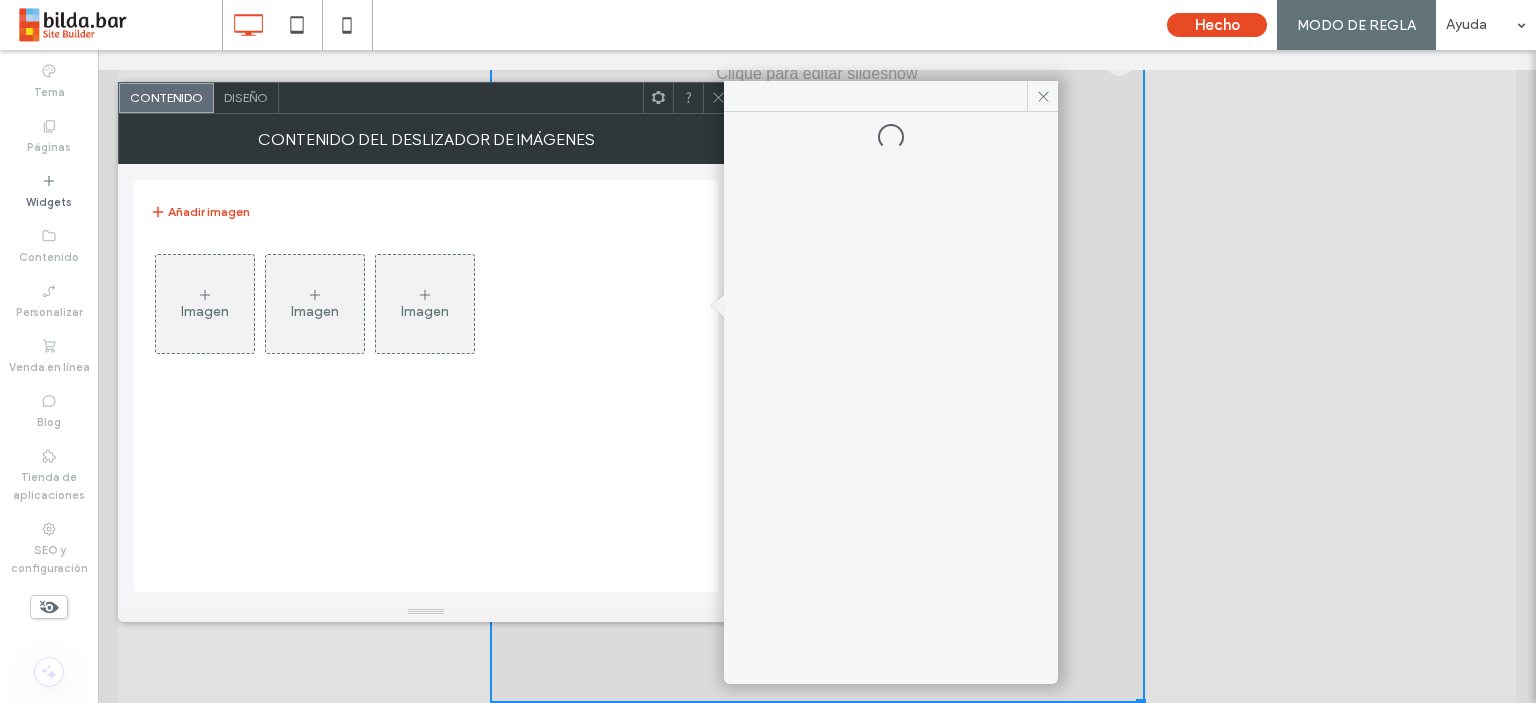 click on "Imagen" at bounding box center (205, 304) 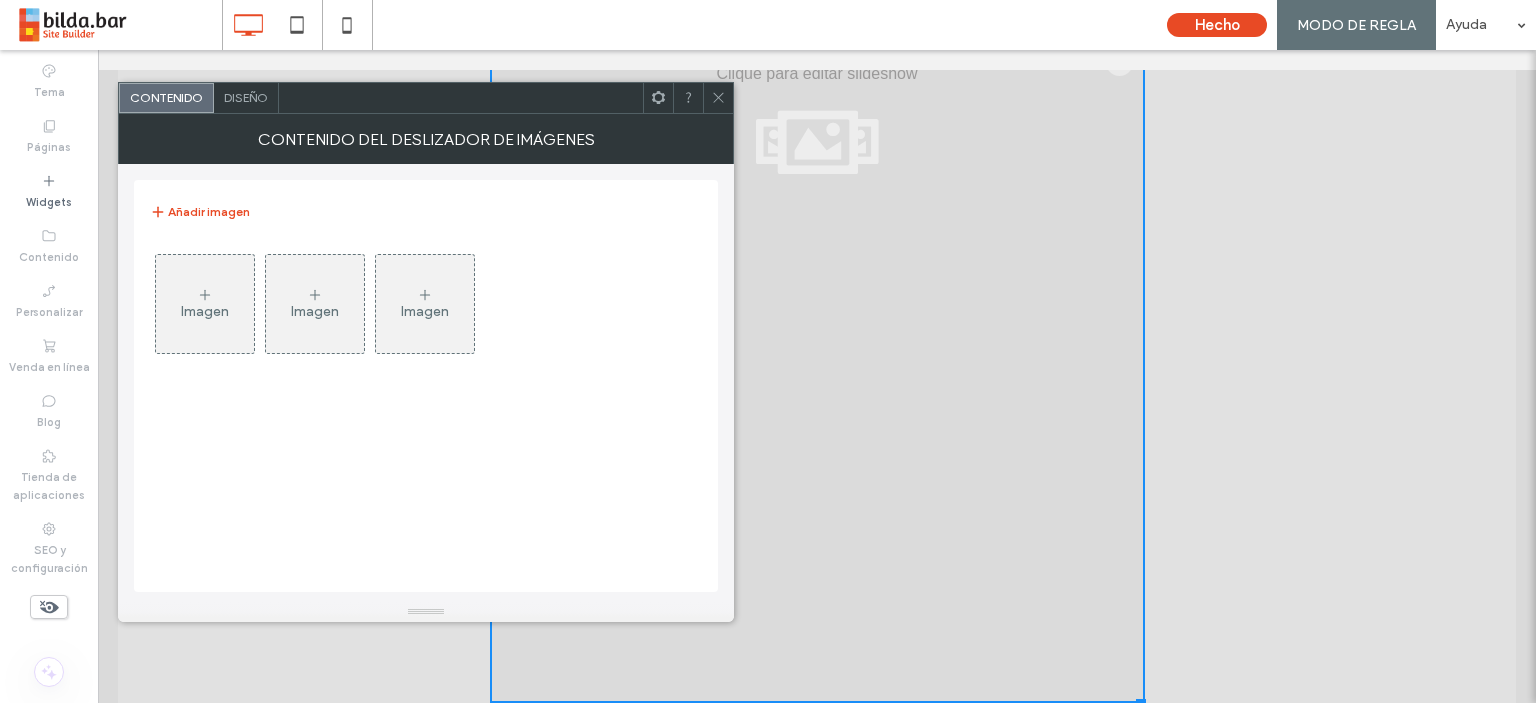 click on "Imagen" at bounding box center [205, 304] 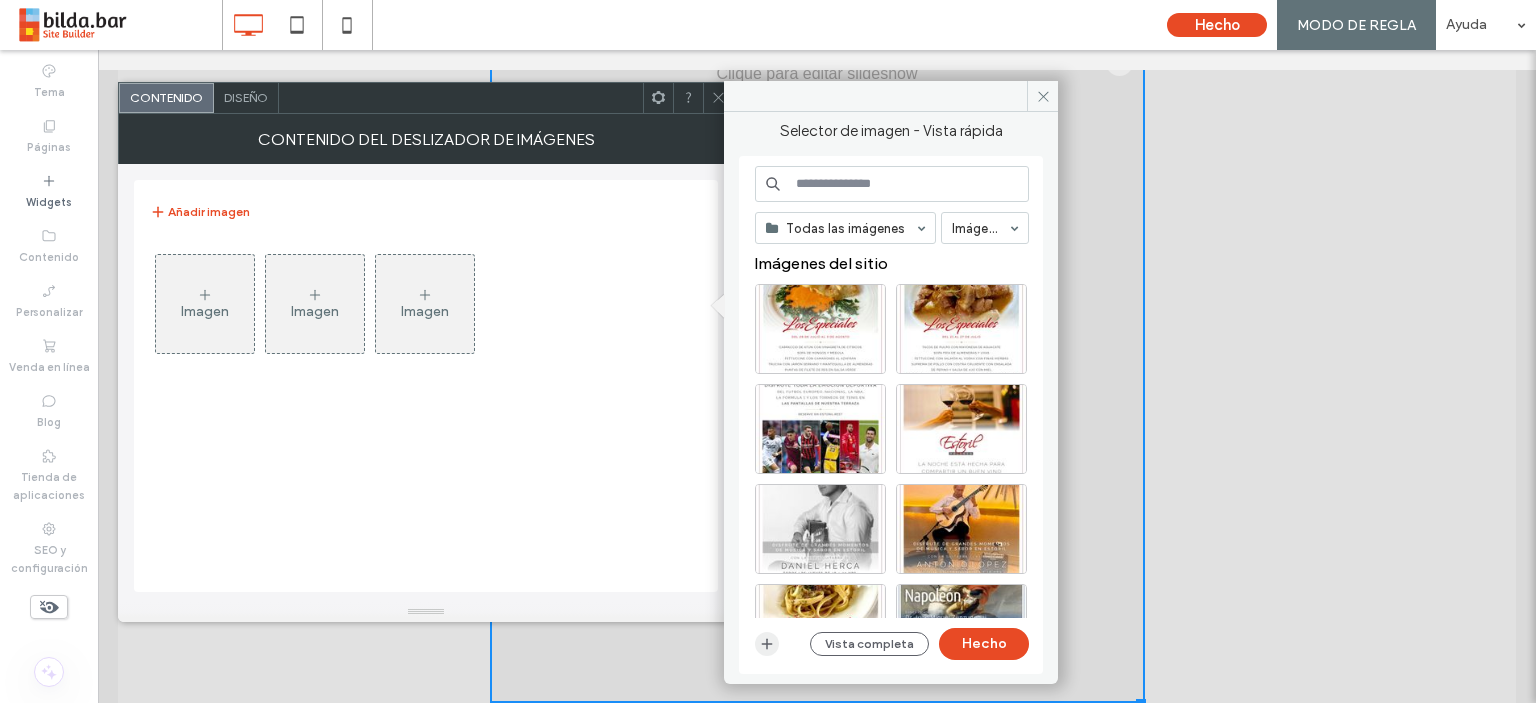 click at bounding box center (767, 644) 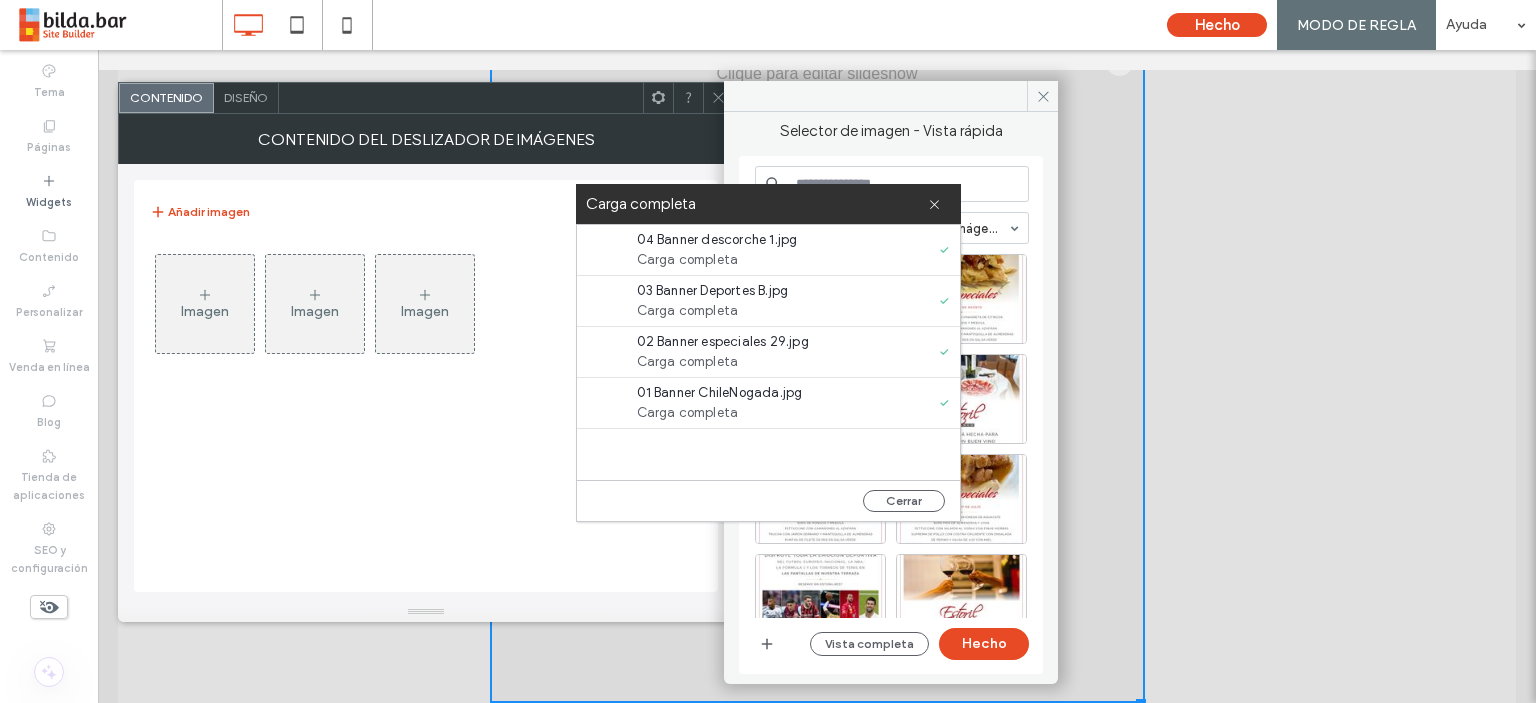 click on "Cerrar" at bounding box center (768, 500) 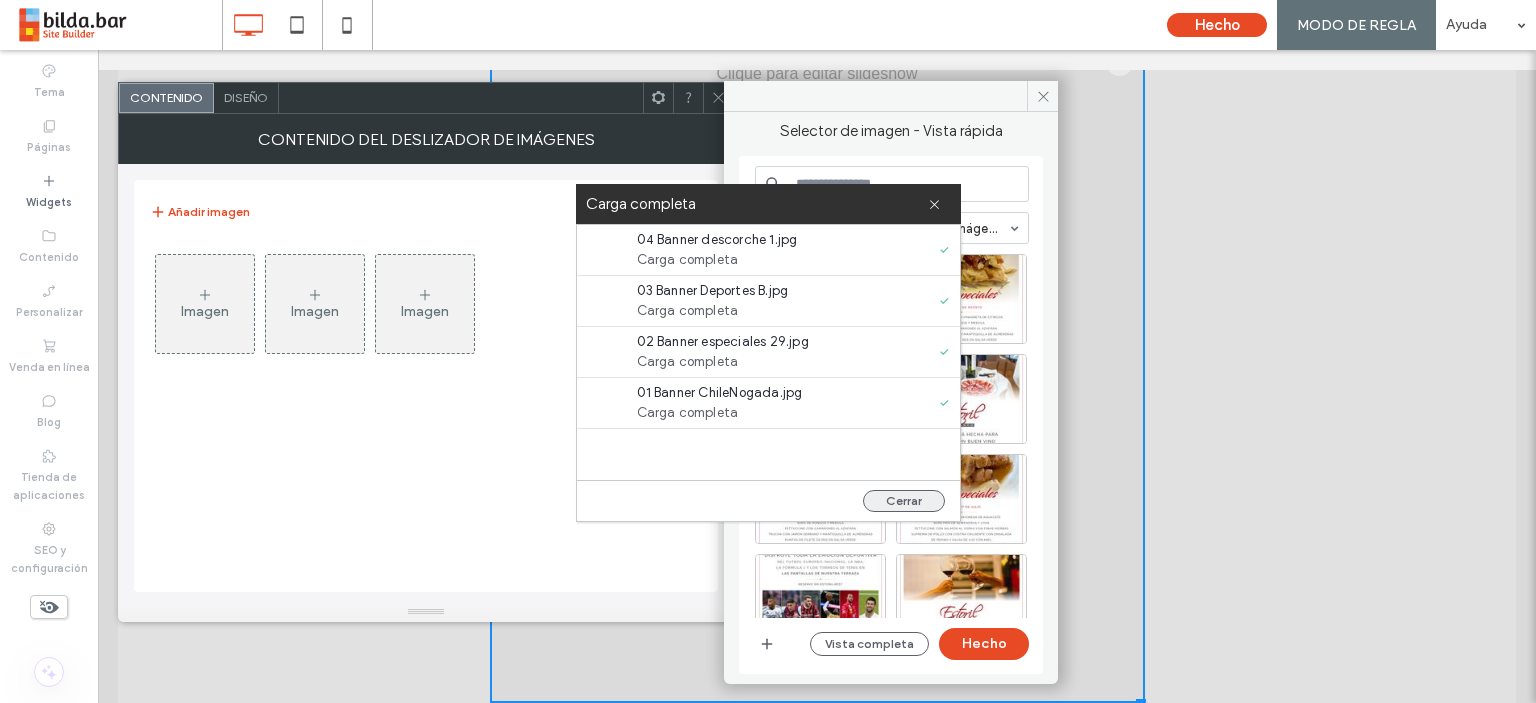 click on "Cerrar" at bounding box center [904, 501] 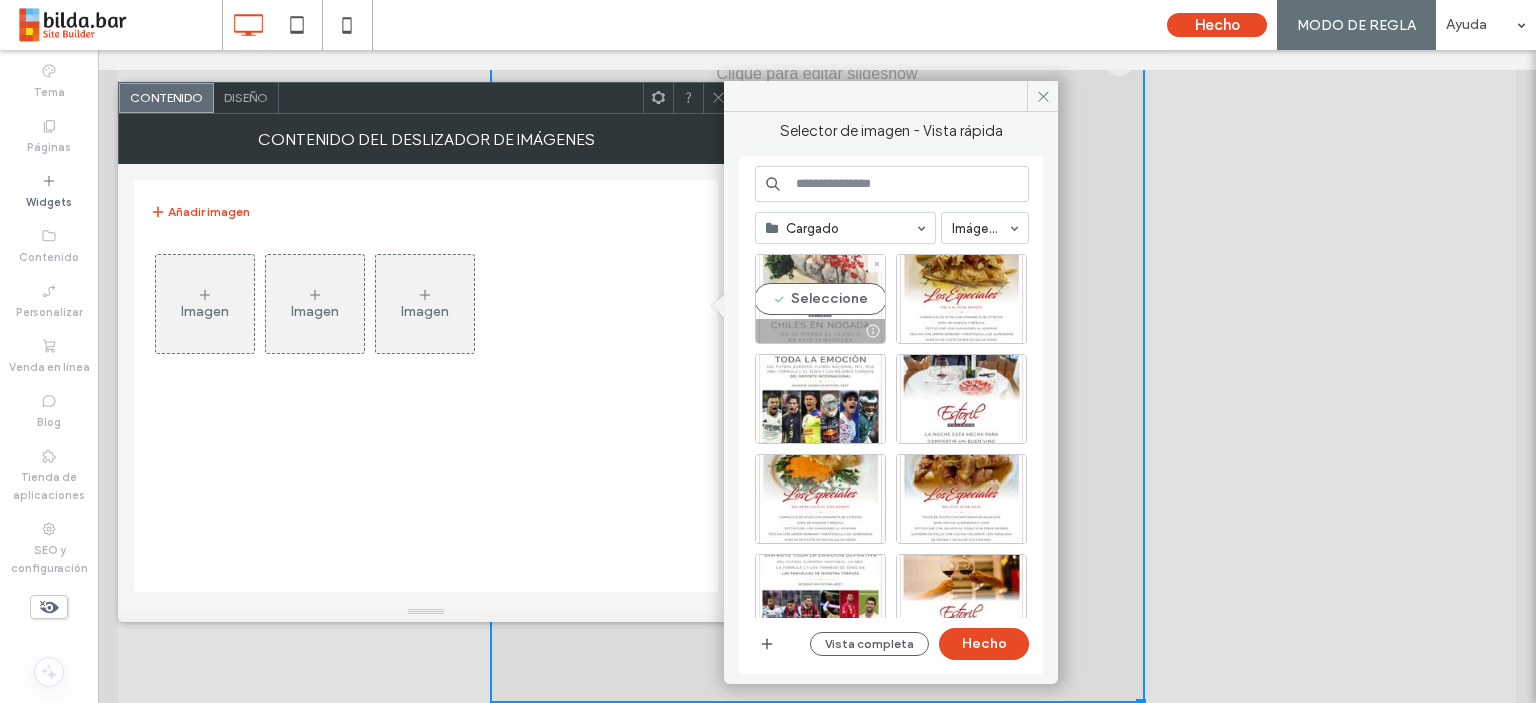 click on "Seleccione" at bounding box center [820, 299] 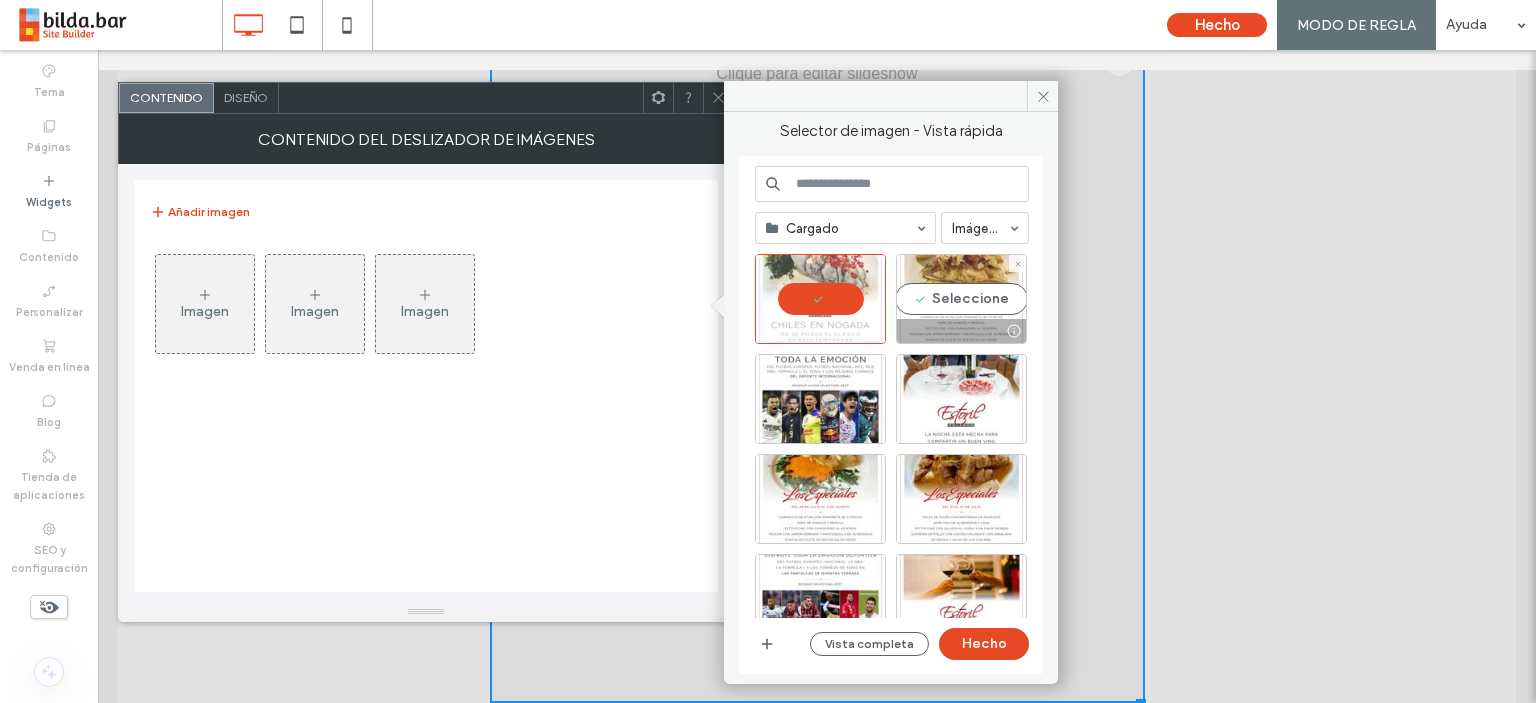 drag, startPoint x: 936, startPoint y: 280, endPoint x: 899, endPoint y: 337, distance: 67.95587 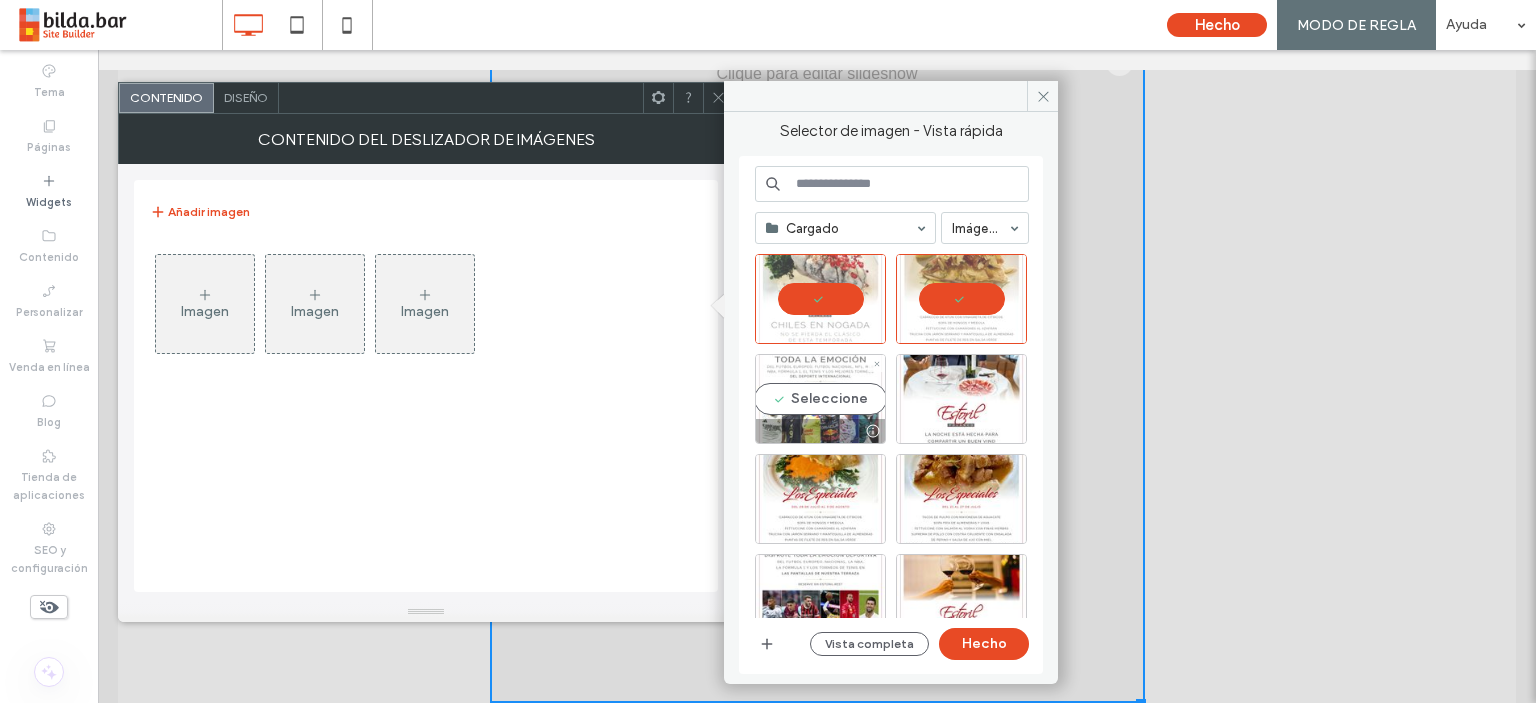 click on "Seleccione" at bounding box center [820, 399] 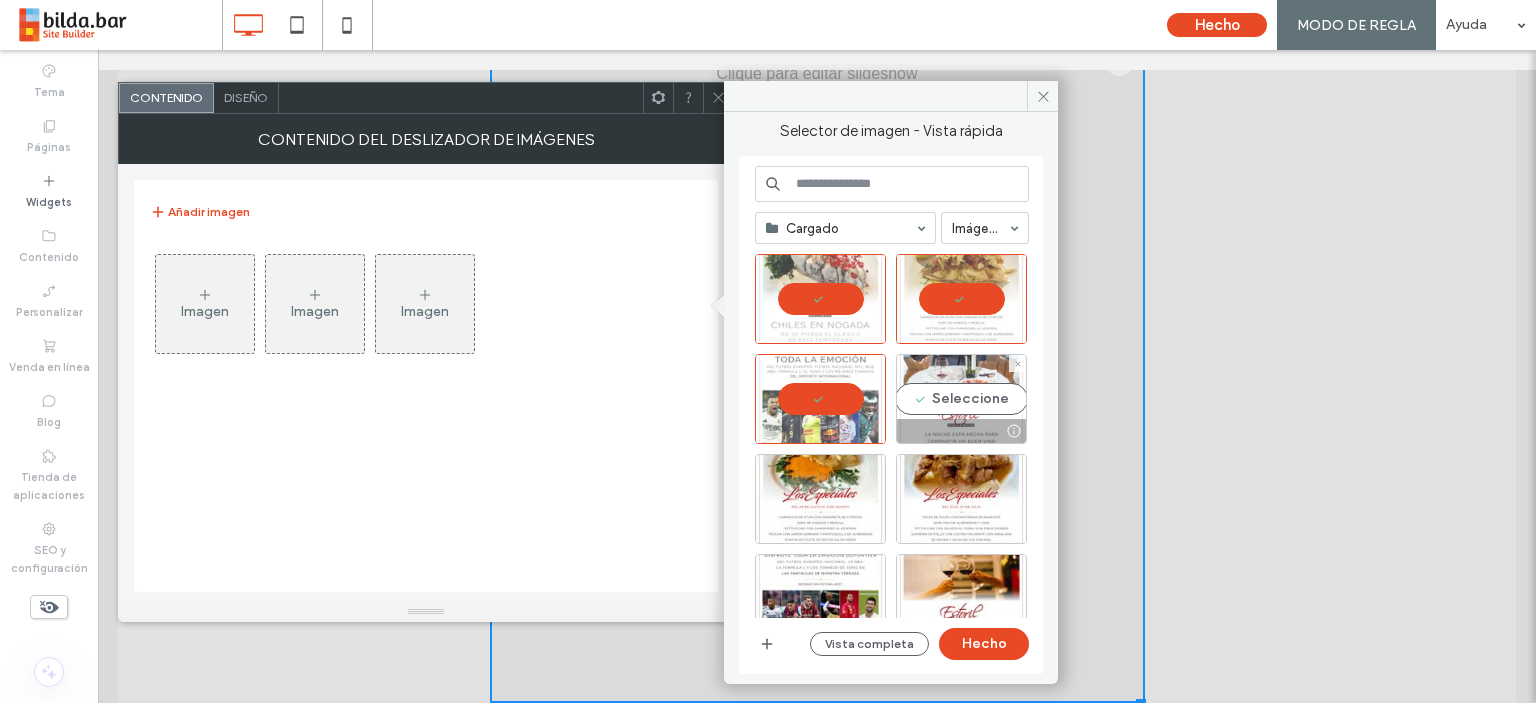 click on "Seleccione" at bounding box center [961, 399] 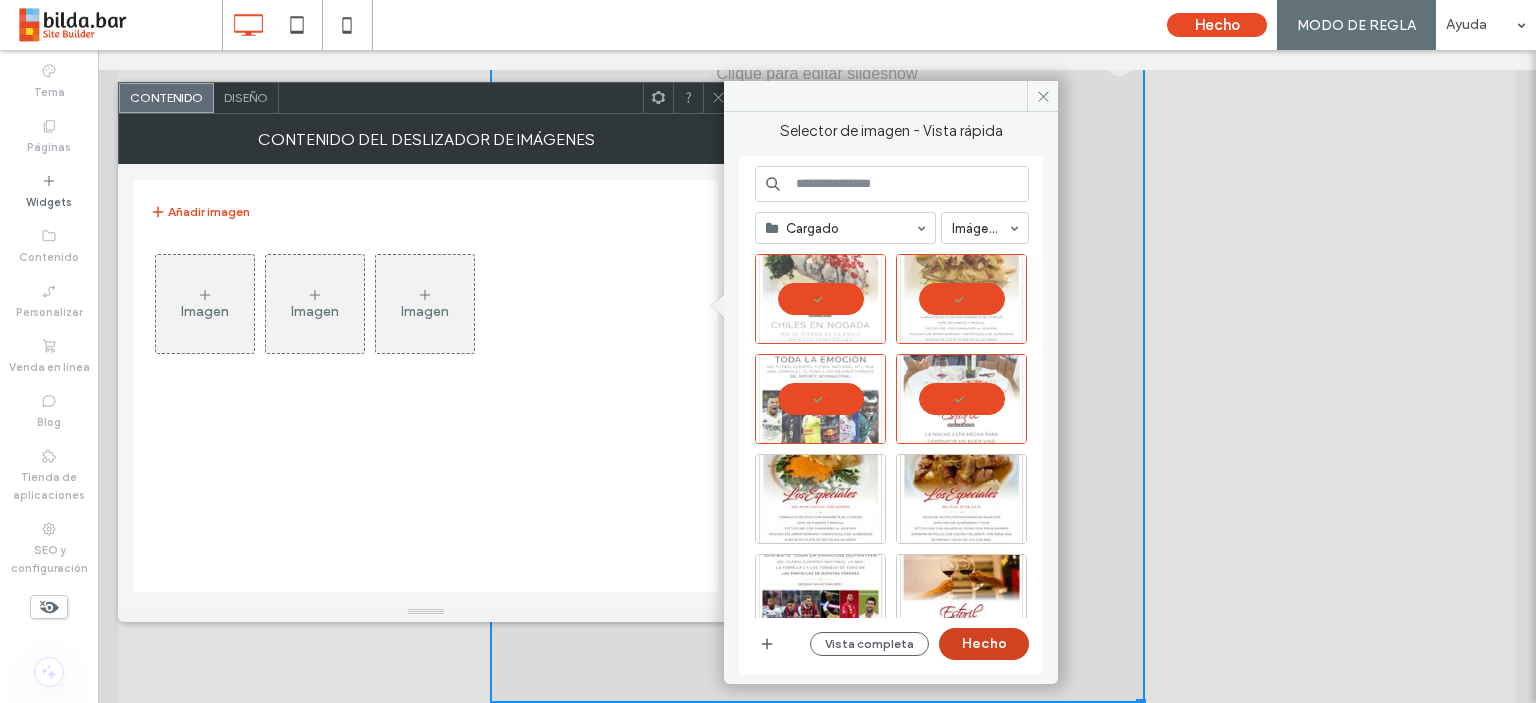 click on "Hecho" at bounding box center [984, 644] 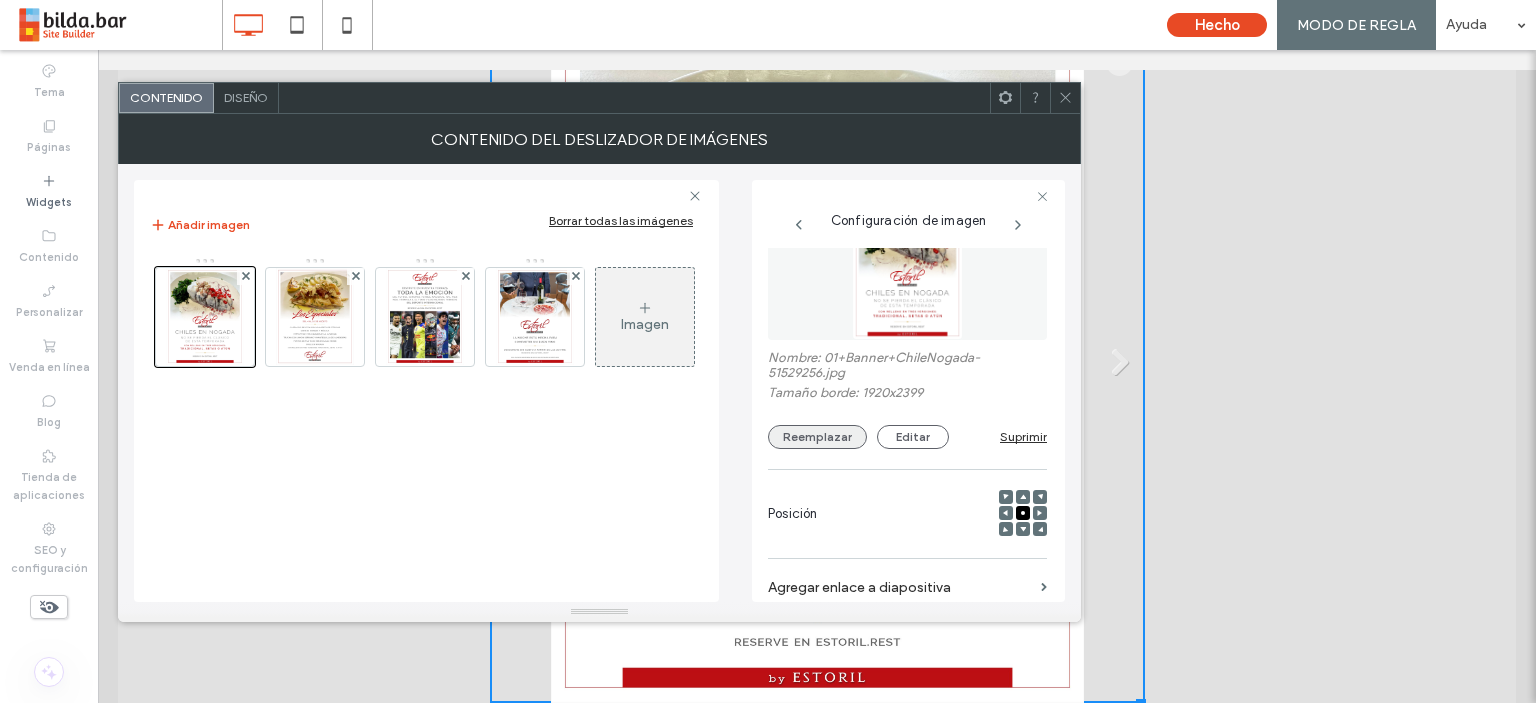 scroll, scrollTop: 100, scrollLeft: 0, axis: vertical 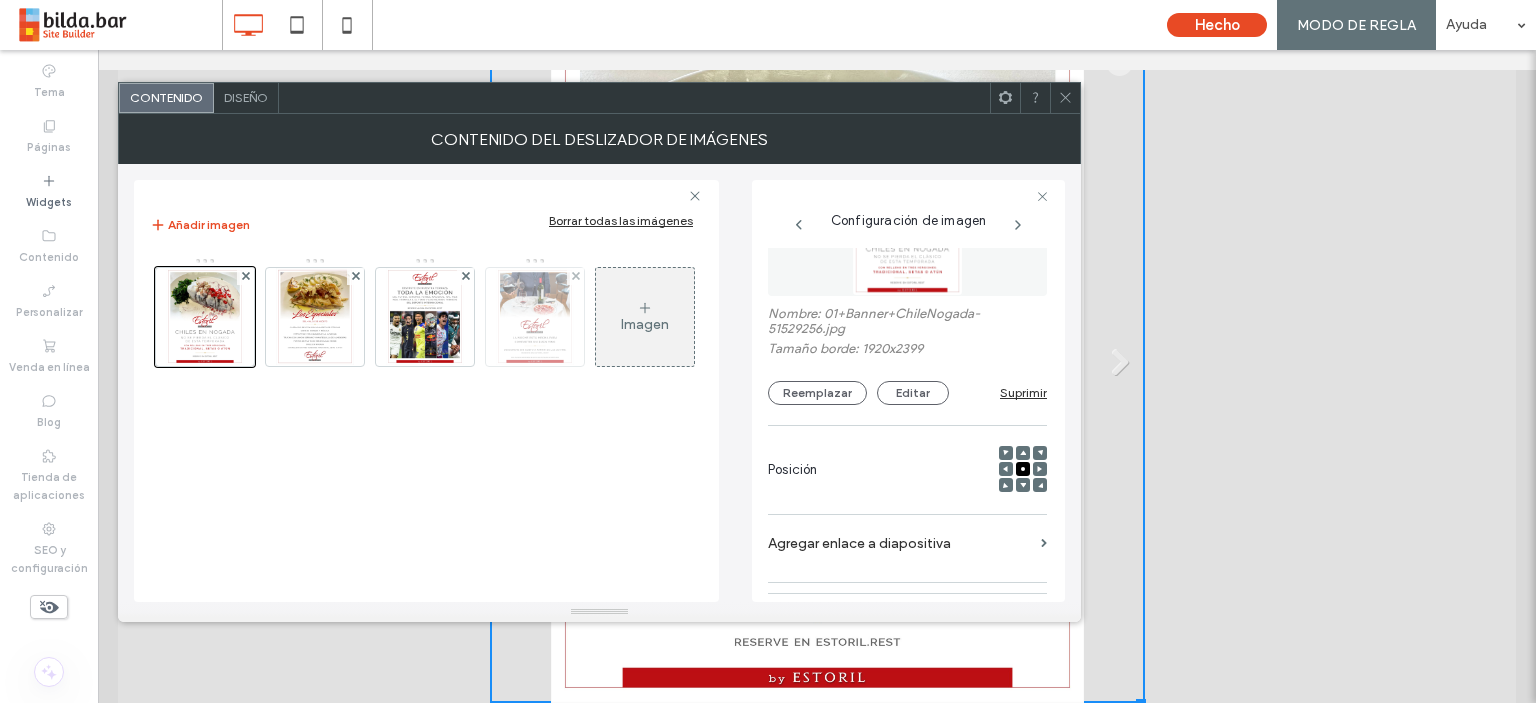 drag, startPoint x: 330, startPoint y: 317, endPoint x: 546, endPoint y: 346, distance: 217.93806 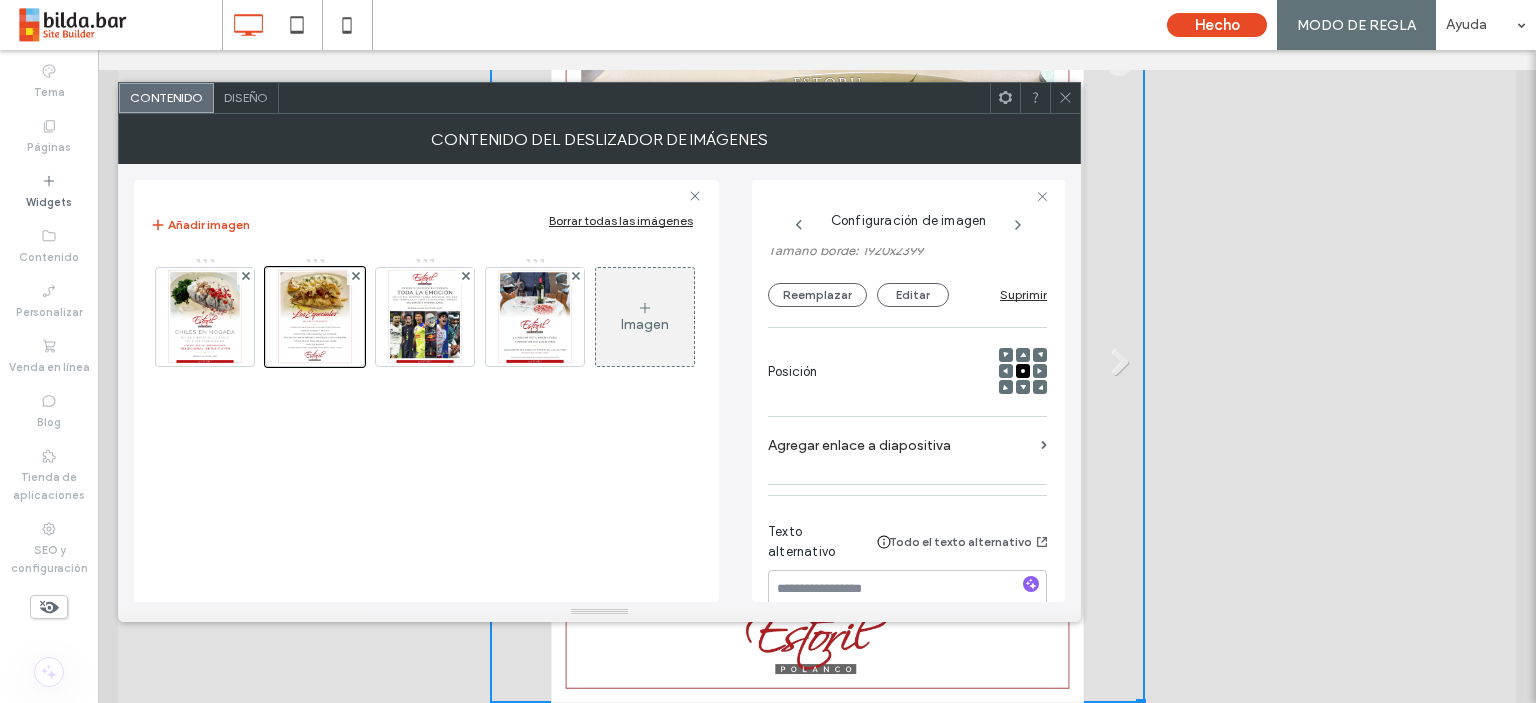 scroll, scrollTop: 244, scrollLeft: 0, axis: vertical 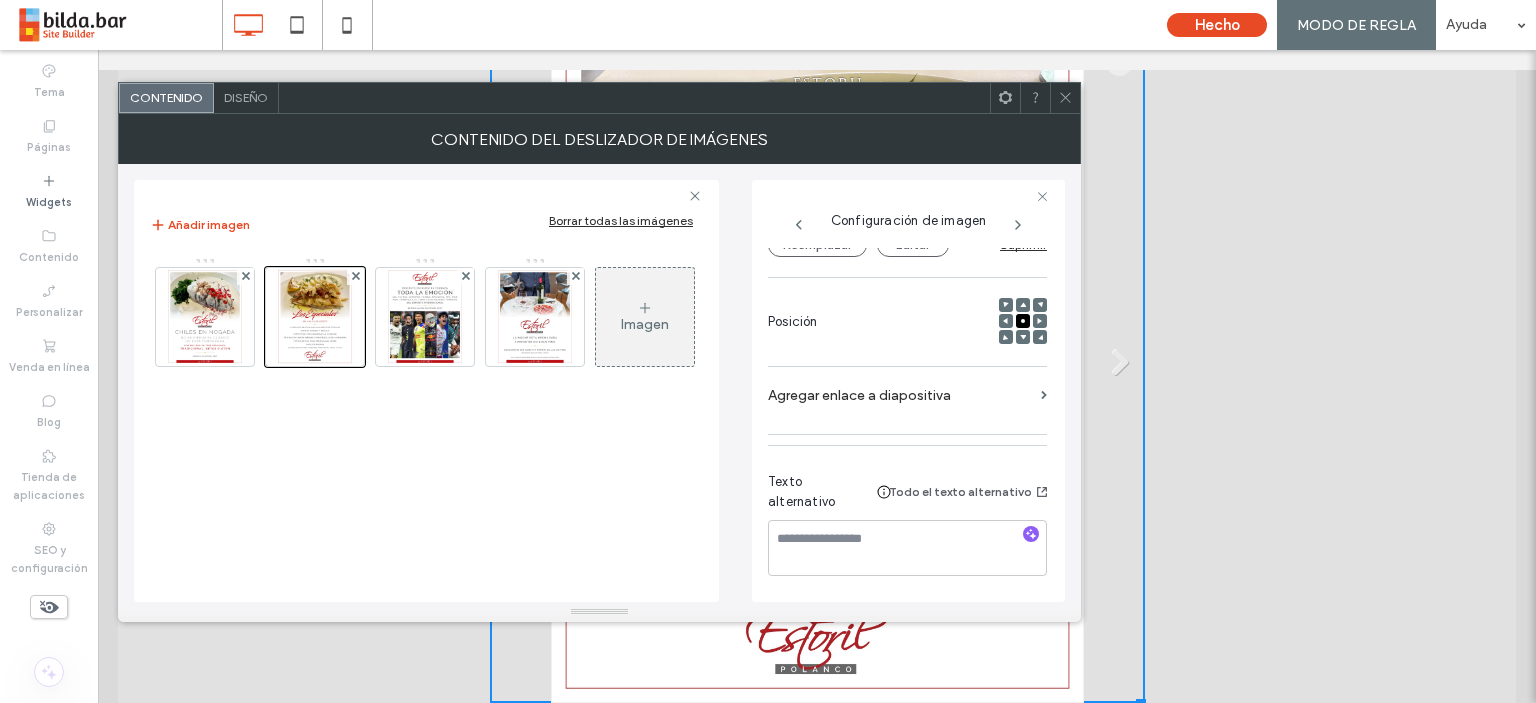 click at bounding box center (1065, 98) 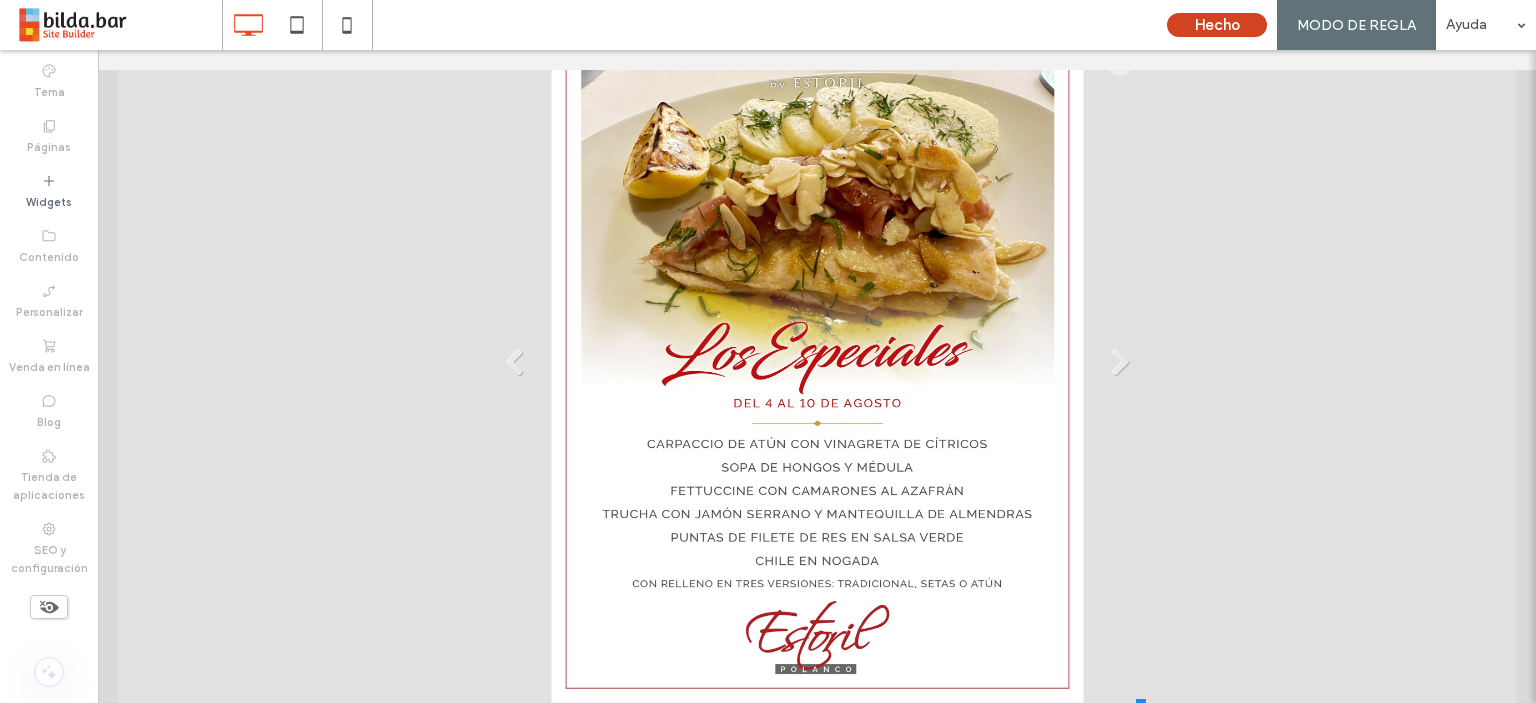 drag, startPoint x: 1204, startPoint y: 22, endPoint x: 1081, endPoint y: 132, distance: 165.01212 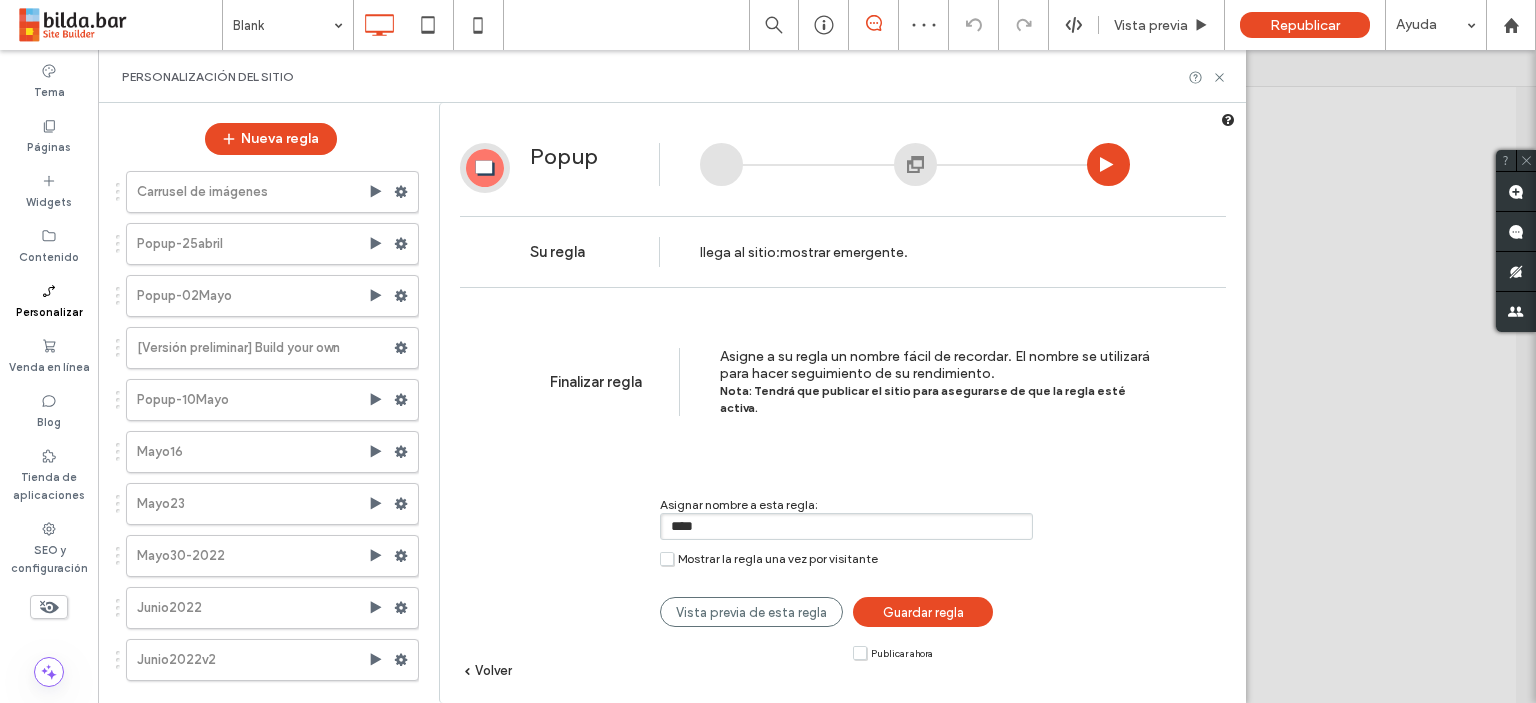 click on "Mostrar la regla una vez por visitante" at bounding box center [778, 558] 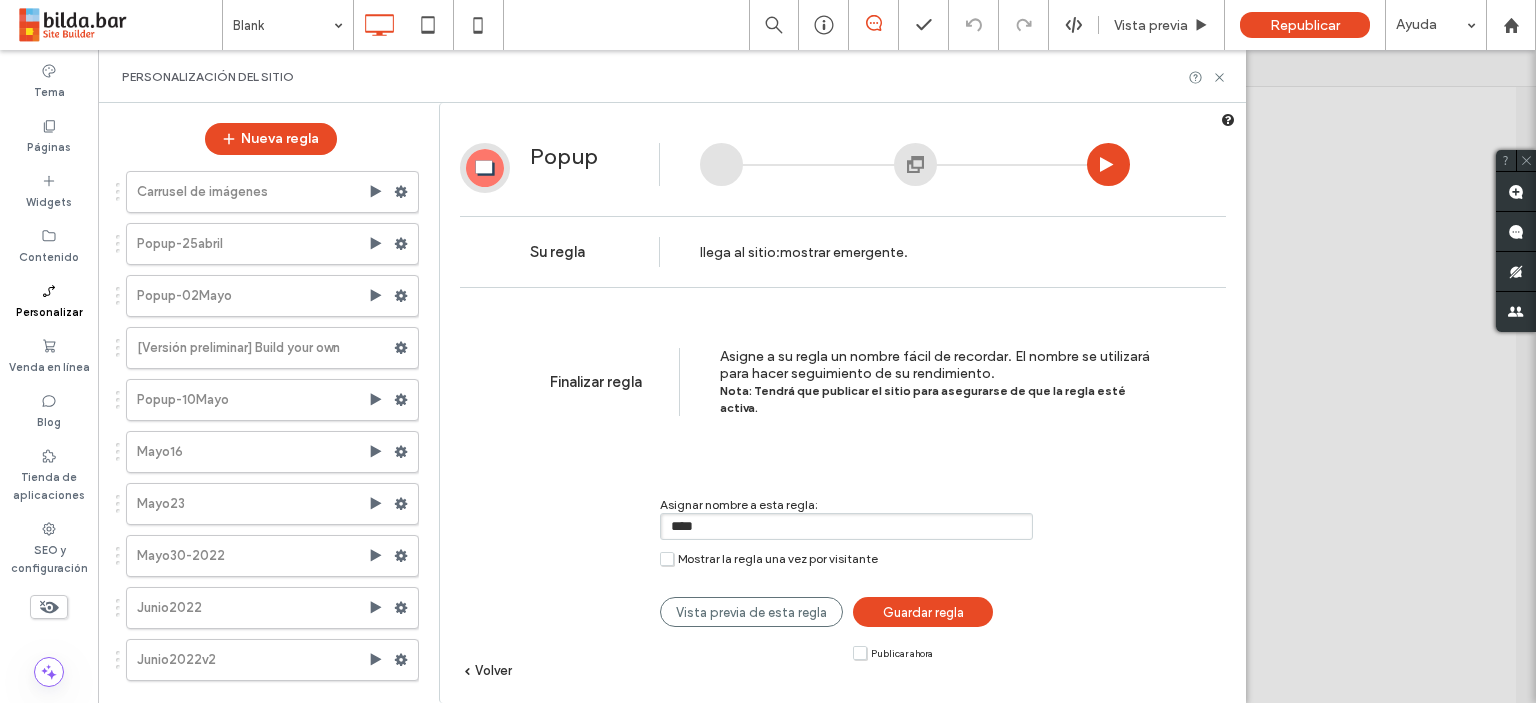 click on "Publicar ahora" at bounding box center (902, 653) 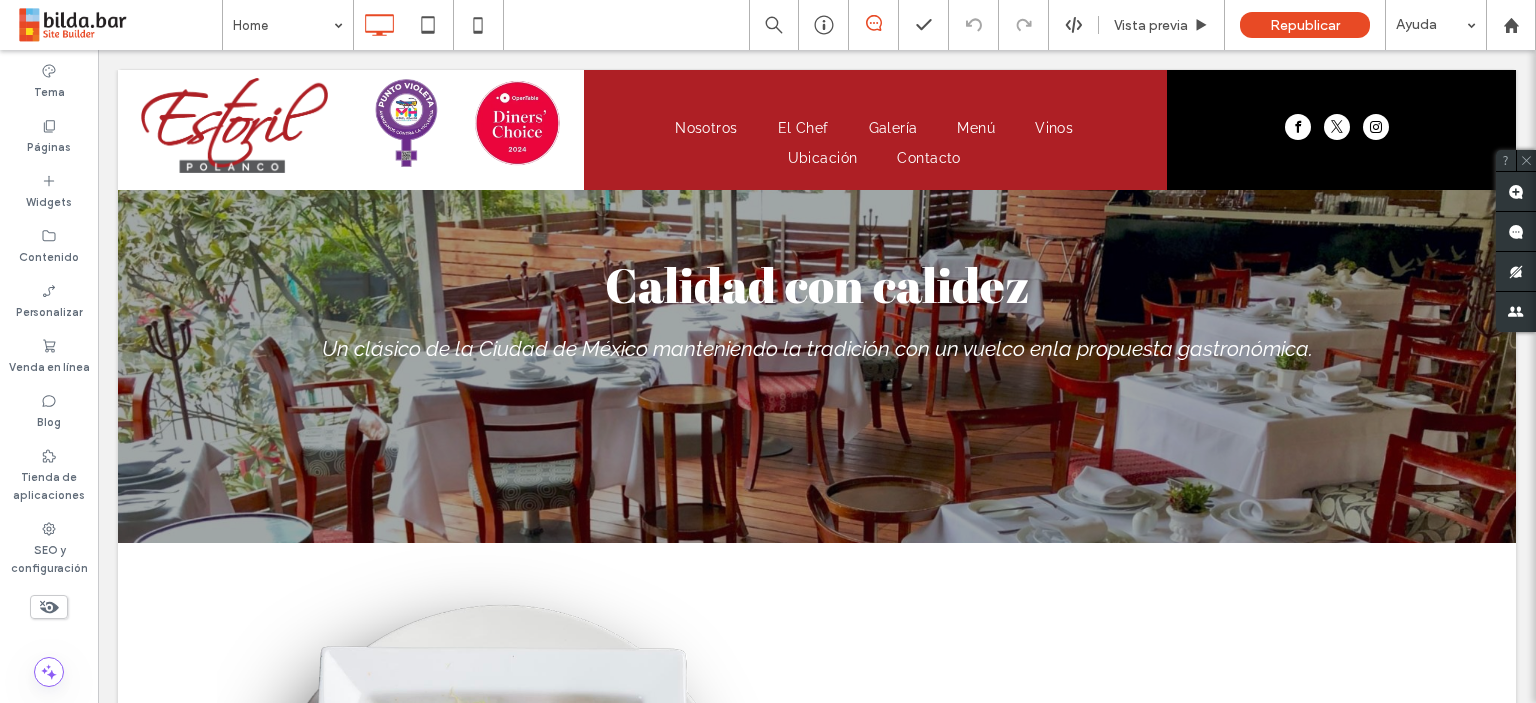 scroll, scrollTop: 0, scrollLeft: 0, axis: both 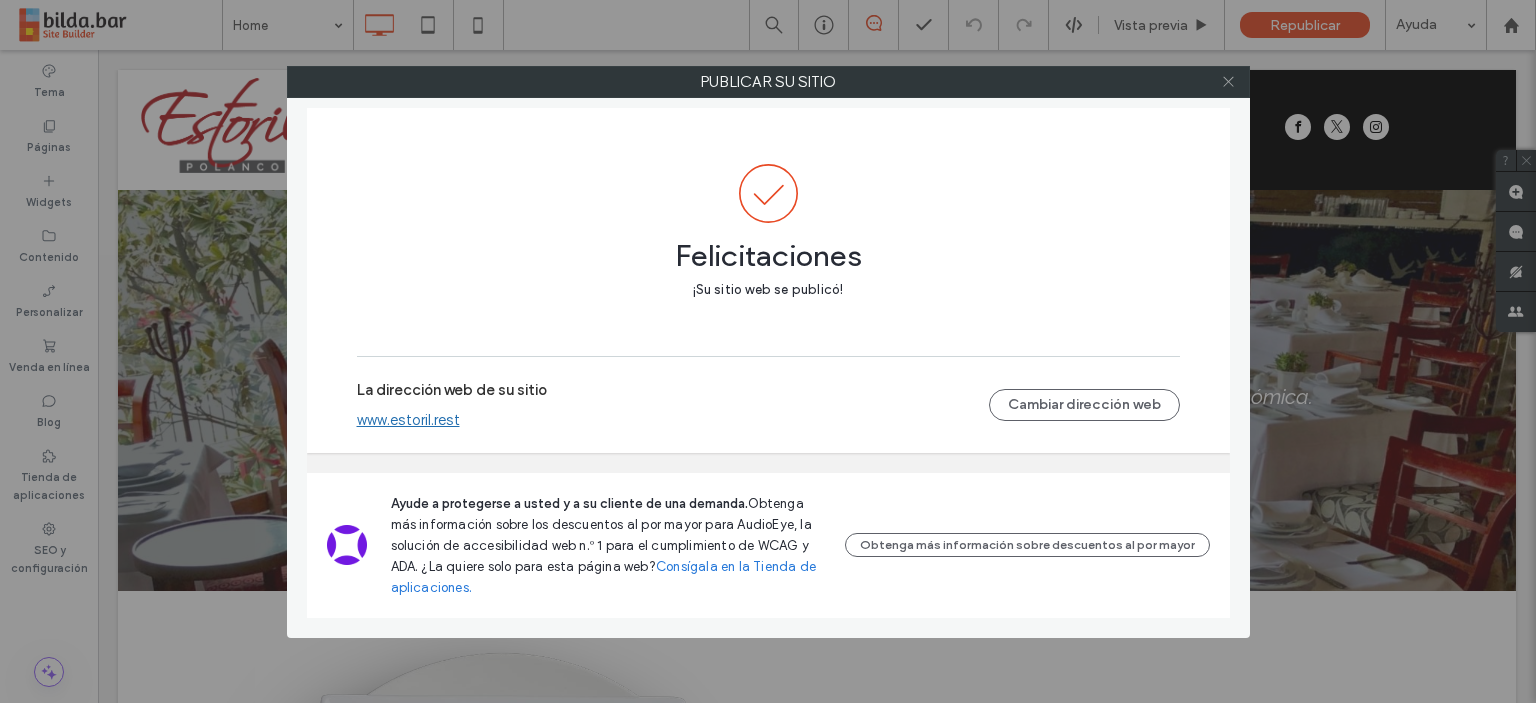 click at bounding box center (1228, 82) 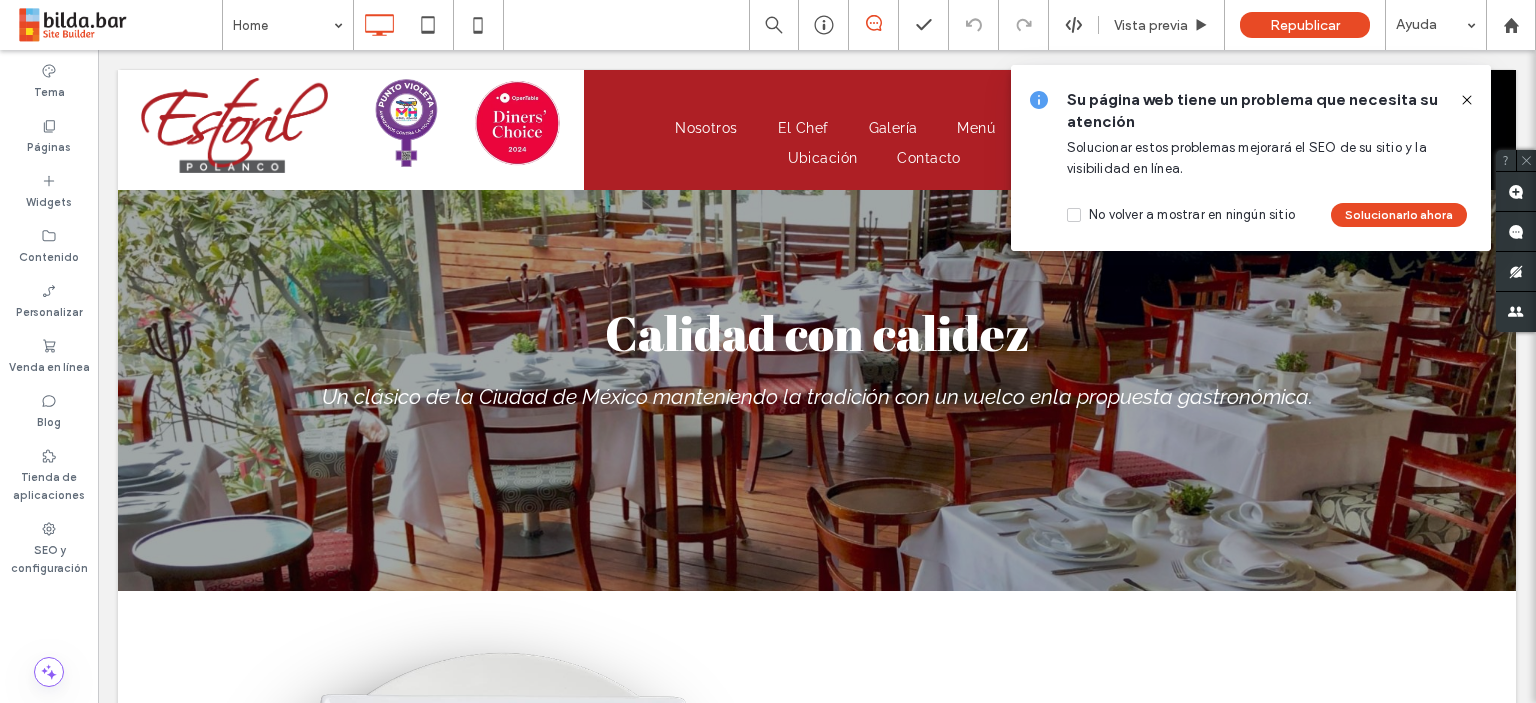 click 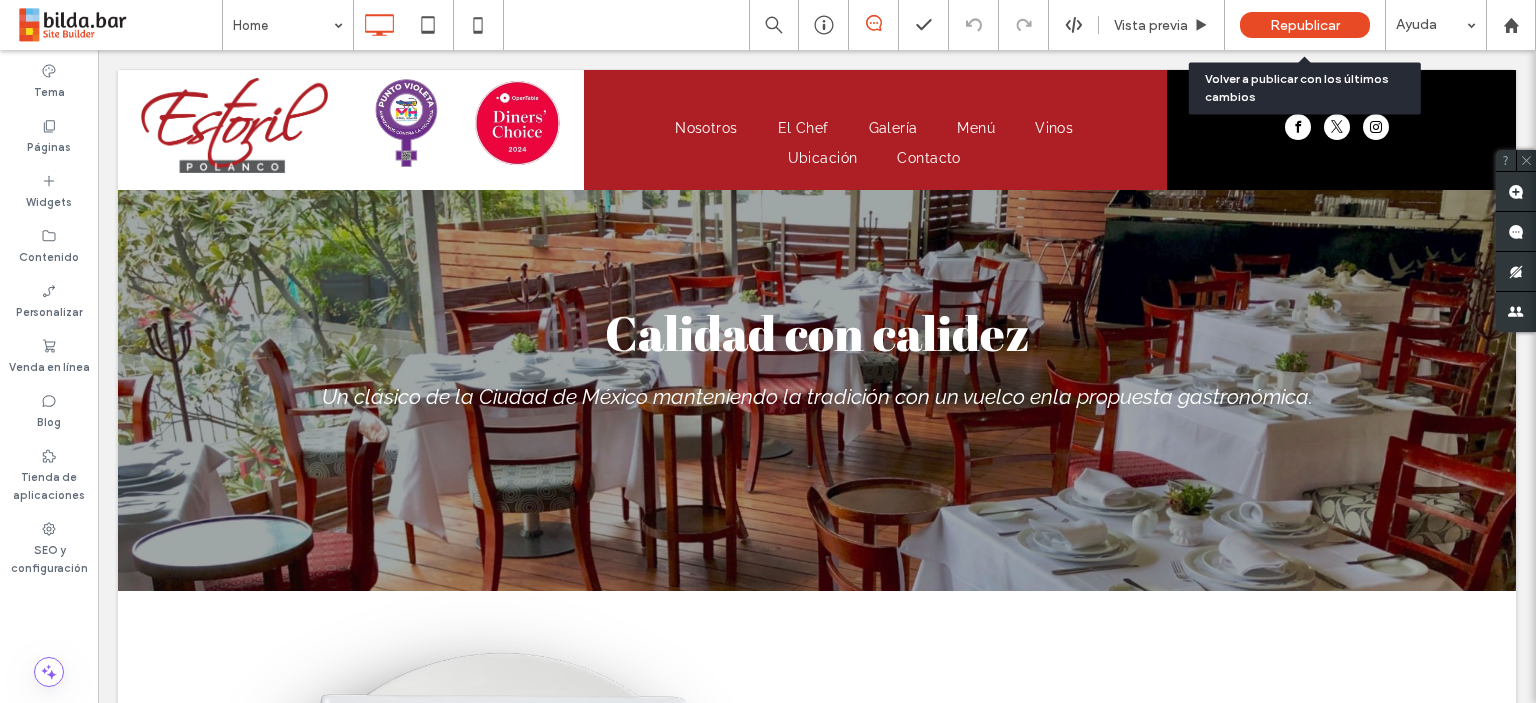 click on "Republicar" at bounding box center [1305, 25] 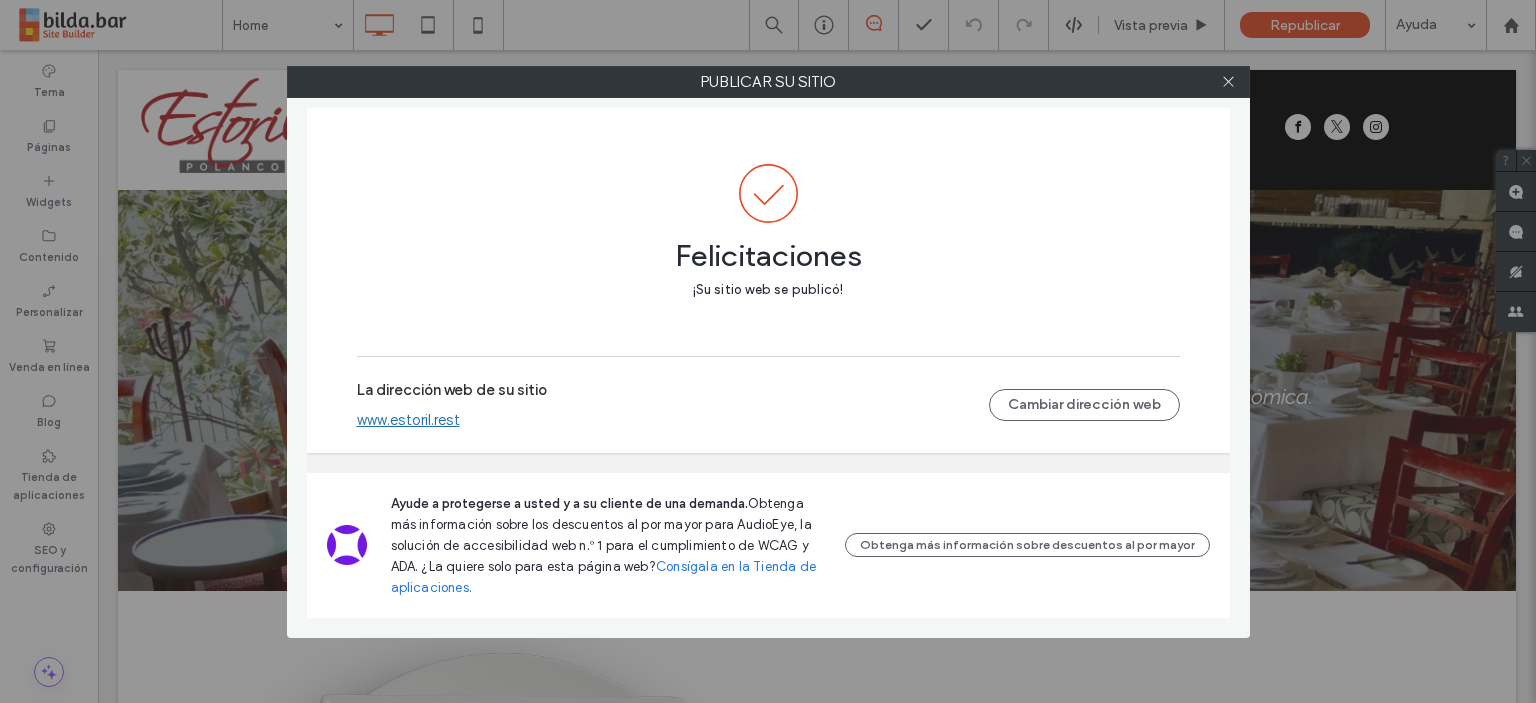 click at bounding box center [1229, 82] 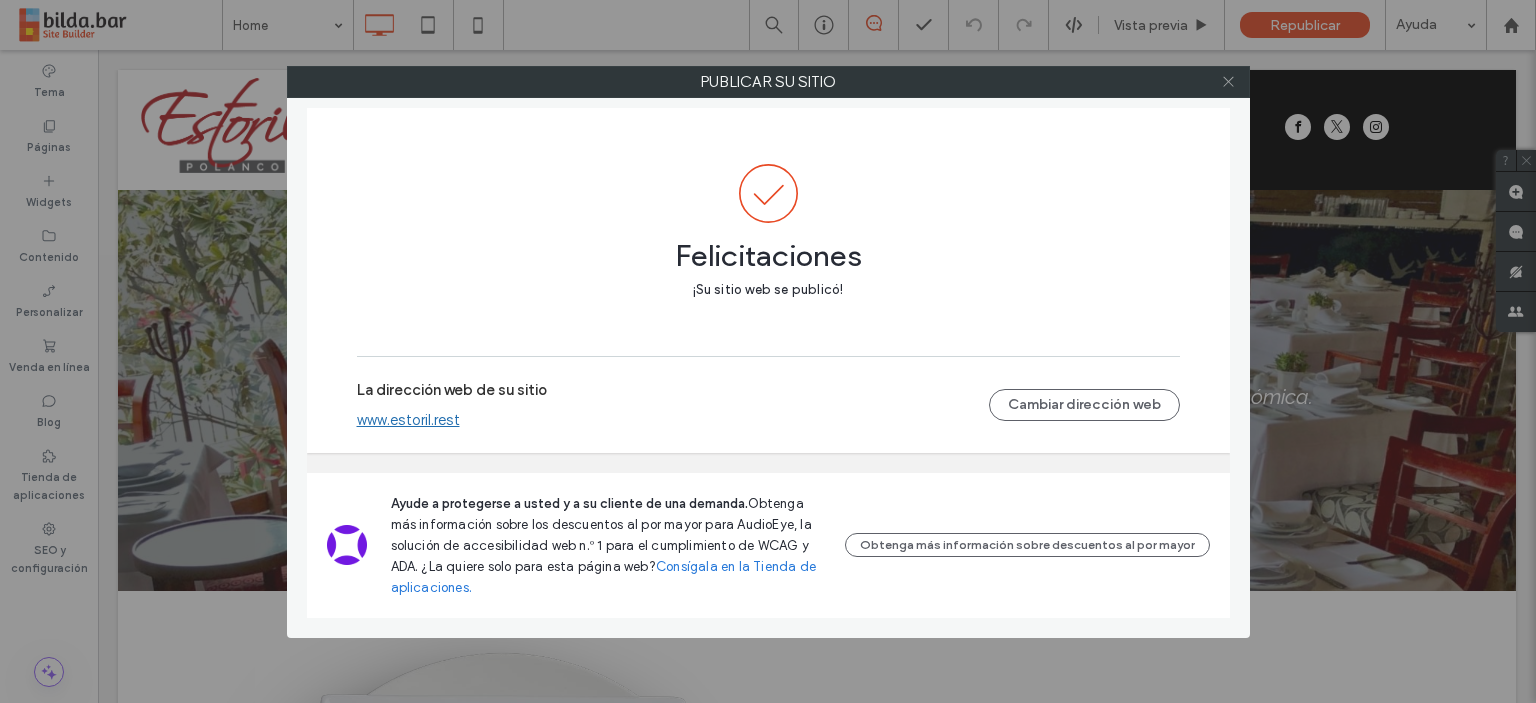 click 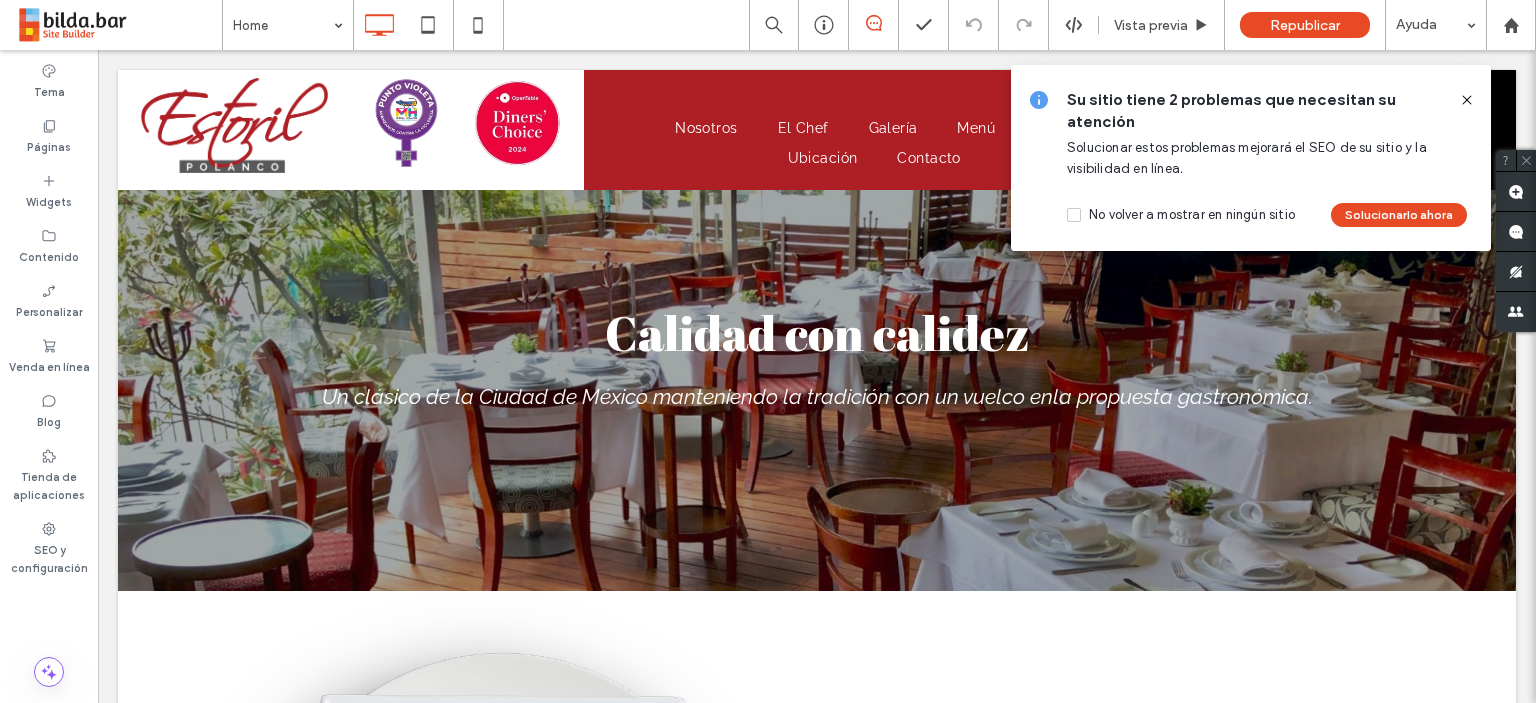 click 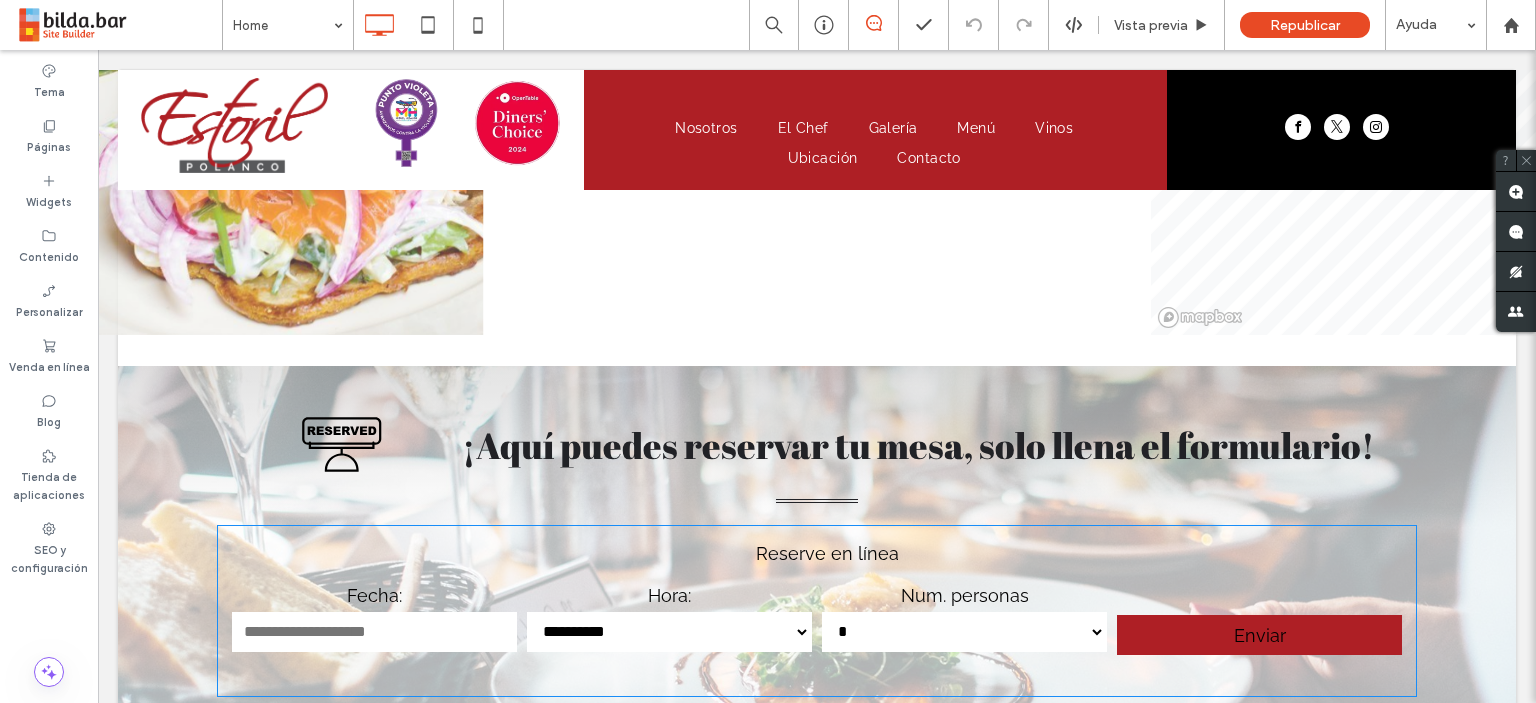 scroll, scrollTop: 1800, scrollLeft: 0, axis: vertical 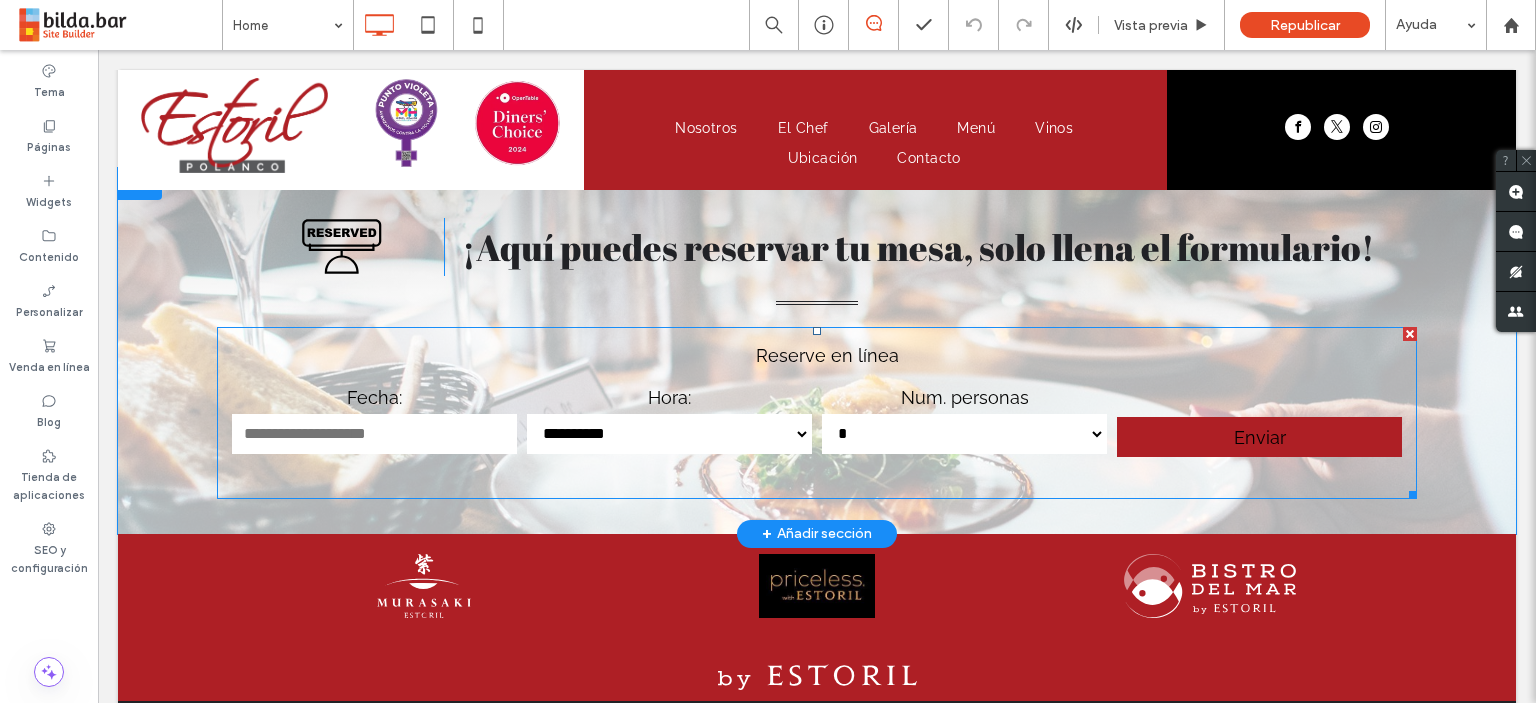 click at bounding box center (817, 413) 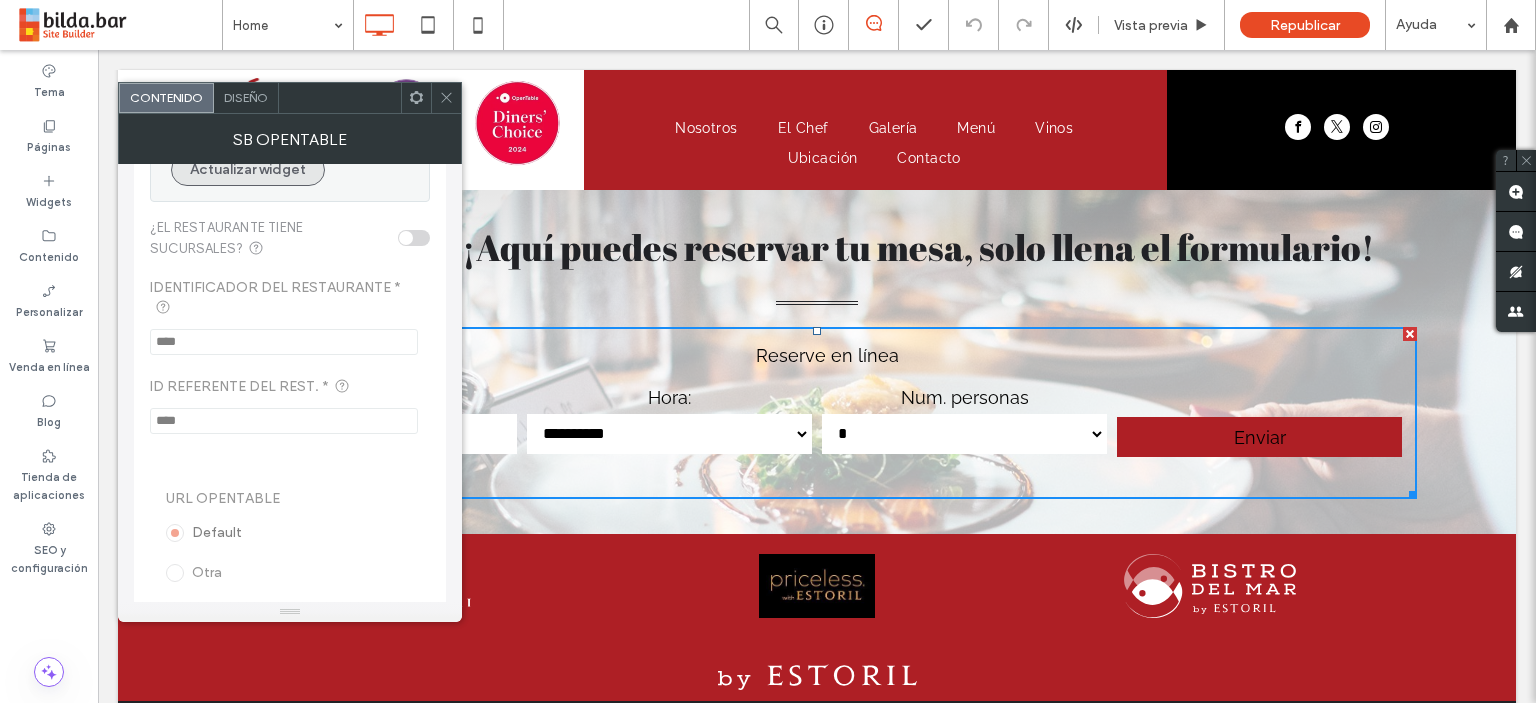scroll, scrollTop: 0, scrollLeft: 0, axis: both 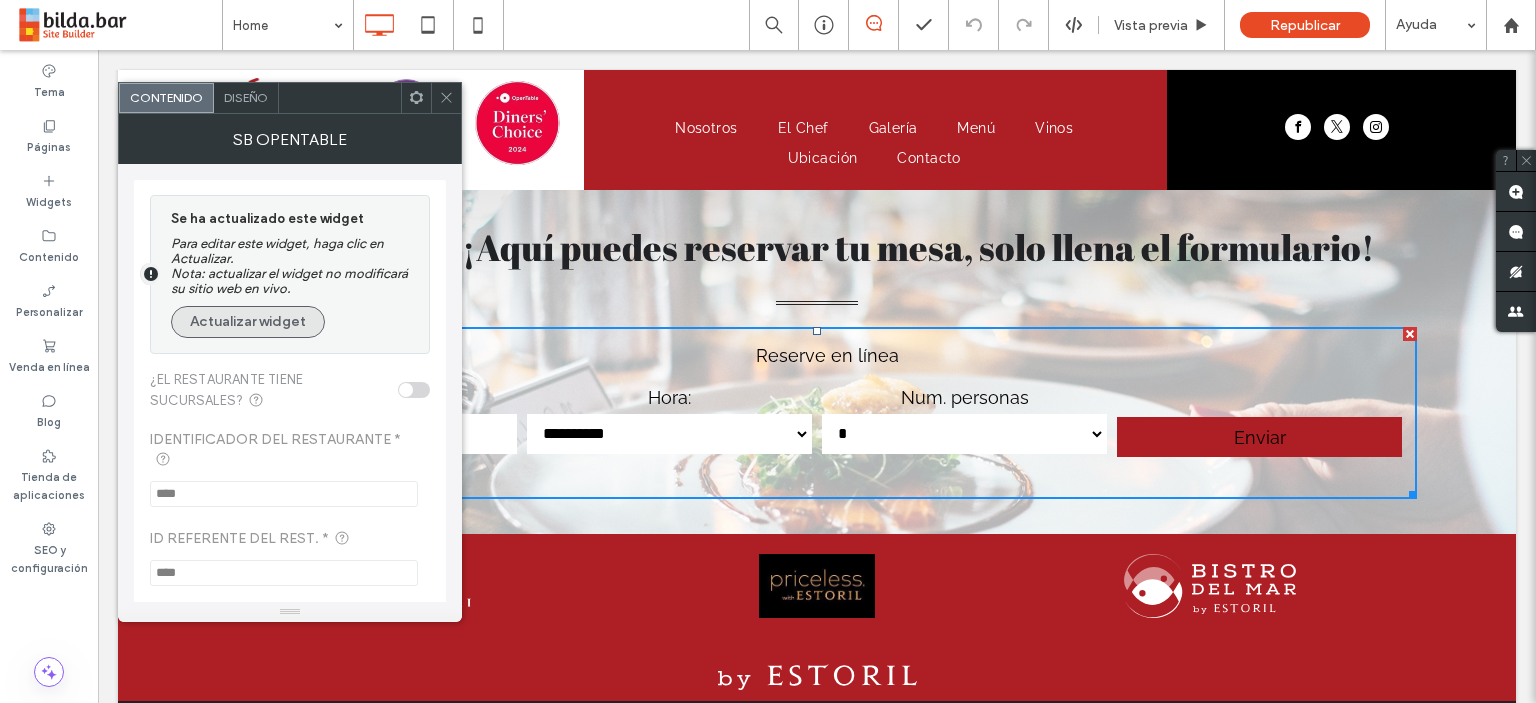 click on "Actualizar widget" at bounding box center [248, 322] 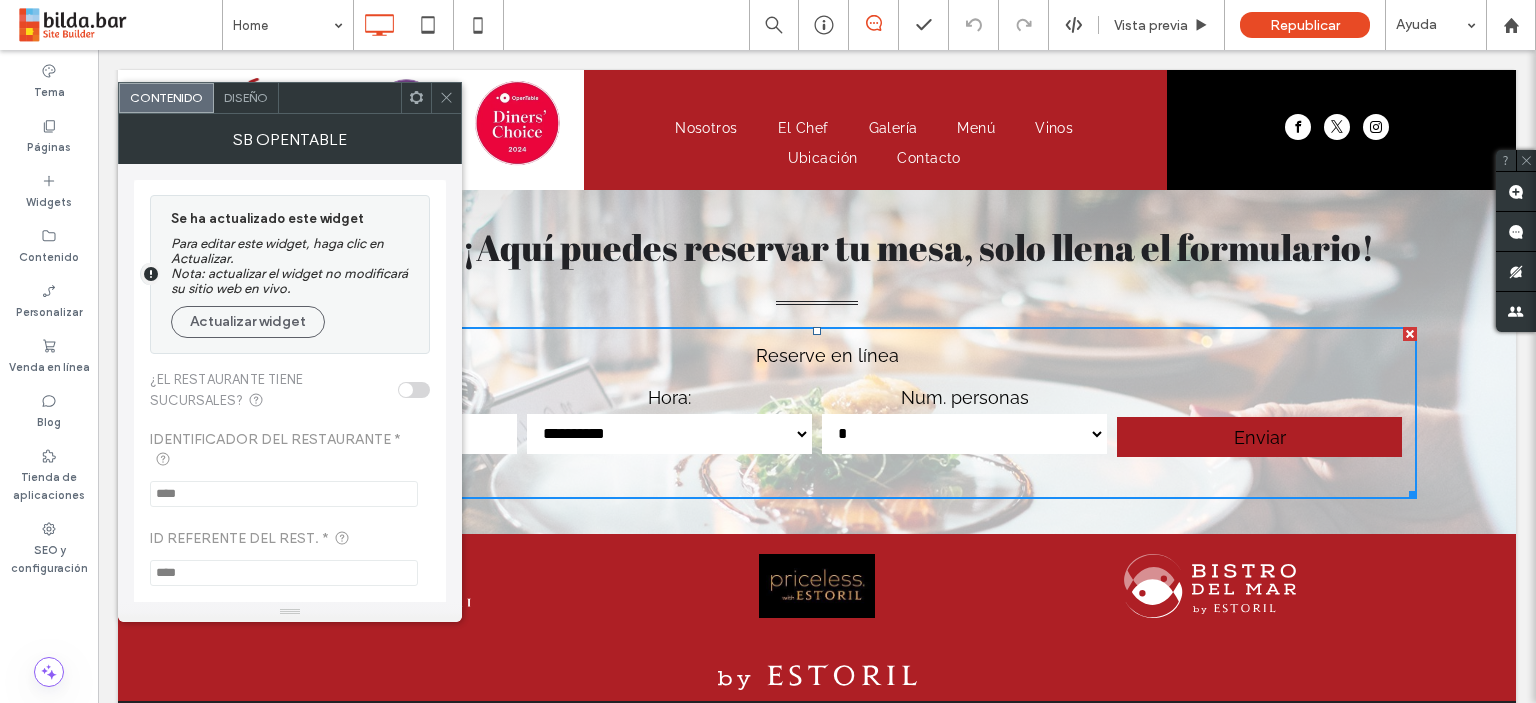 click 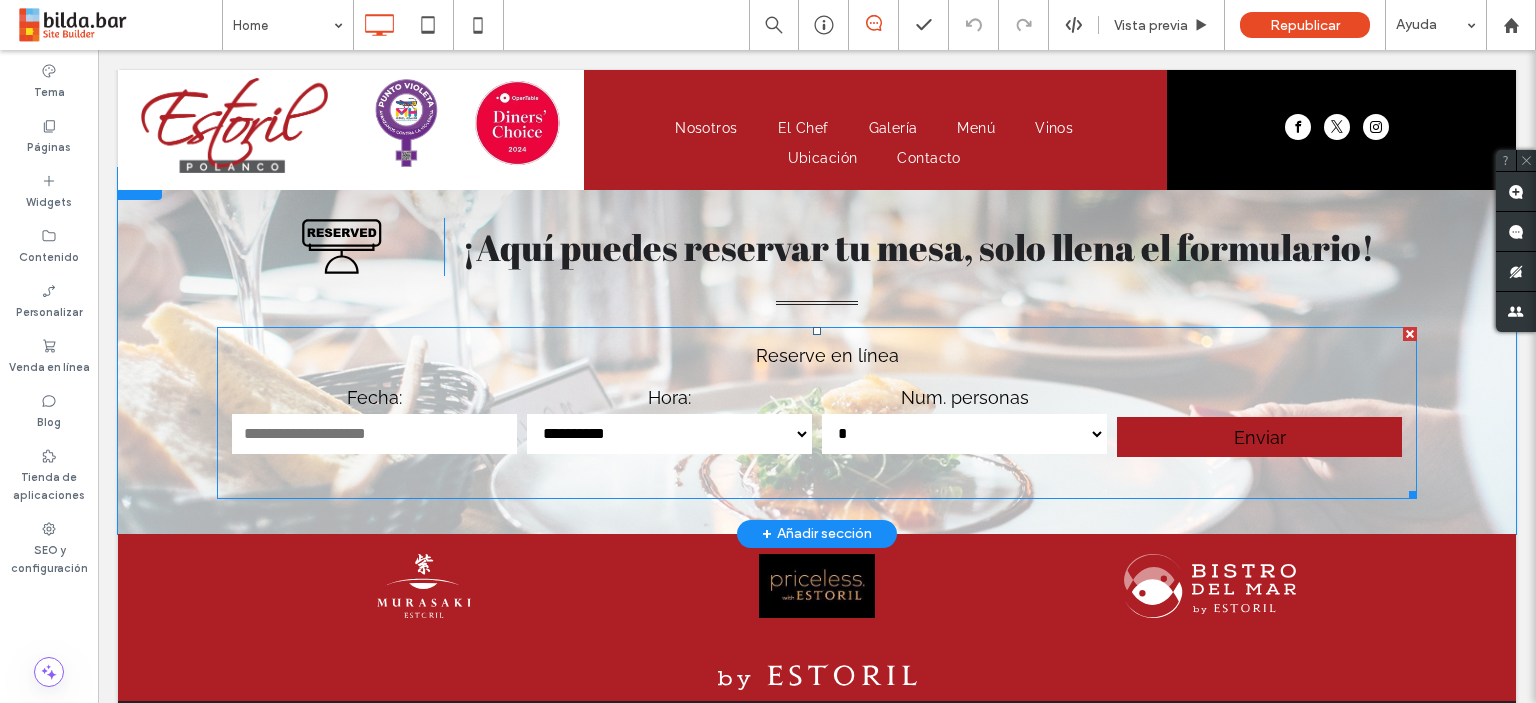 click at bounding box center (817, 413) 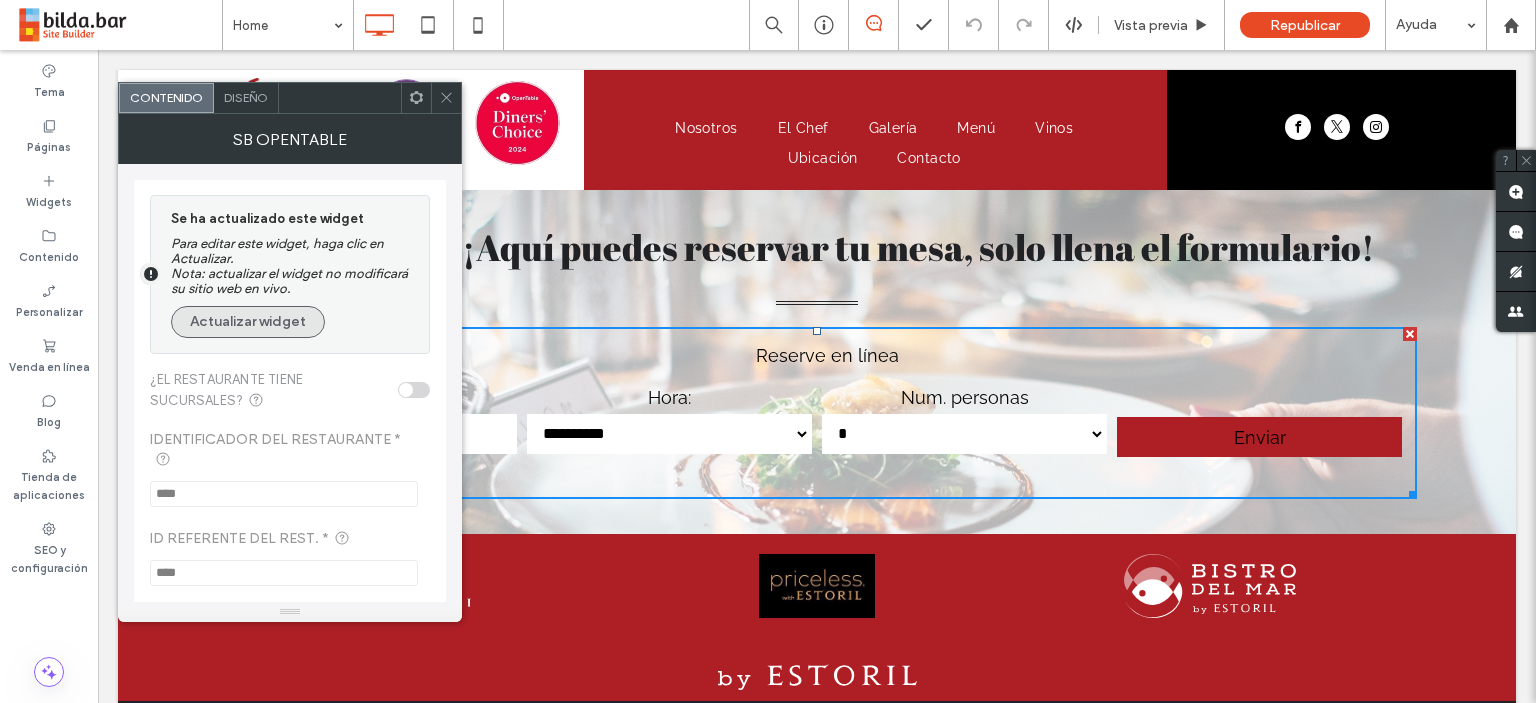 click on "Actualizar widget" at bounding box center [248, 322] 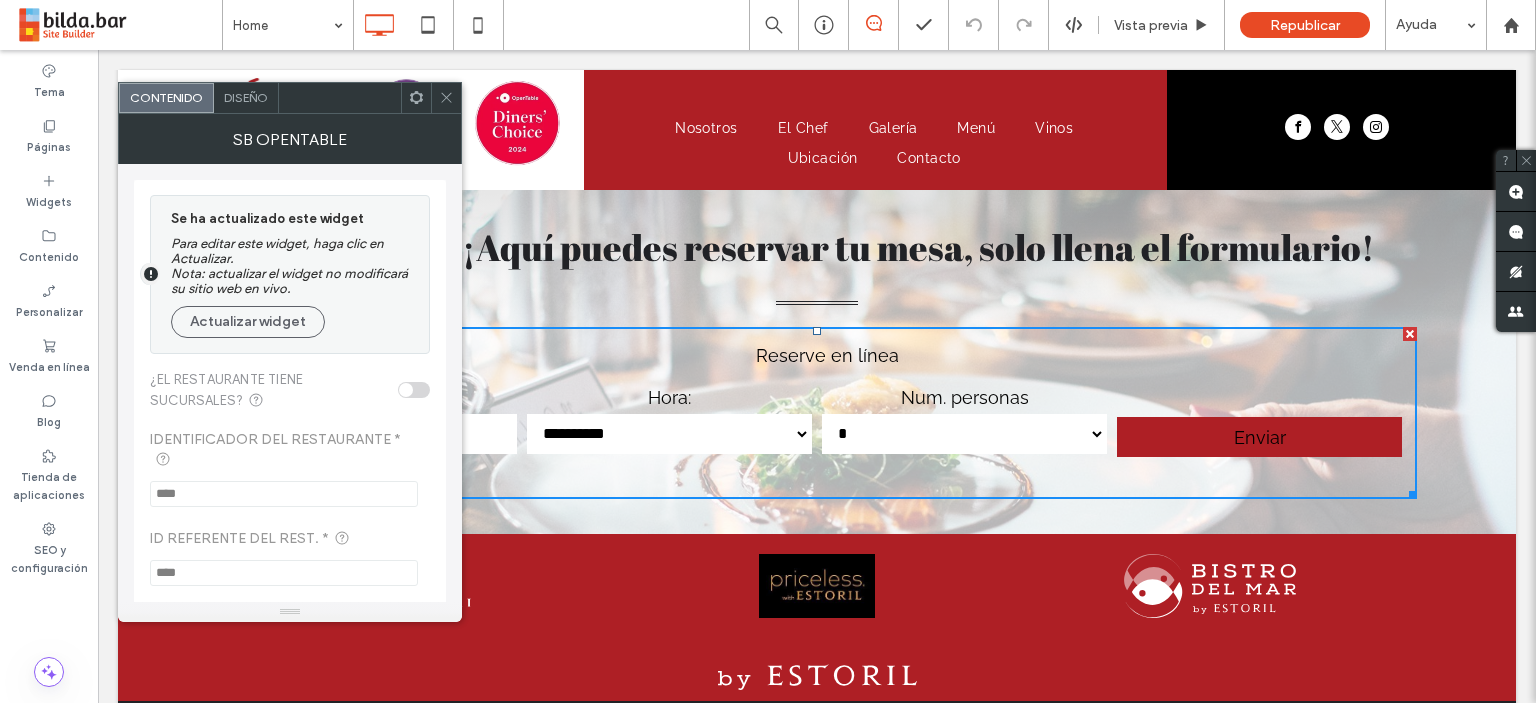click at bounding box center [290, 543] 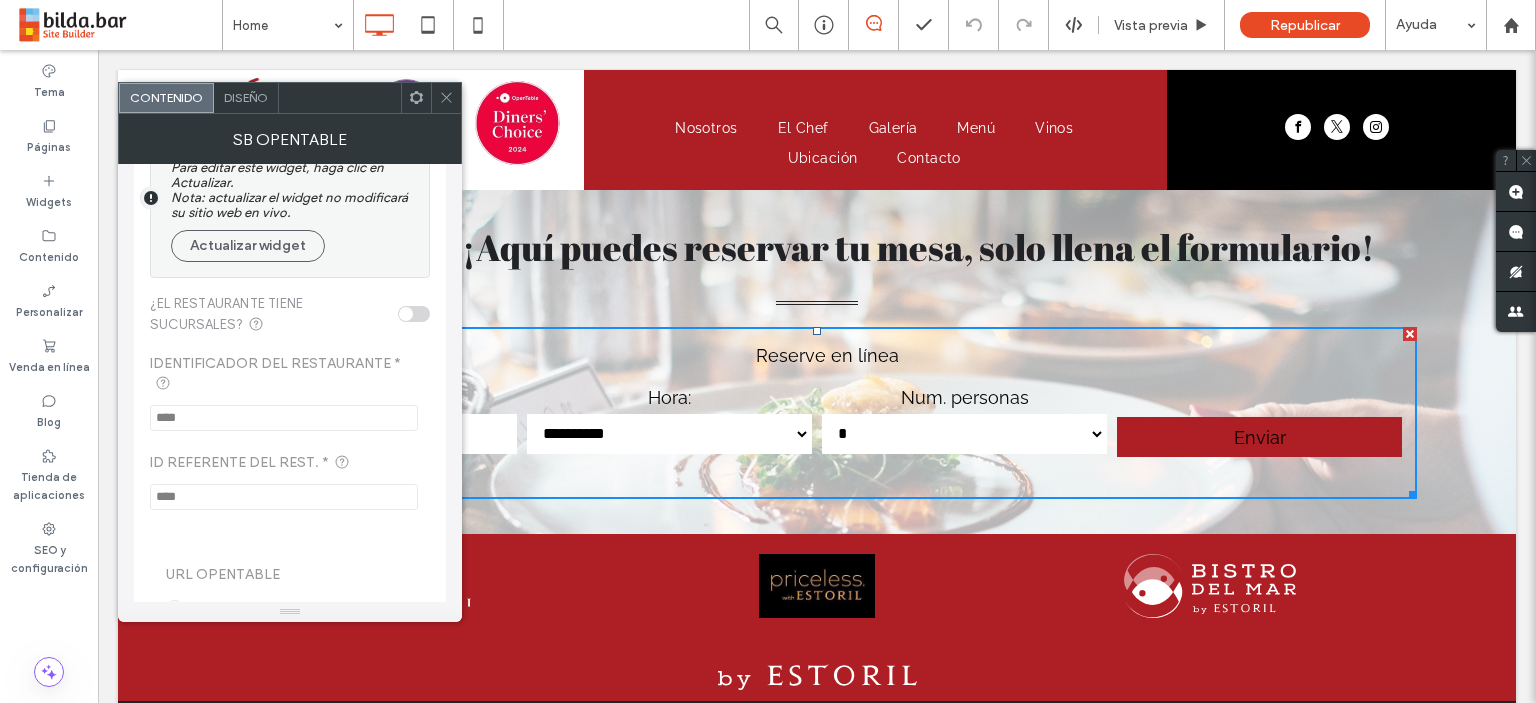 scroll, scrollTop: 0, scrollLeft: 0, axis: both 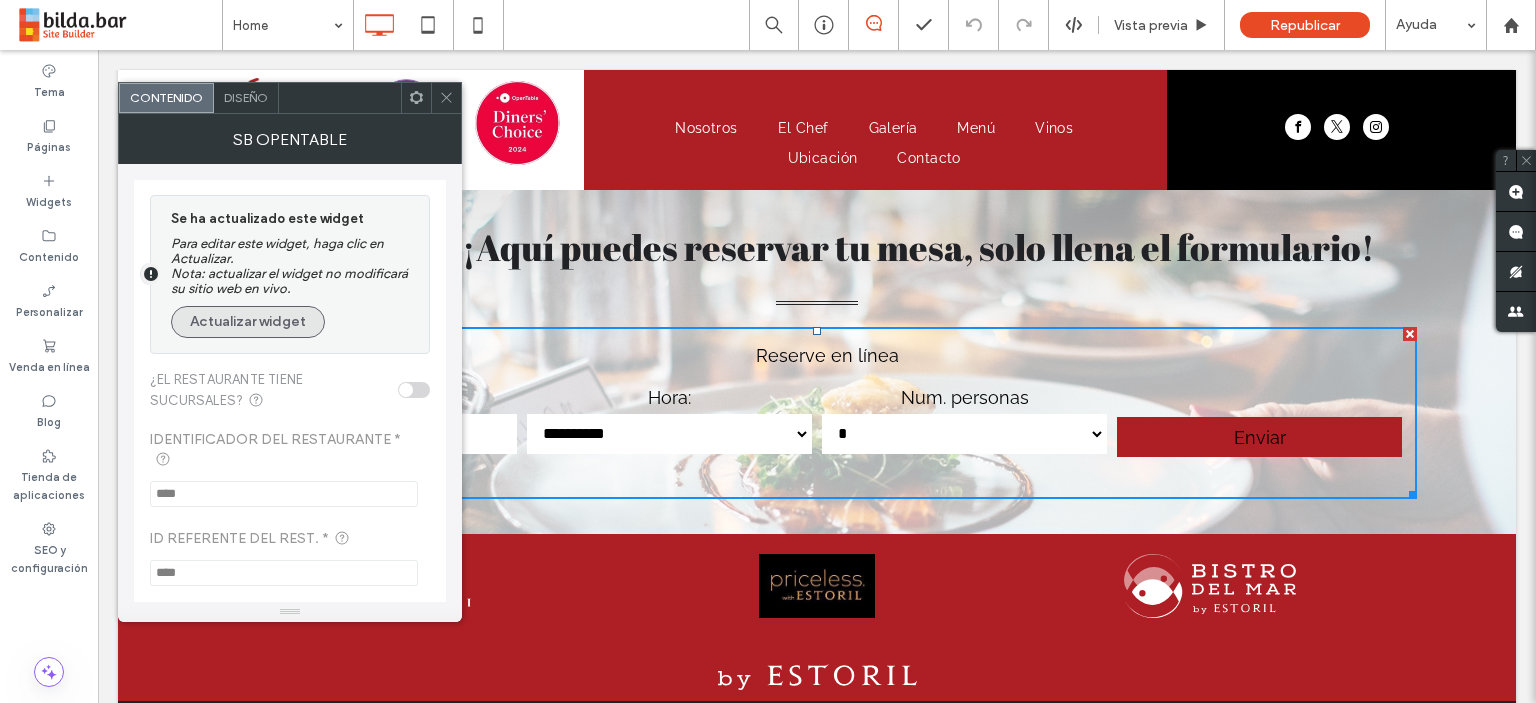 click on "Actualizar widget" at bounding box center [248, 322] 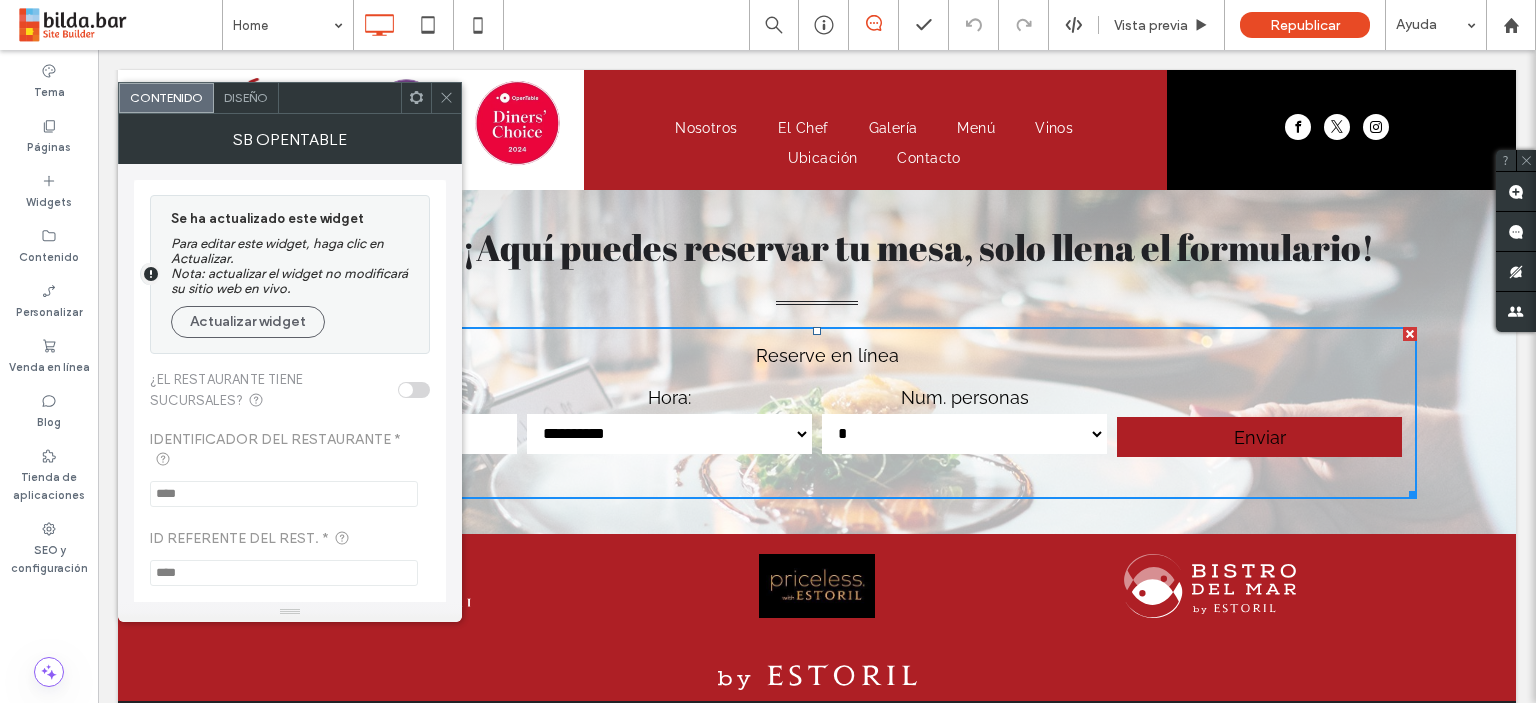 click 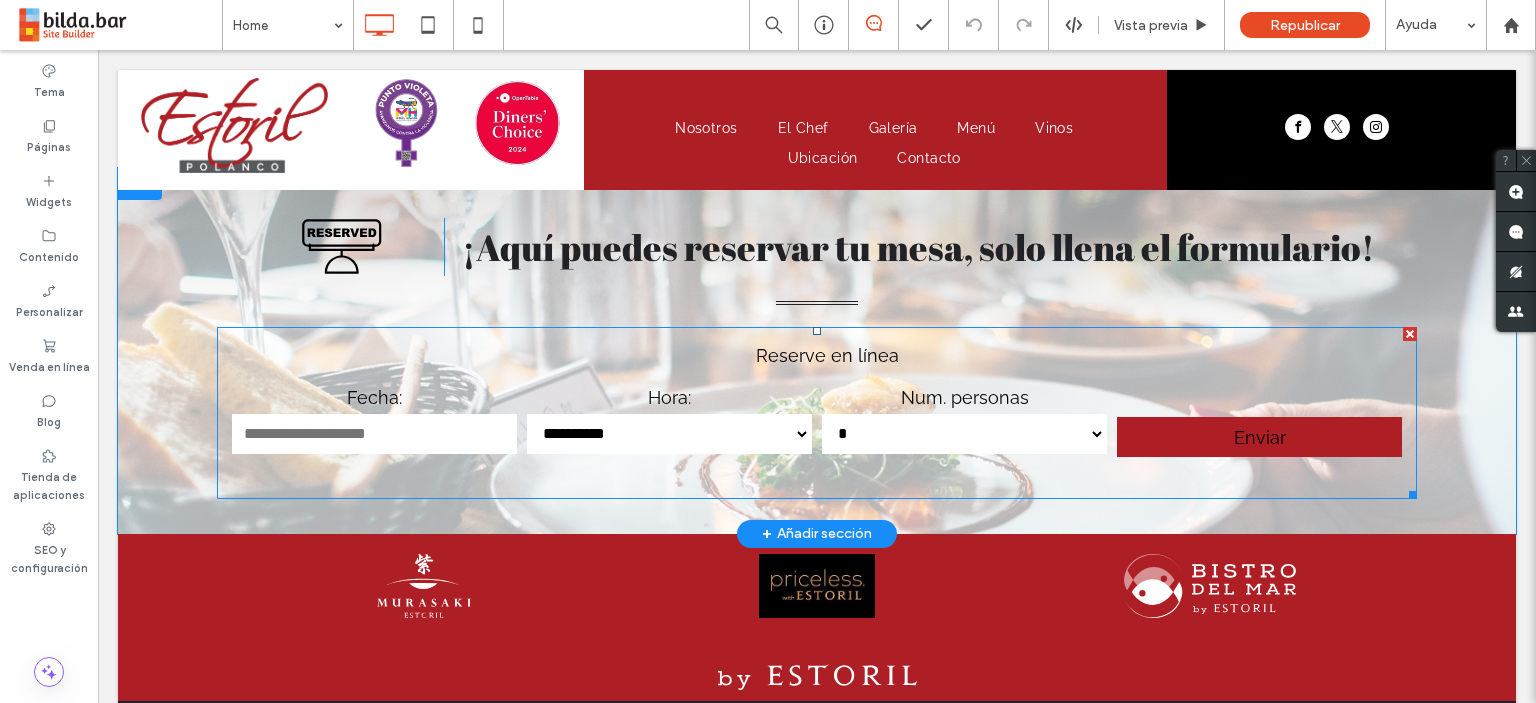 click at bounding box center [817, 413] 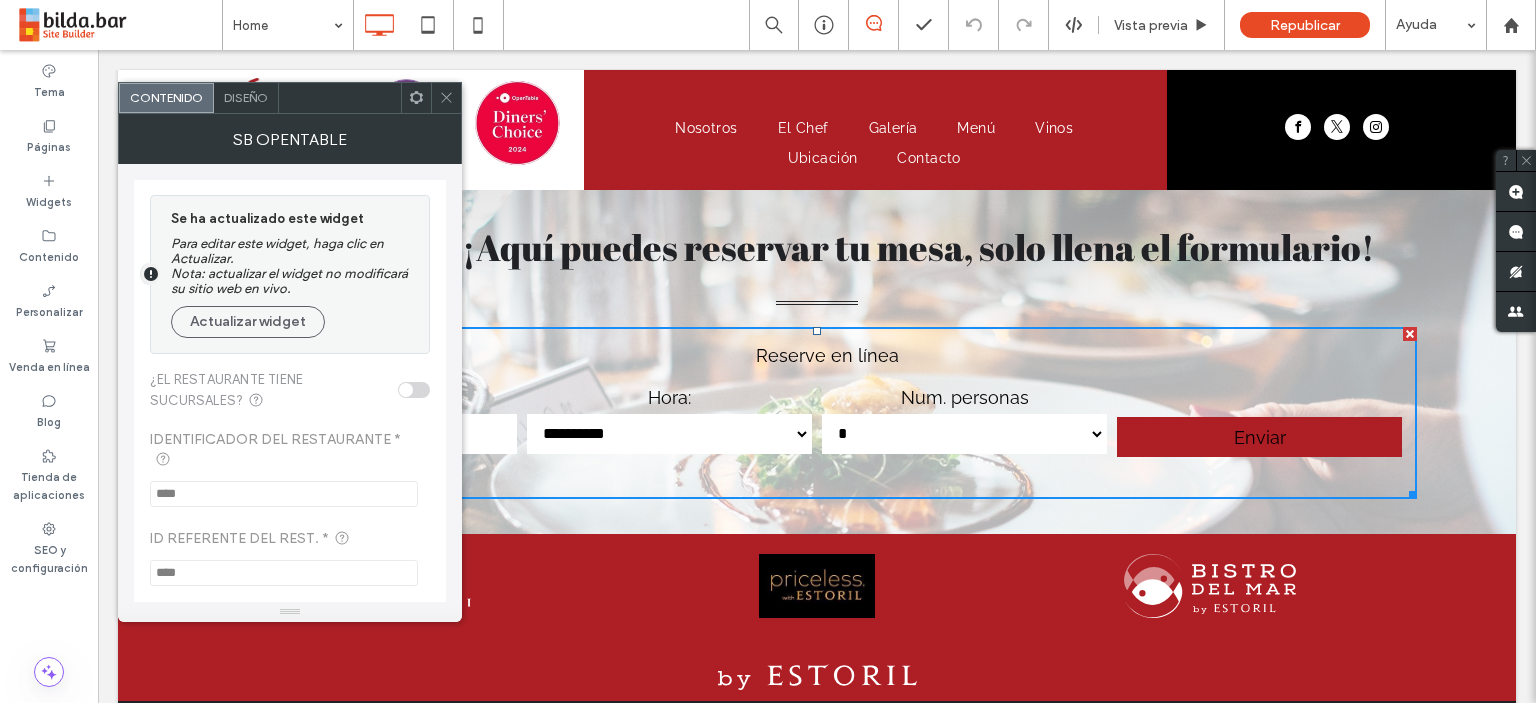click on "Diseño" at bounding box center [246, 97] 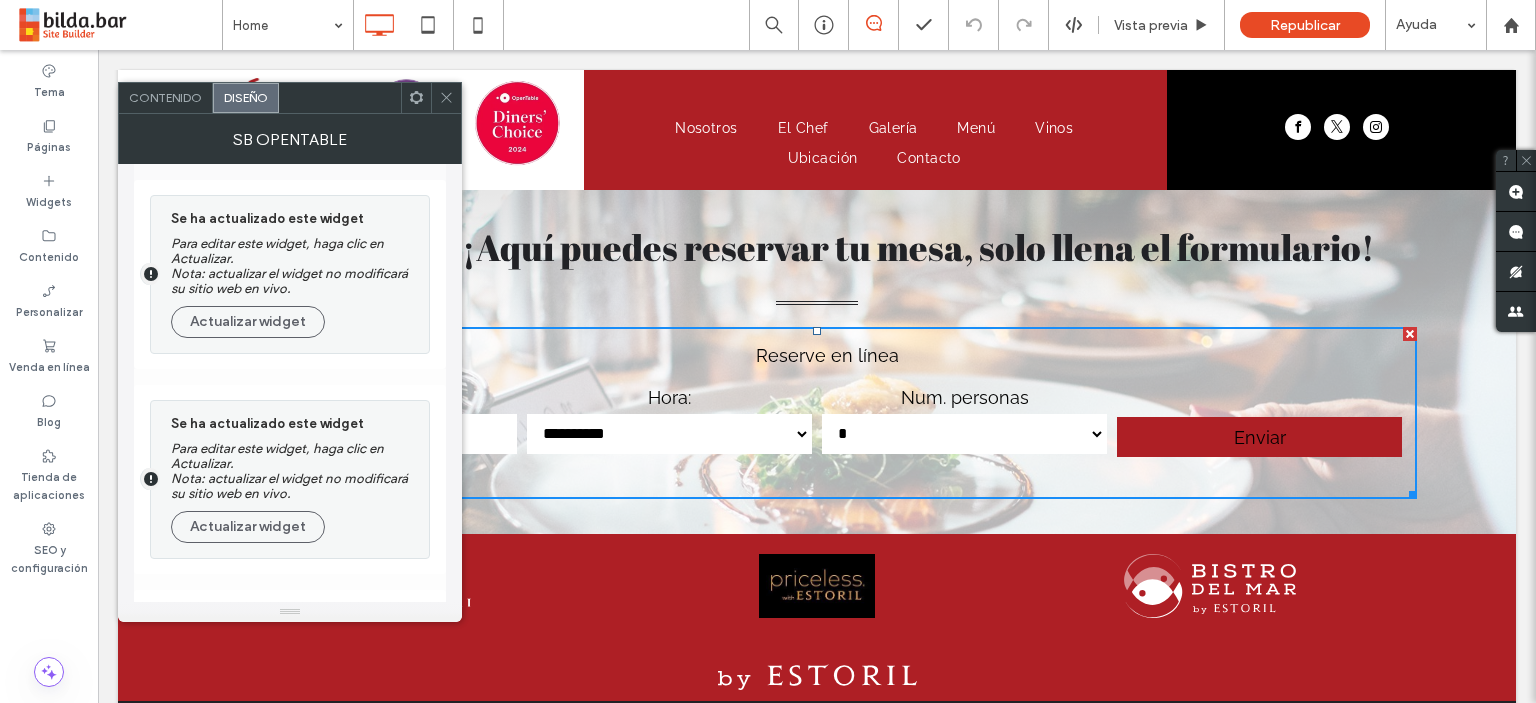 click on "Diseño" at bounding box center (246, 97) 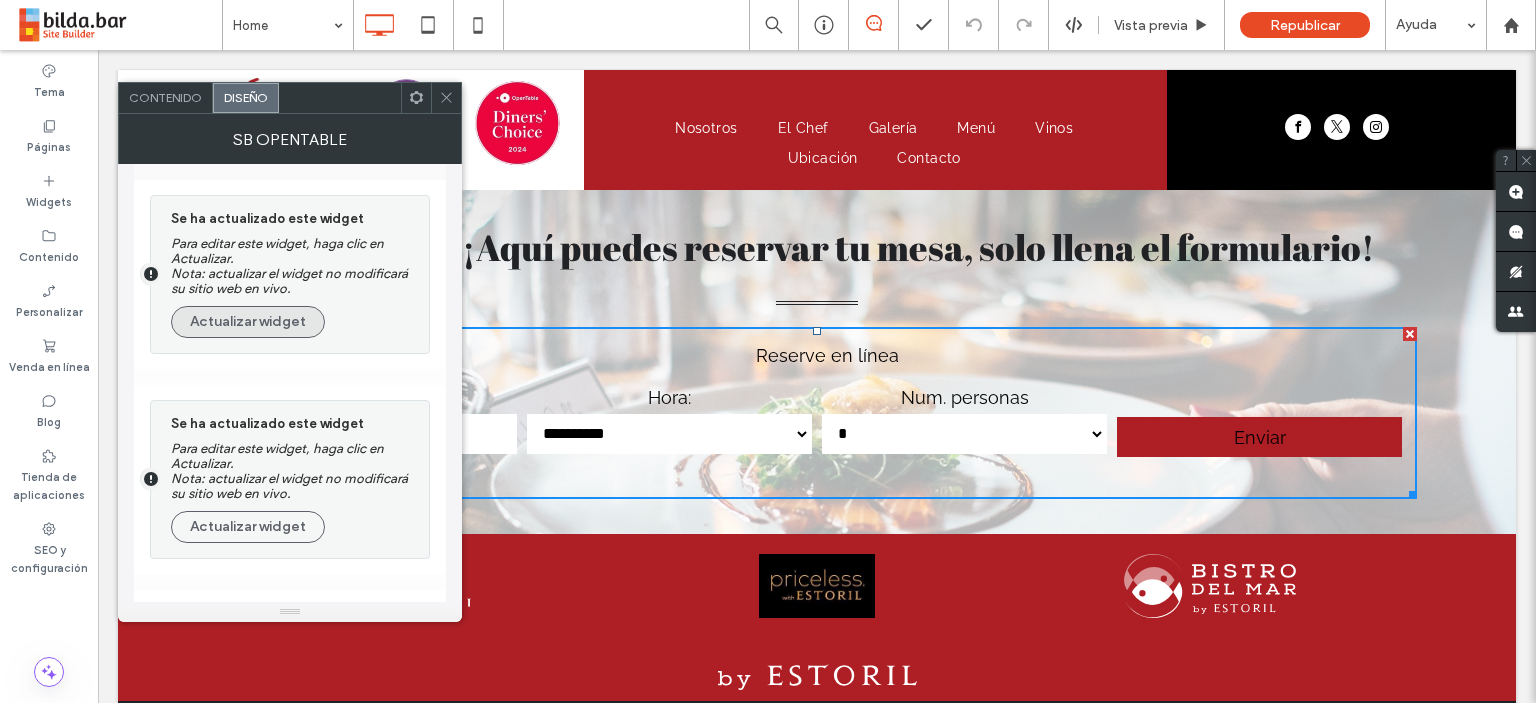 click on "Actualizar widget" at bounding box center [248, 322] 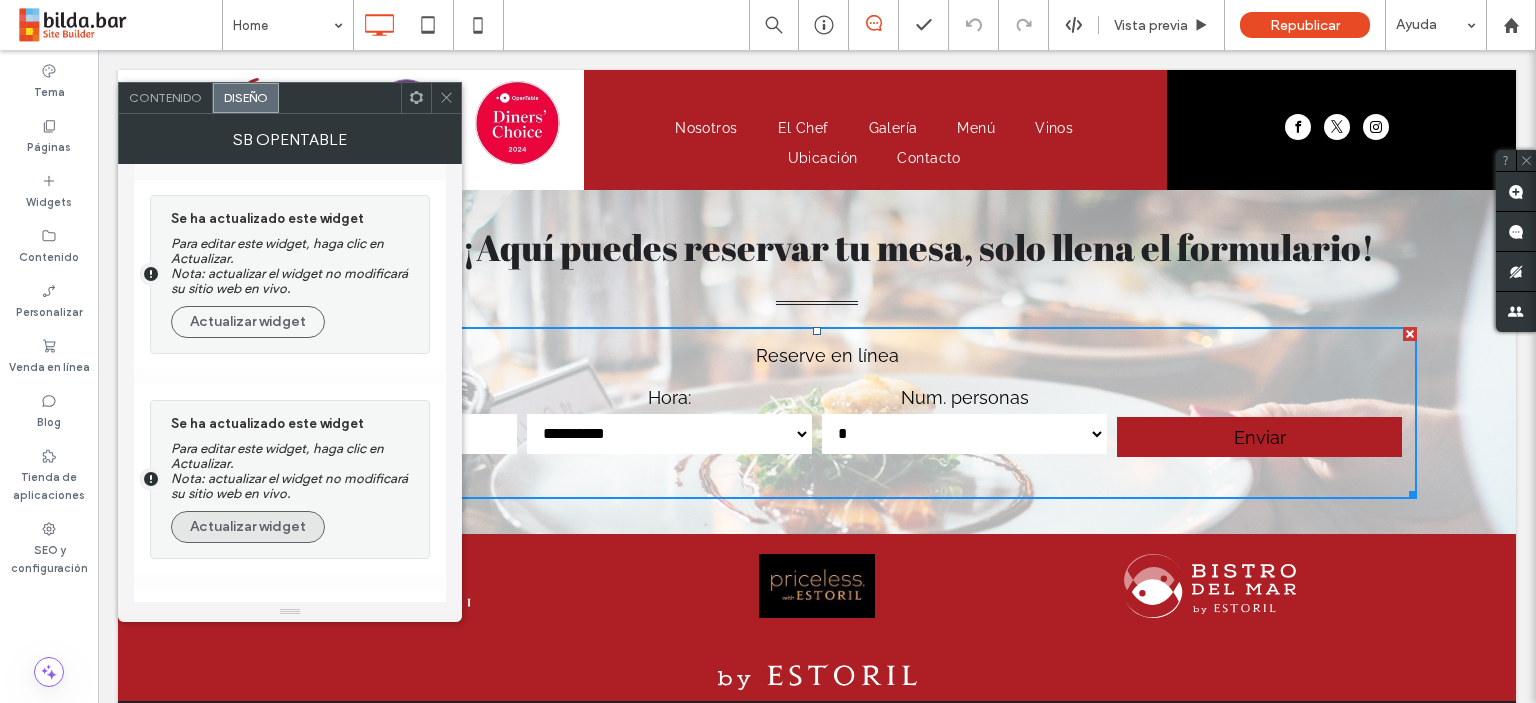 click on "Actualizar widget" at bounding box center [248, 527] 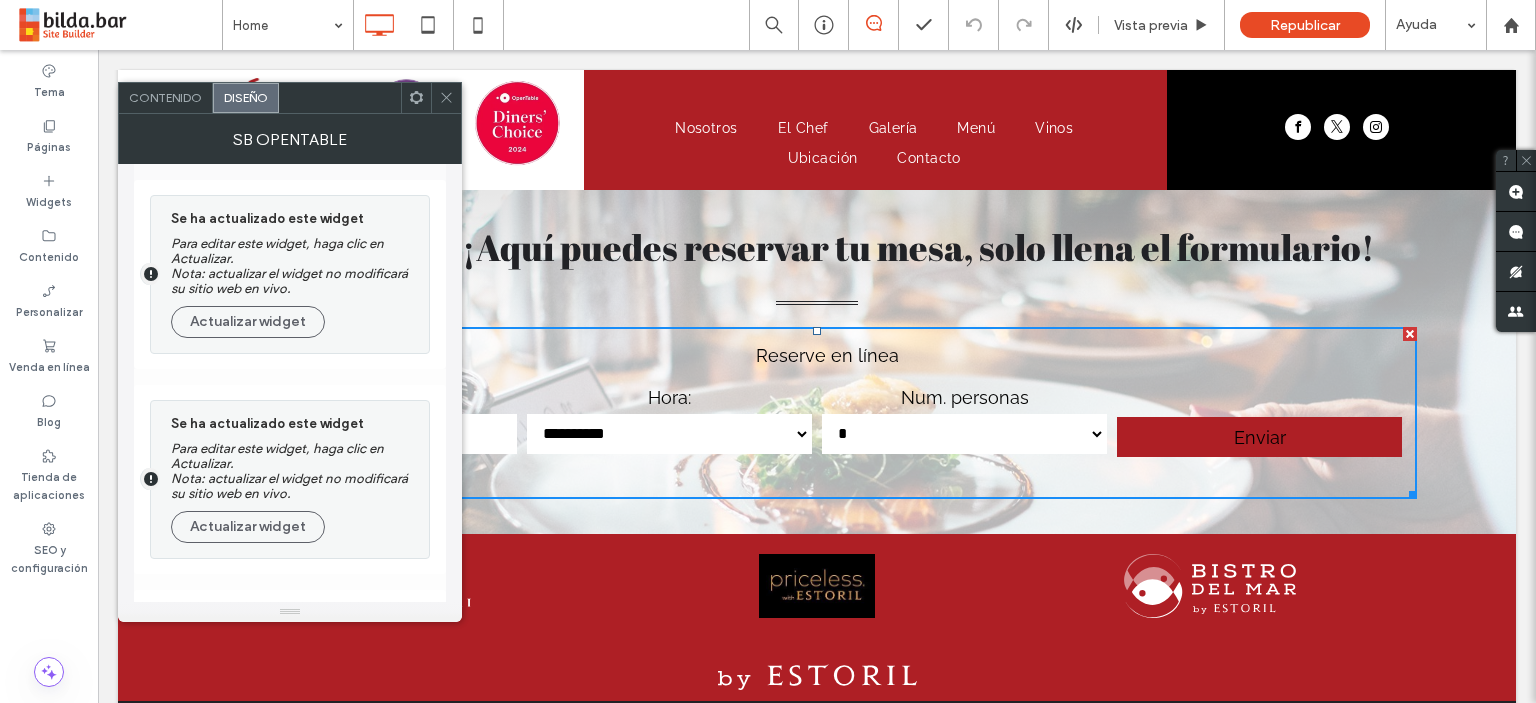 click 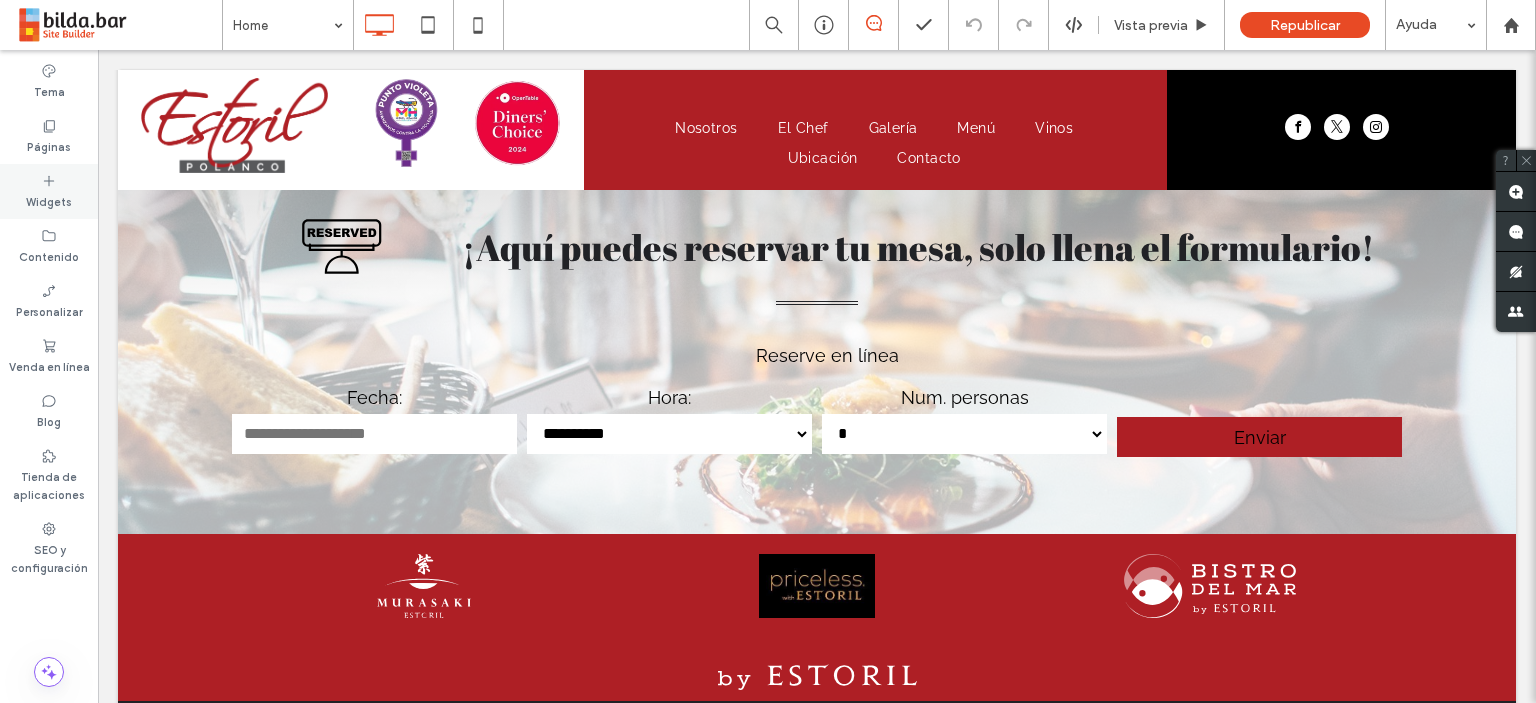click on "Widgets" at bounding box center (49, 191) 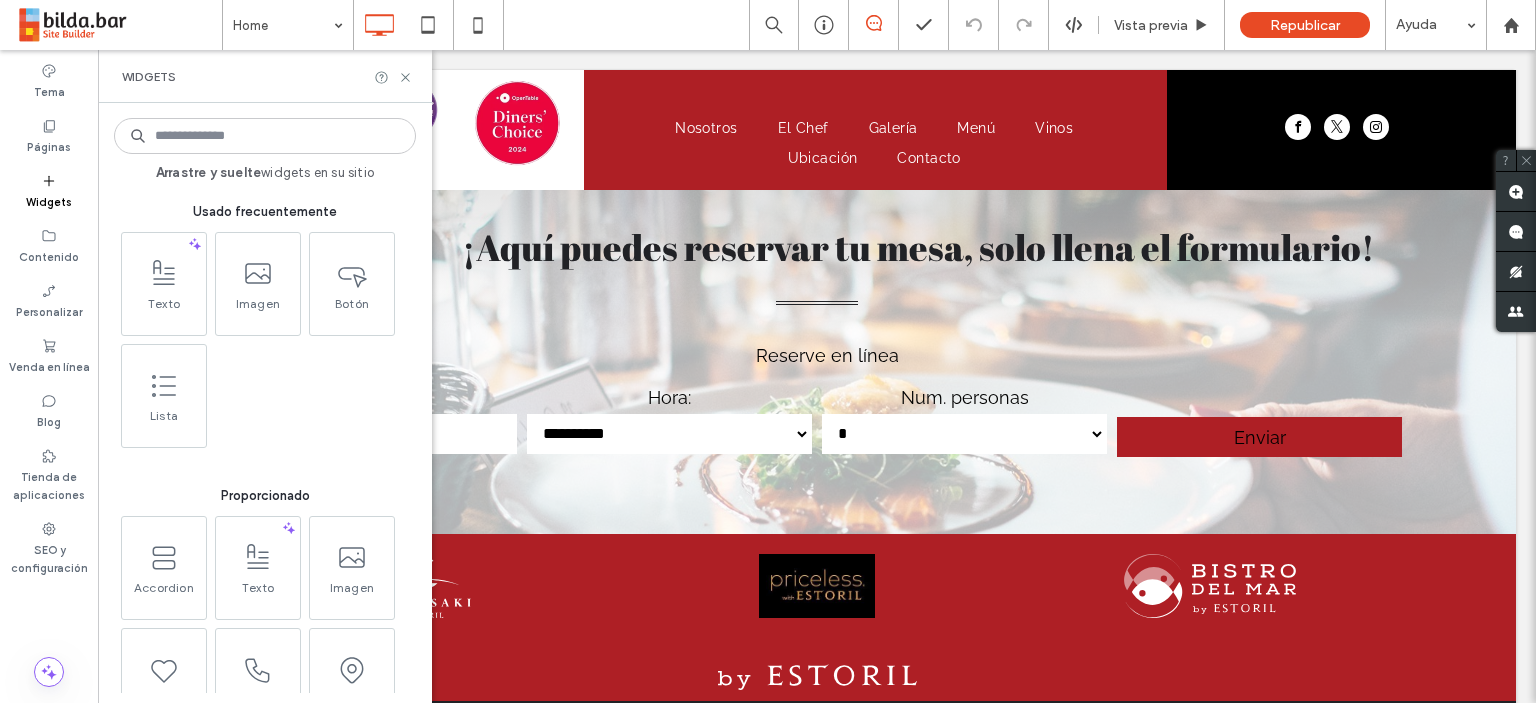 click at bounding box center (265, 136) 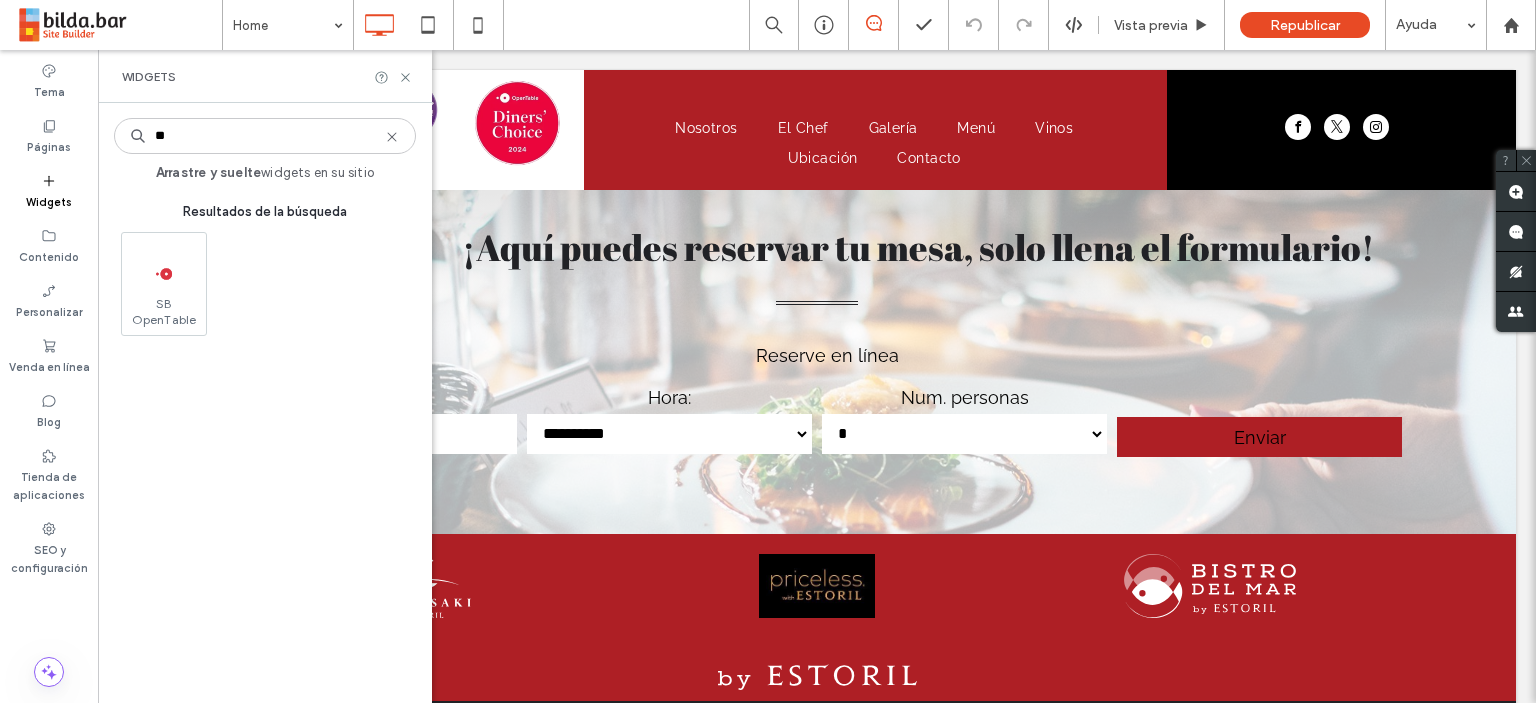 type on "*" 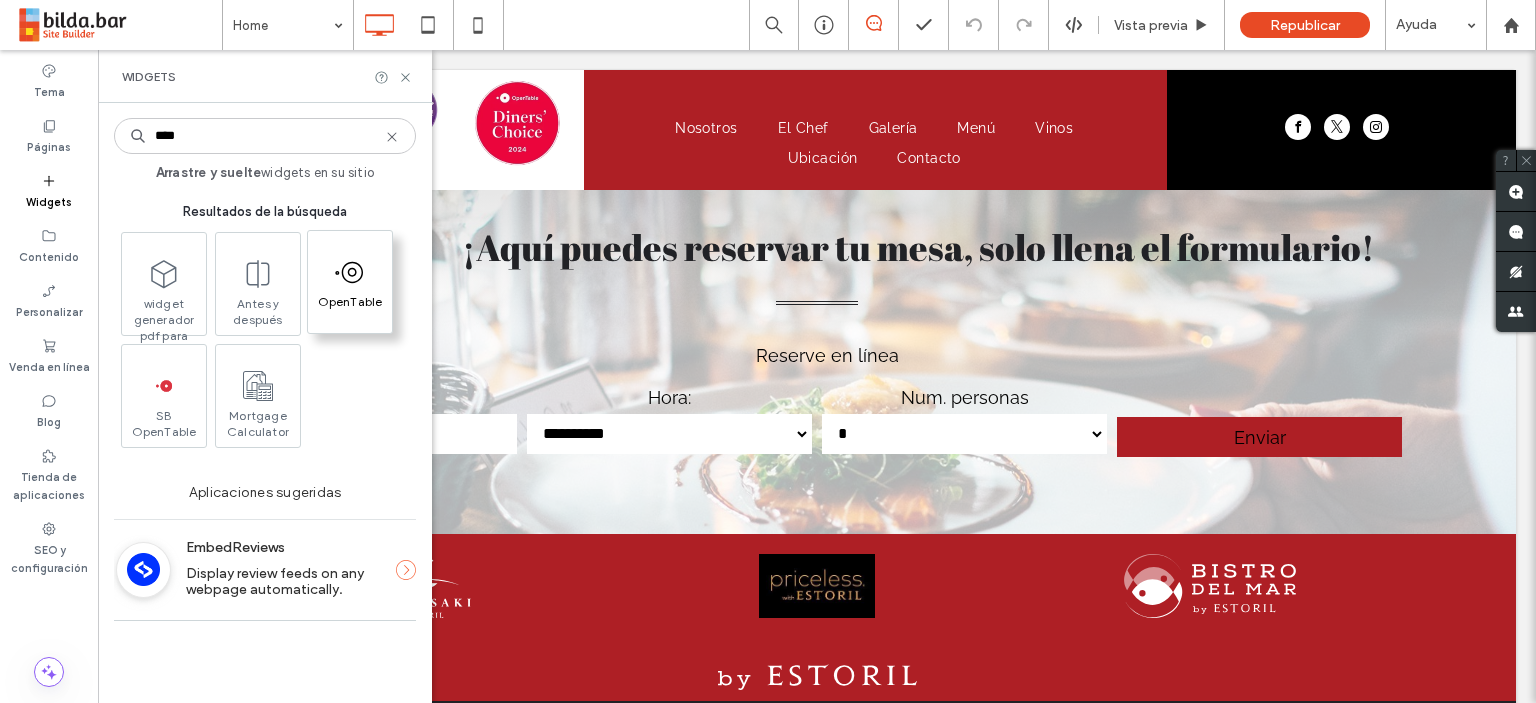 type on "****" 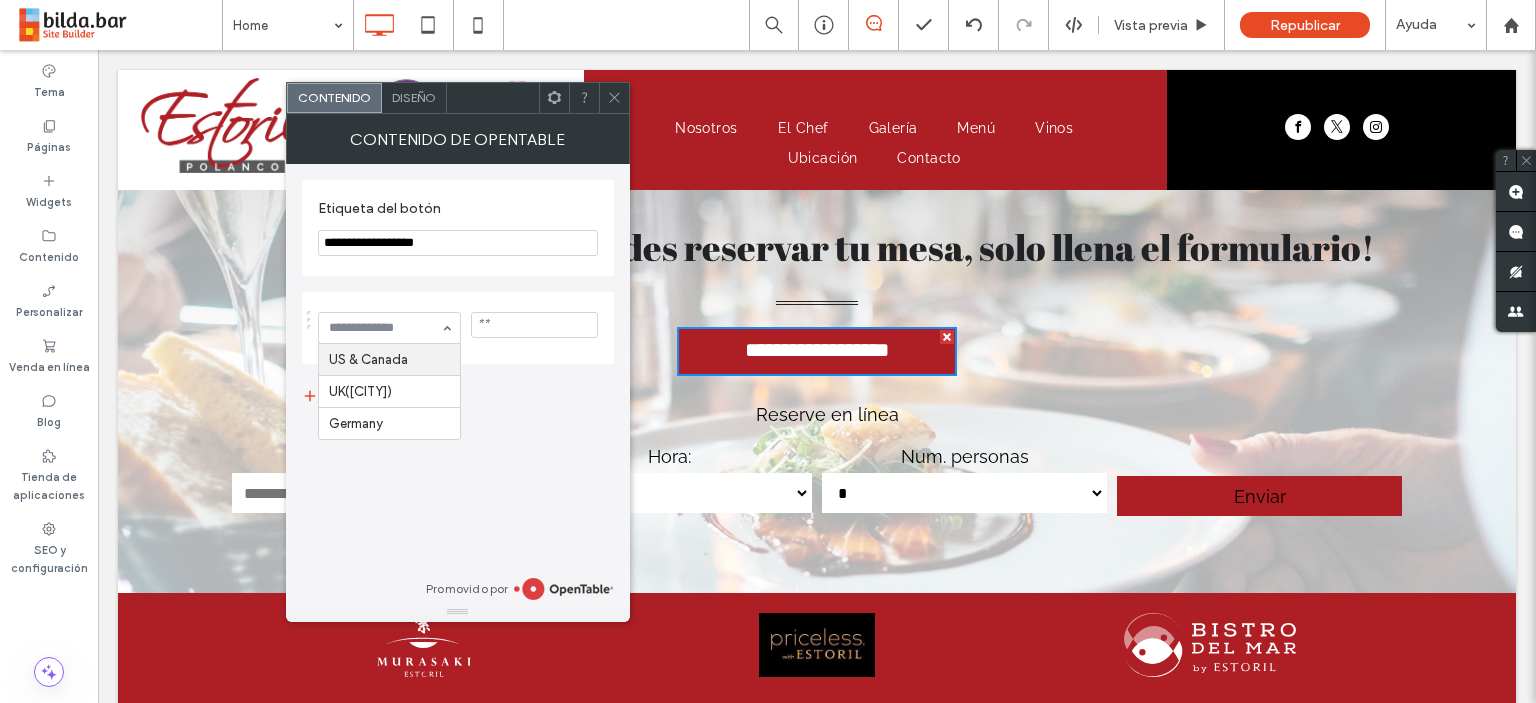 click on "US & Canada UK([CITY]) Germany" at bounding box center [390, 328] 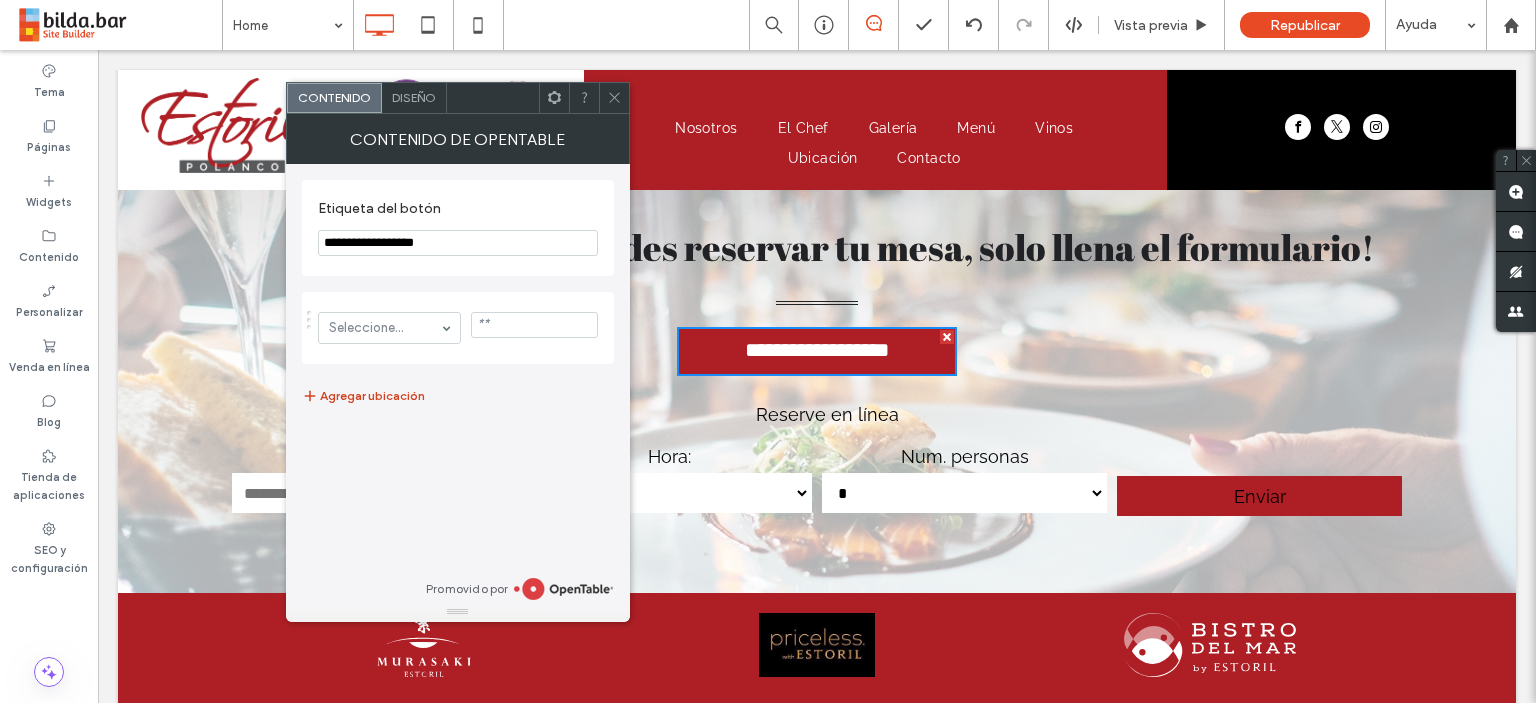 click on "Agregar ubicación" at bounding box center [363, 396] 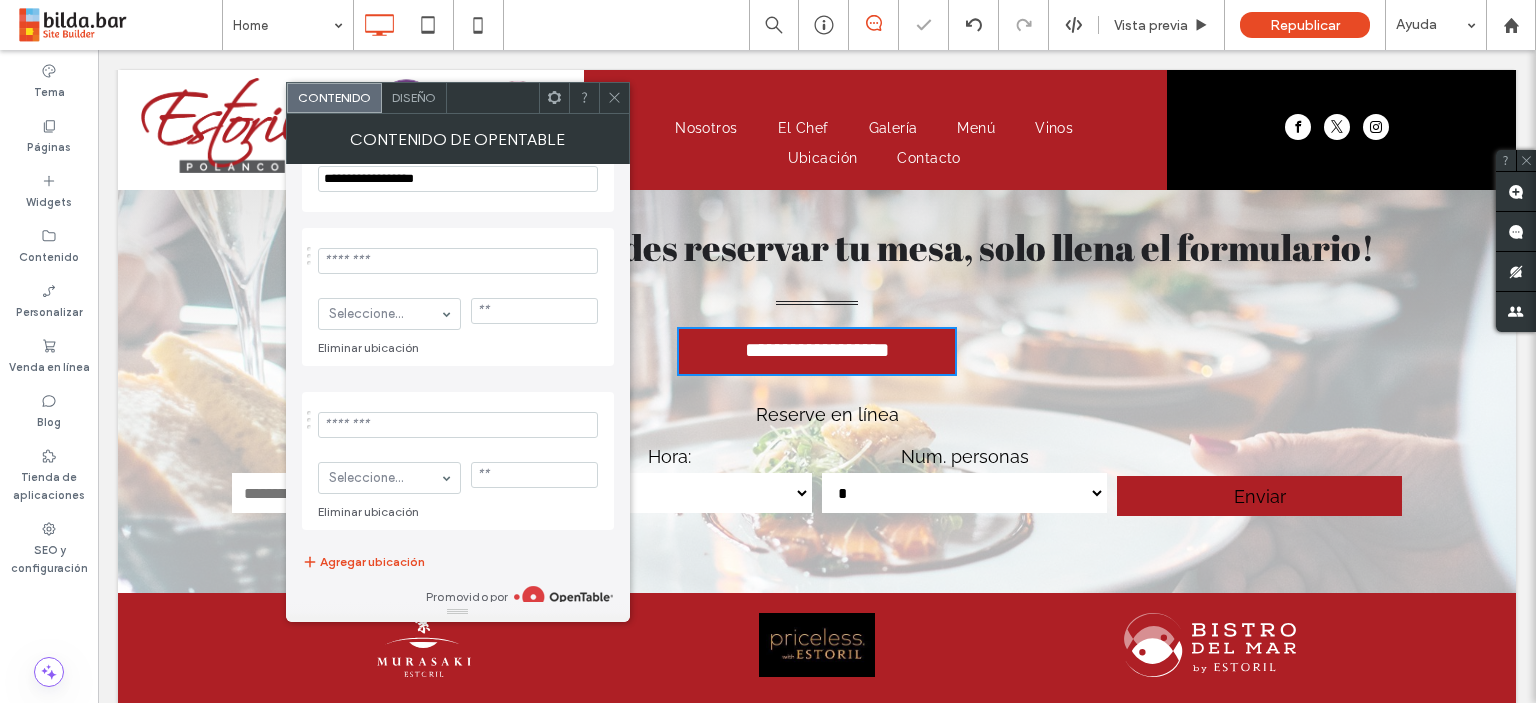 scroll, scrollTop: 72, scrollLeft: 0, axis: vertical 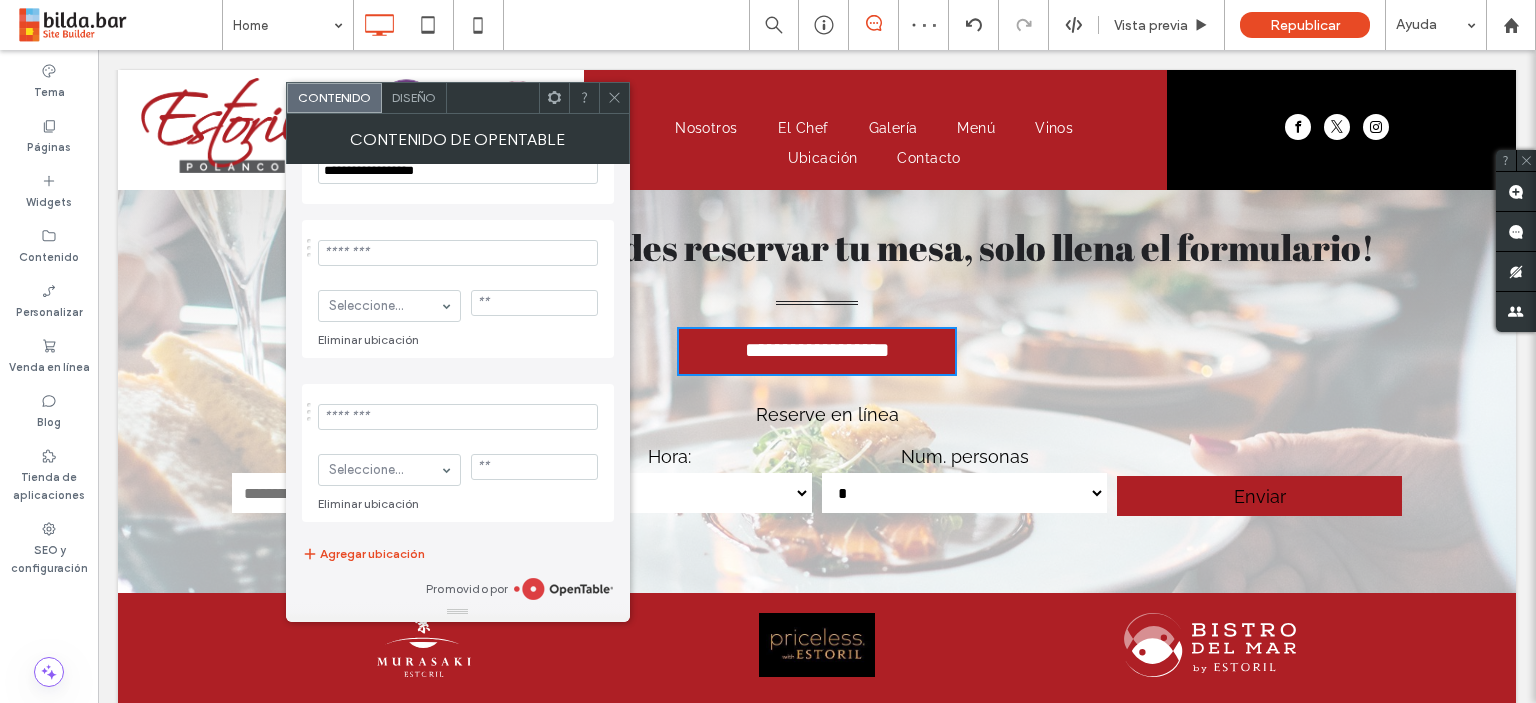 click on "Eliminar ubicación" at bounding box center (458, 504) 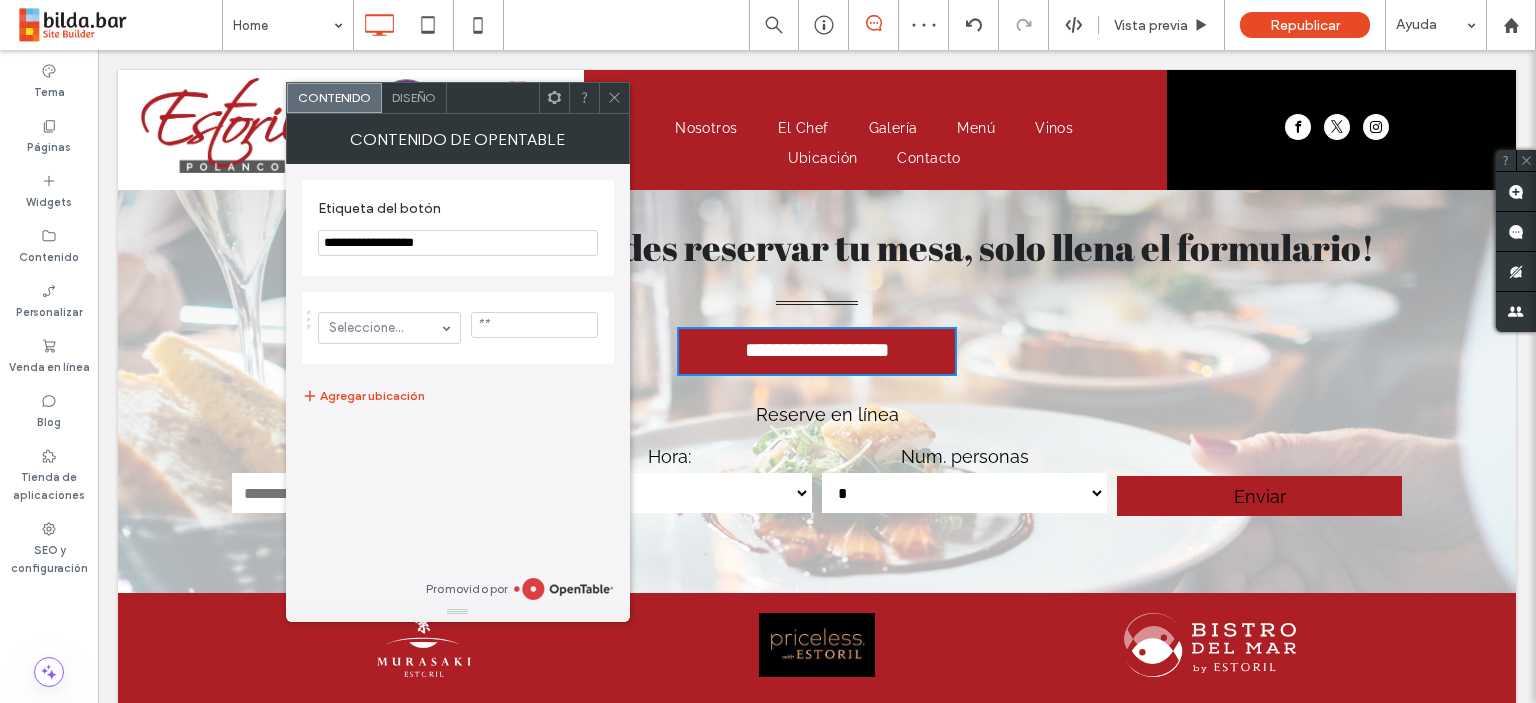 scroll, scrollTop: 0, scrollLeft: 0, axis: both 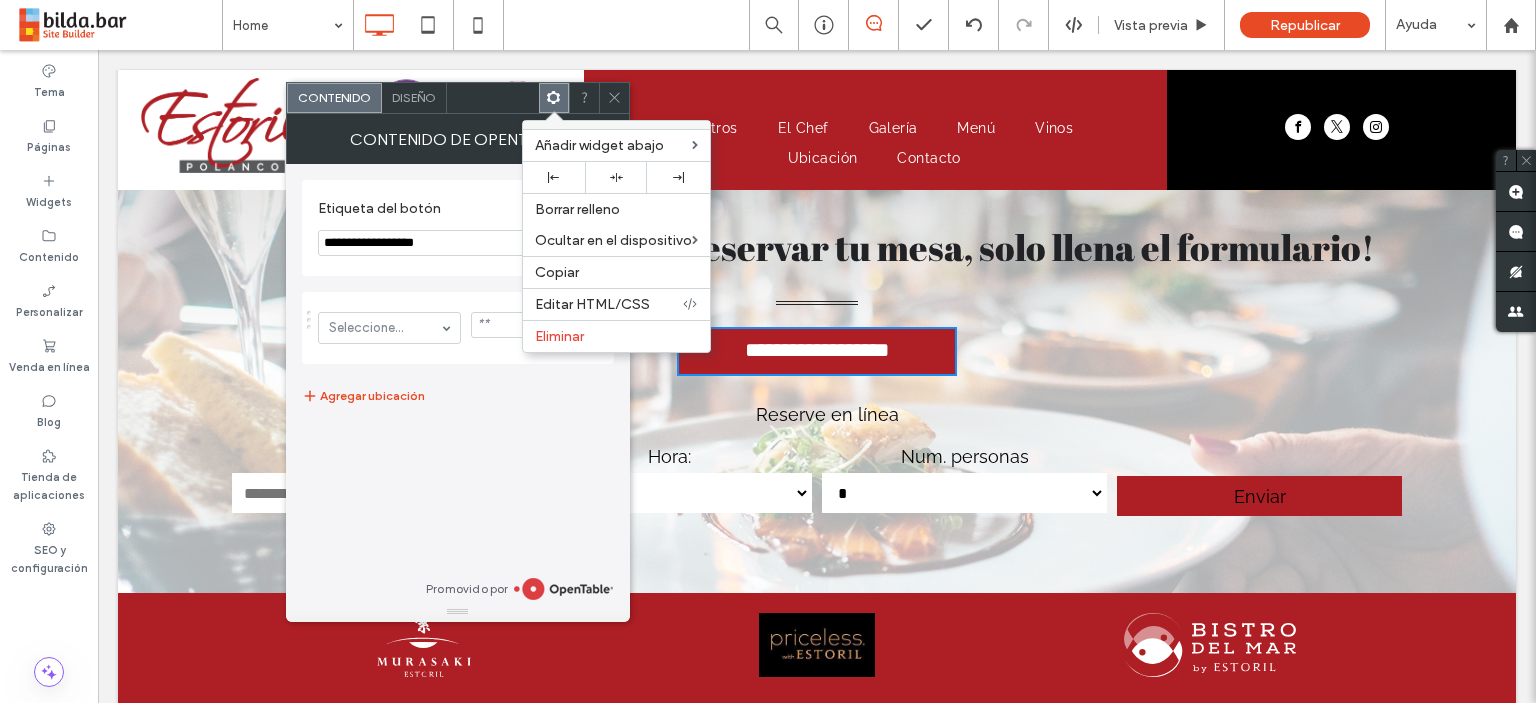 click on "**********" at bounding box center [458, 383] 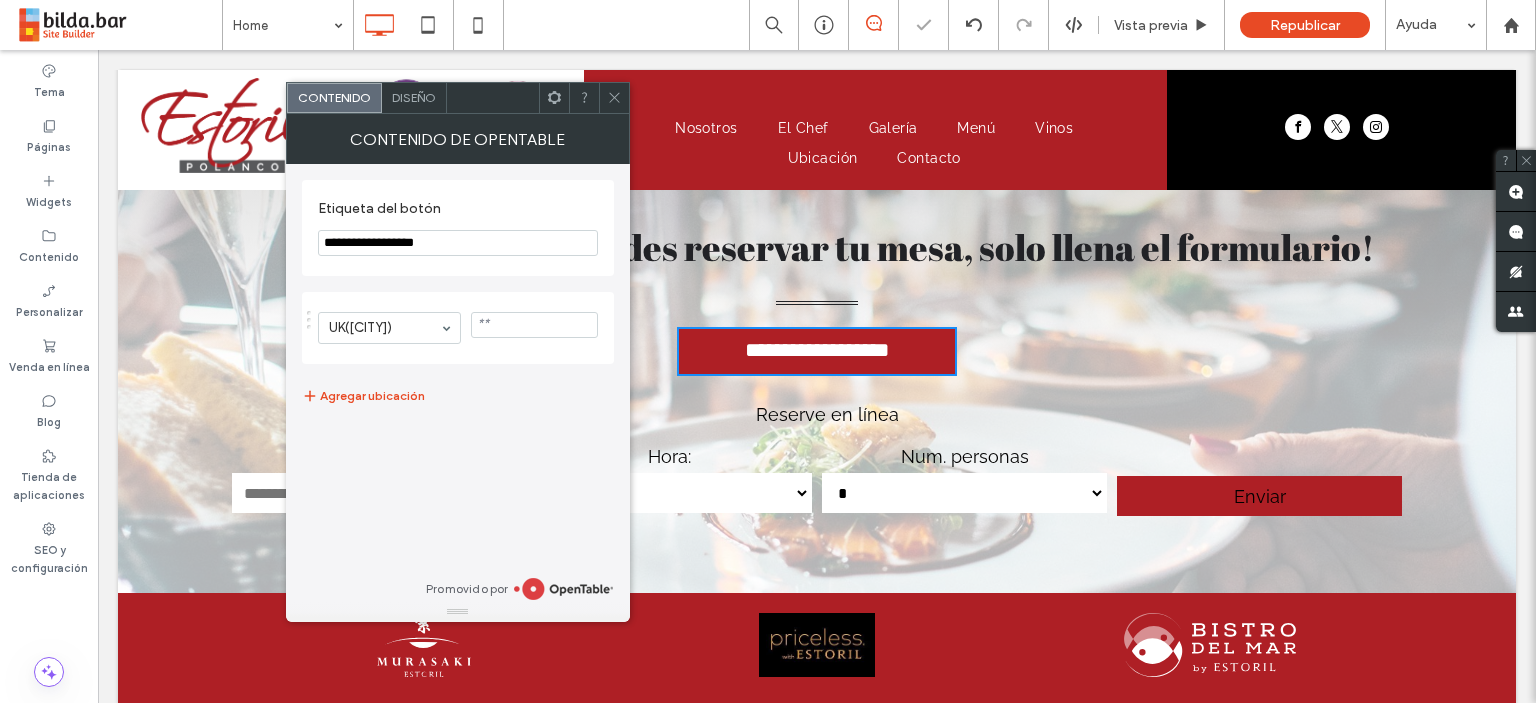 click at bounding box center (385, 328) 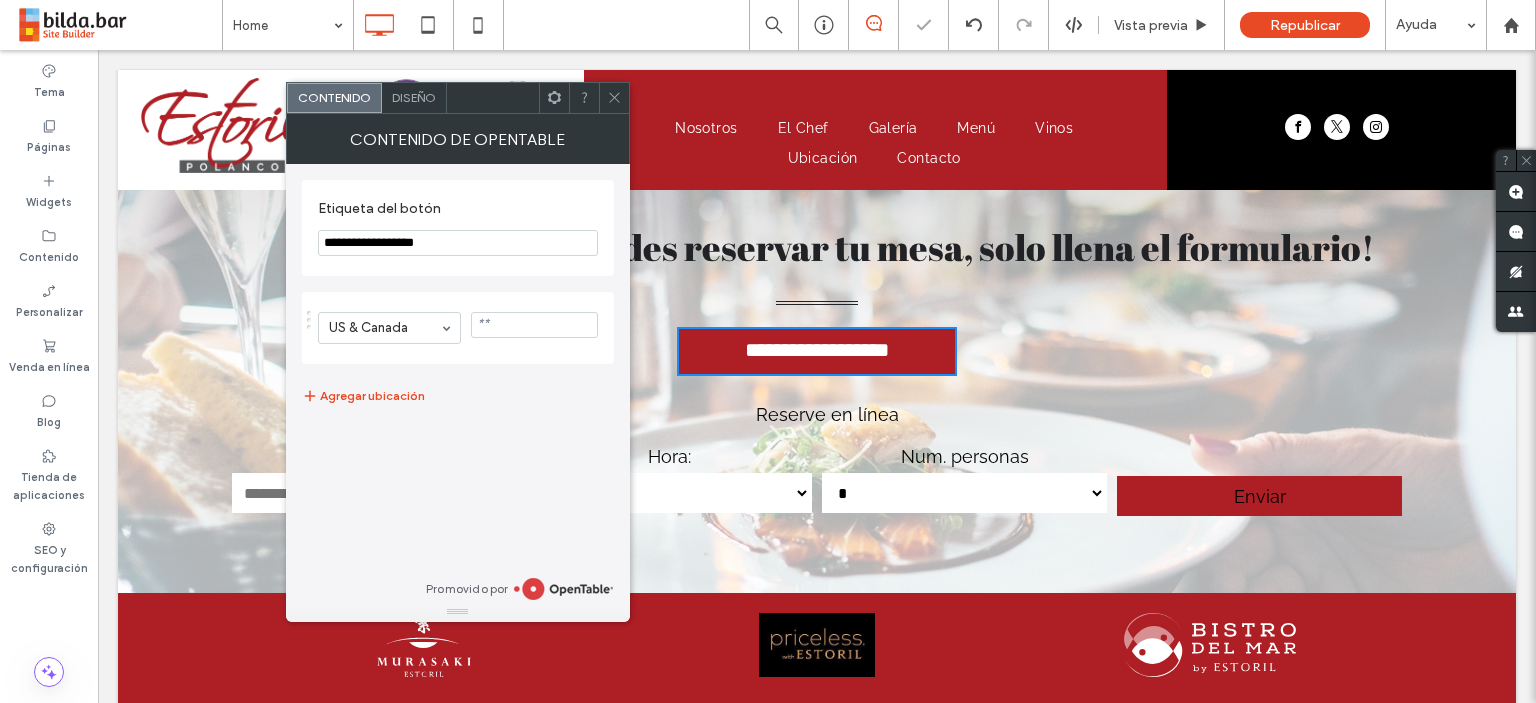 click at bounding box center [534, 325] 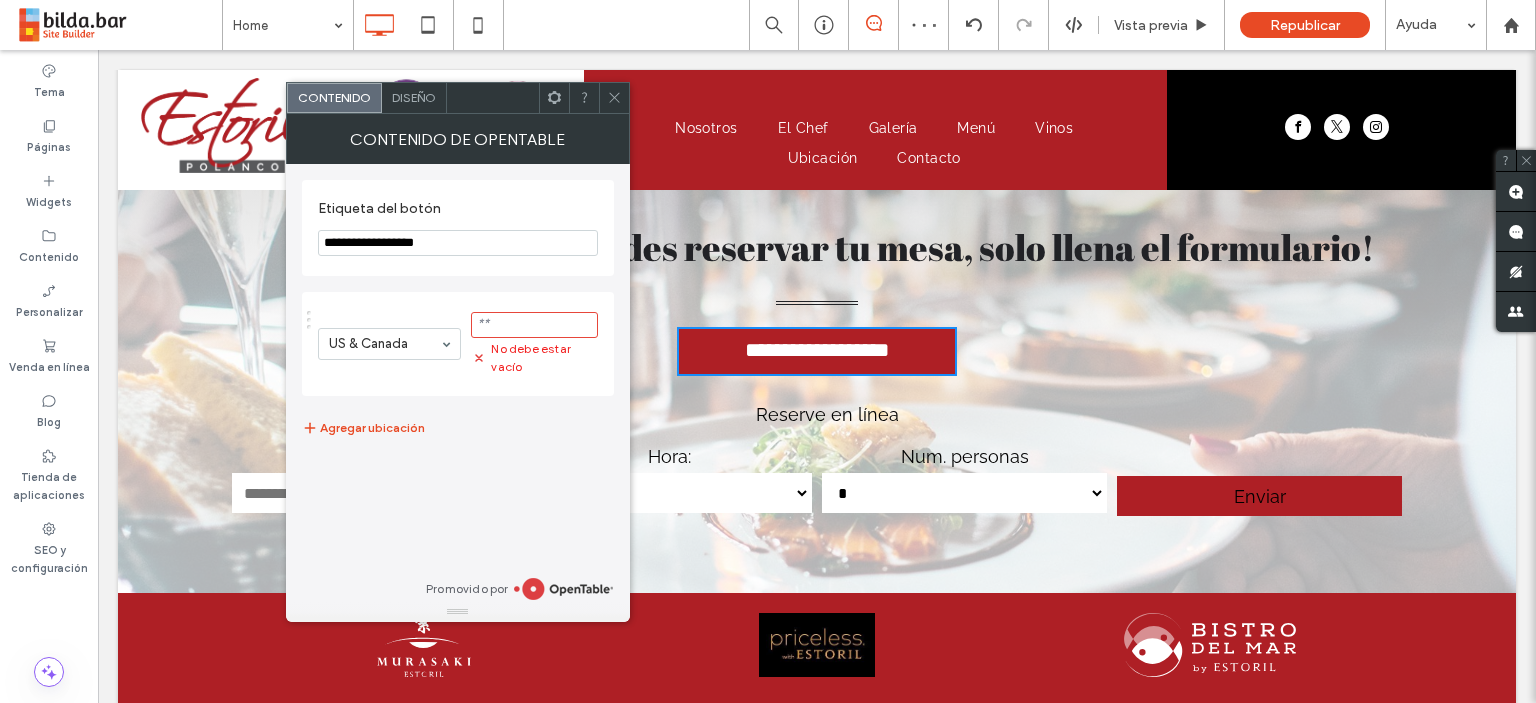 click 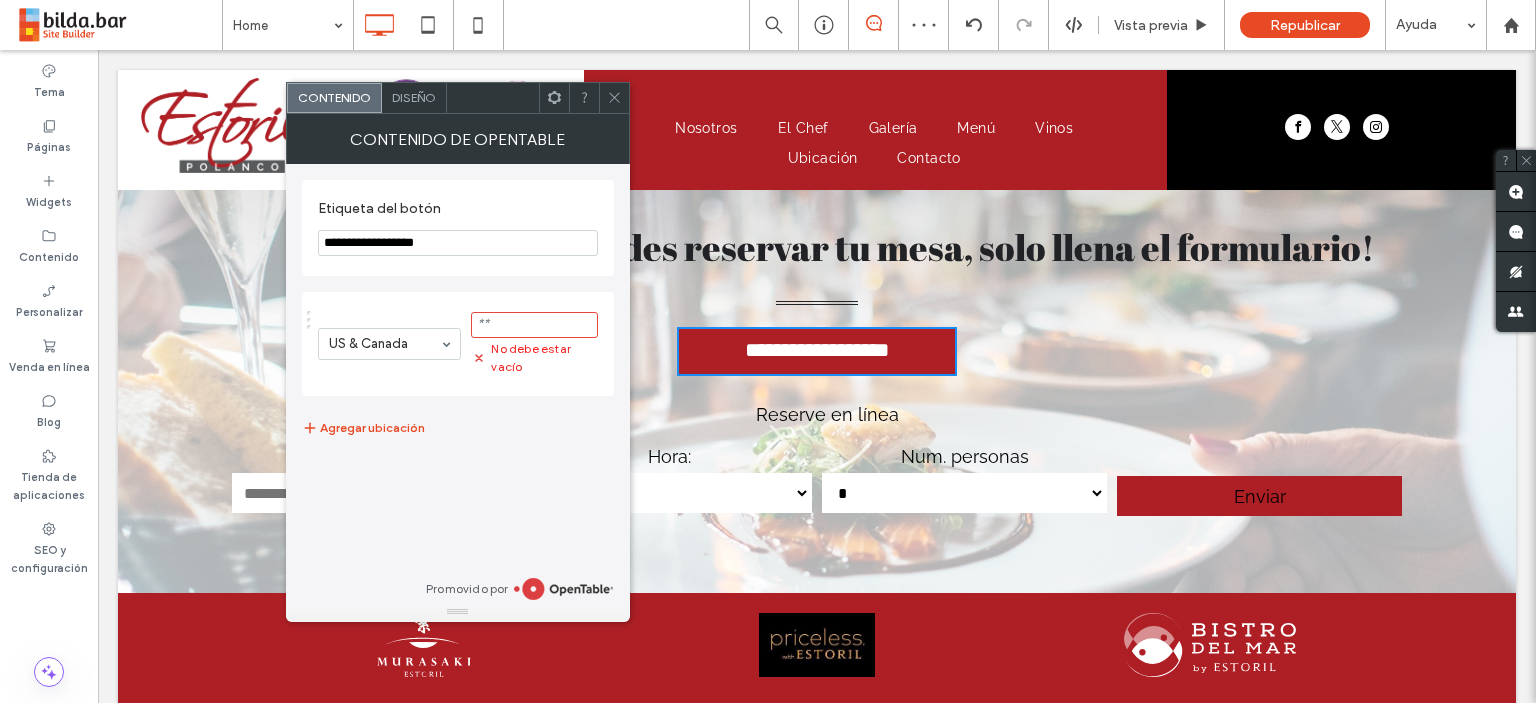 click at bounding box center (614, 98) 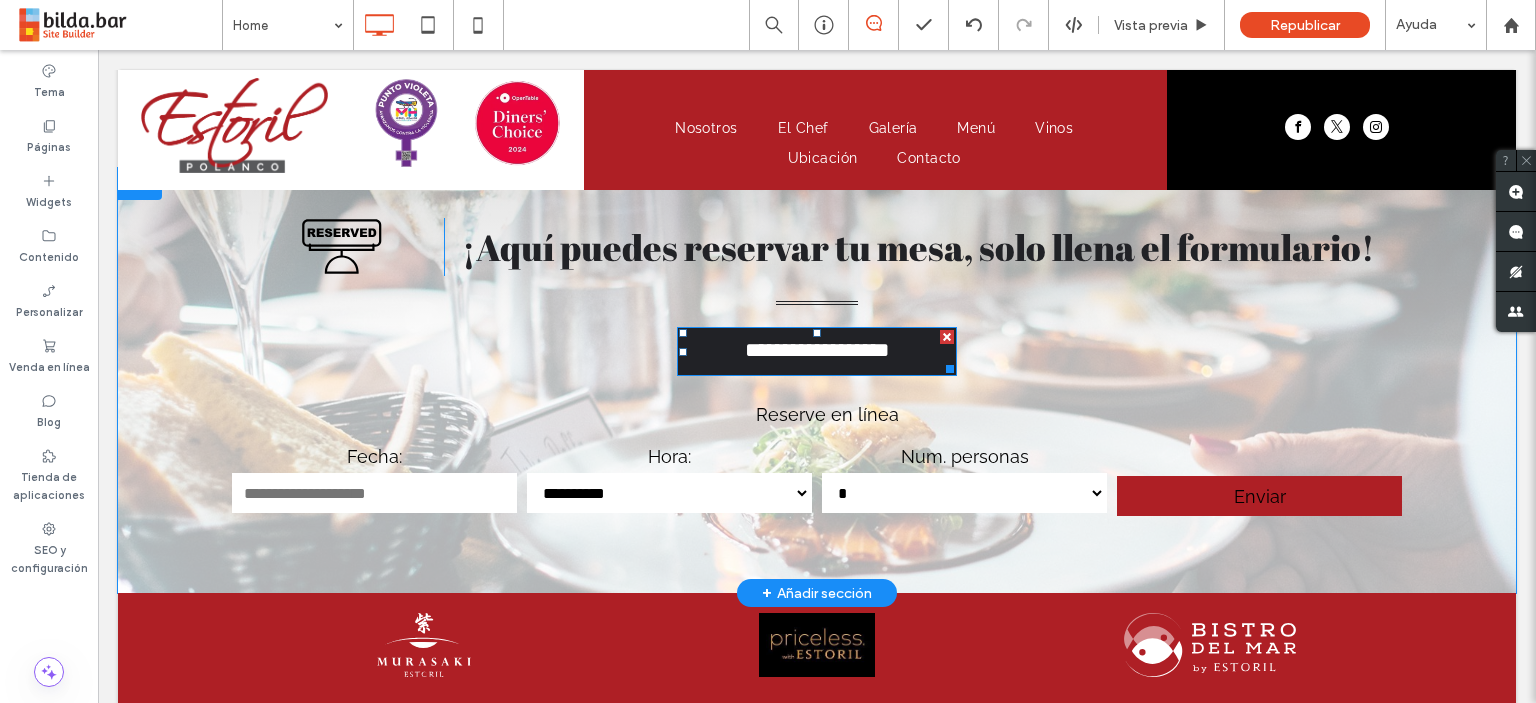 click at bounding box center [947, 337] 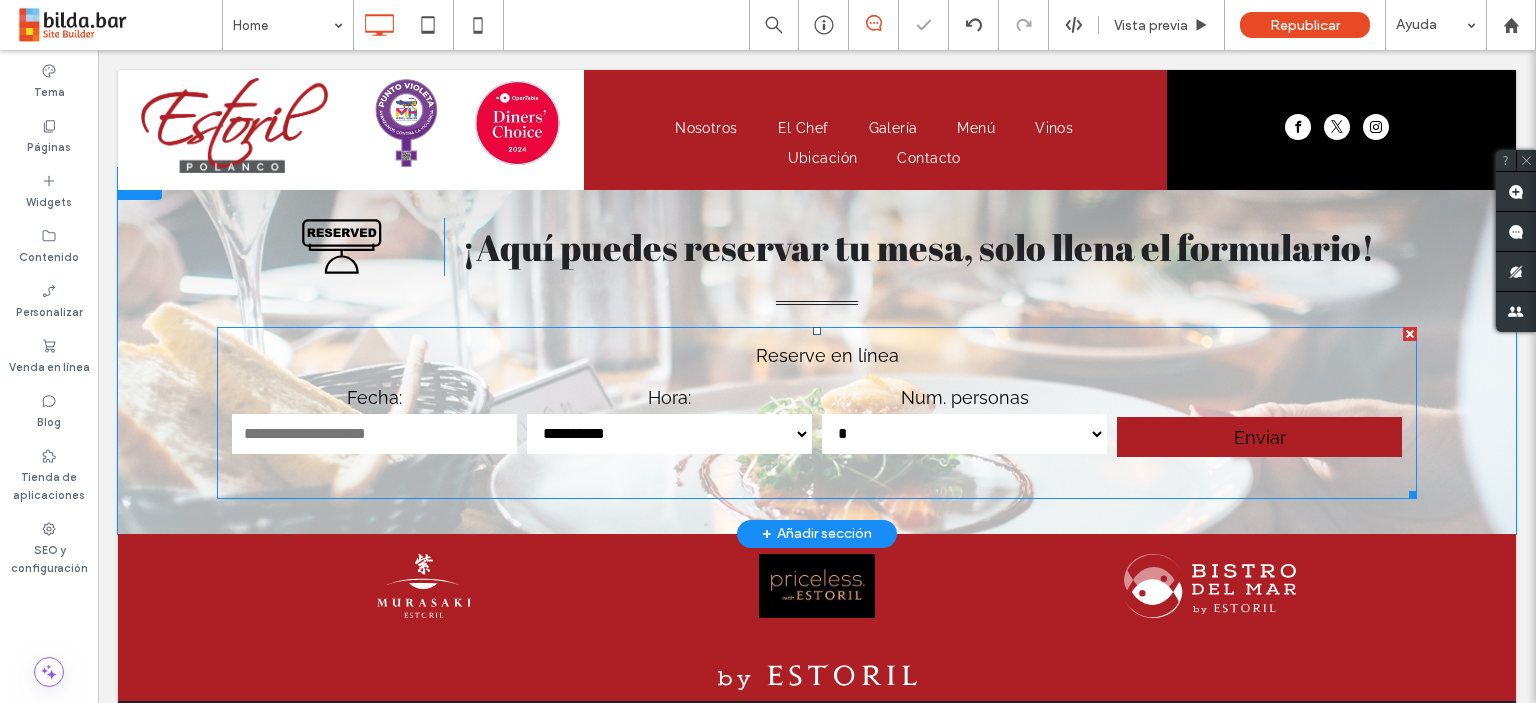 click at bounding box center (817, 413) 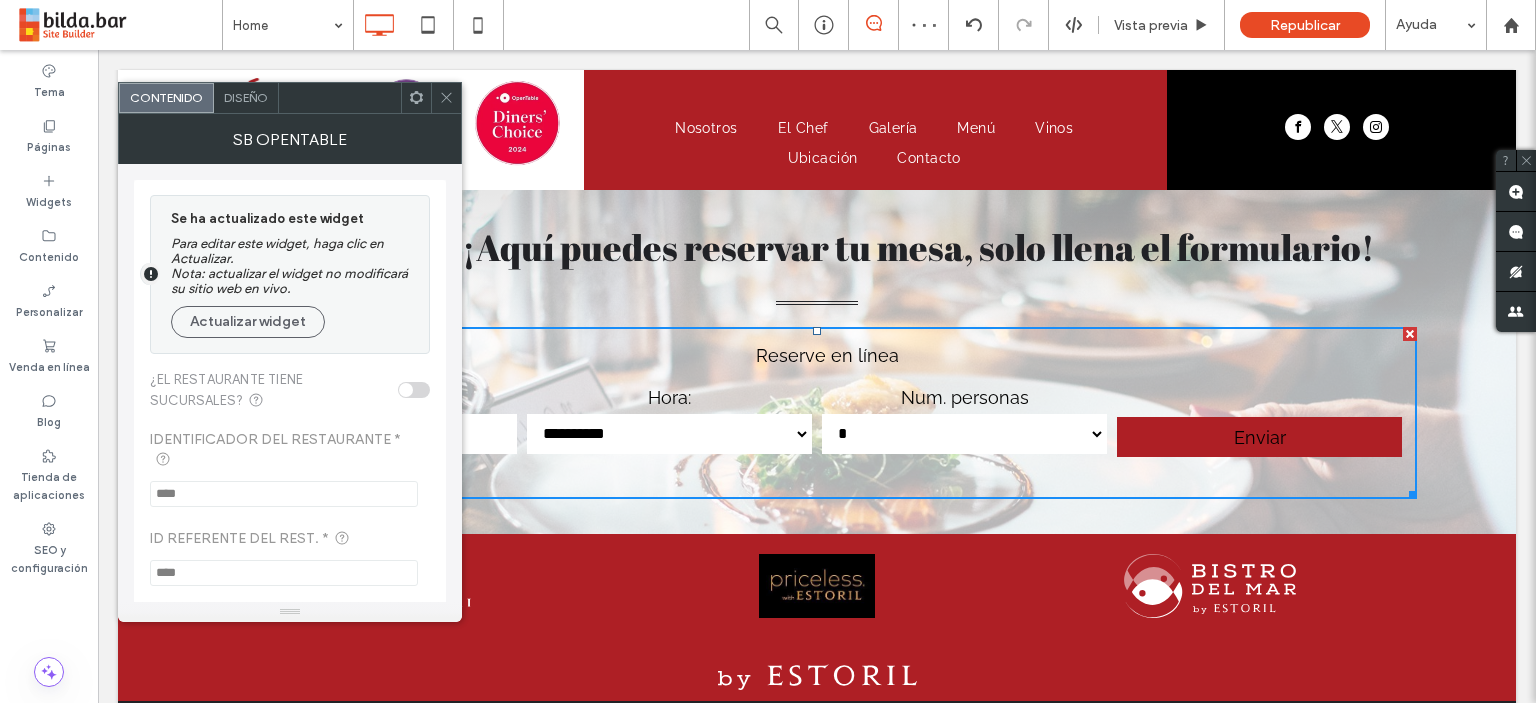 drag, startPoint x: 444, startPoint y: 96, endPoint x: 220, endPoint y: 123, distance: 225.62137 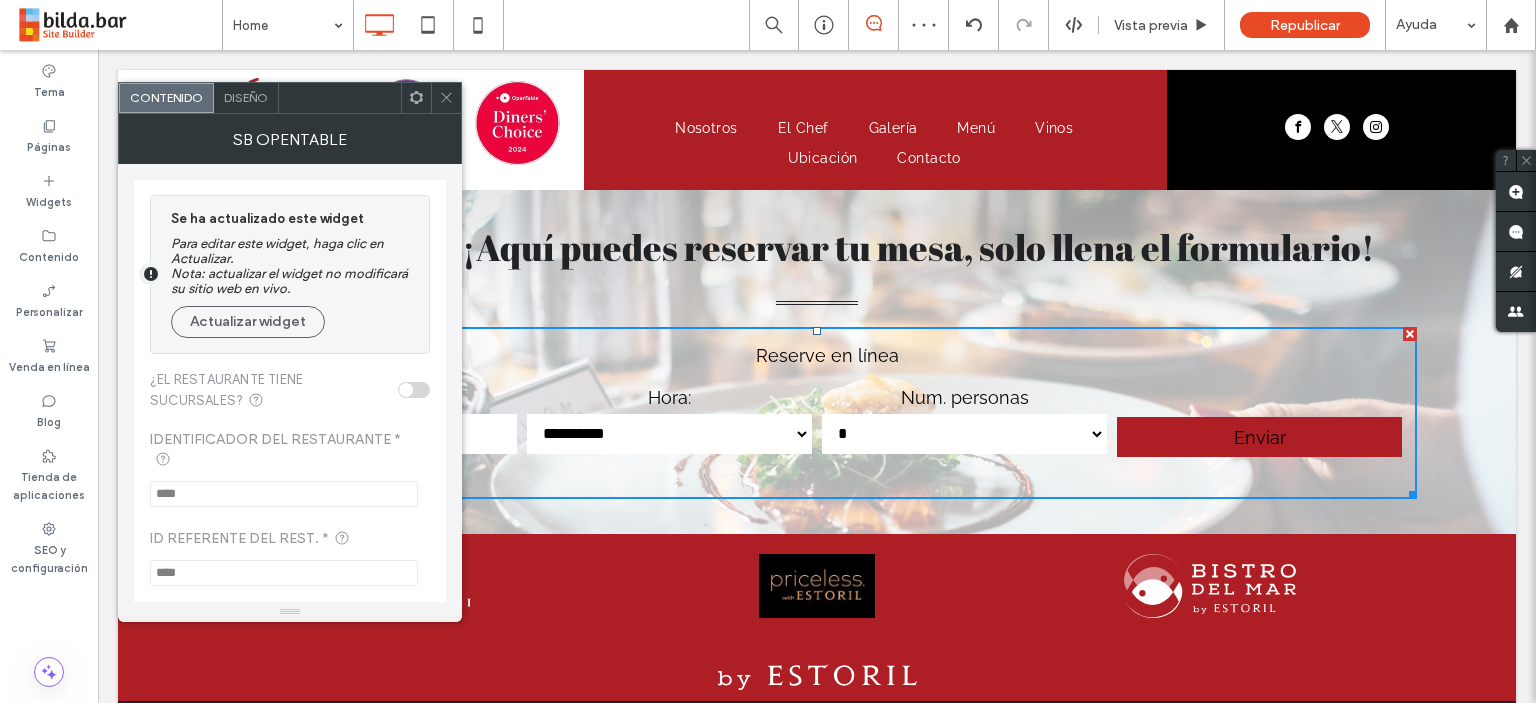 click 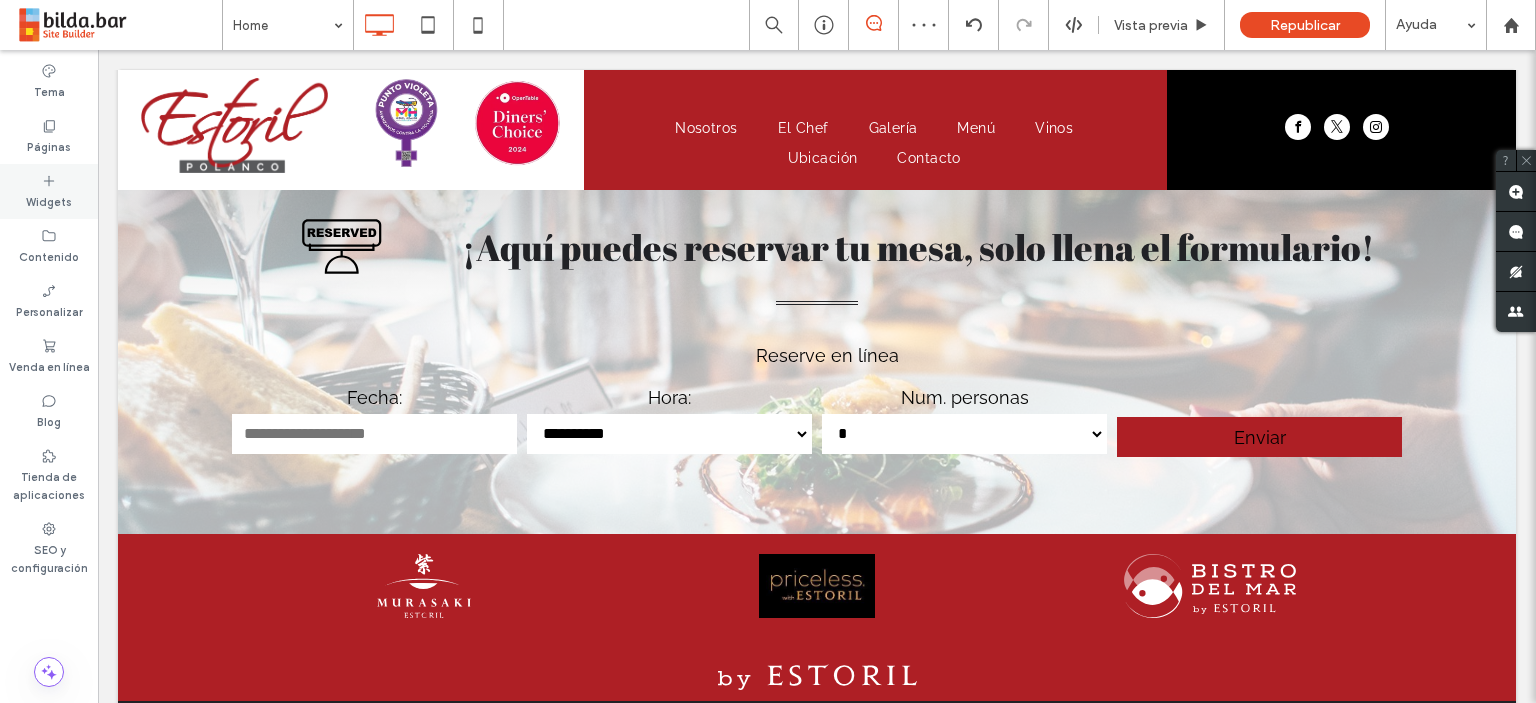 click on "Widgets" at bounding box center [49, 200] 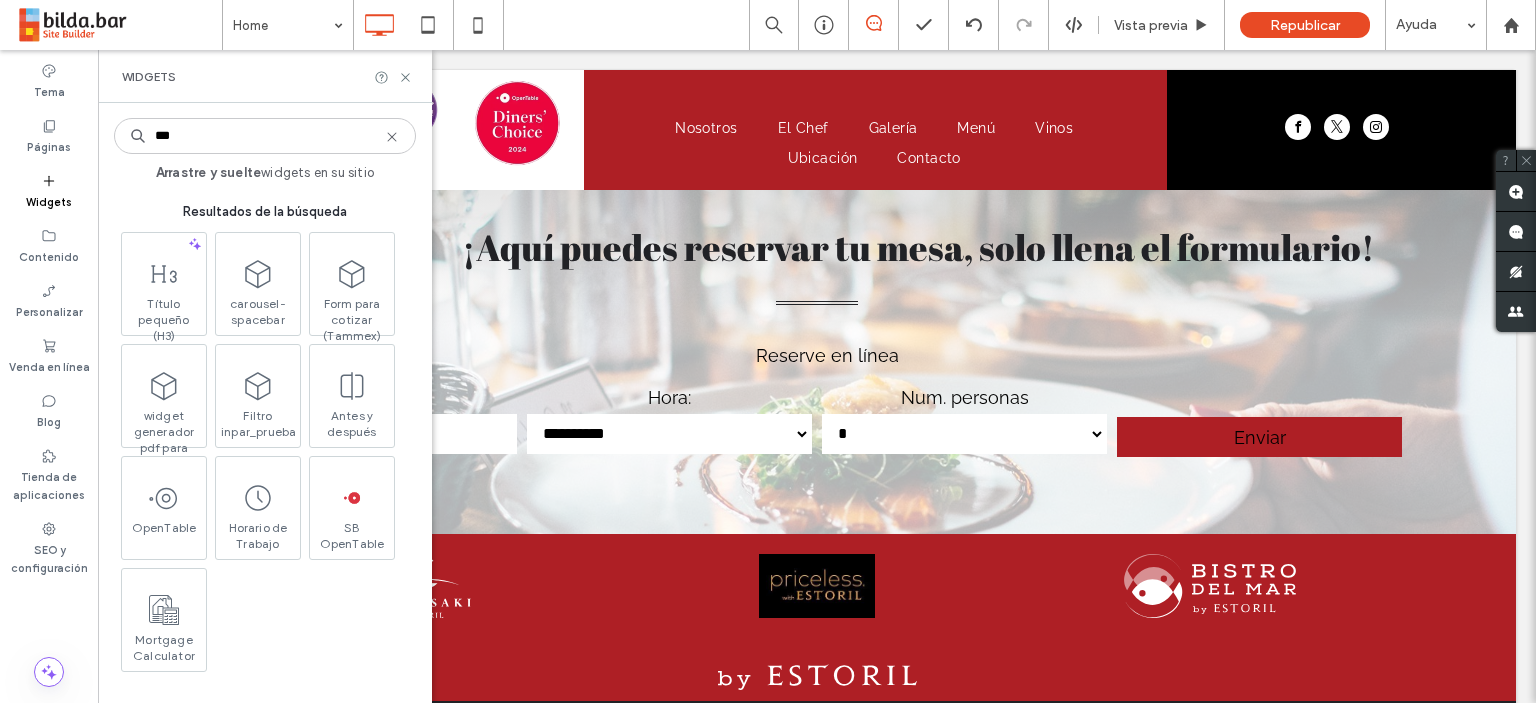 scroll, scrollTop: 8, scrollLeft: 0, axis: vertical 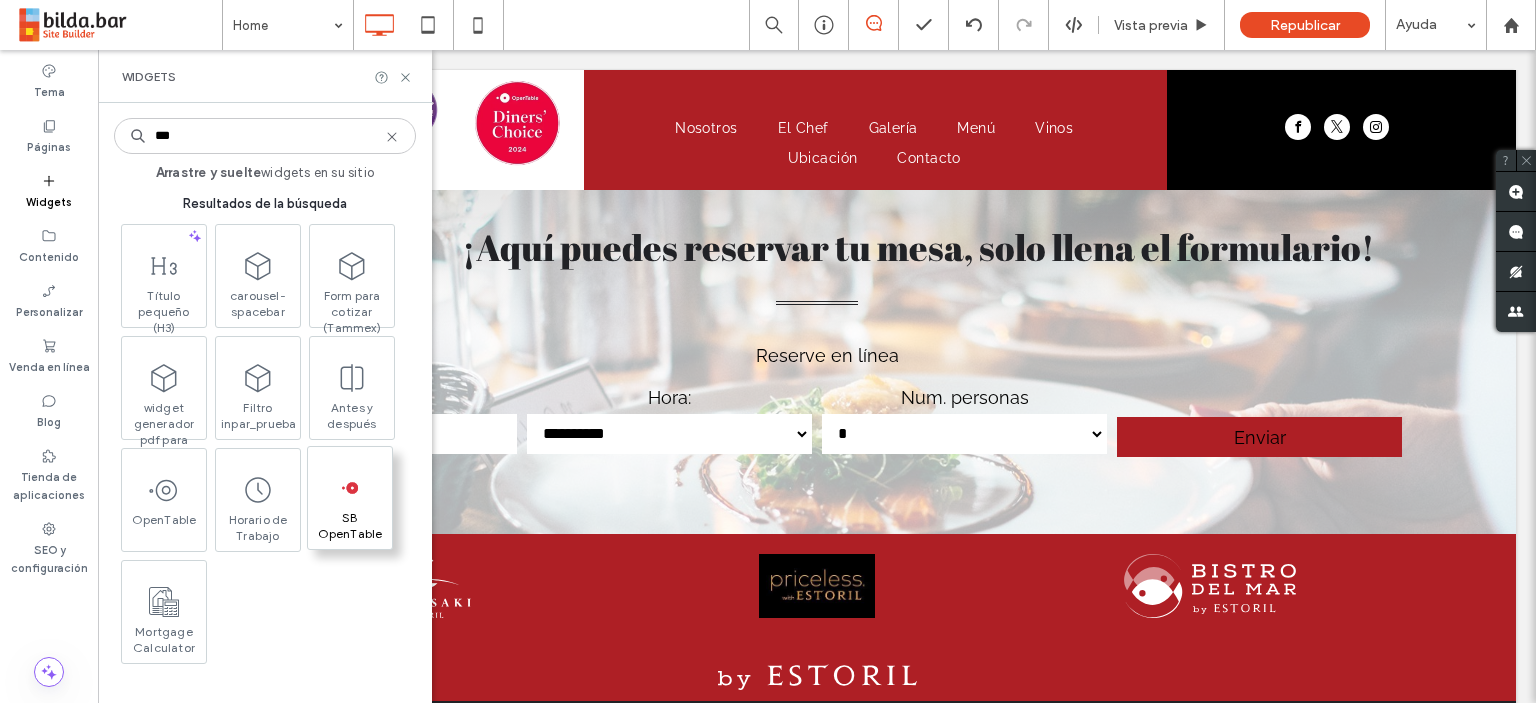 type on "***" 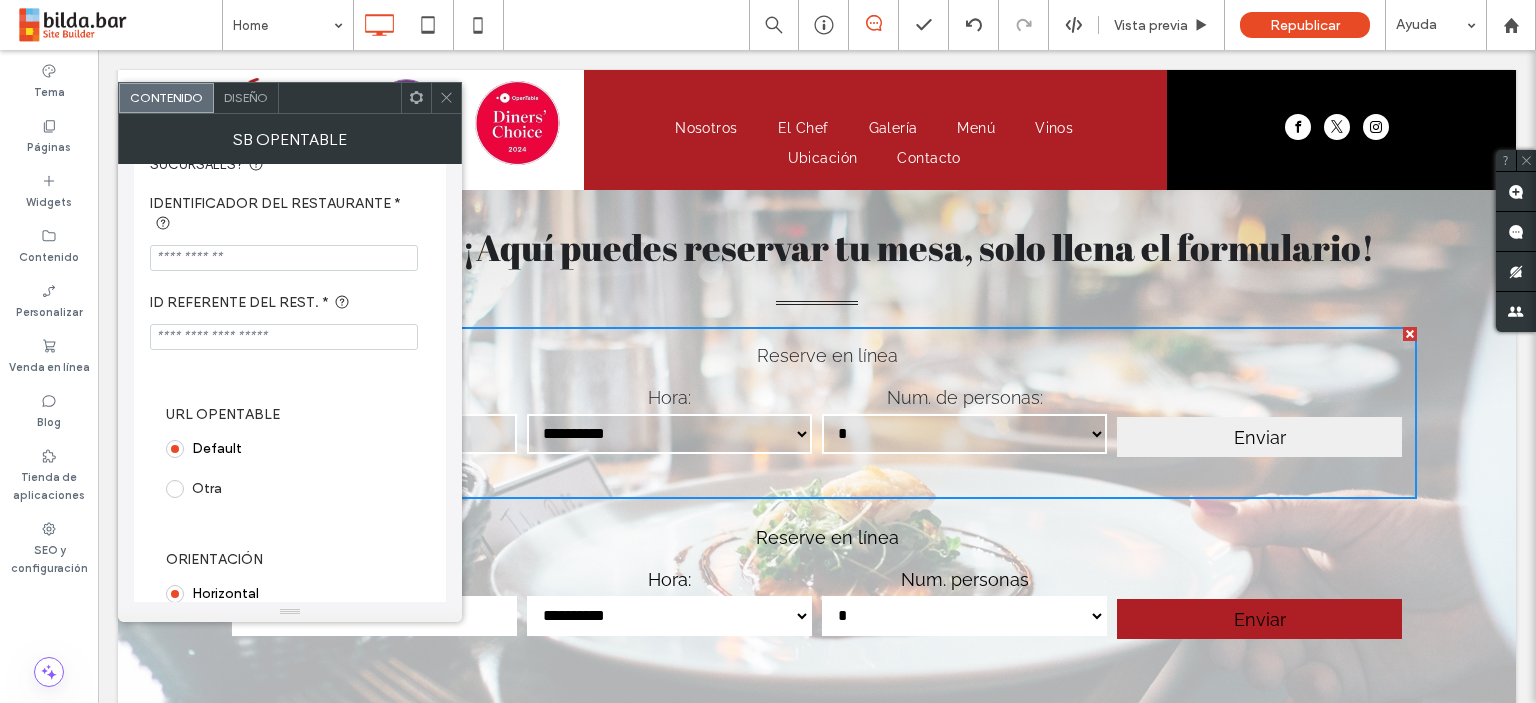 scroll, scrollTop: 0, scrollLeft: 0, axis: both 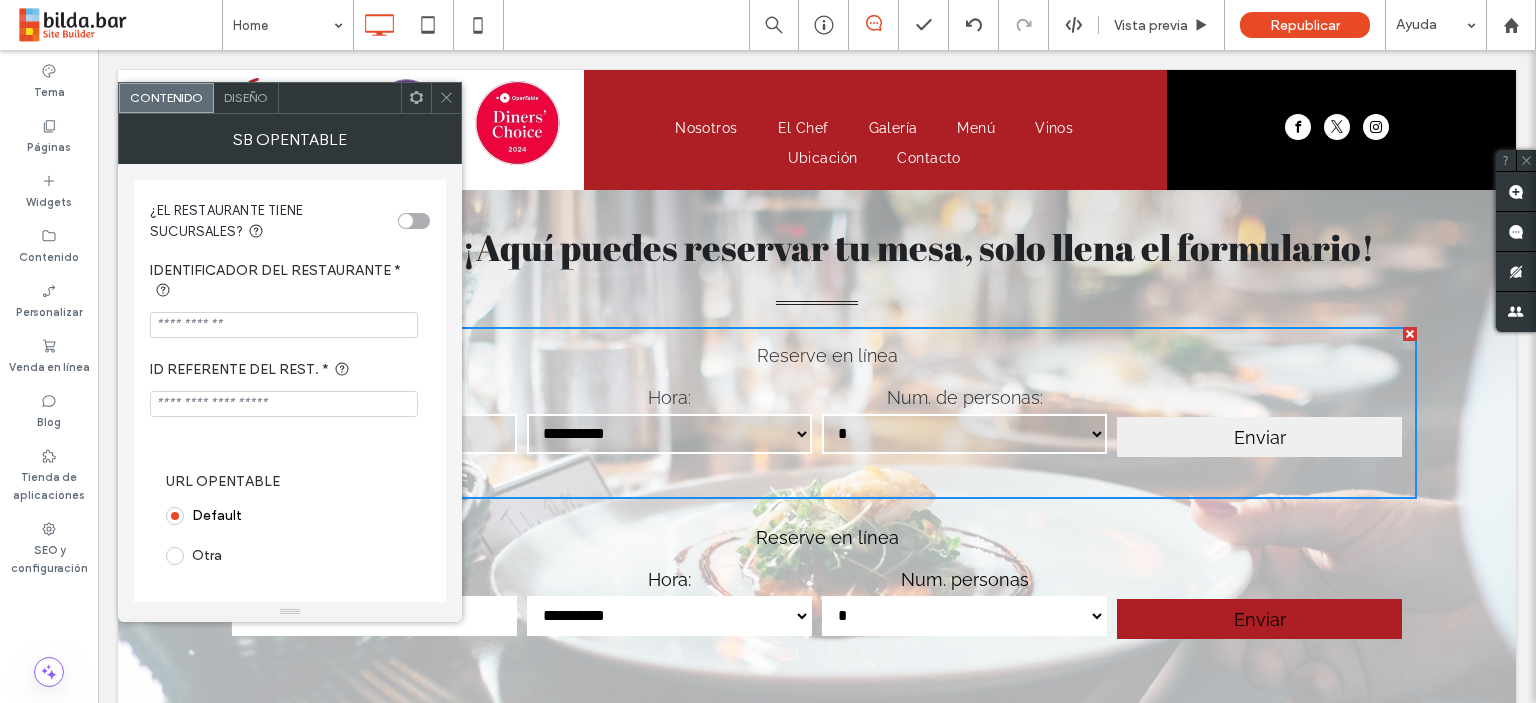 click 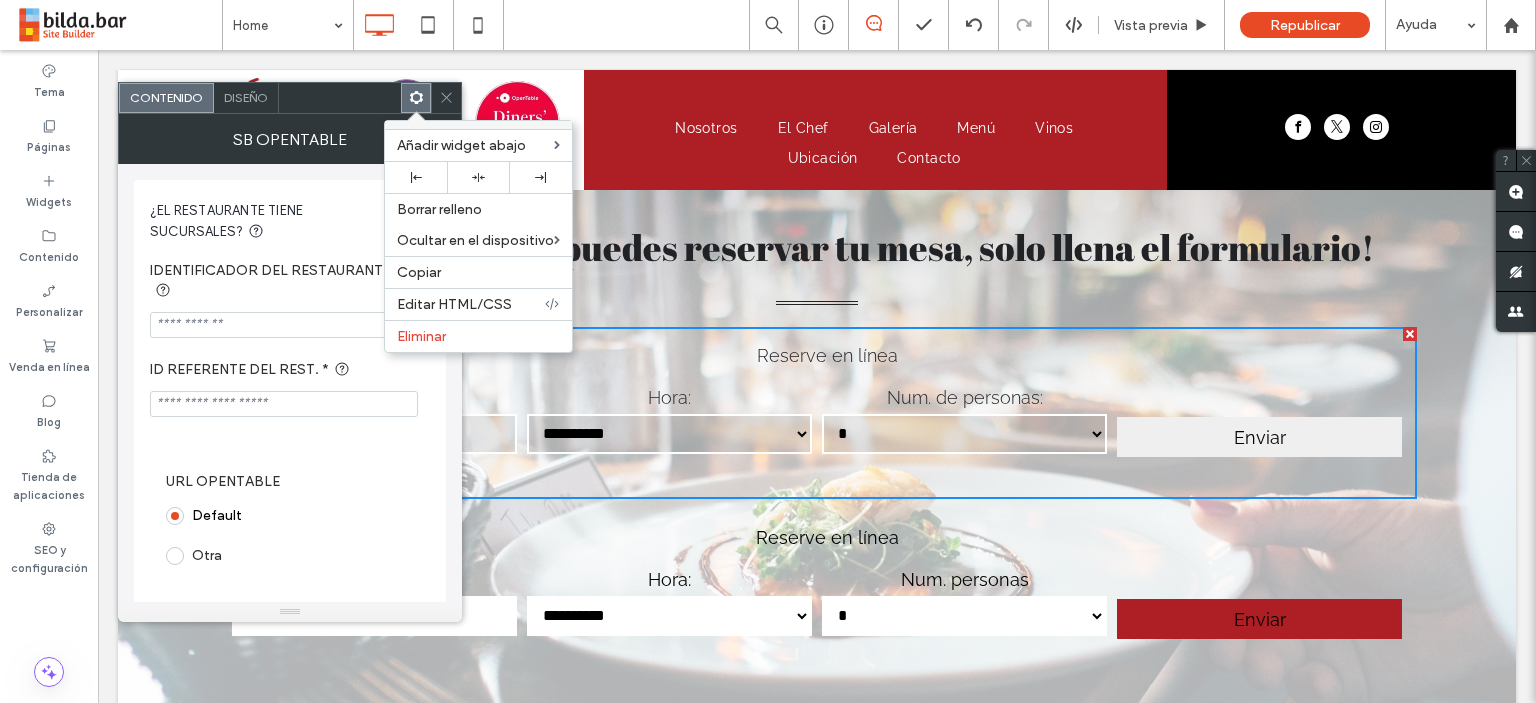click 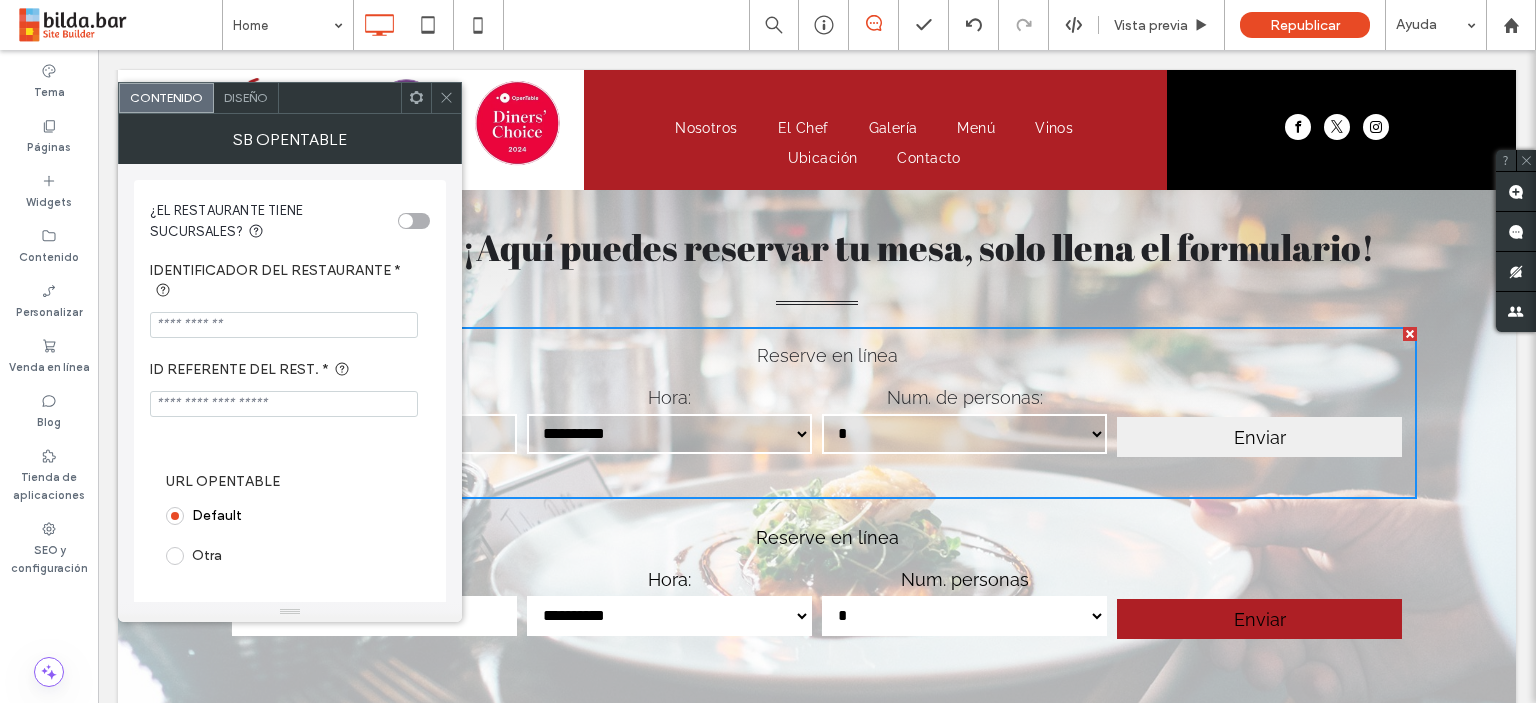click 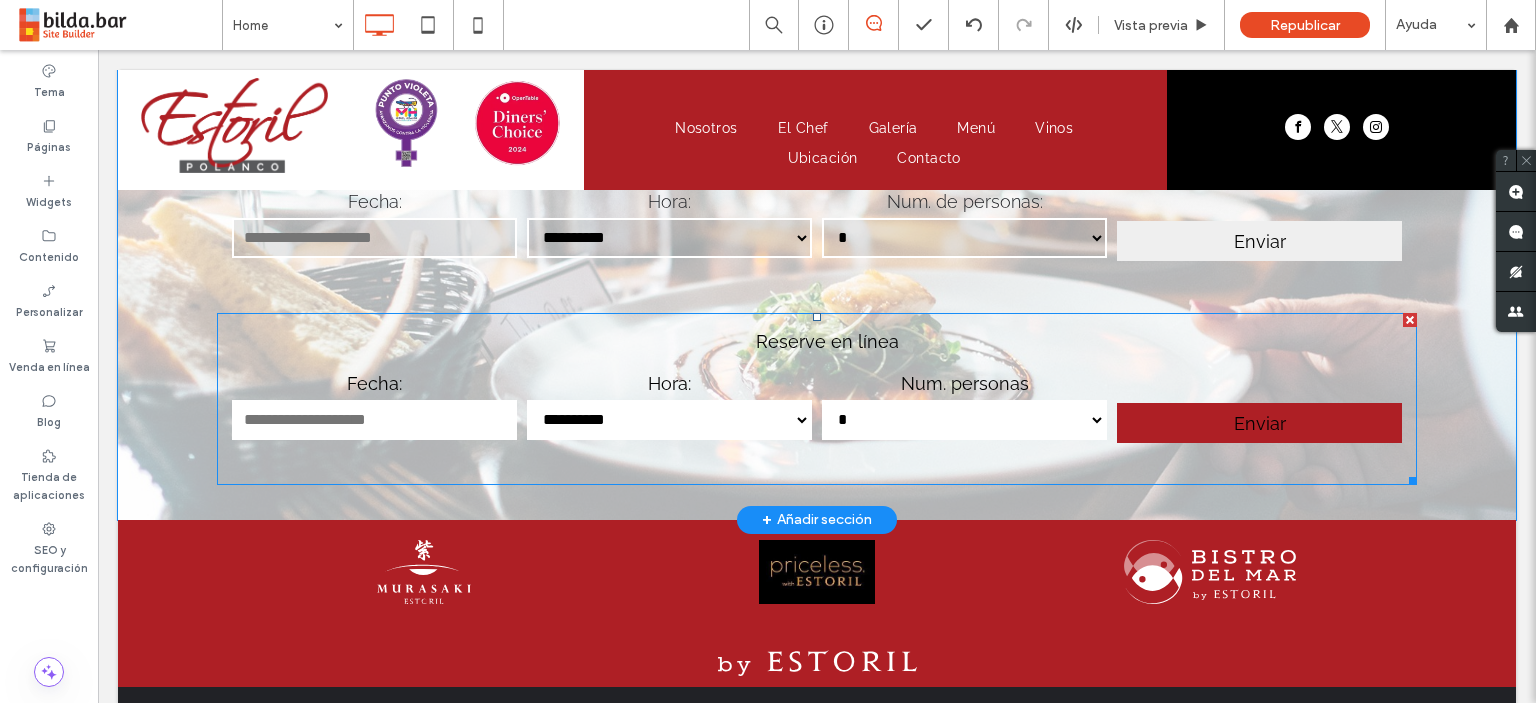 scroll, scrollTop: 2000, scrollLeft: 0, axis: vertical 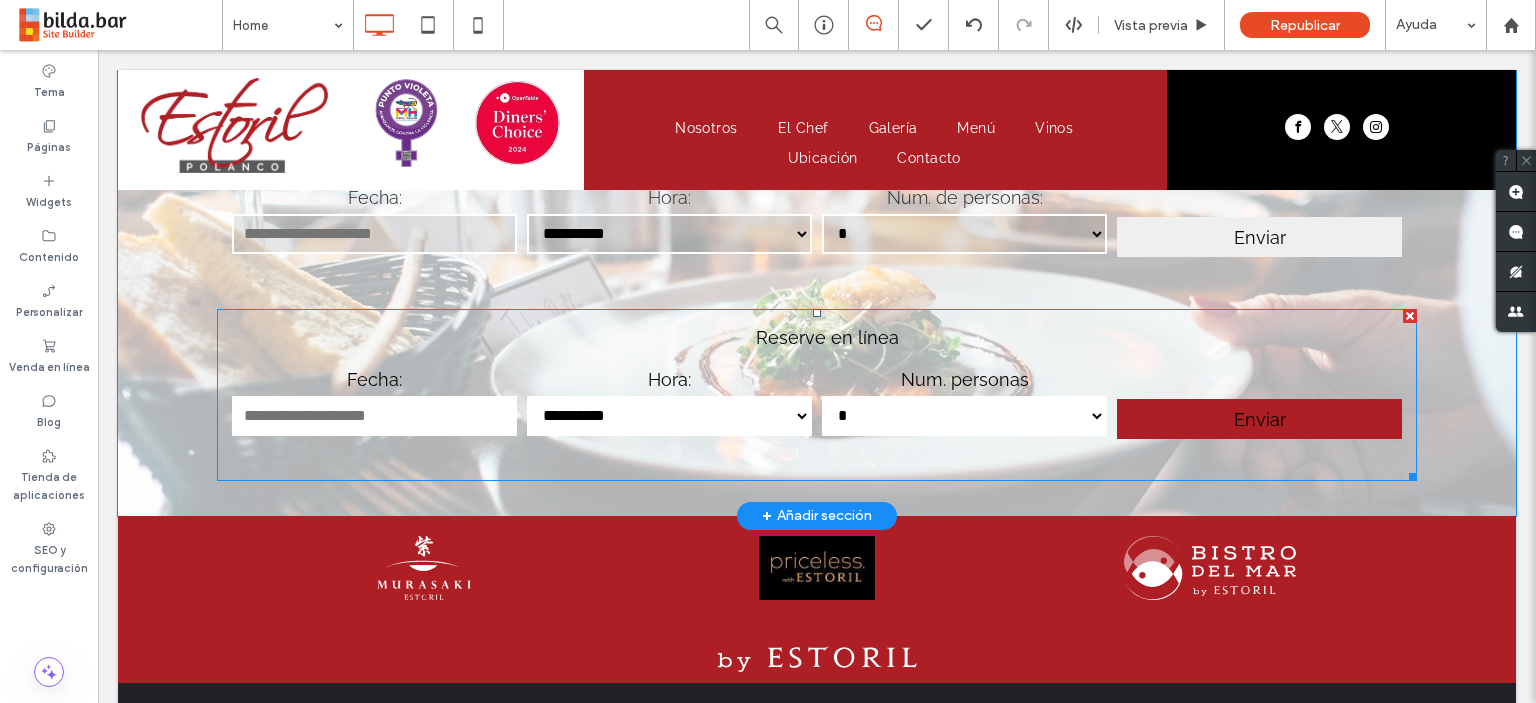 click at bounding box center [817, 395] 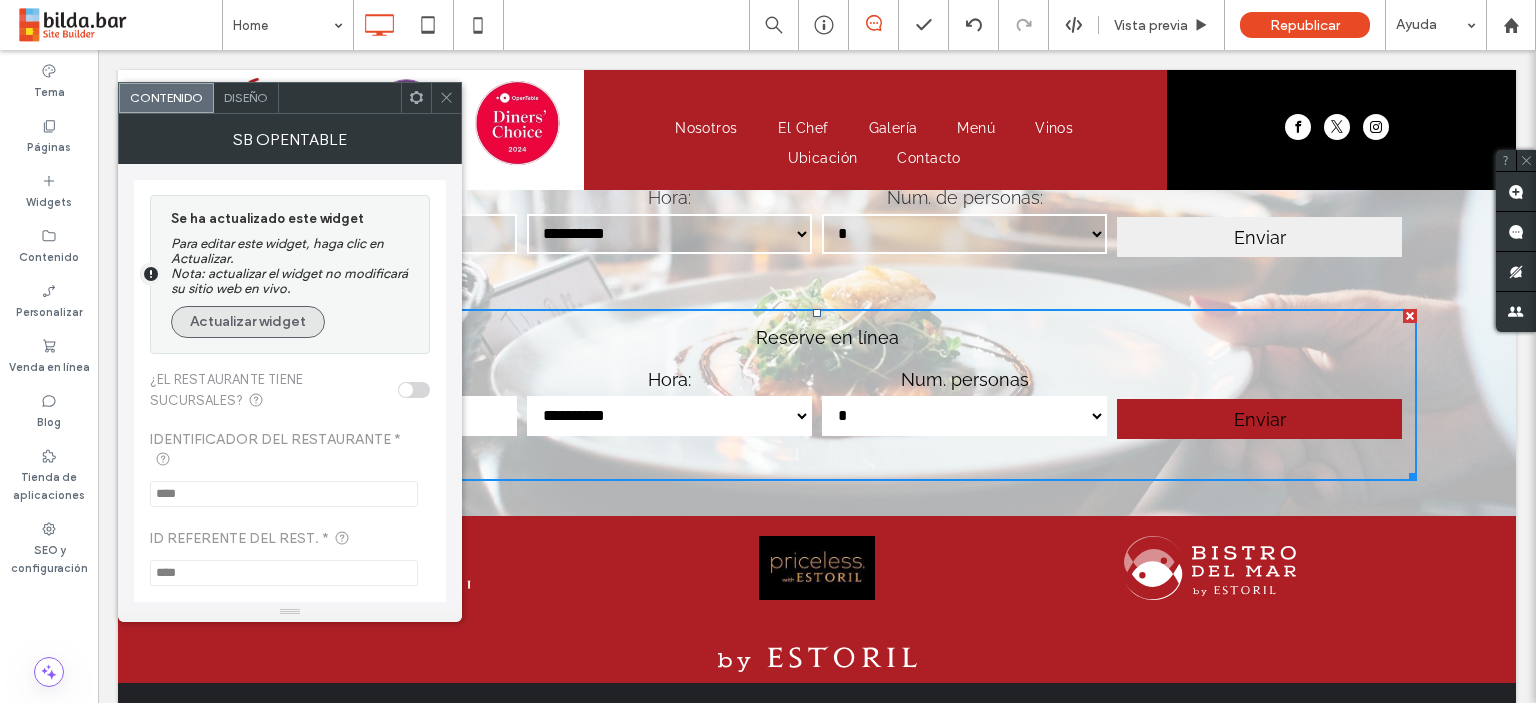 click on "Actualizar widget" at bounding box center (248, 322) 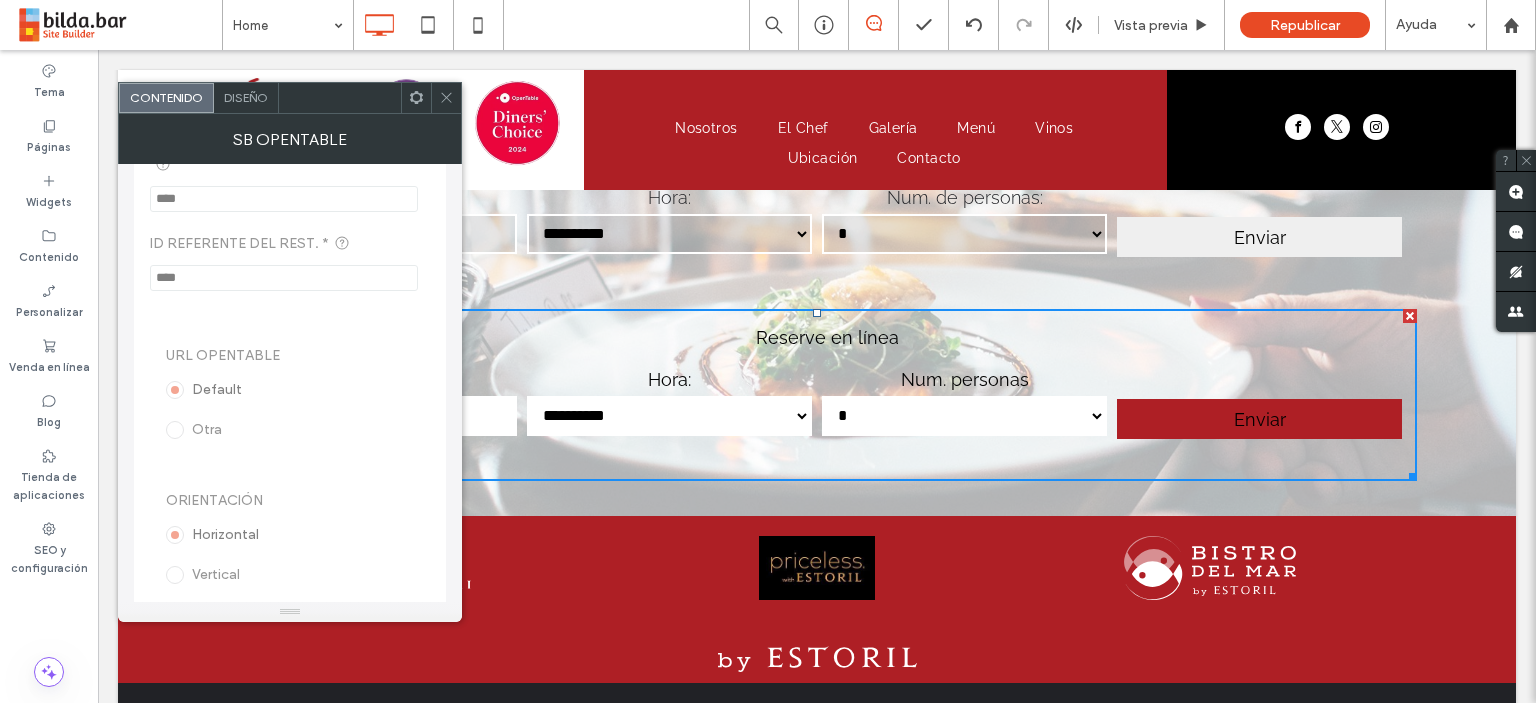 scroll, scrollTop: 301, scrollLeft: 0, axis: vertical 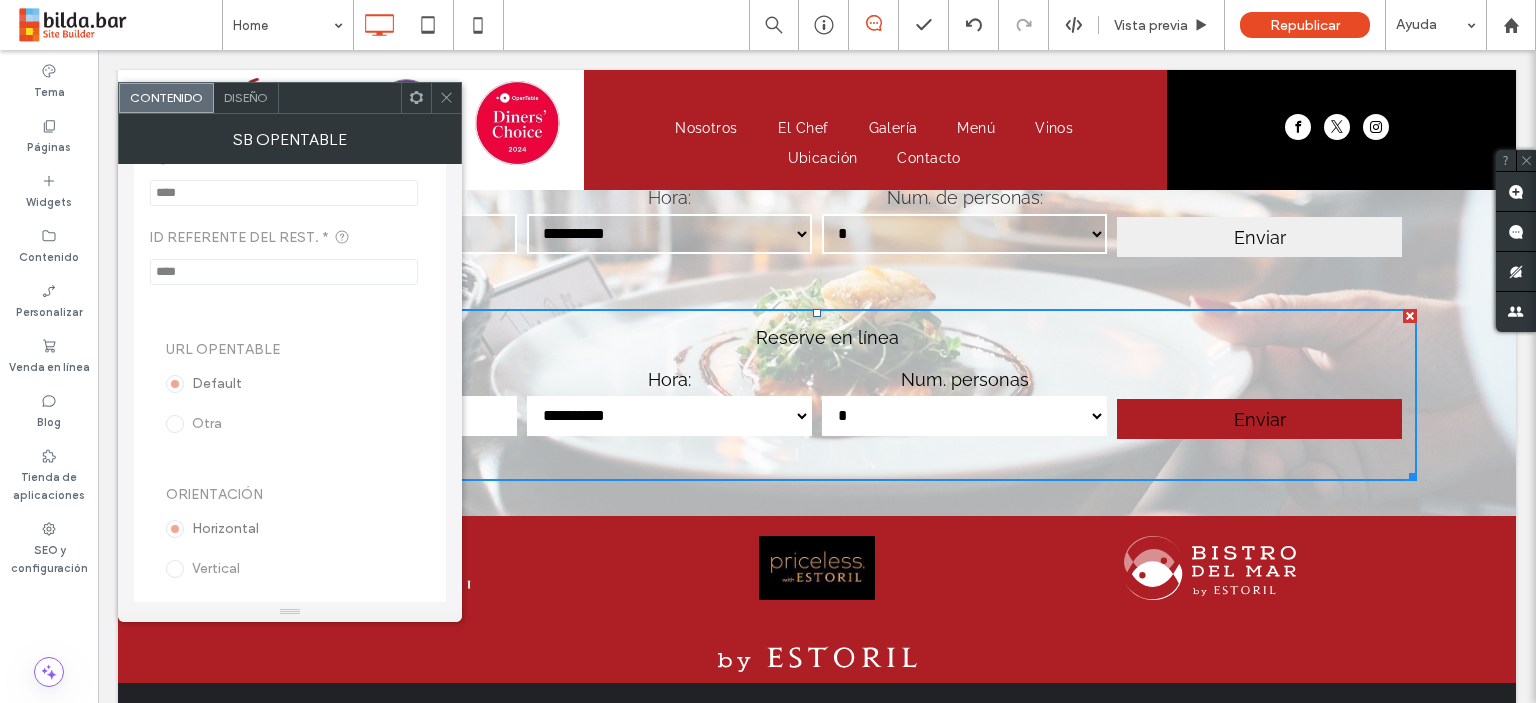 click on "**********" at bounding box center (669, 234) 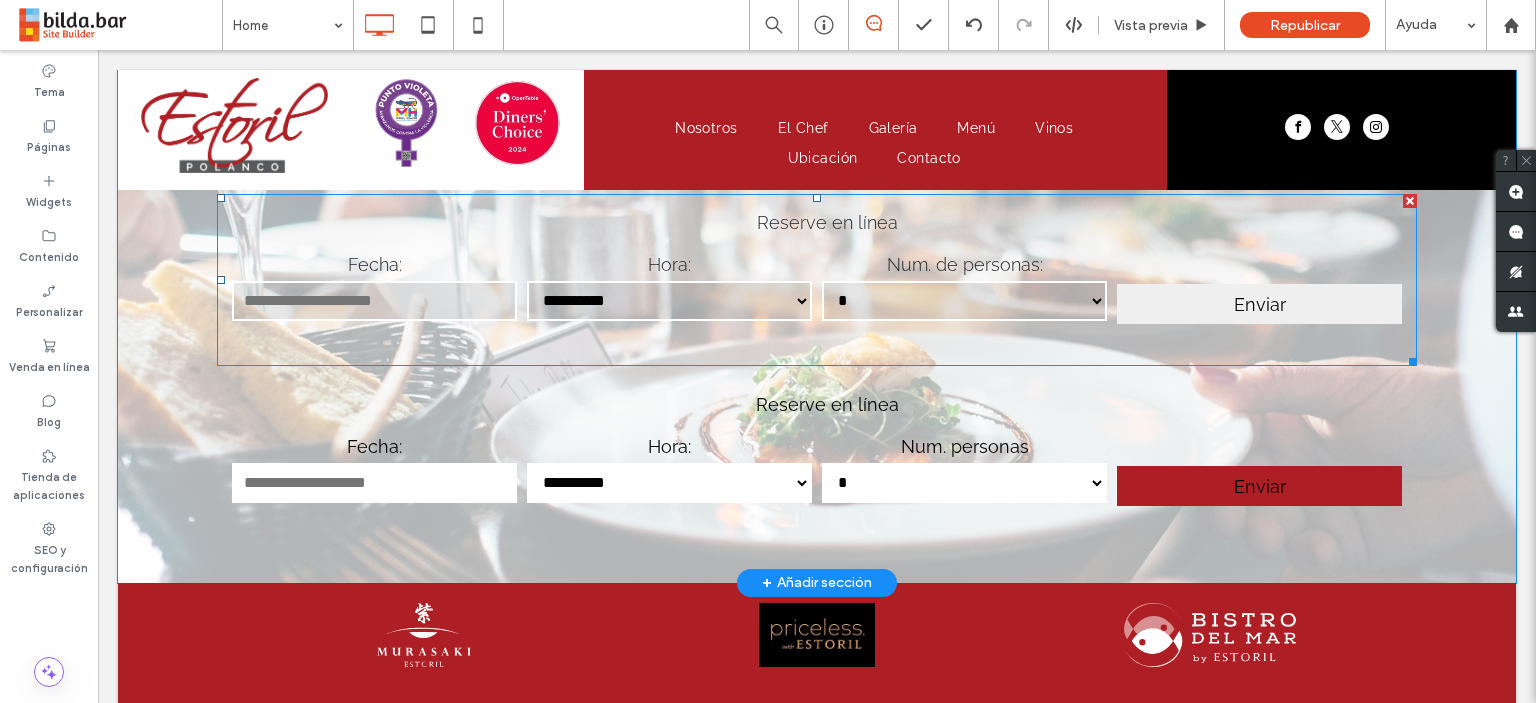 scroll, scrollTop: 1900, scrollLeft: 0, axis: vertical 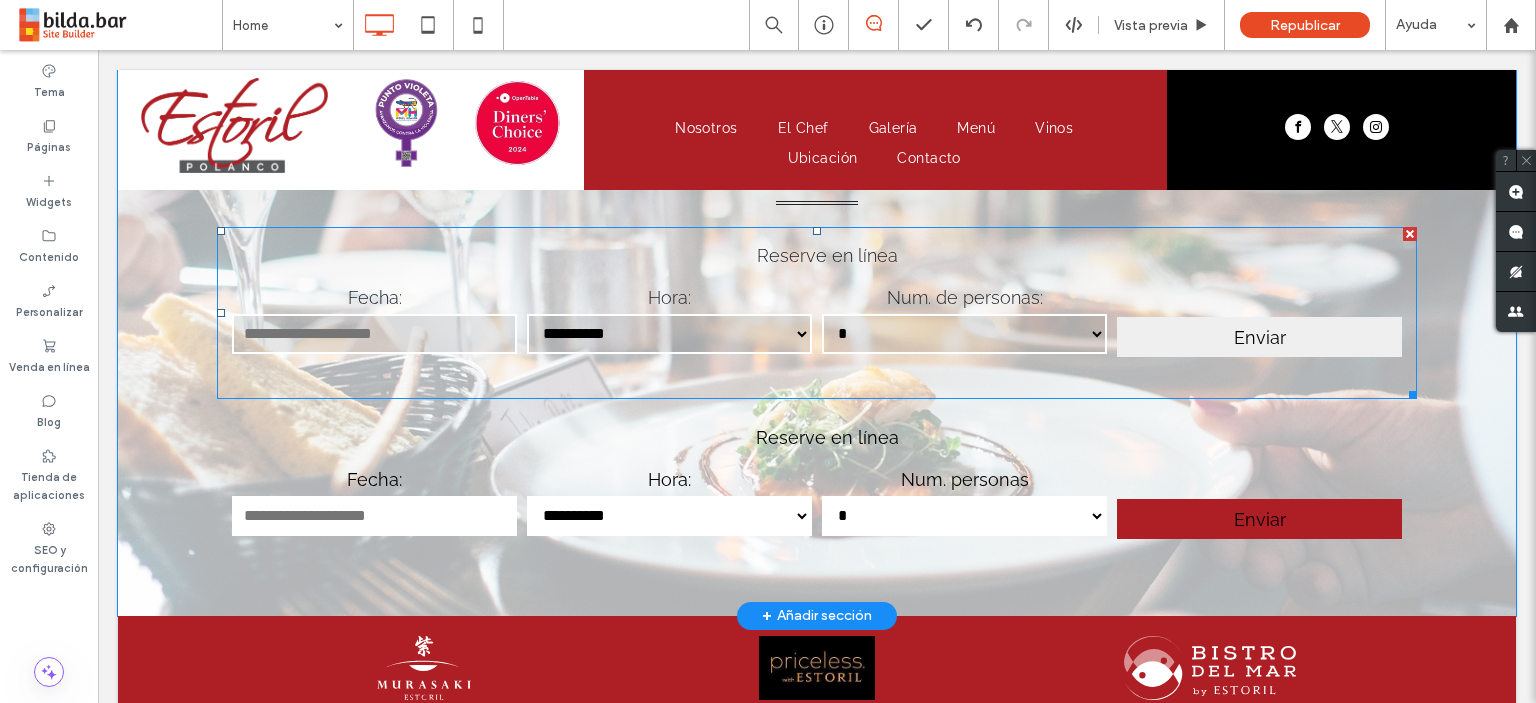 click at bounding box center (817, 313) 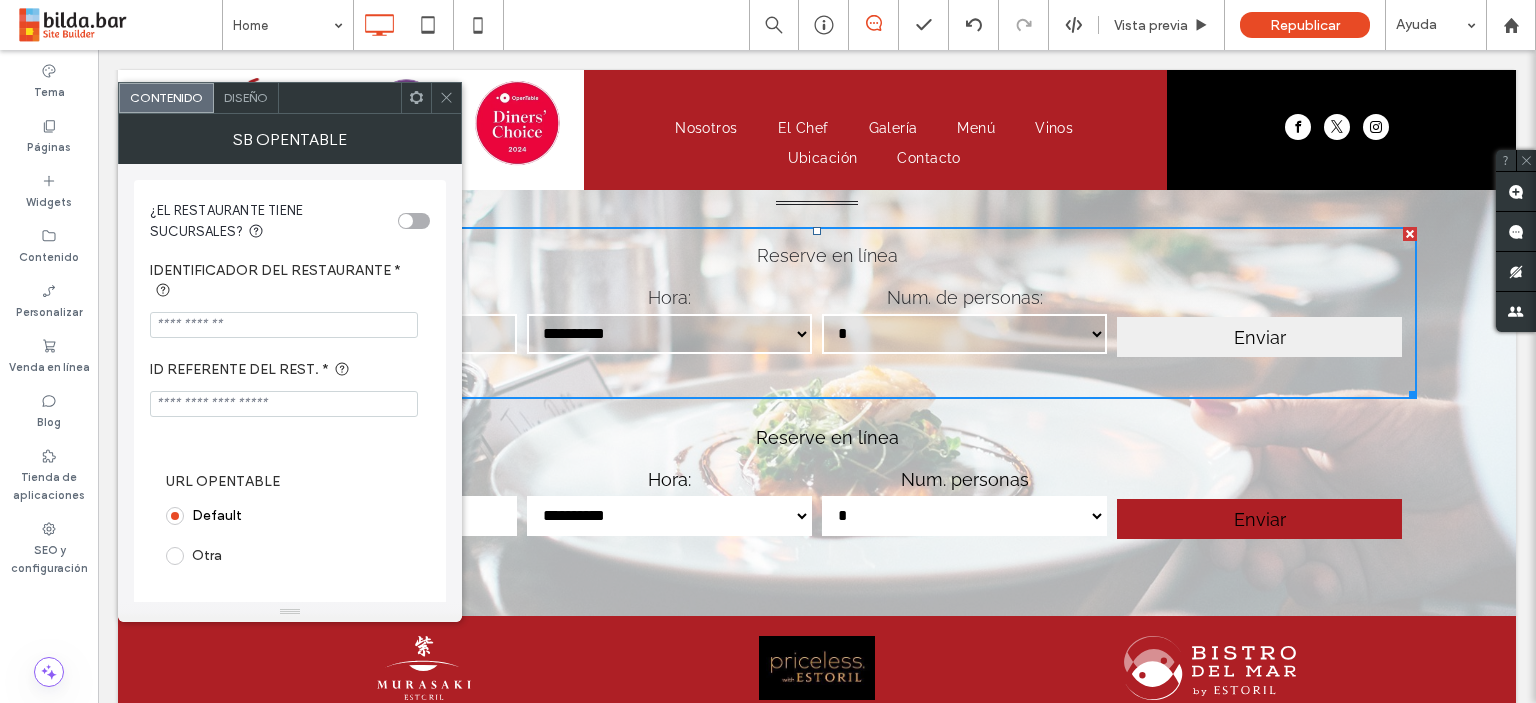 click at bounding box center [284, 404] 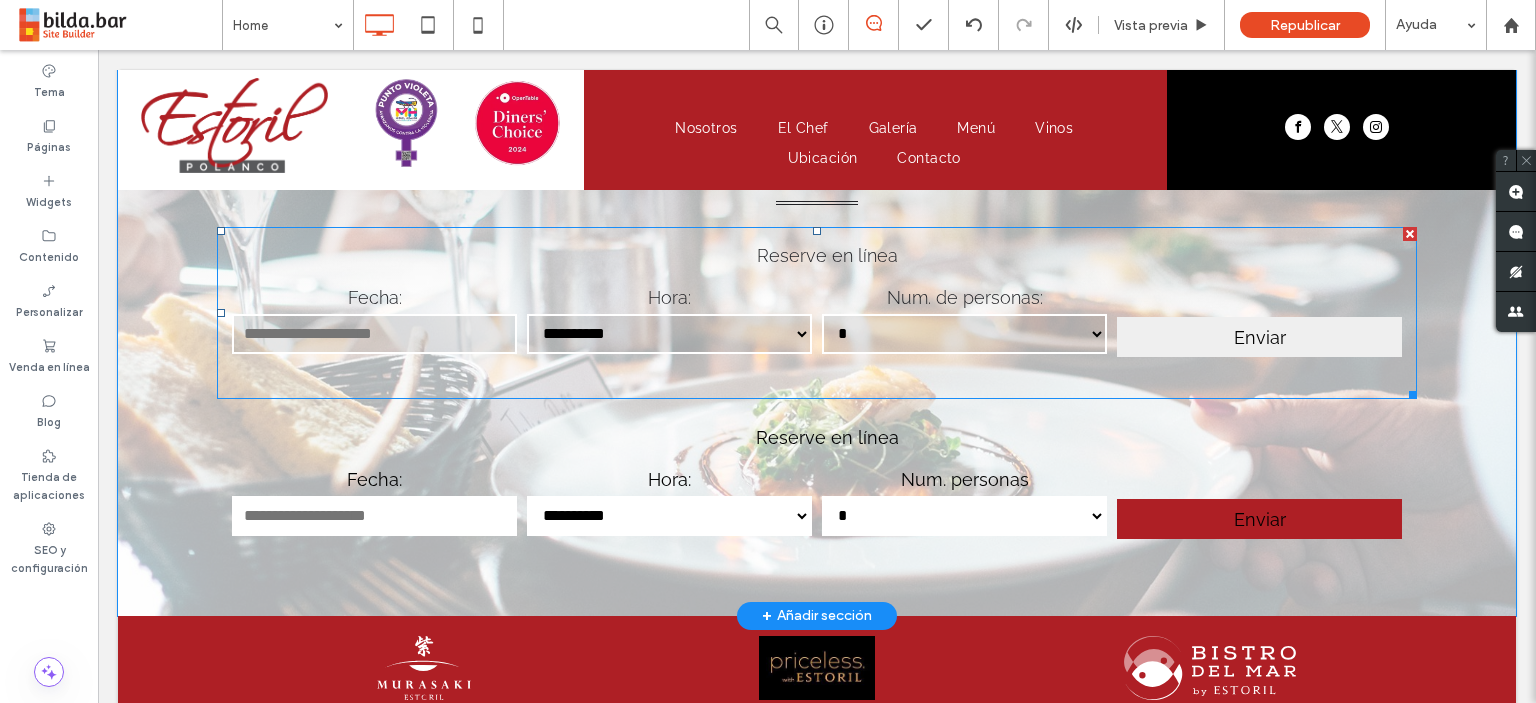 drag, startPoint x: 1405, startPoint y: 230, endPoint x: 1502, endPoint y: 280, distance: 109.128365 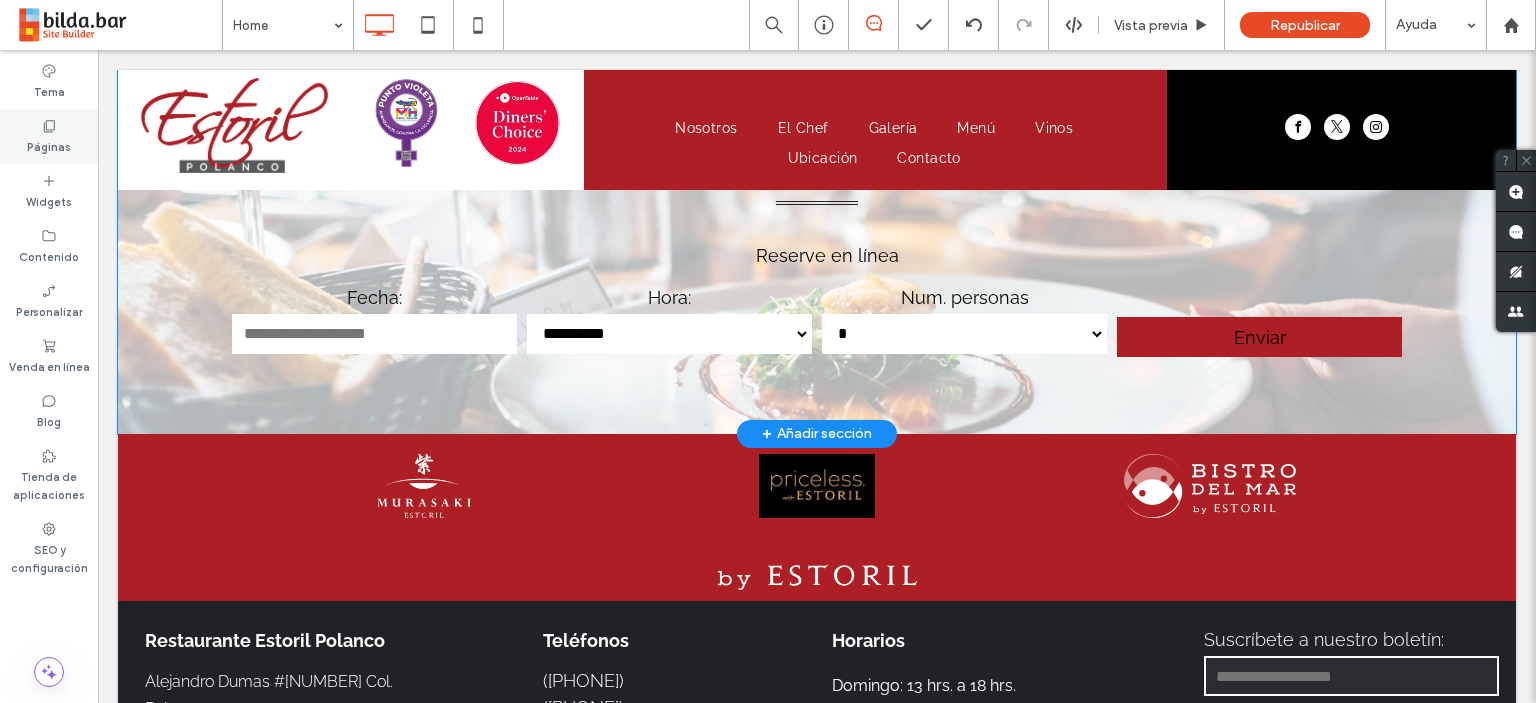 click on "Páginas" at bounding box center (49, 145) 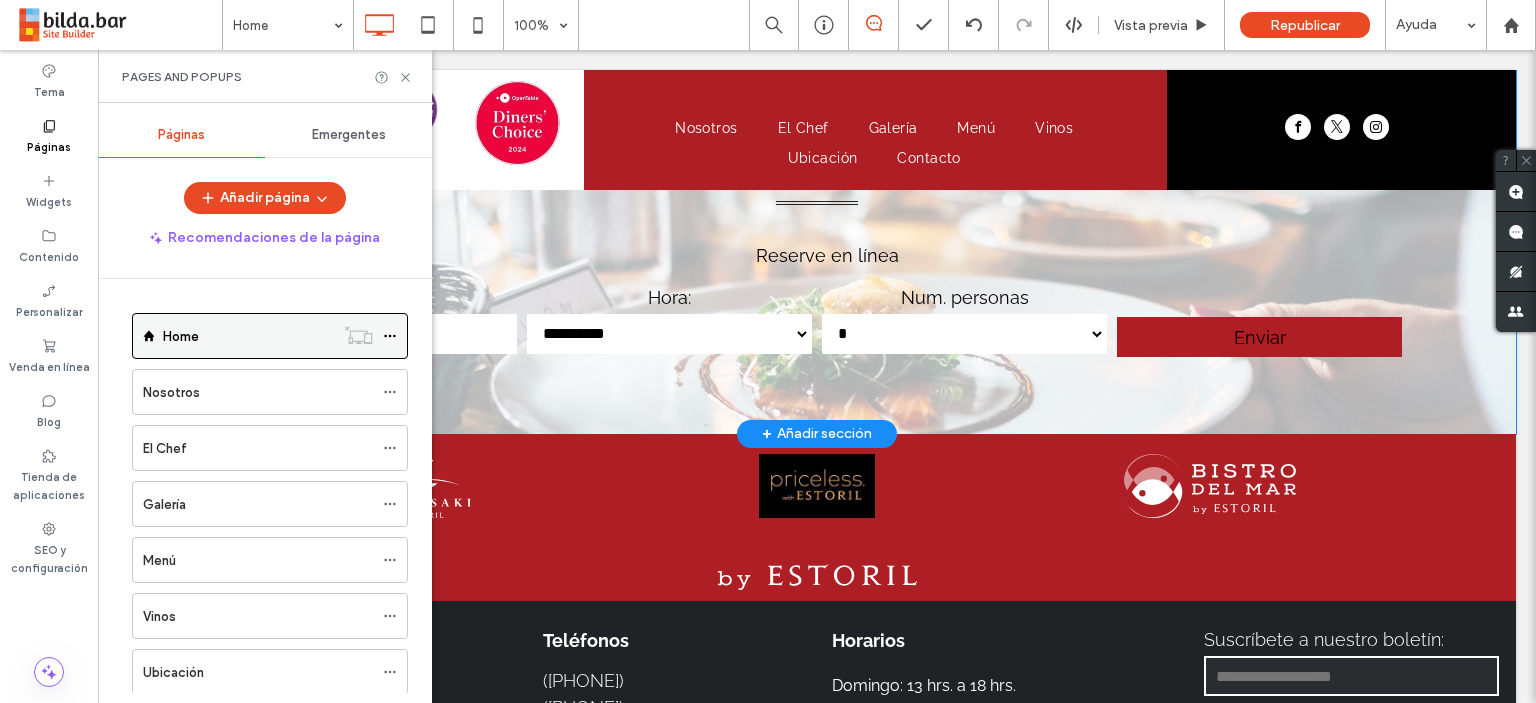click 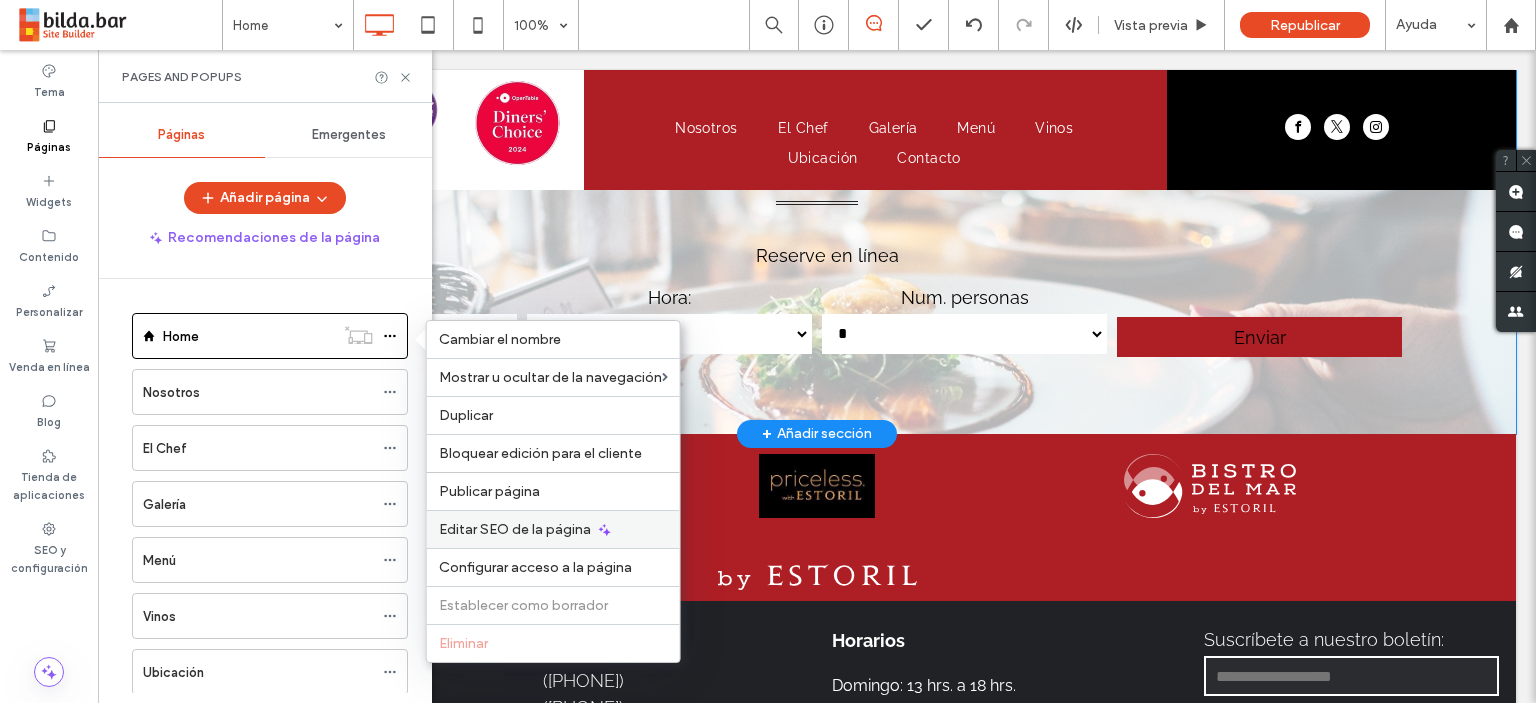 click on "Editar SEO de la página" at bounding box center [515, 529] 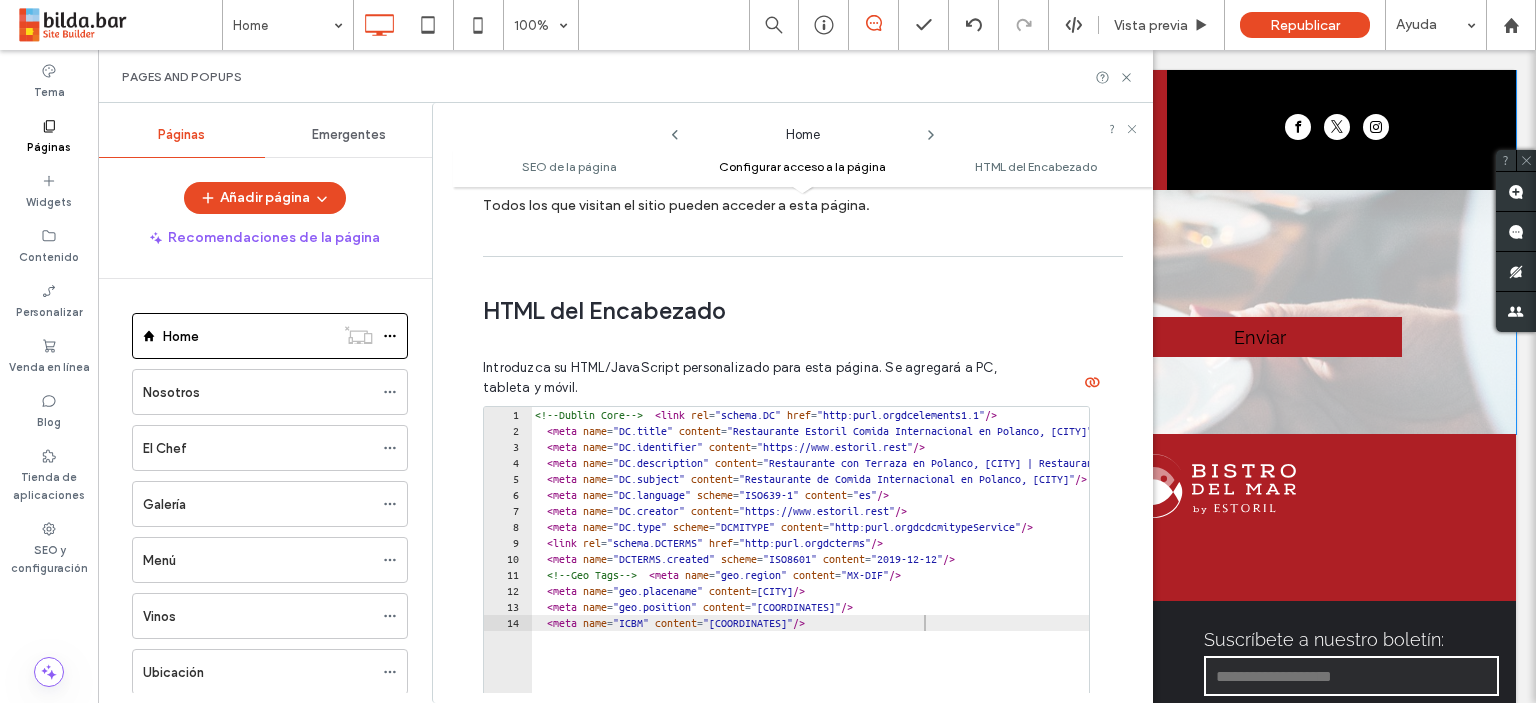 scroll, scrollTop: 1710, scrollLeft: 0, axis: vertical 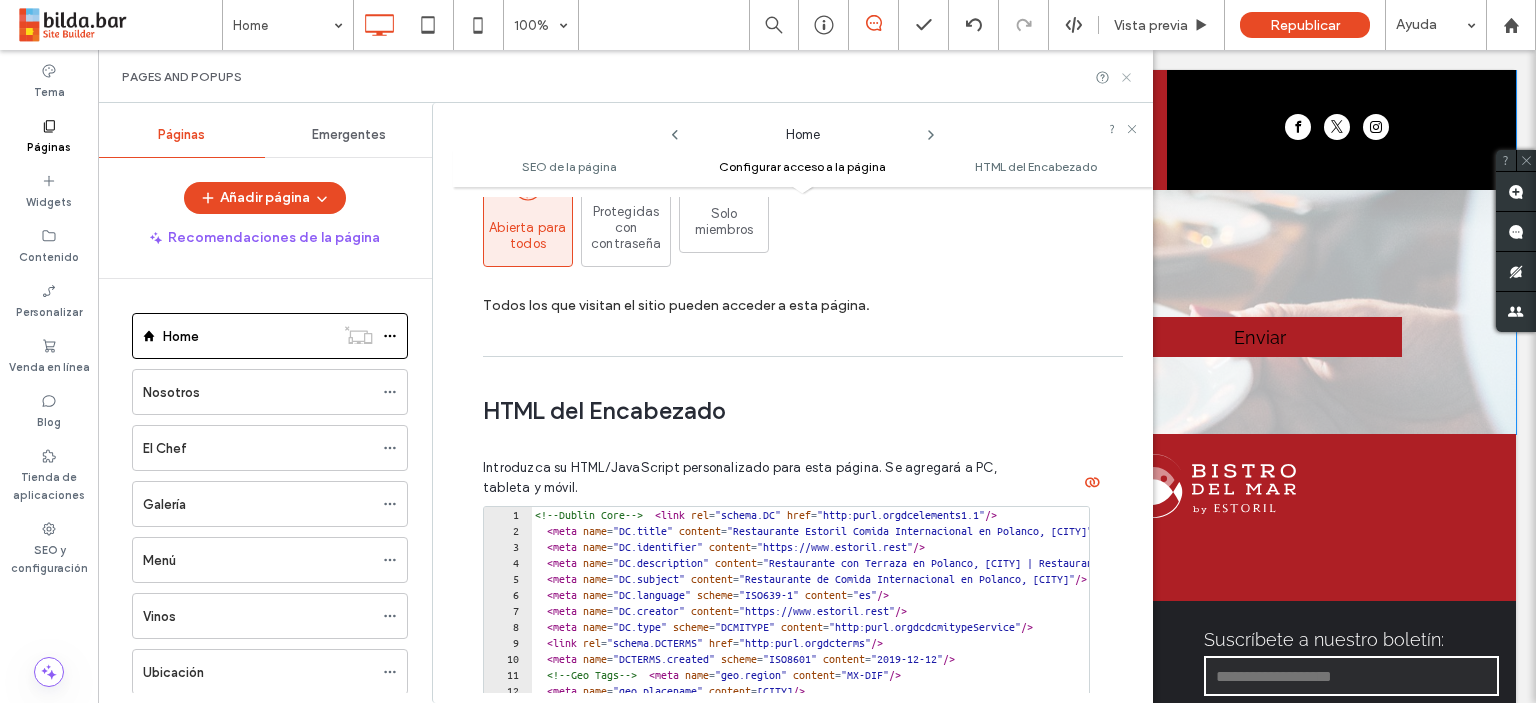 click 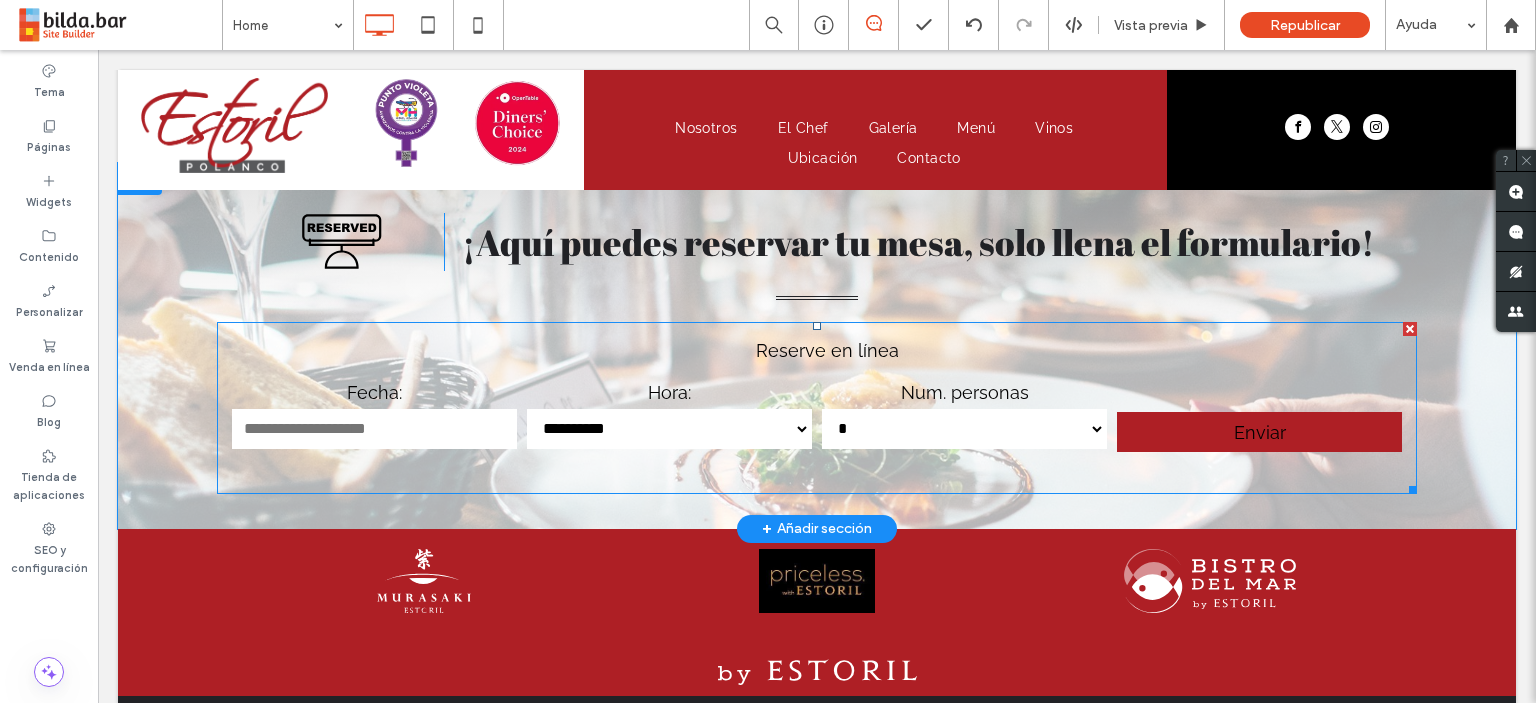 scroll, scrollTop: 1700, scrollLeft: 0, axis: vertical 